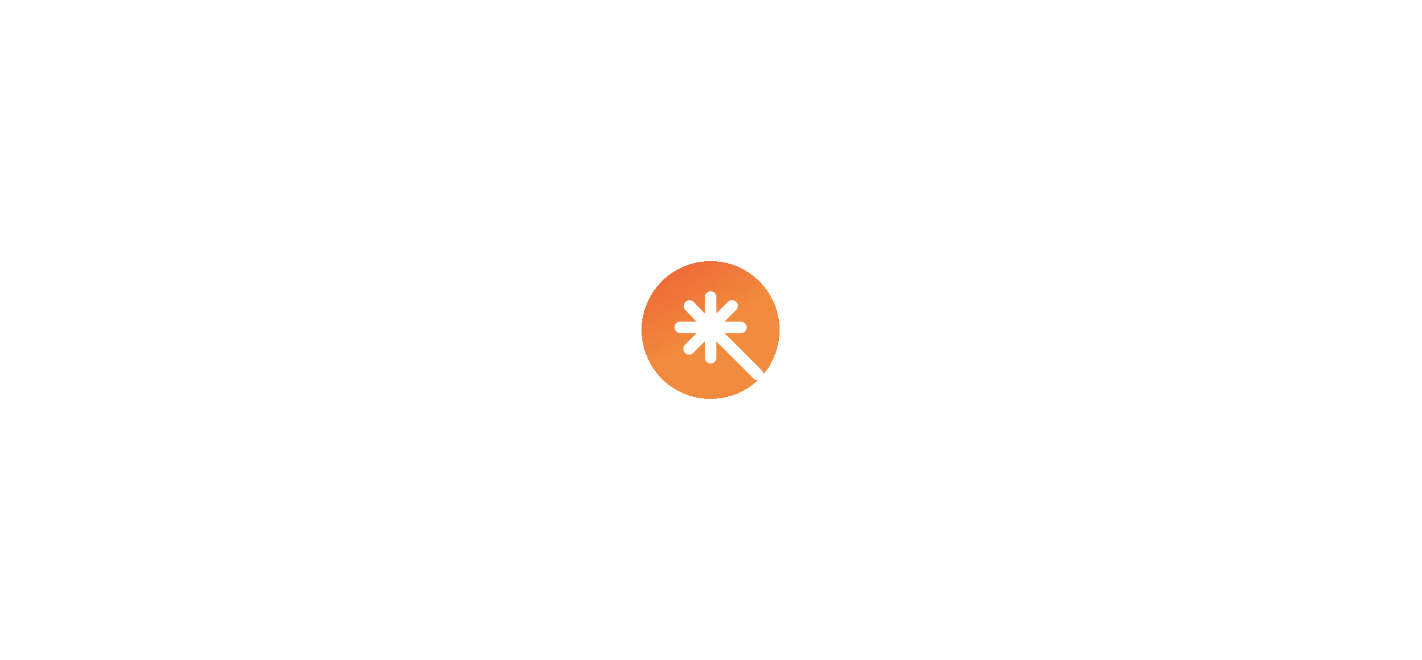 scroll, scrollTop: 0, scrollLeft: 0, axis: both 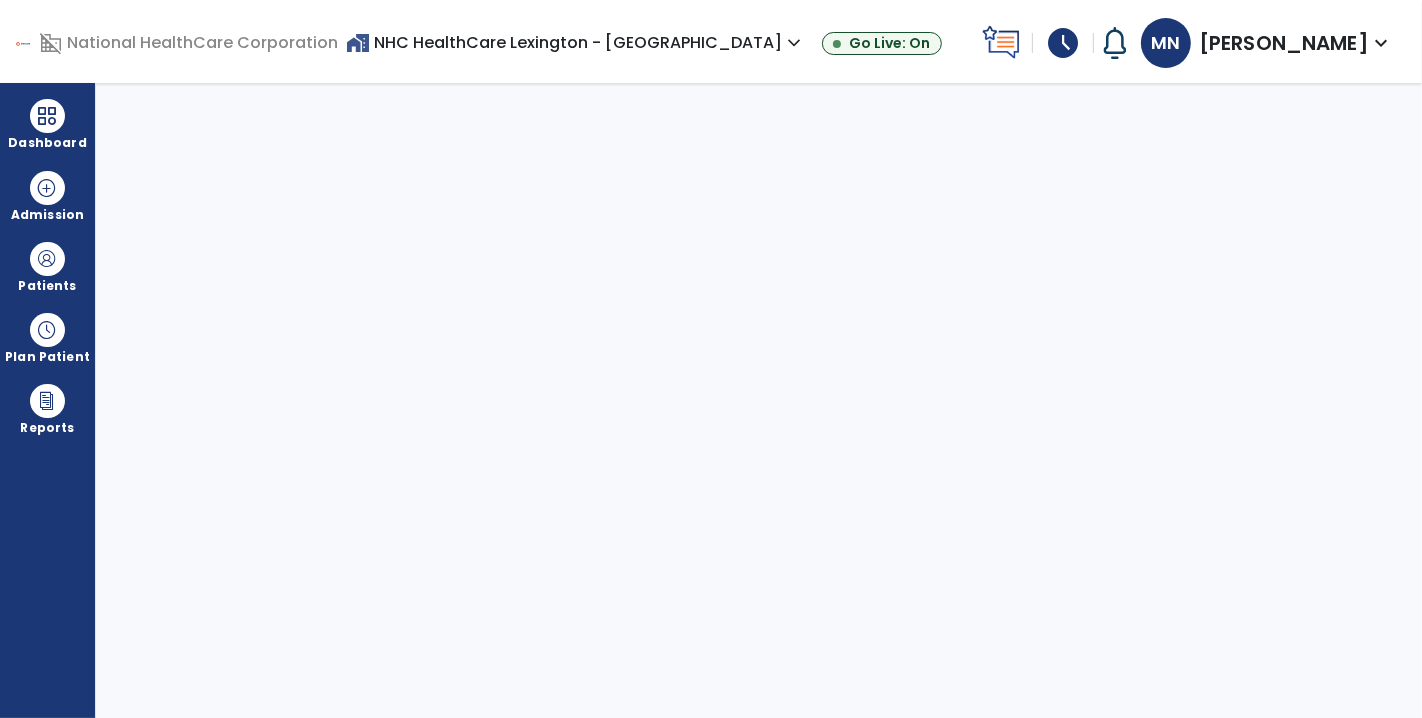 select on "****" 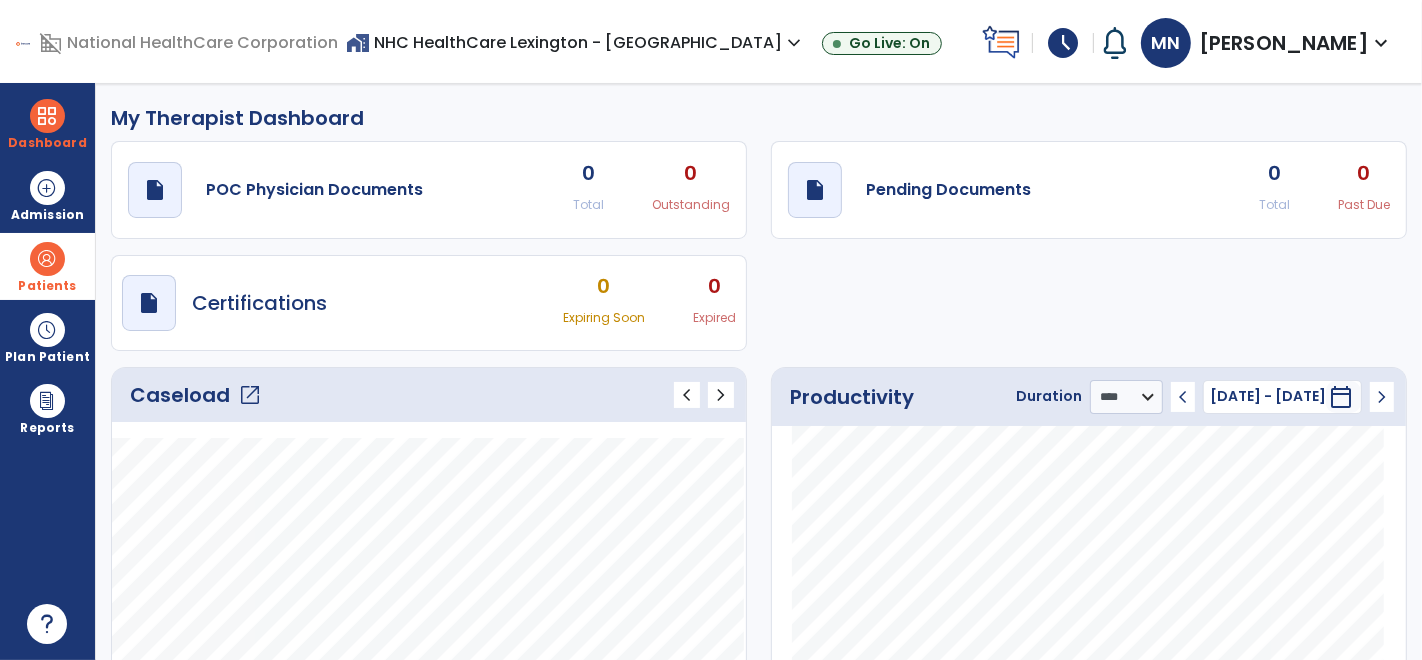 click on "Patients" at bounding box center [47, 266] 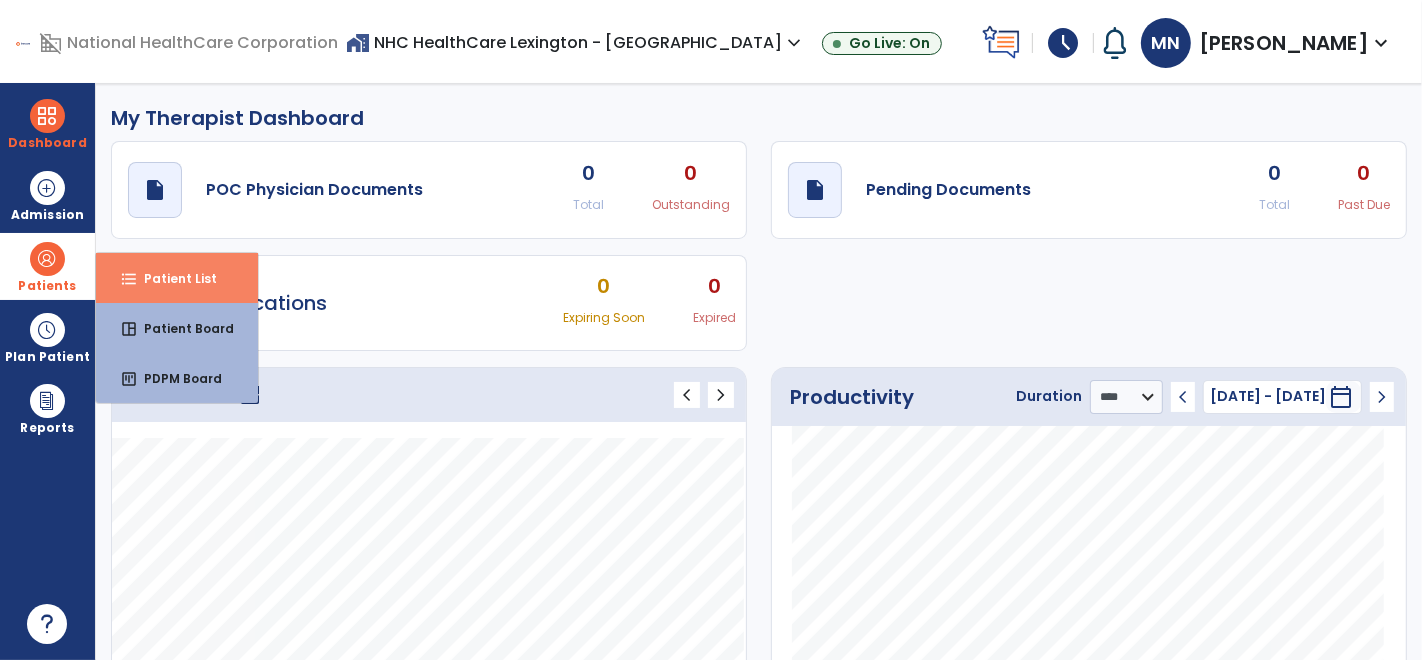 click on "format_list_bulleted  Patient List" at bounding box center [177, 278] 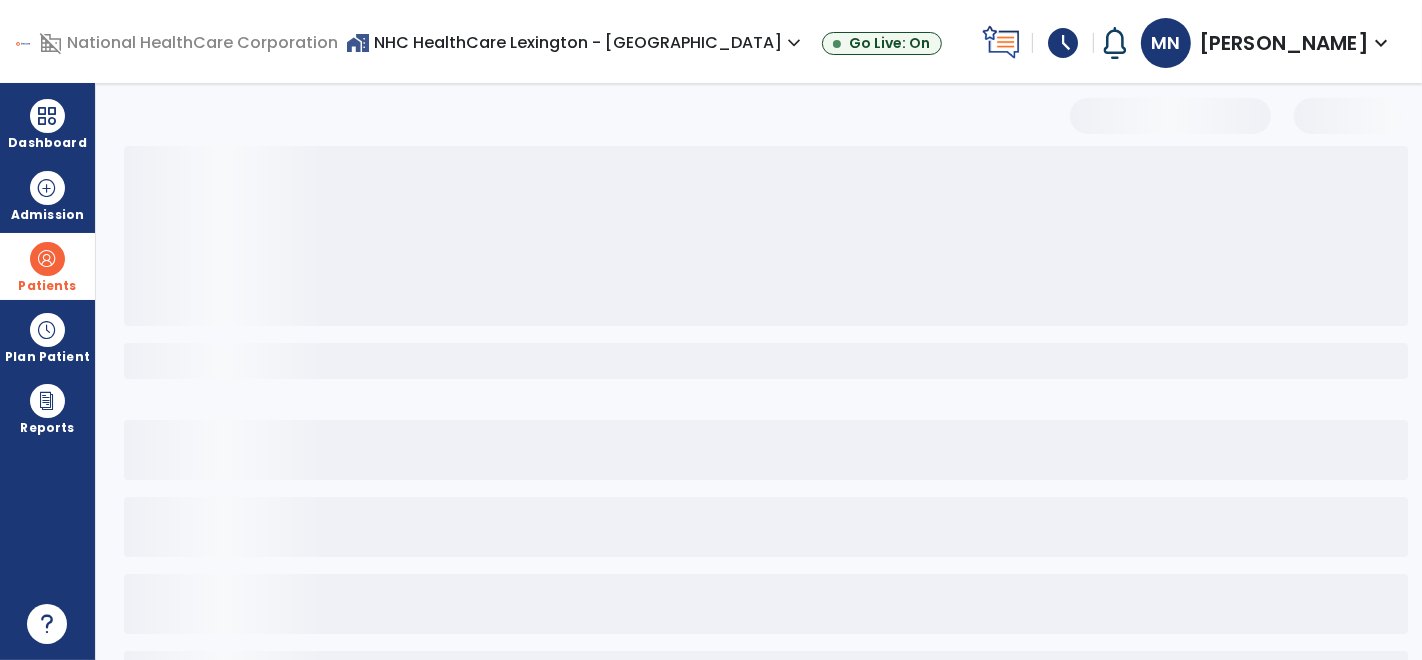 select on "***" 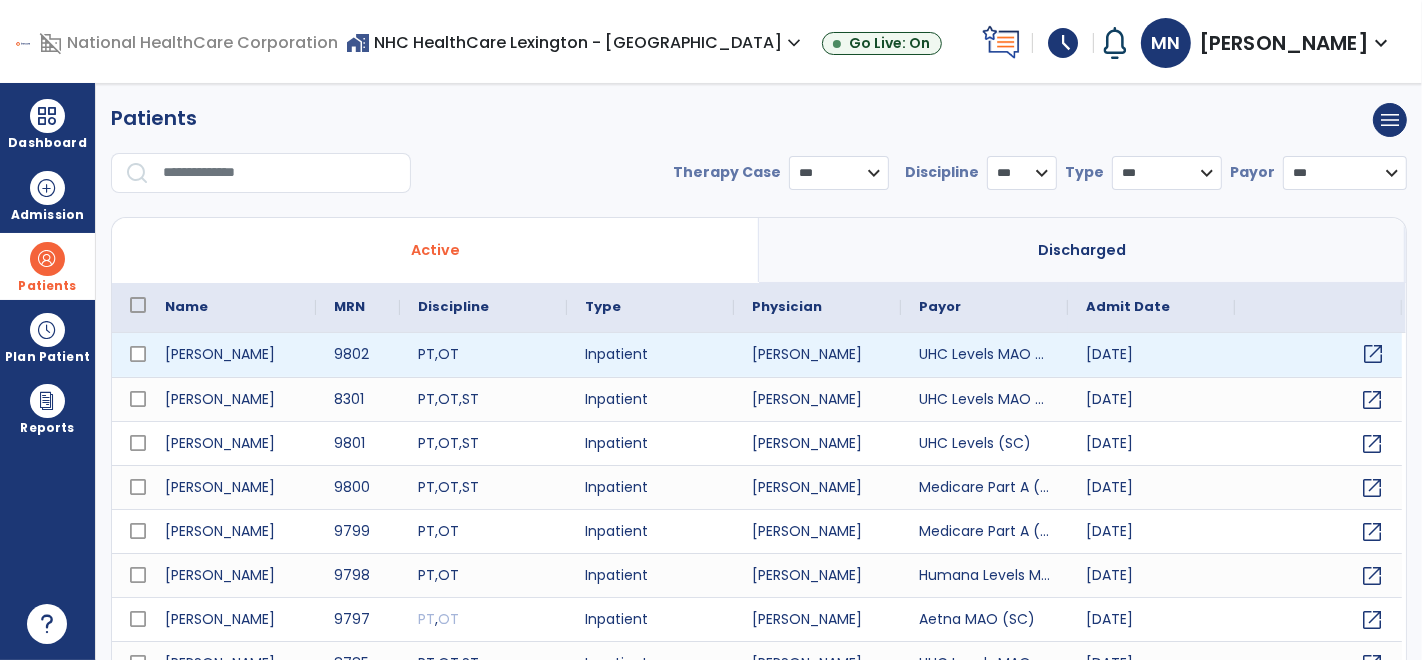 click on "open_in_new" at bounding box center (1373, 354) 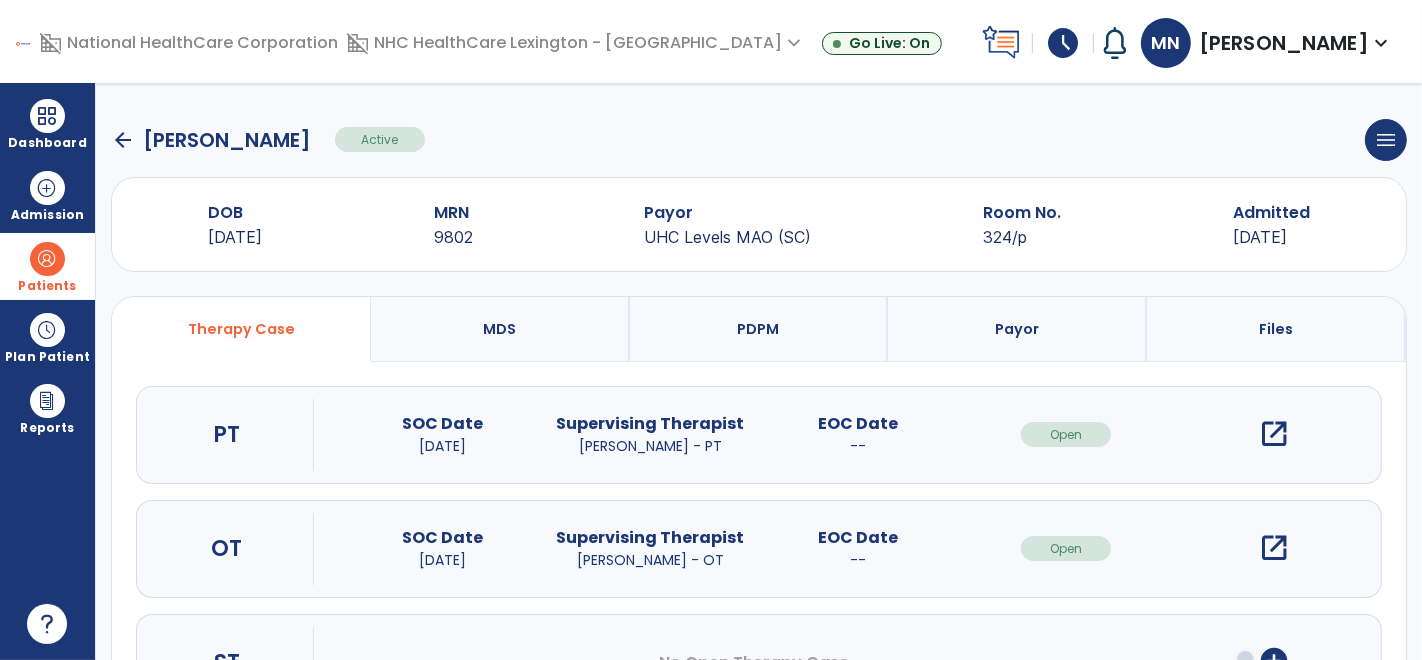 click on "open_in_new" at bounding box center [1274, 434] 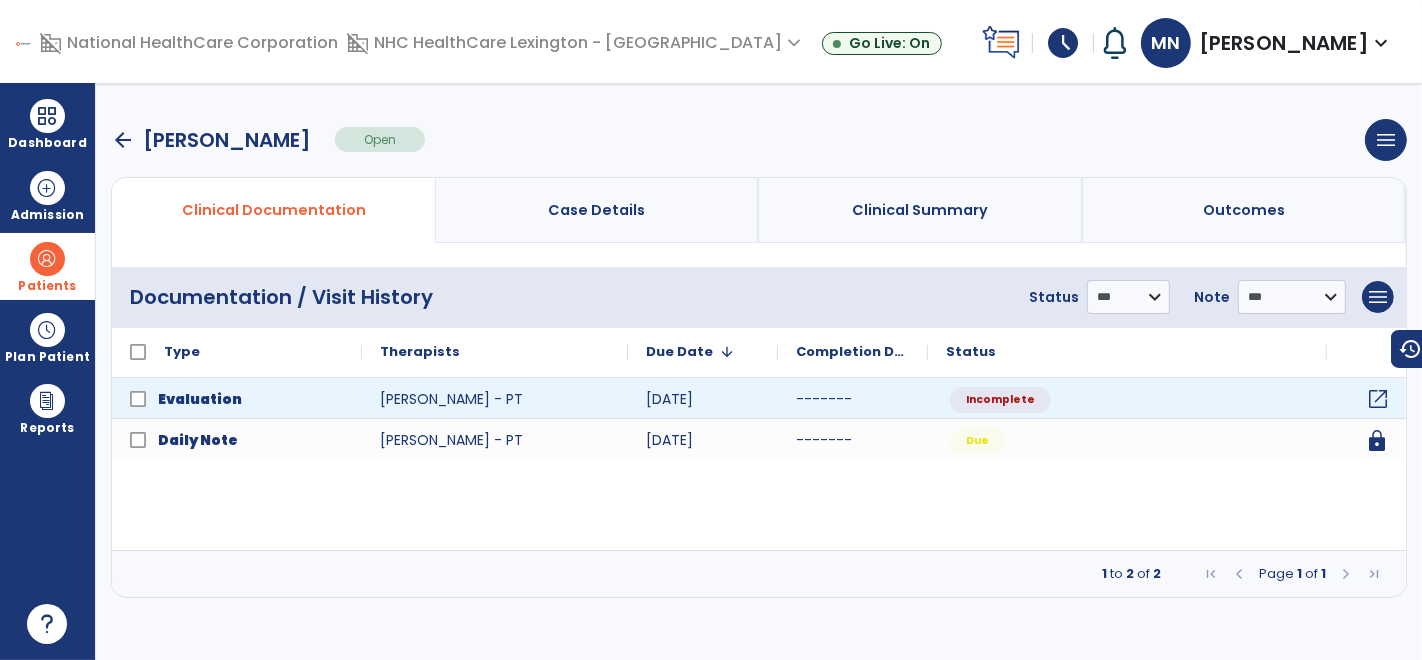 click on "open_in_new" 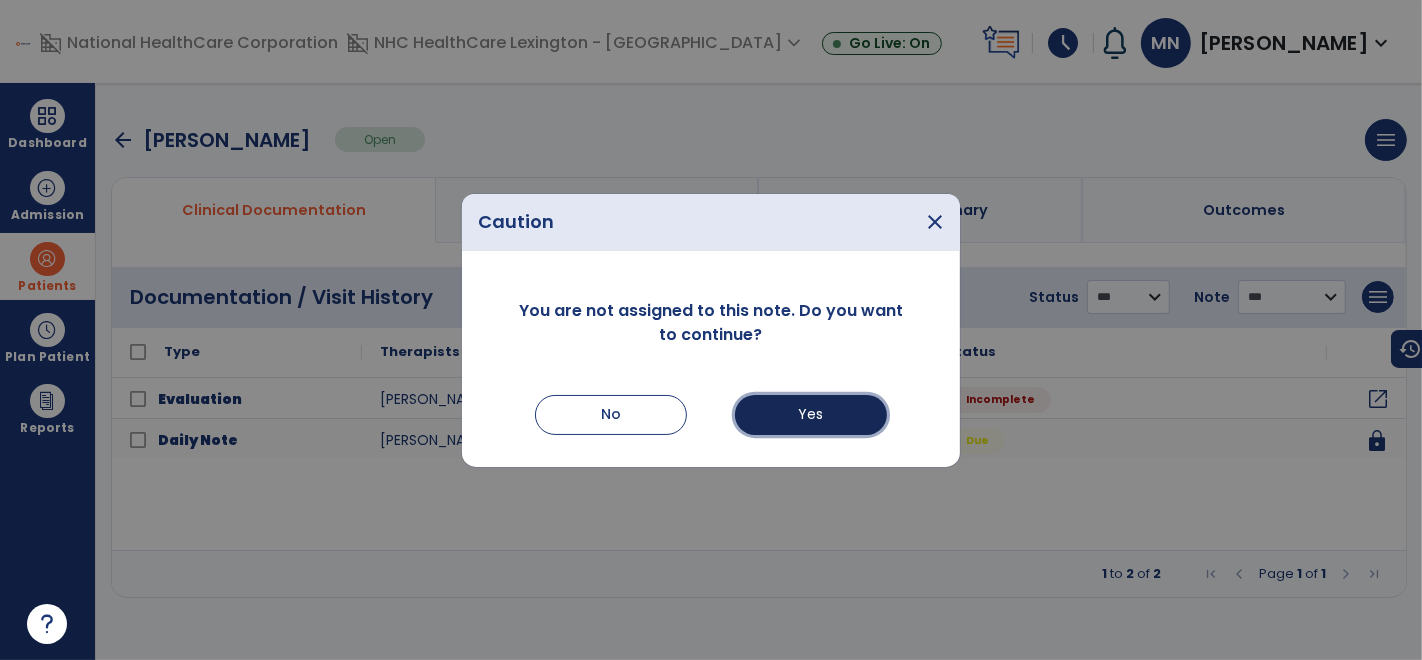 click on "Yes" at bounding box center (811, 415) 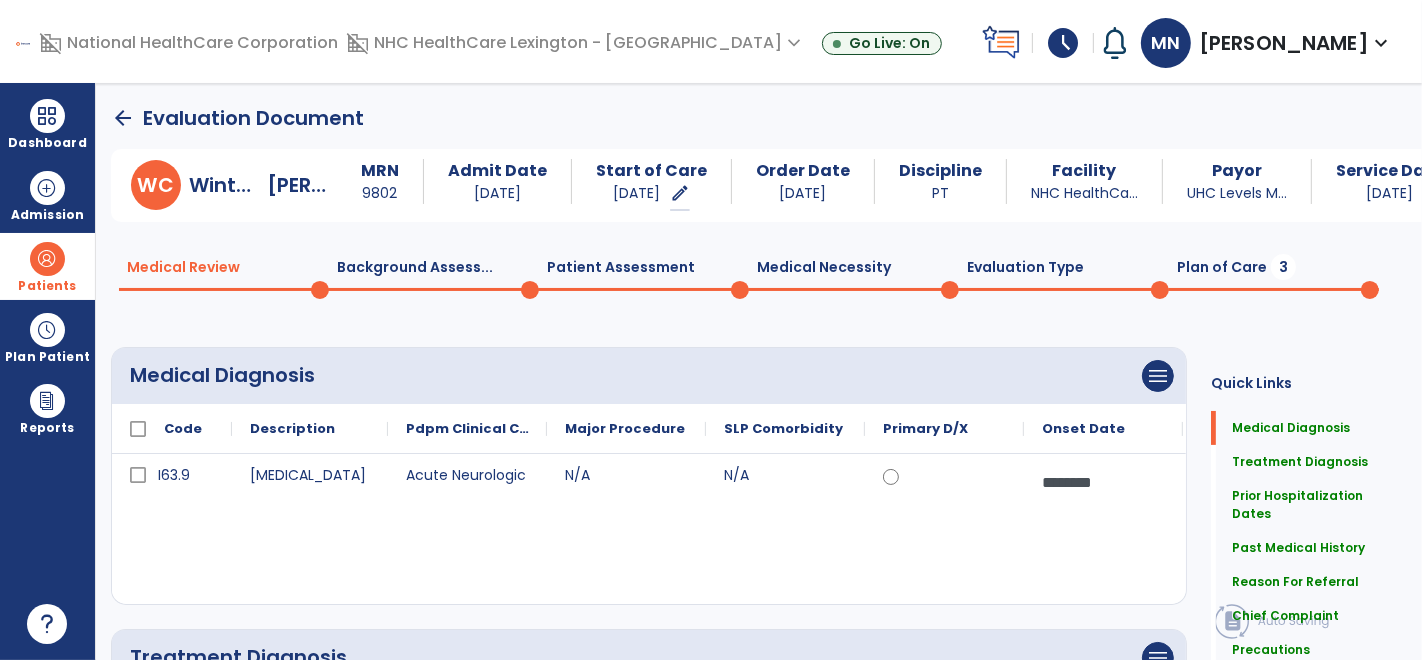 scroll, scrollTop: 28, scrollLeft: 0, axis: vertical 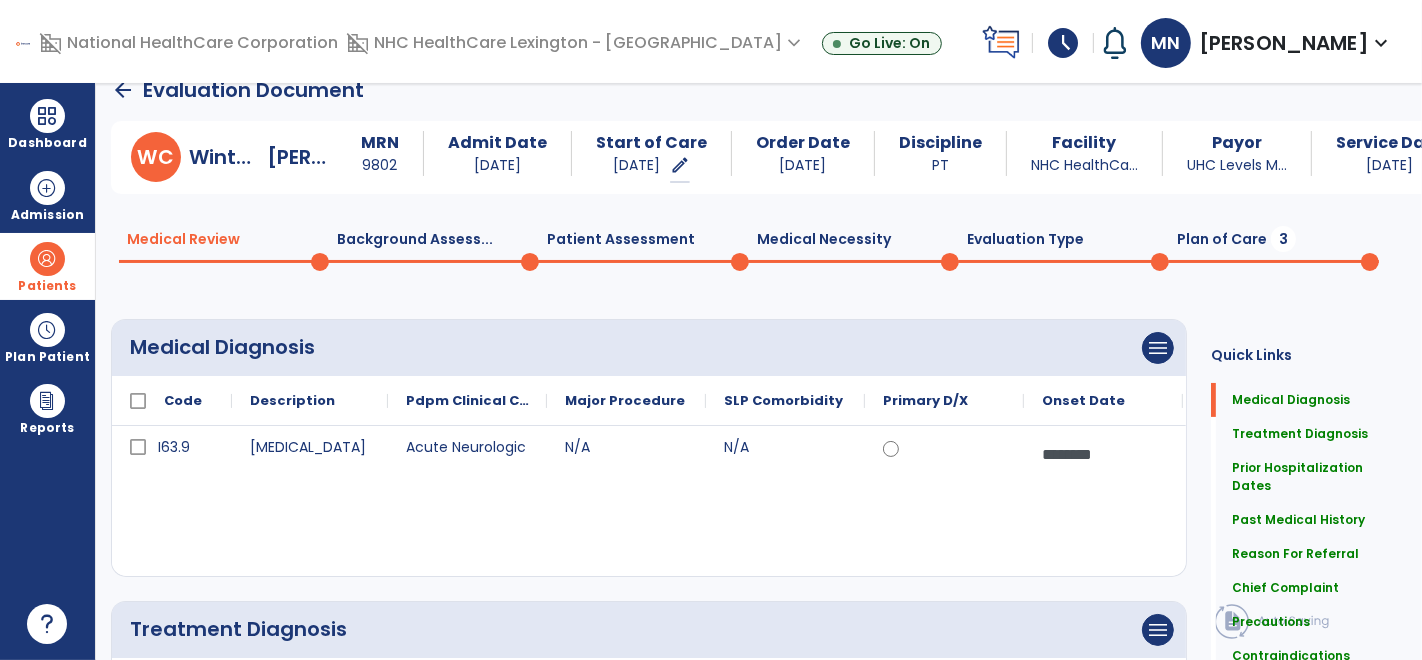 click on "Plan of Care  3" 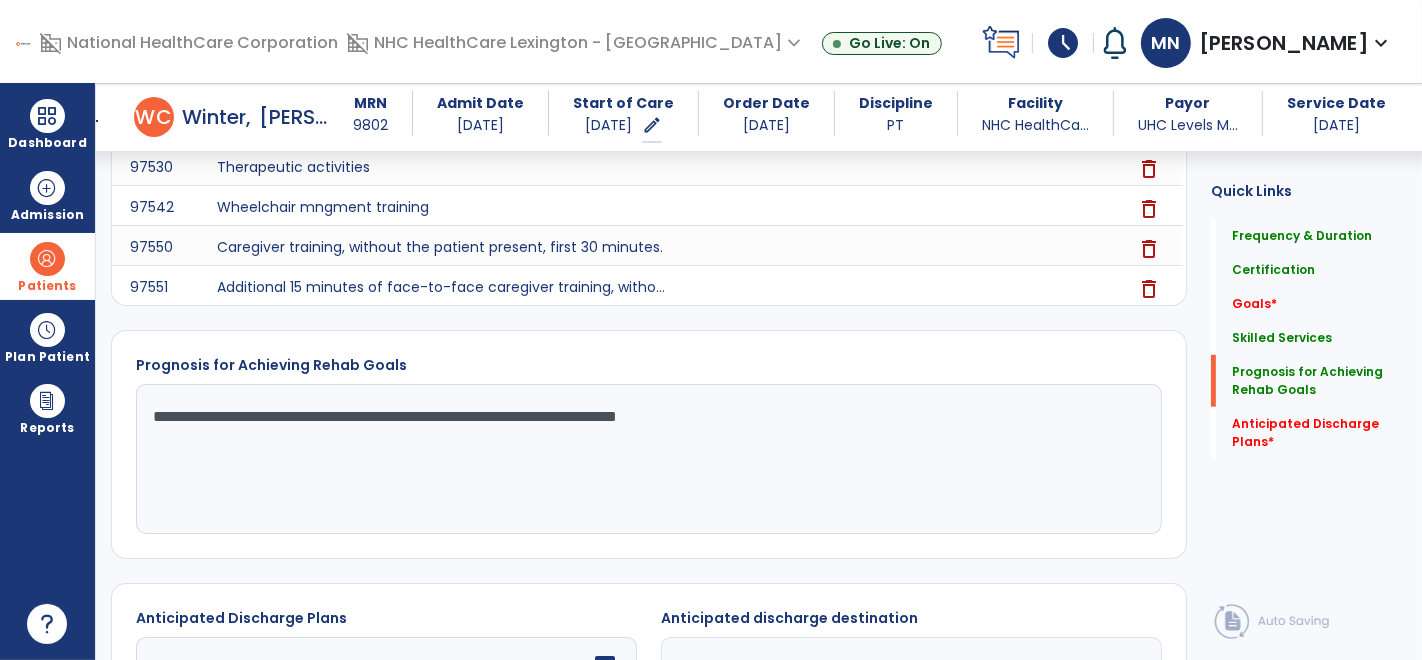 scroll, scrollTop: 971, scrollLeft: 0, axis: vertical 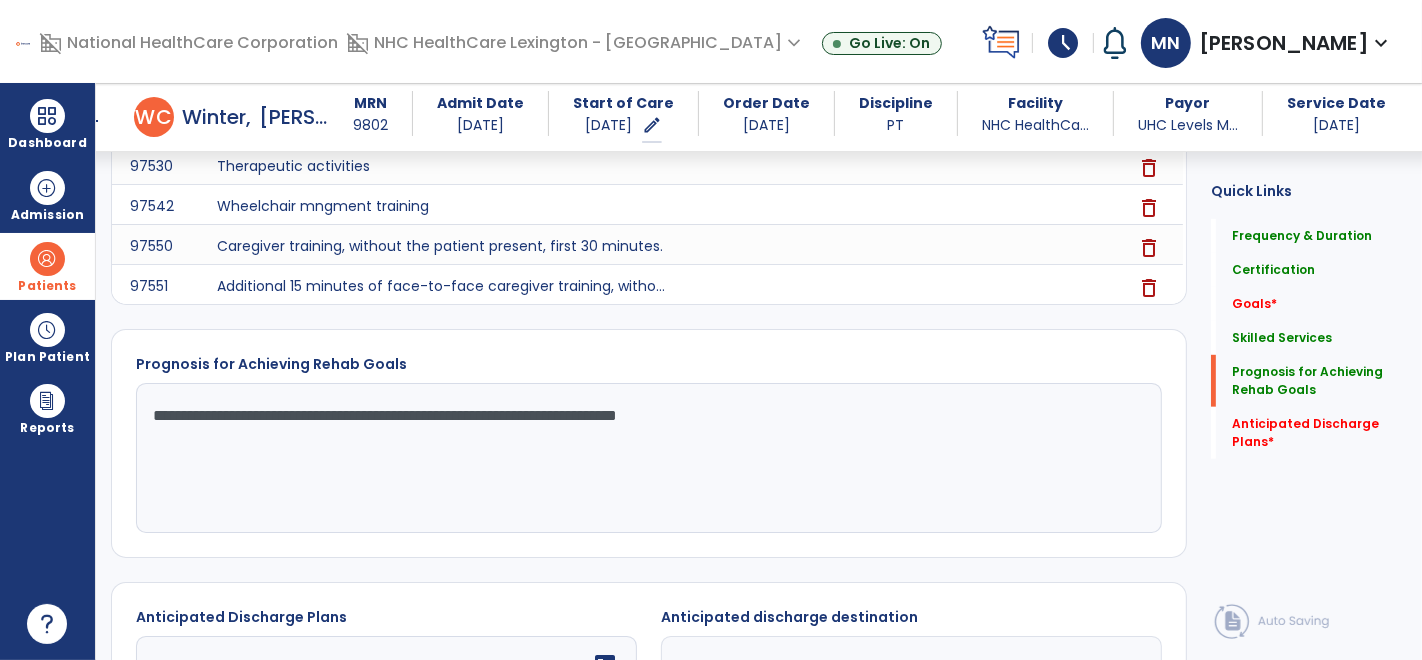 click on "**********" 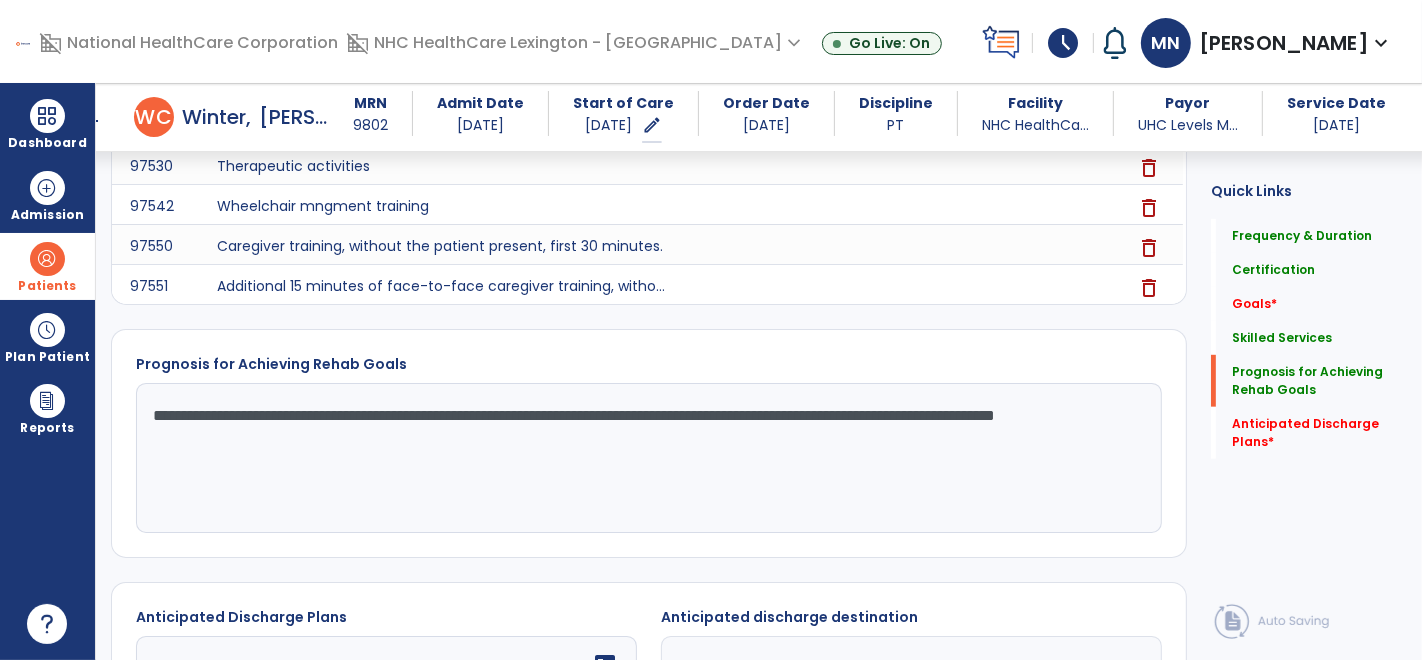 scroll, scrollTop: 1215, scrollLeft: 0, axis: vertical 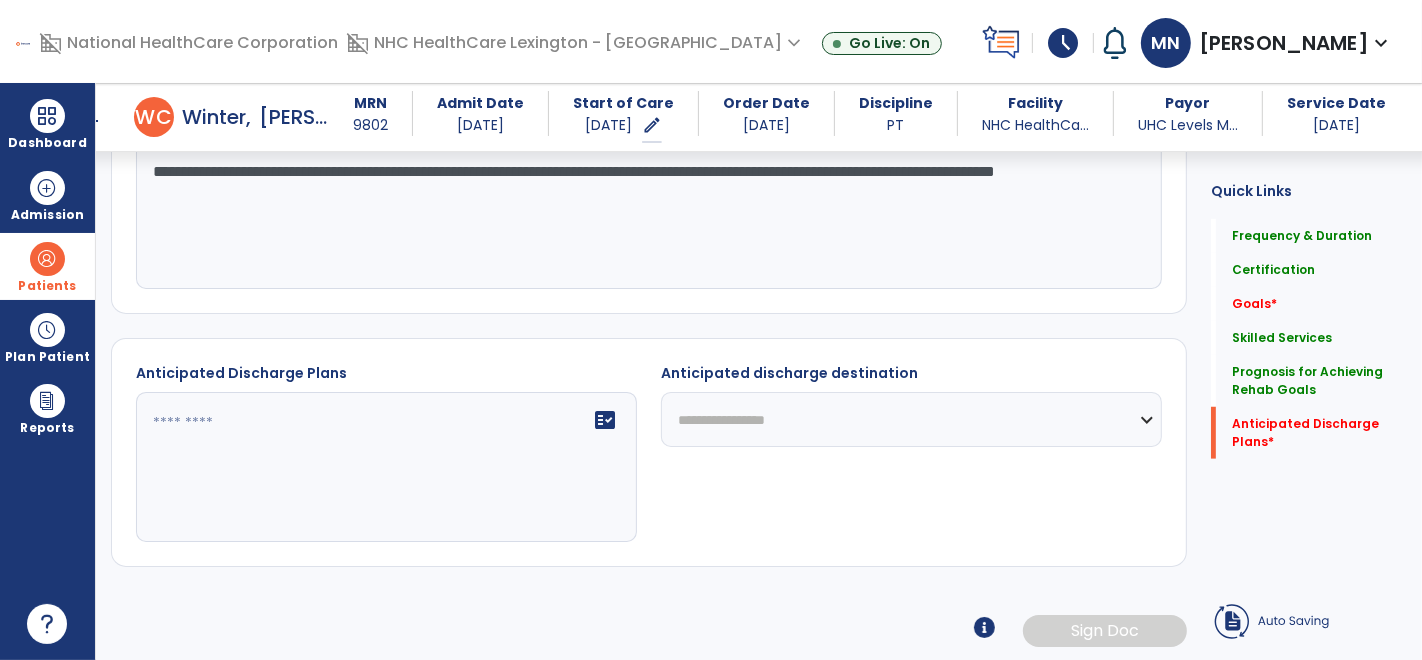 type on "**********" 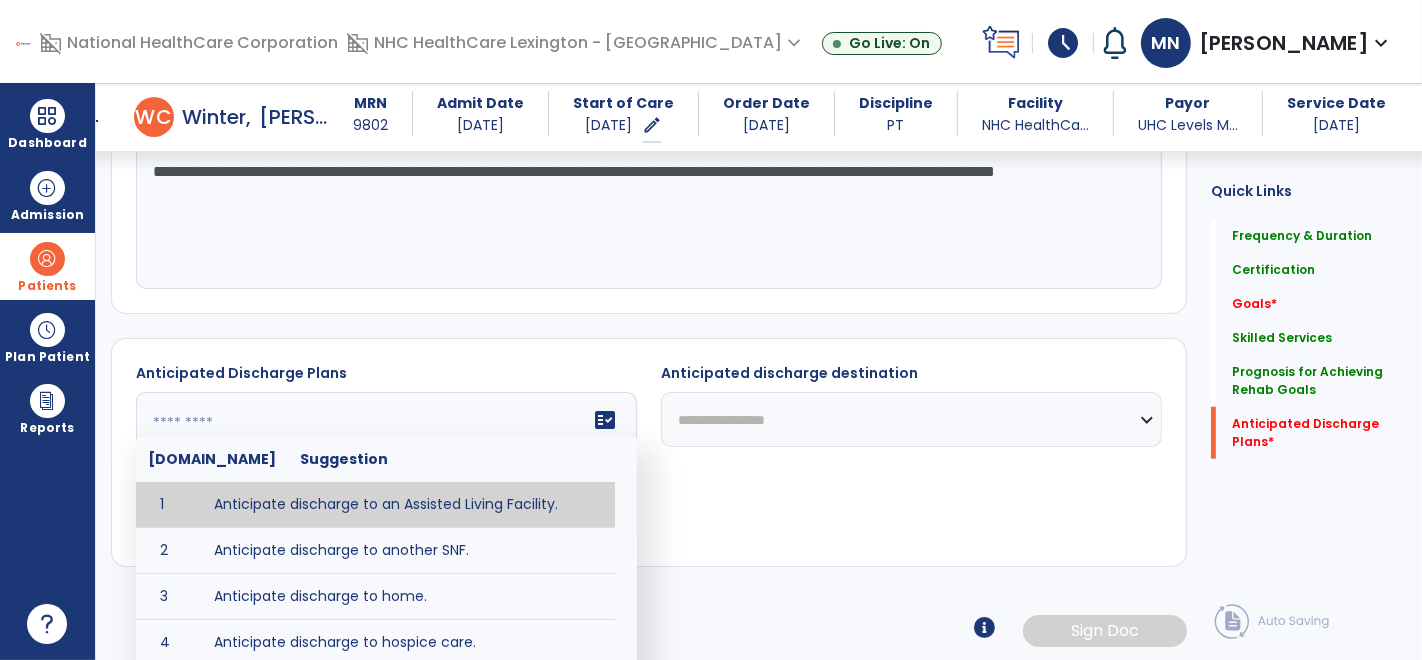 click 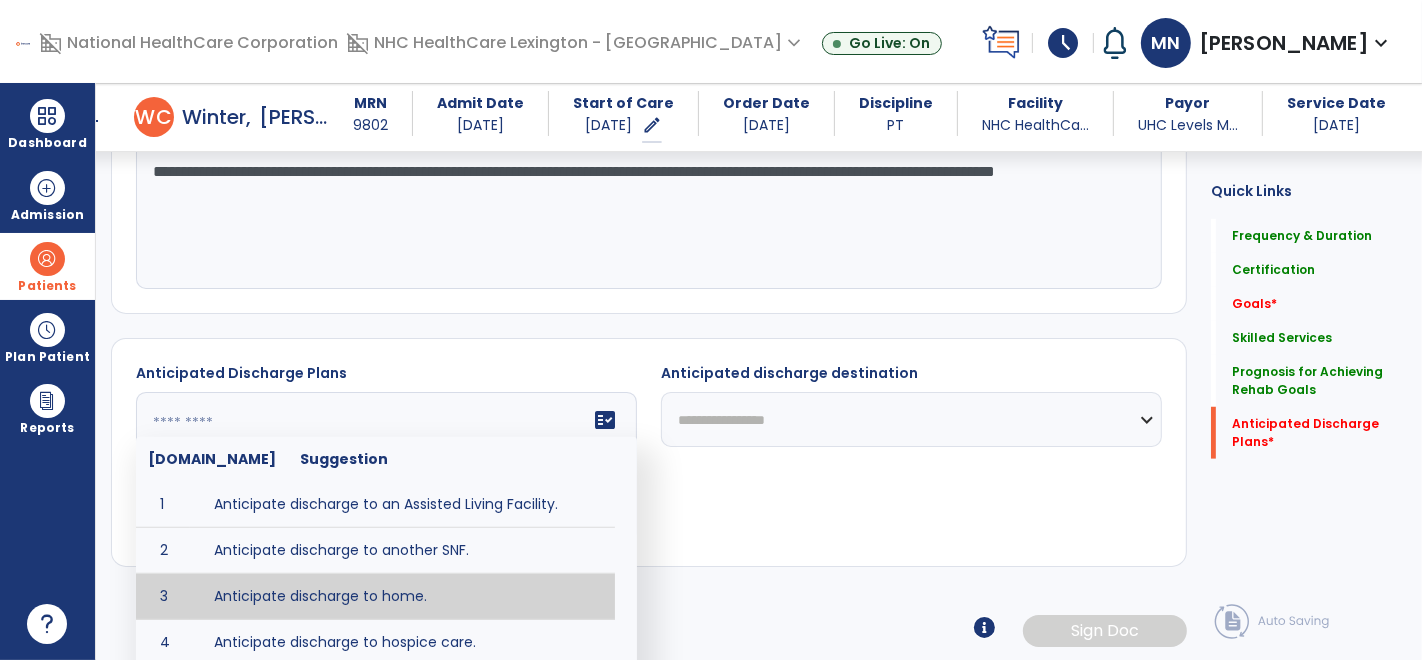 type on "**********" 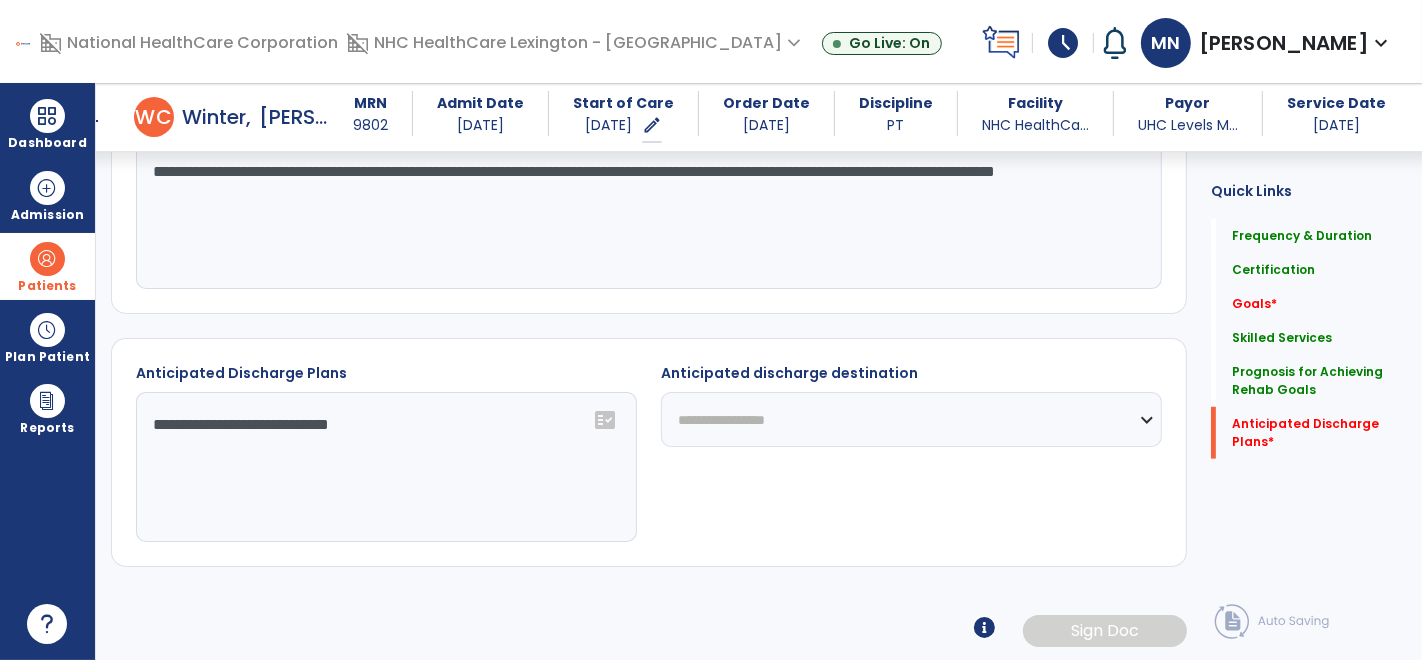 click on "**********" 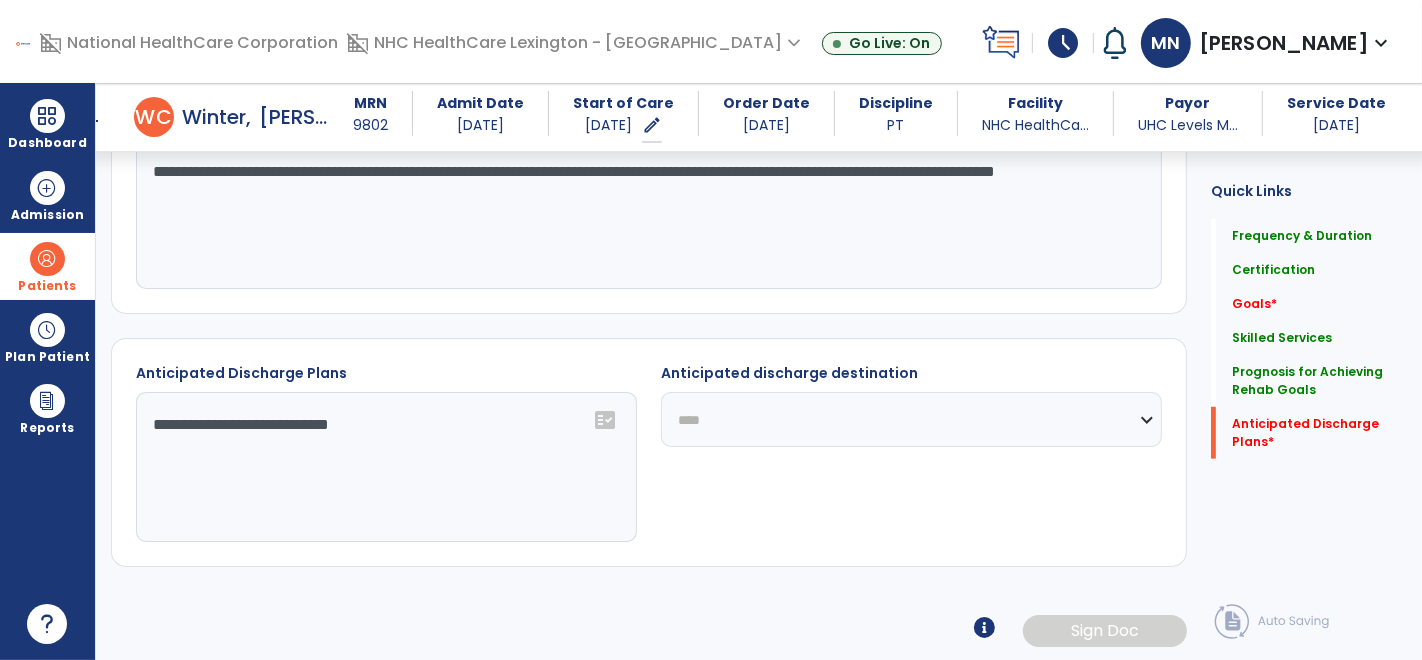 click on "**********" 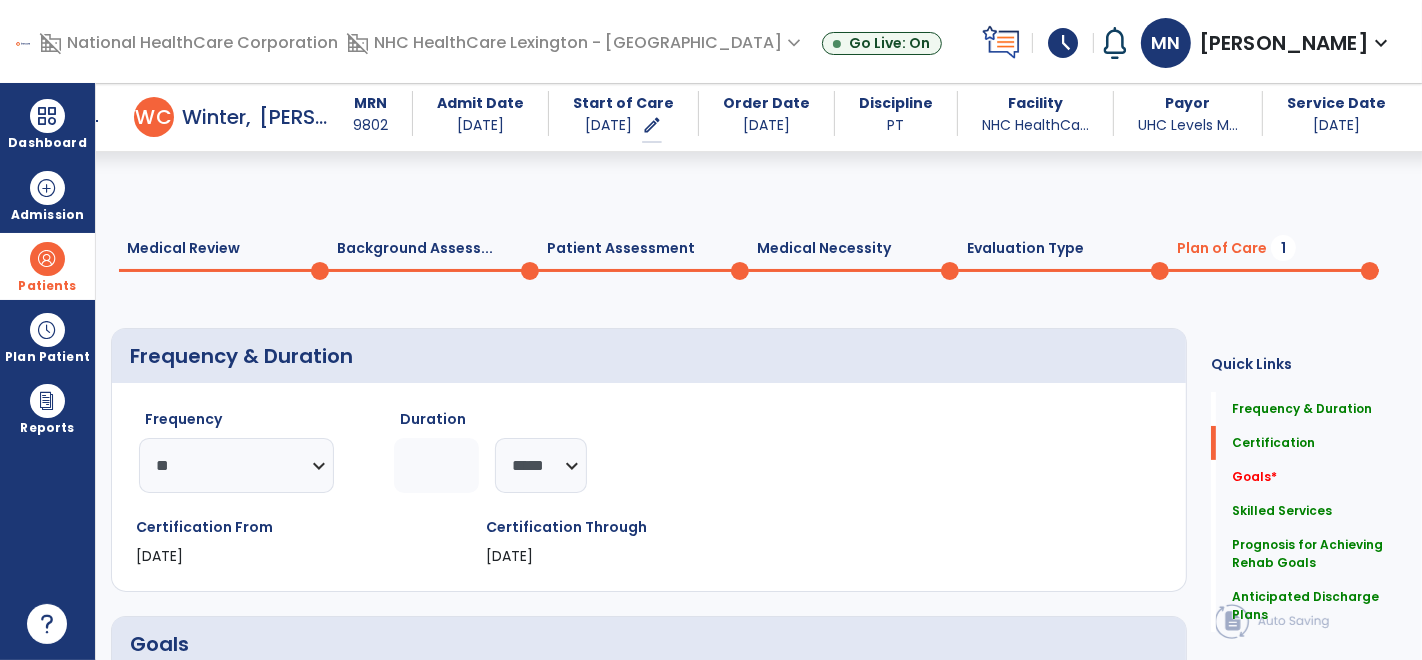scroll, scrollTop: 251, scrollLeft: 0, axis: vertical 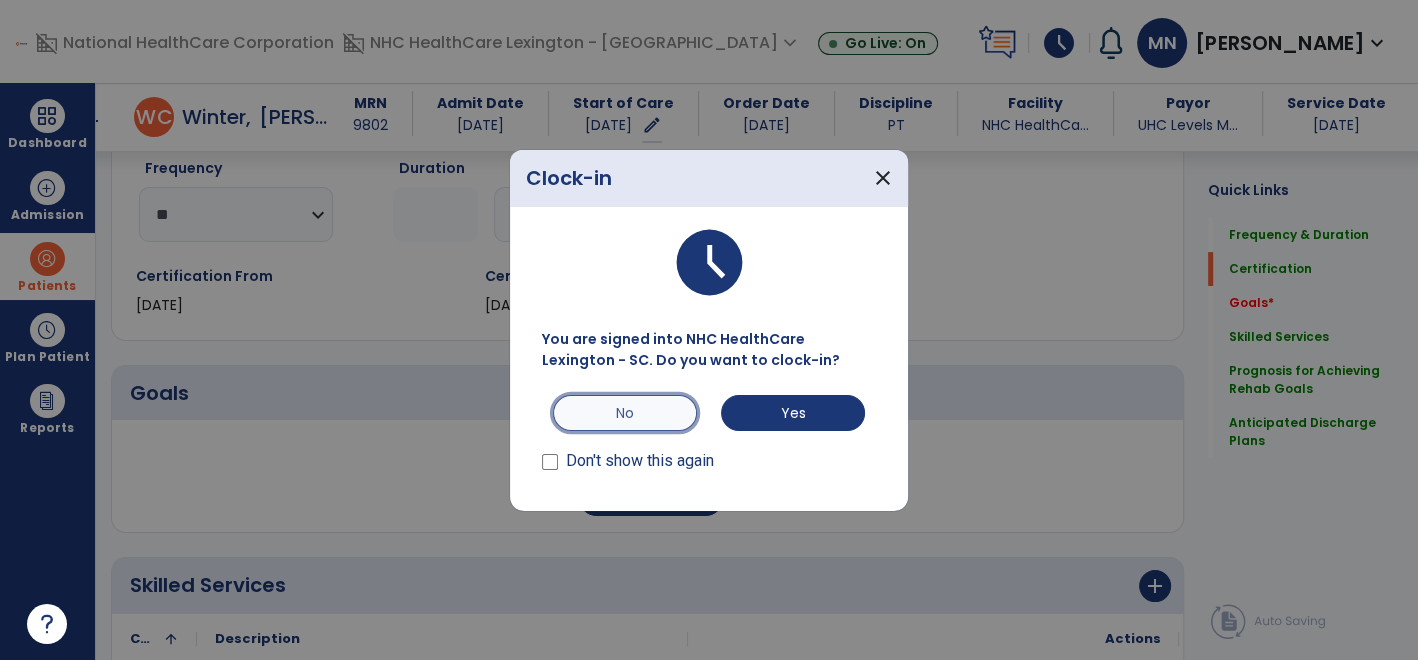 click on "No" at bounding box center (625, 413) 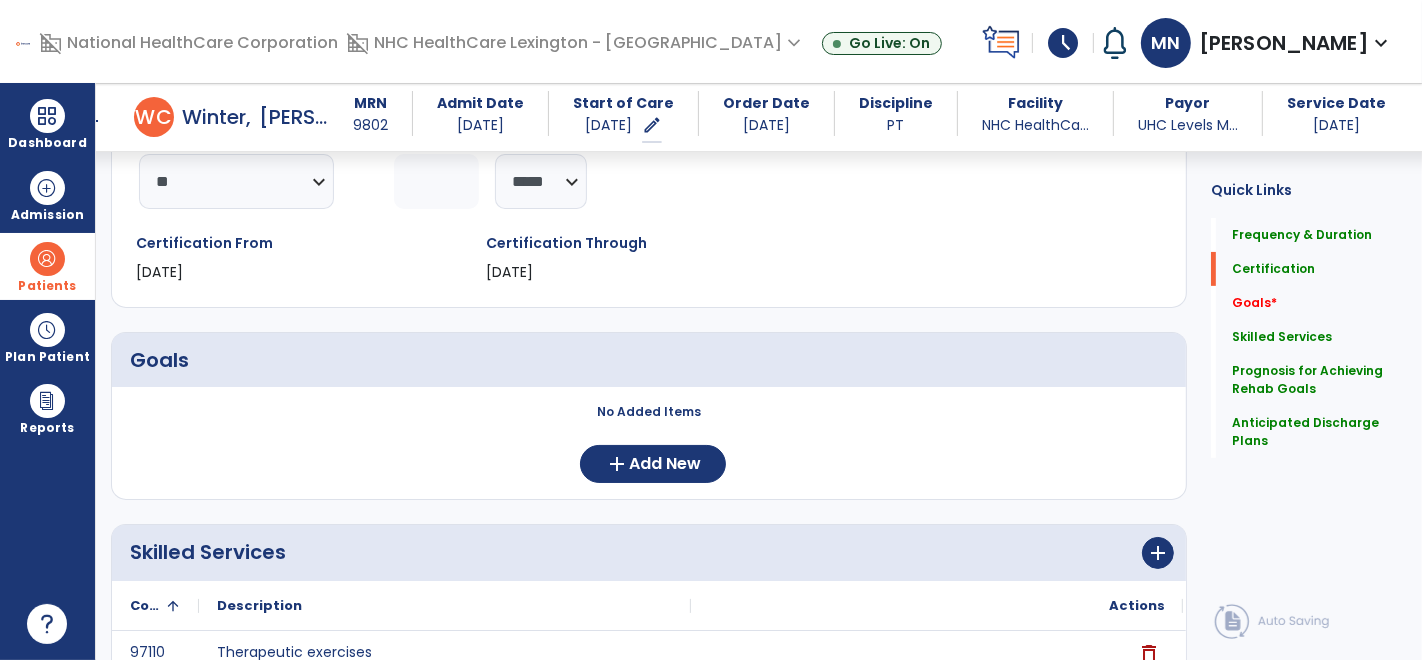 scroll, scrollTop: 284, scrollLeft: 0, axis: vertical 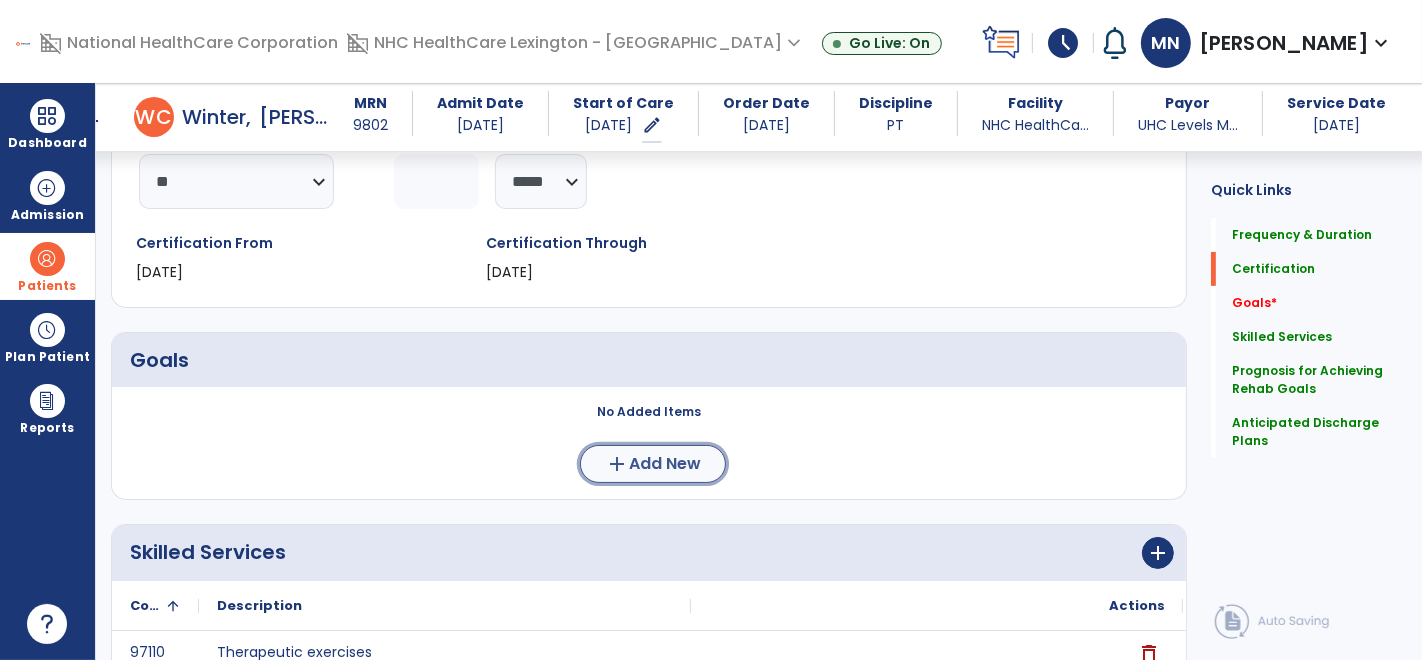 click on "add  Add New" at bounding box center (653, 464) 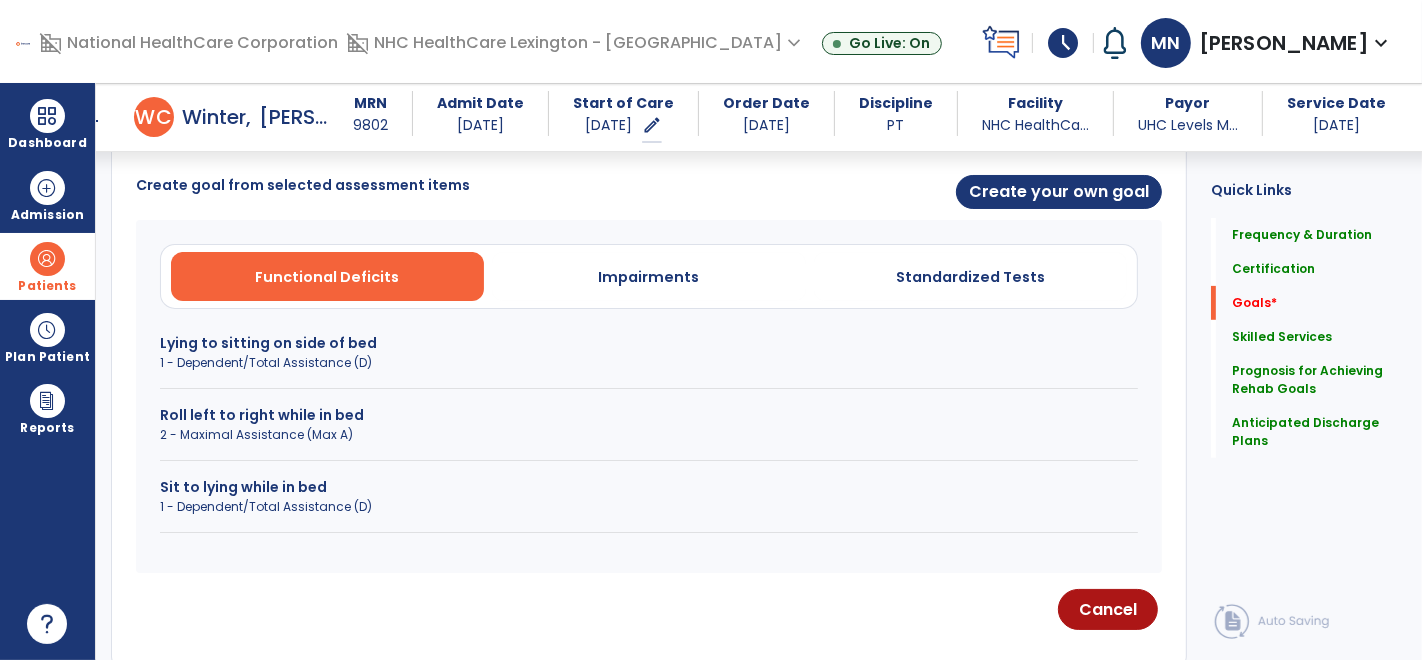 scroll, scrollTop: 522, scrollLeft: 0, axis: vertical 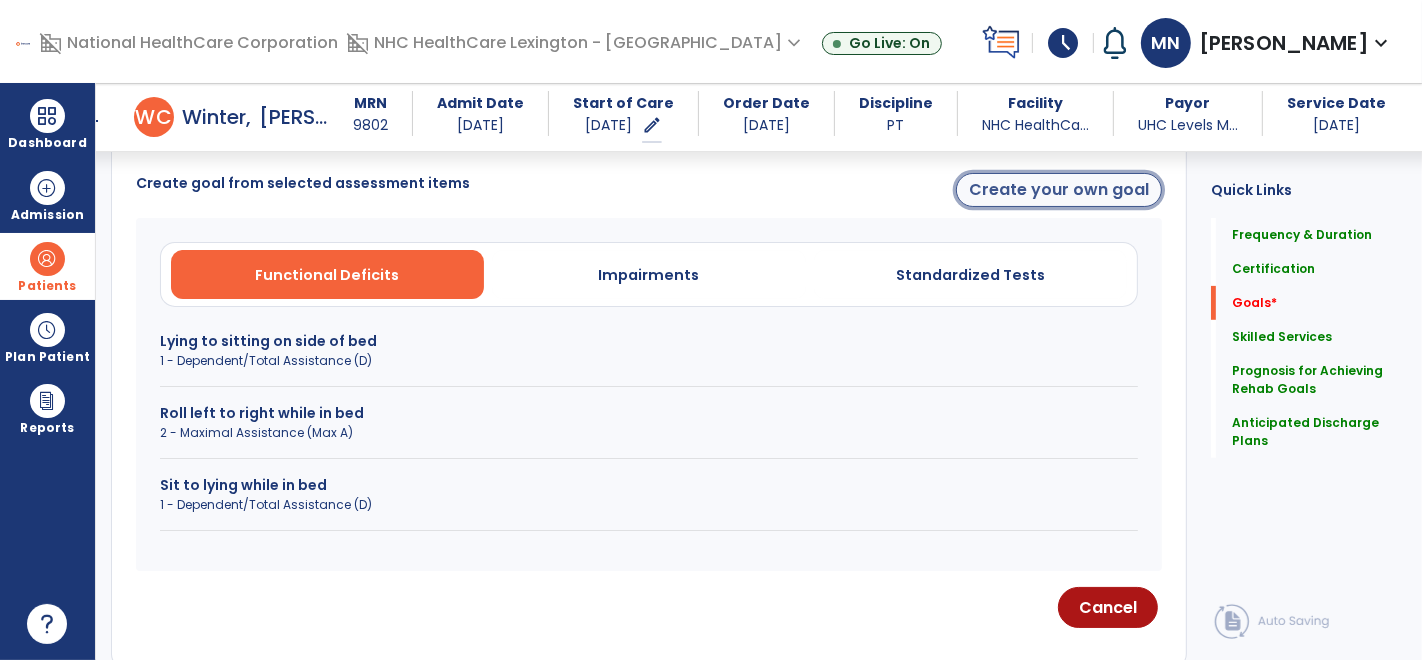 click on "Create your own goal" at bounding box center [1059, 190] 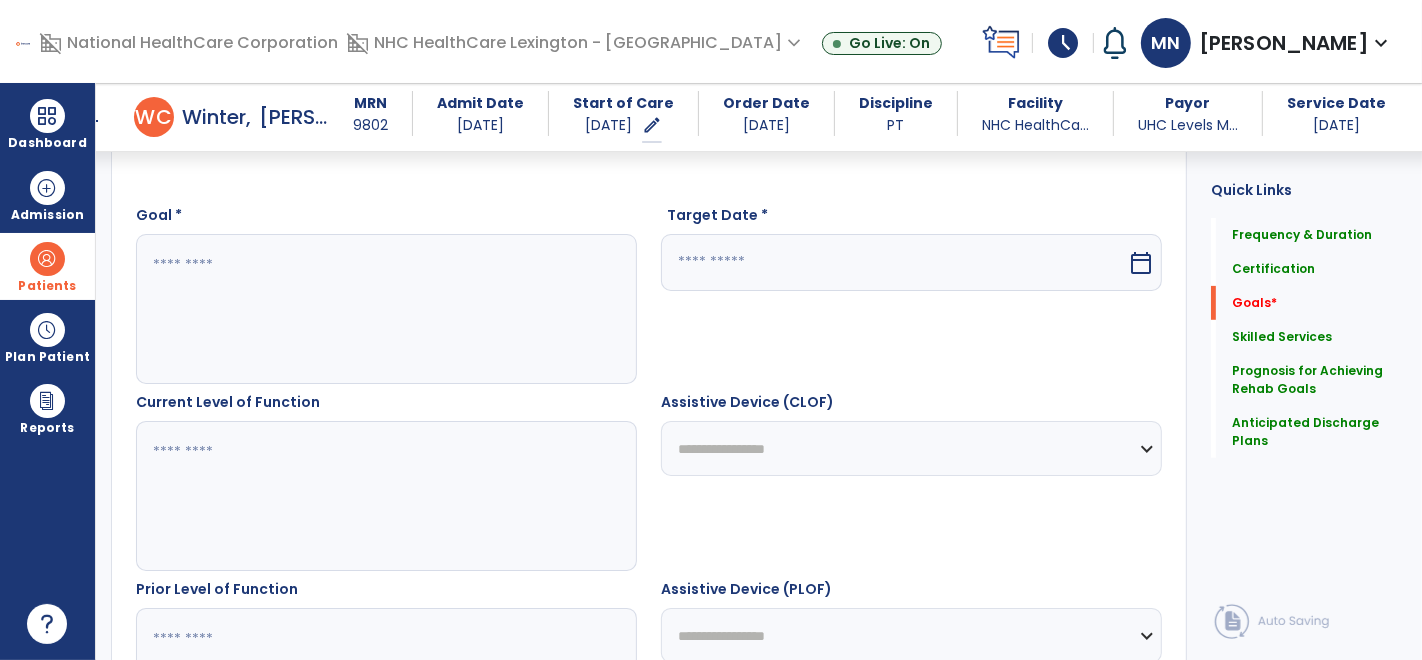 click at bounding box center [386, 309] 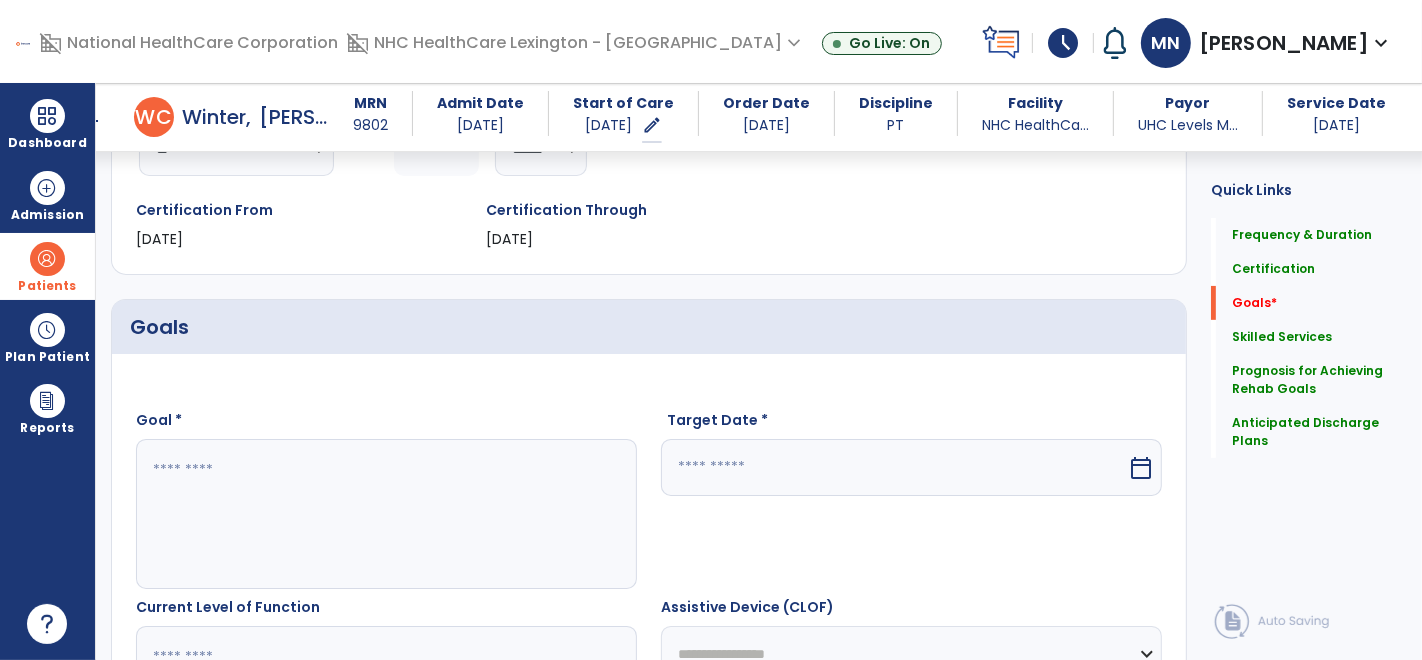 scroll, scrollTop: 337, scrollLeft: 0, axis: vertical 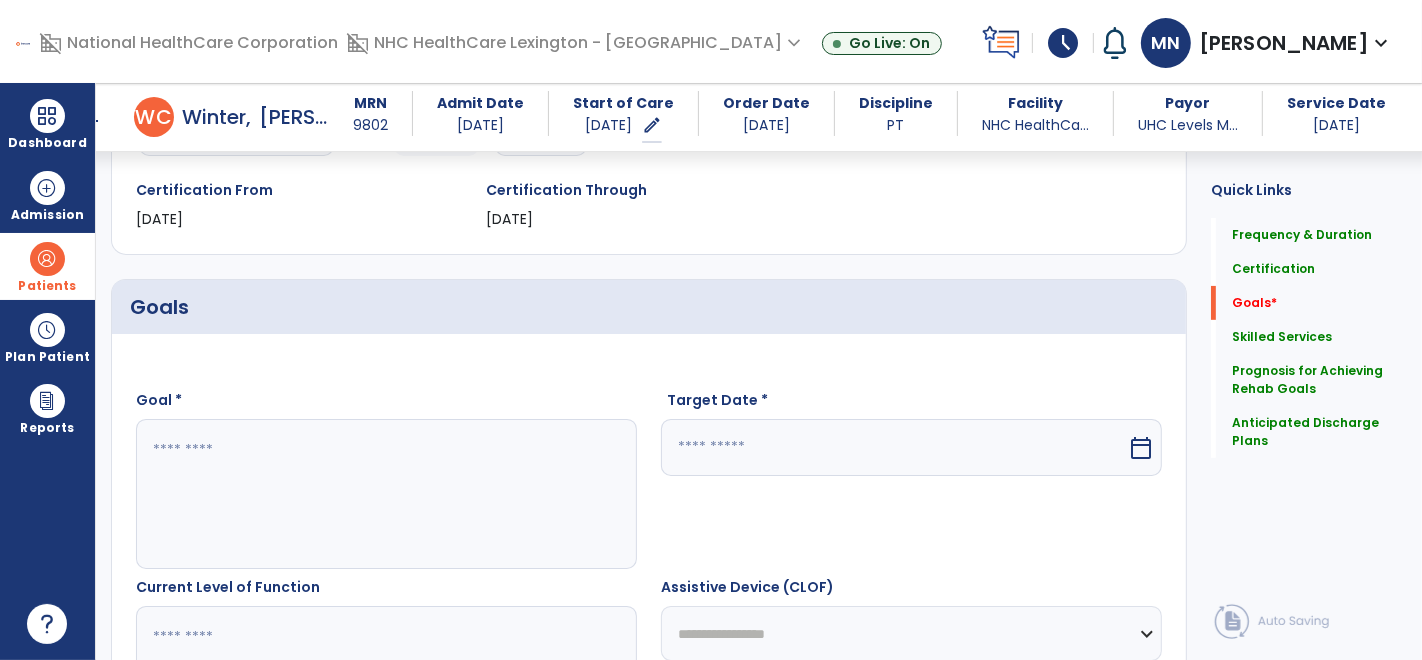click on "**********" at bounding box center (649, 874) 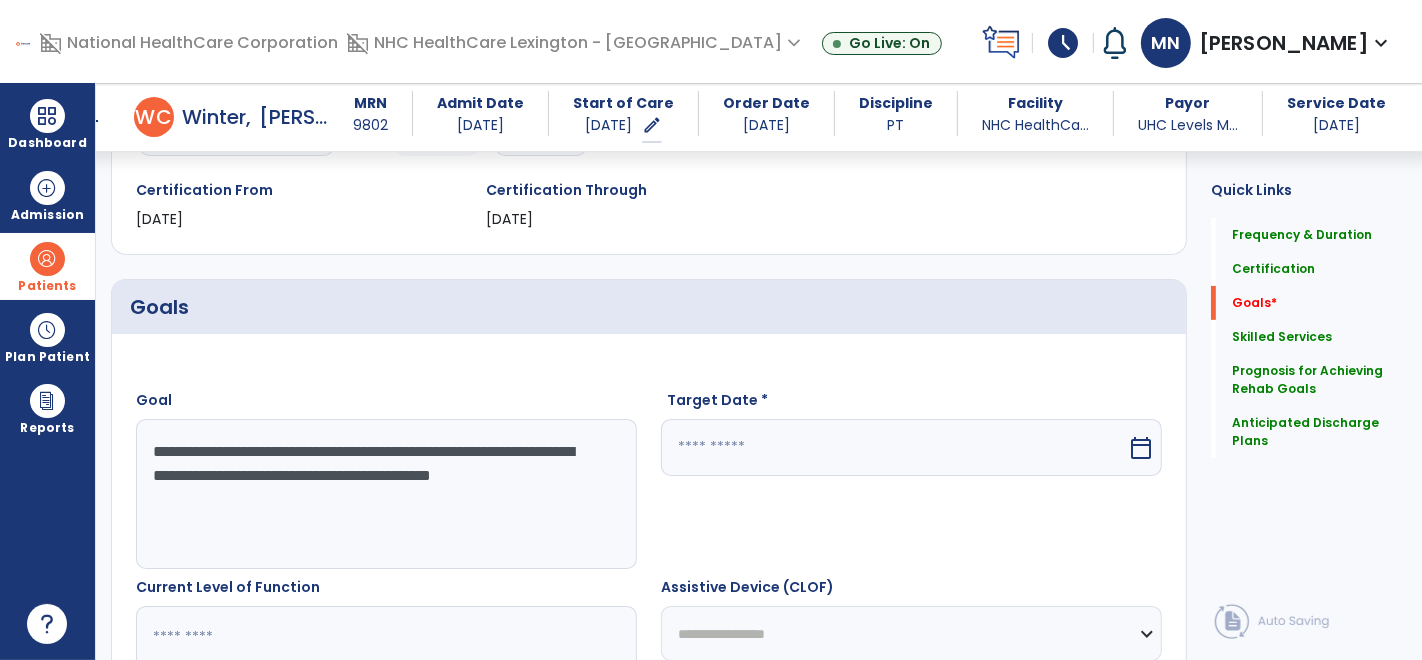 click on "**********" at bounding box center [386, 494] 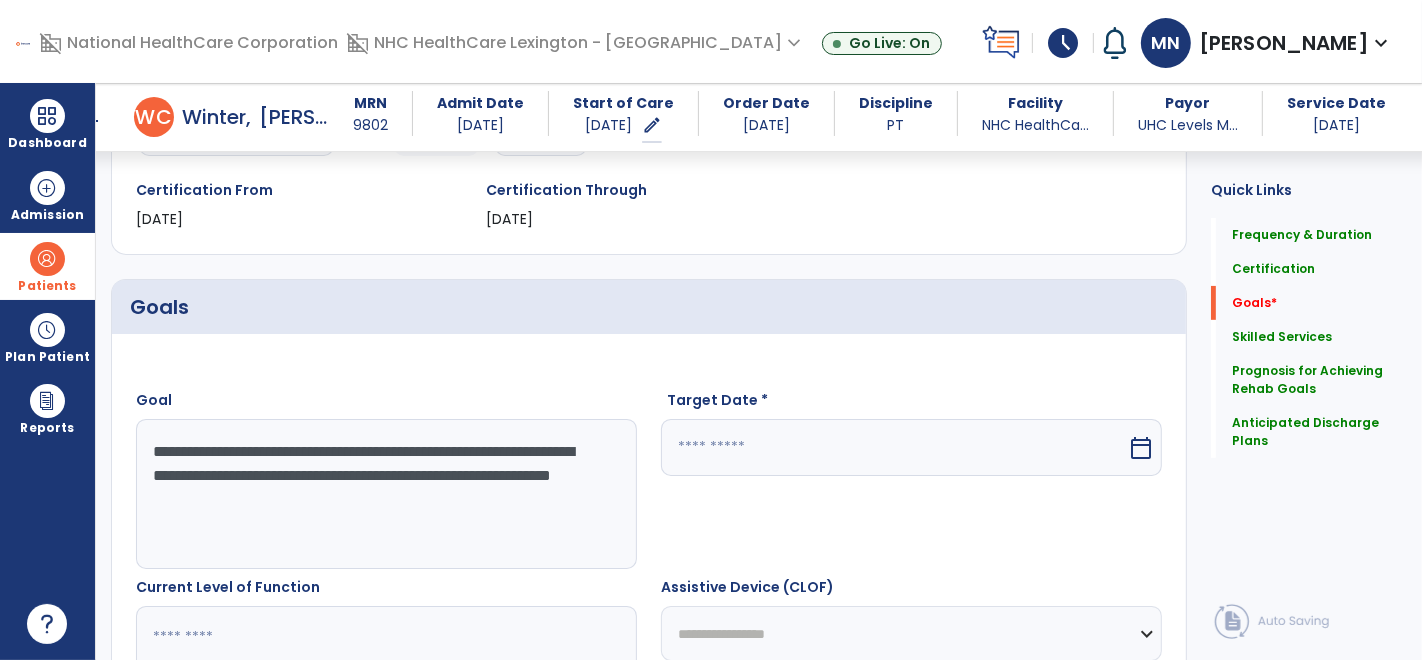 click on "**********" at bounding box center (386, 494) 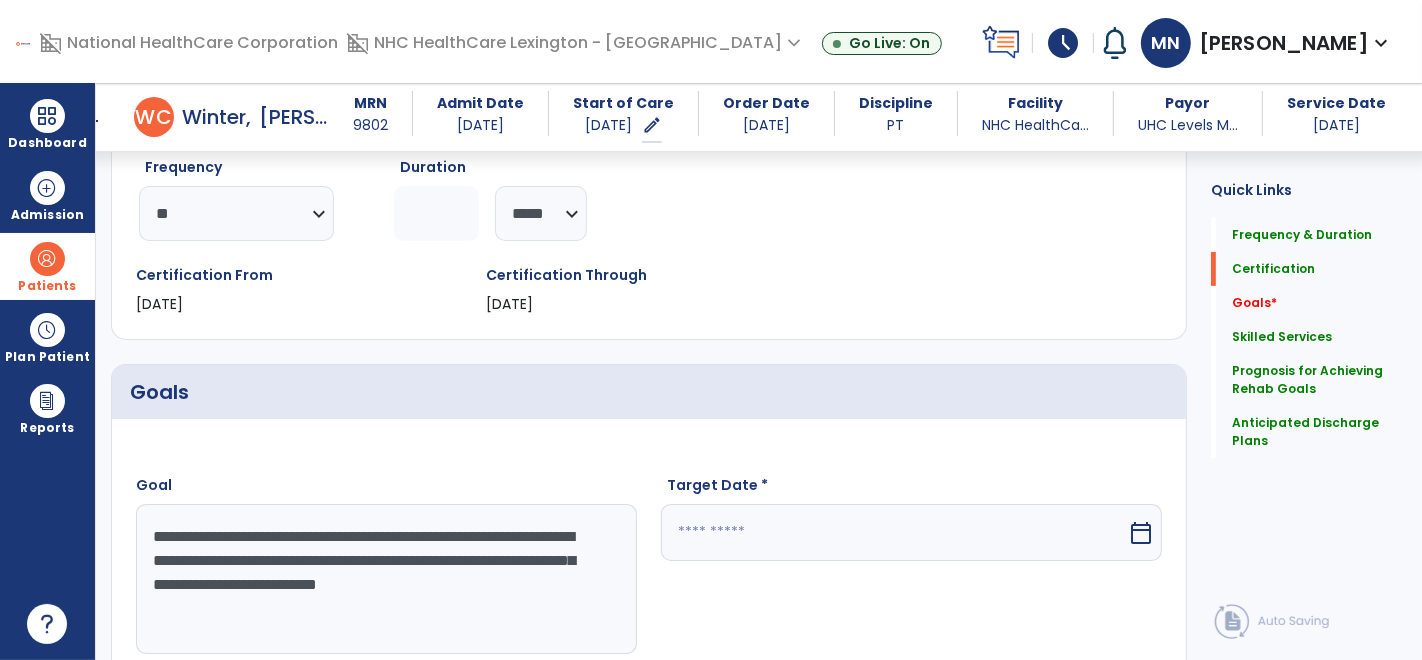 scroll, scrollTop: 261, scrollLeft: 0, axis: vertical 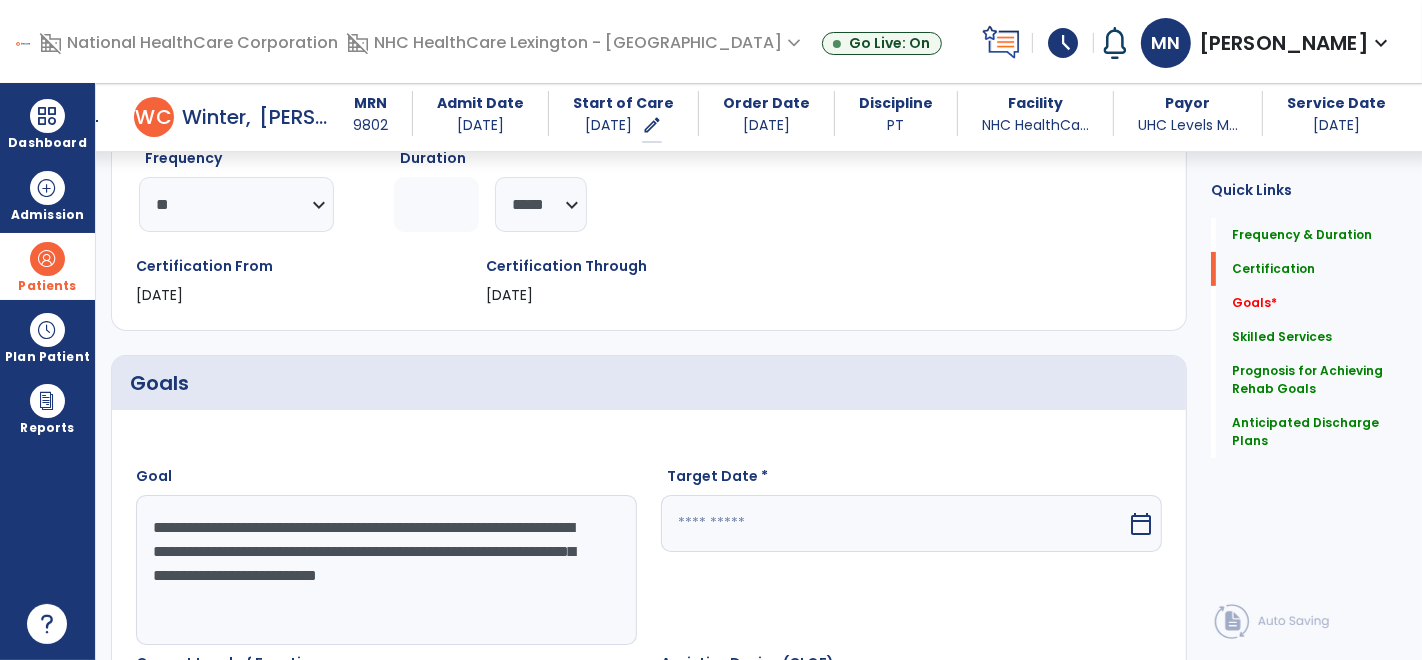 type on "**********" 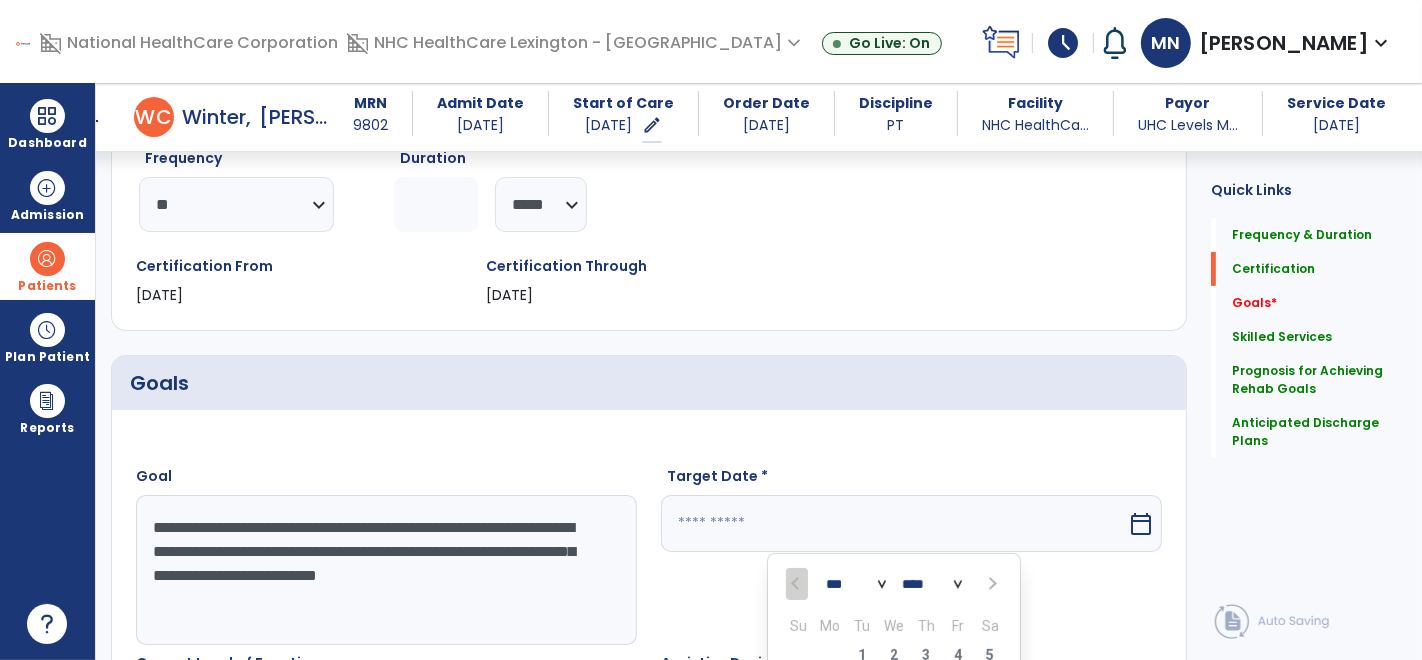 scroll, scrollTop: 580, scrollLeft: 0, axis: vertical 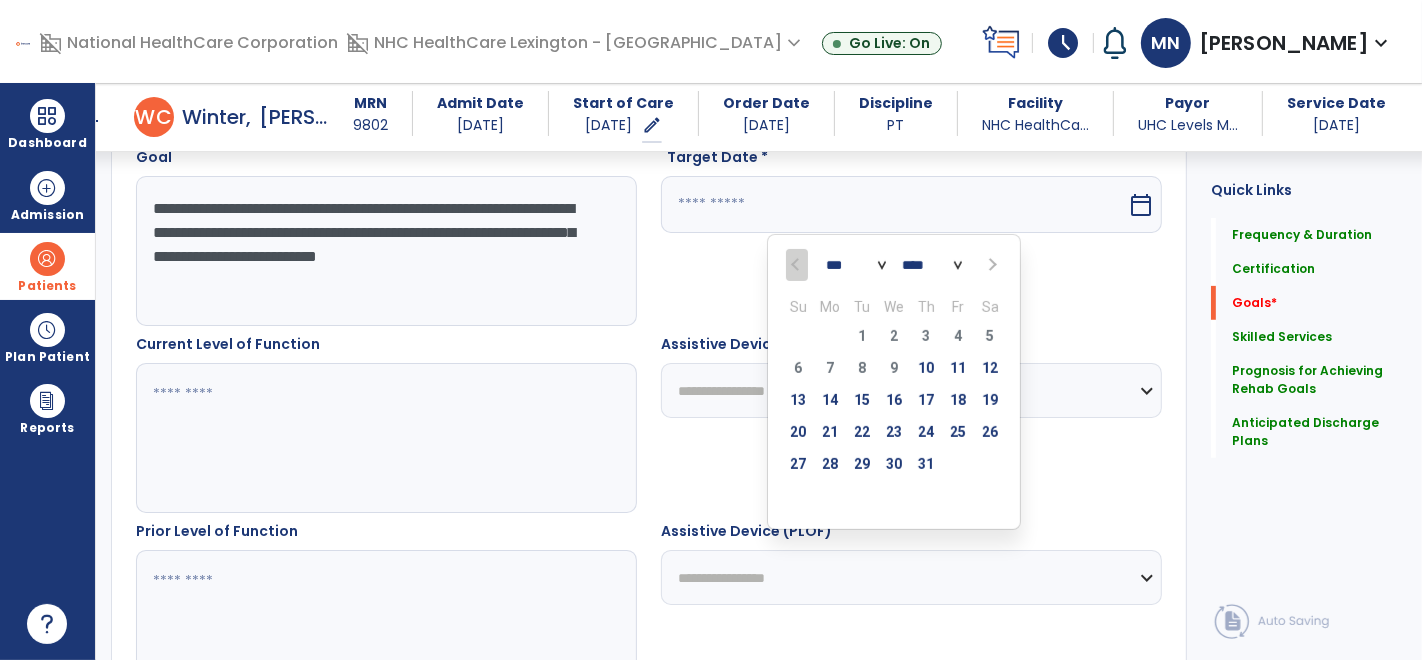 click at bounding box center (991, 265) 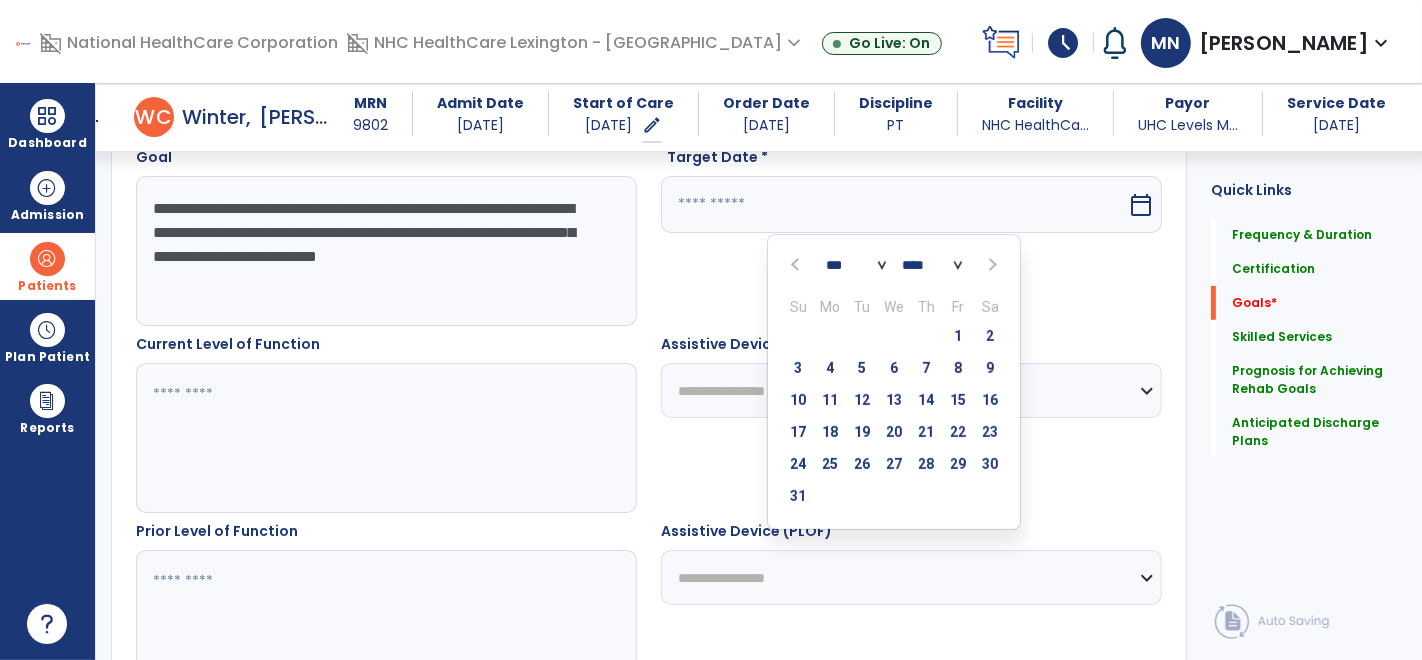 click at bounding box center (991, 265) 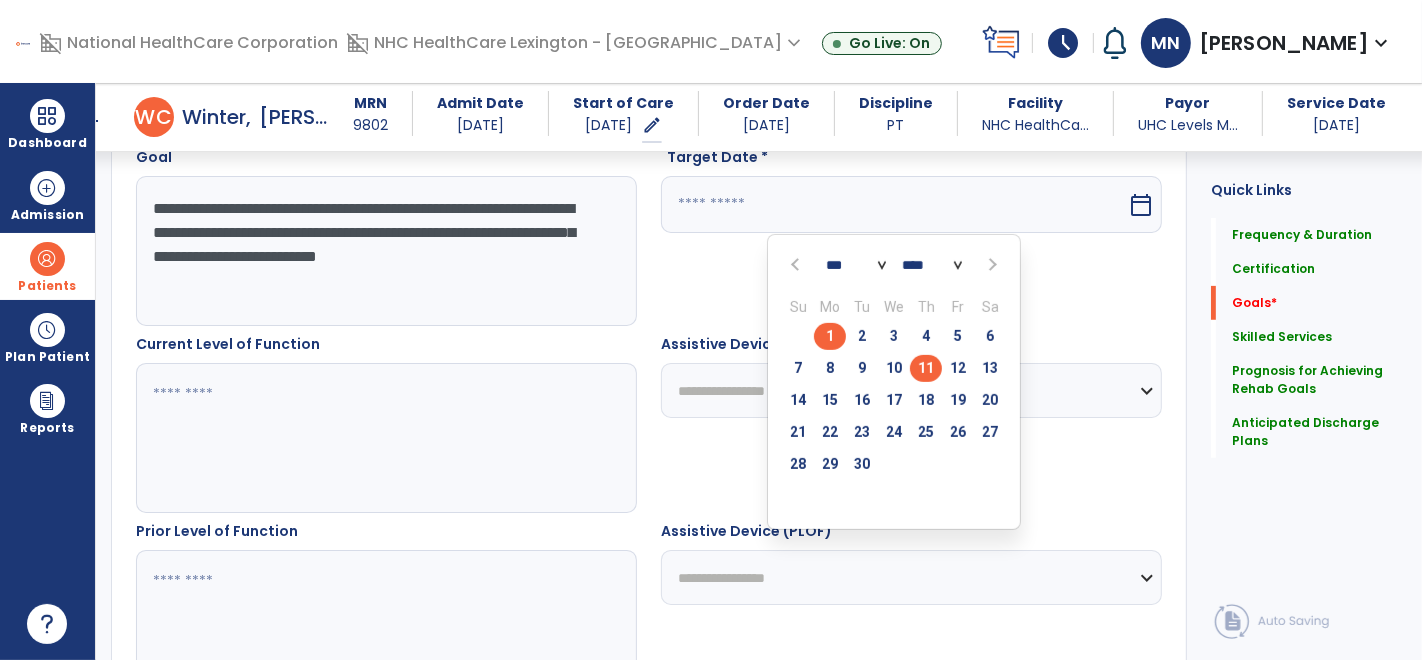 click on "11" at bounding box center [926, 368] 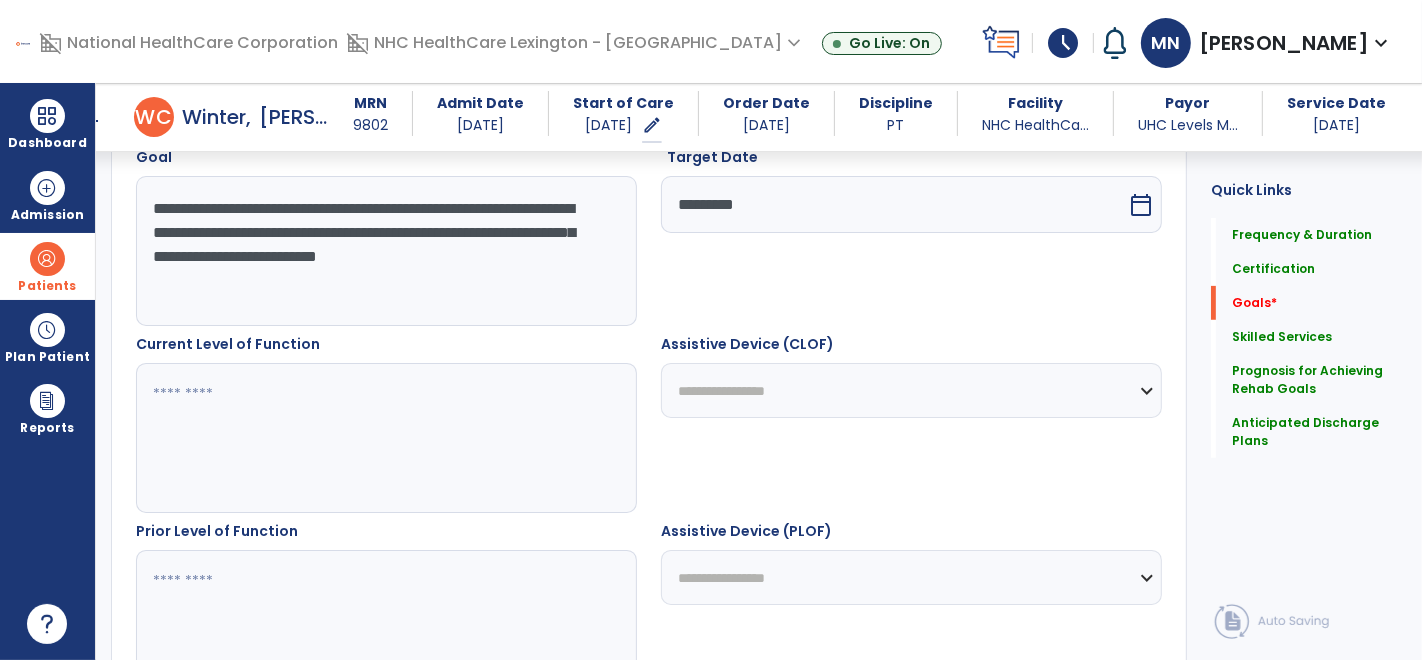 click at bounding box center (386, 438) 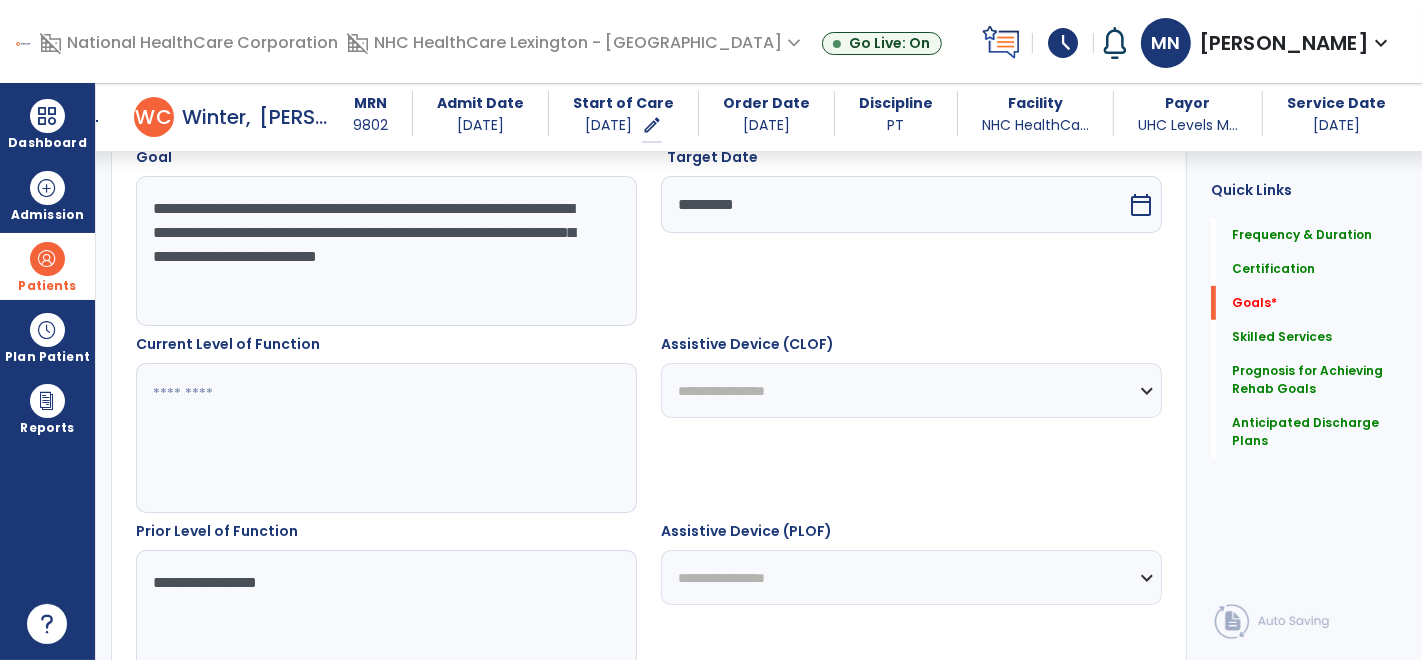 type on "**********" 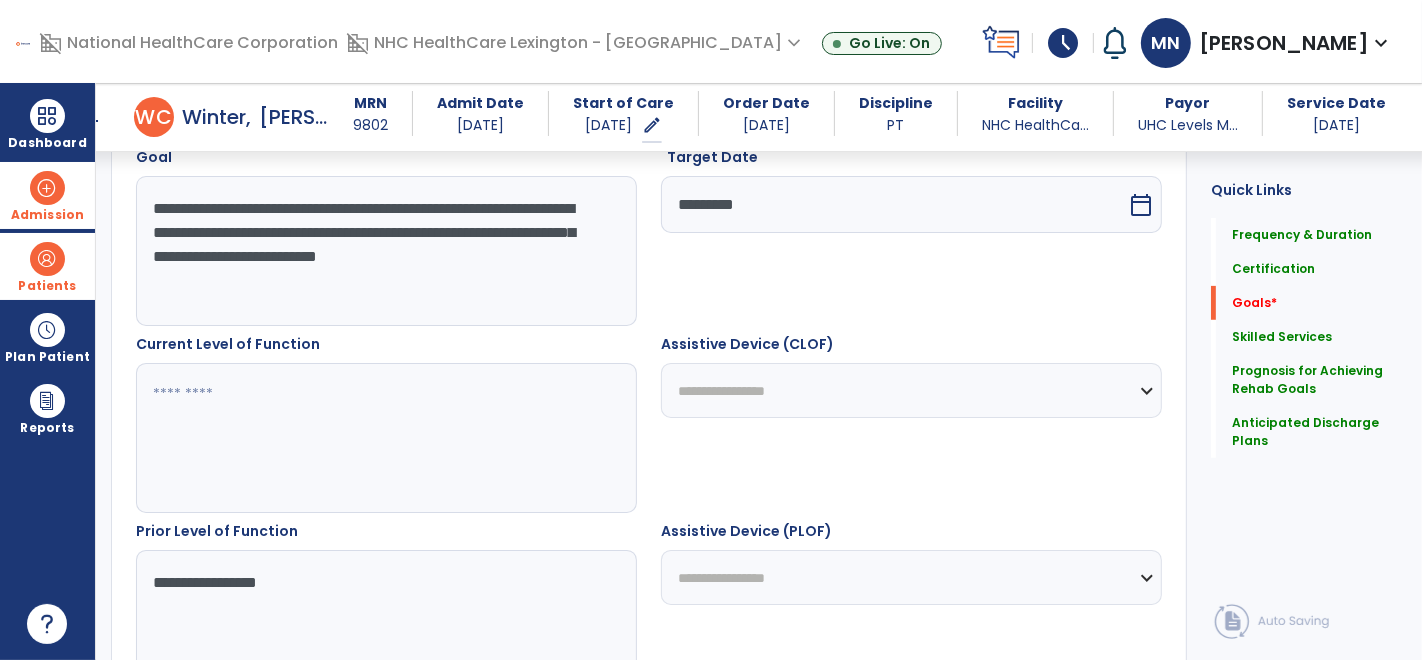 drag, startPoint x: 302, startPoint y: 290, endPoint x: 49, endPoint y: 194, distance: 270.6012 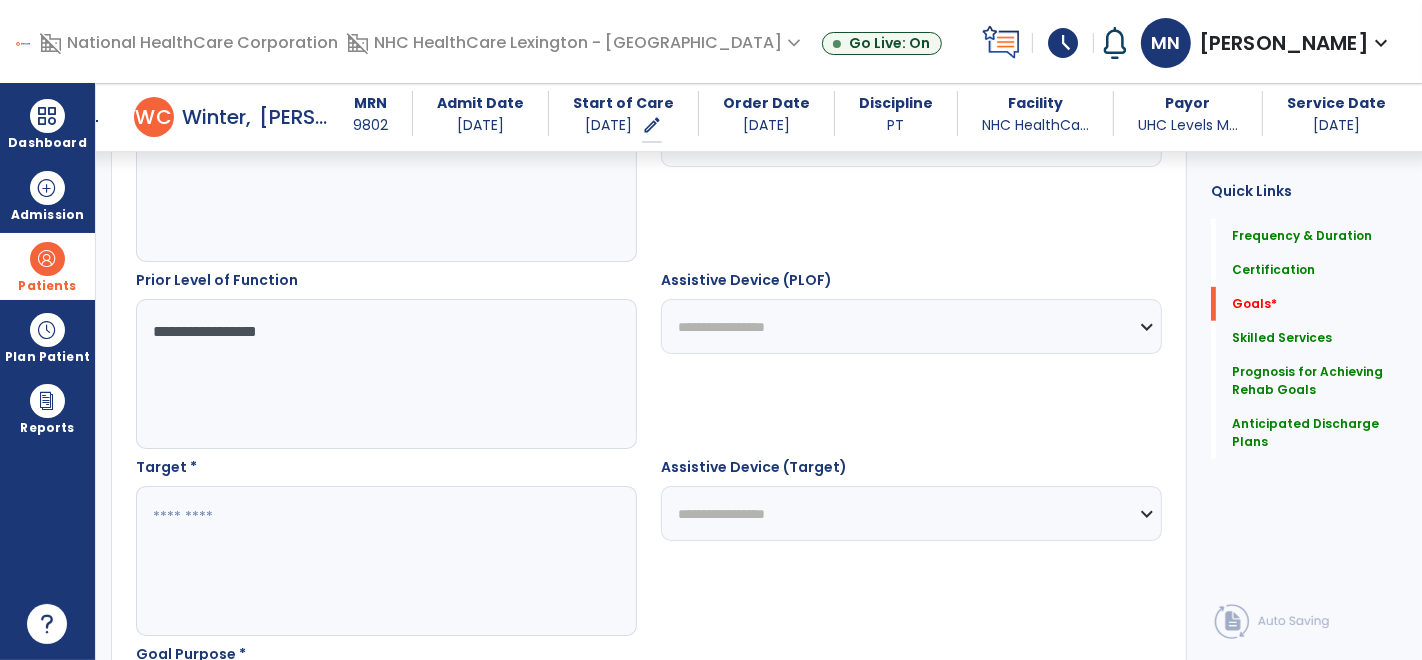 scroll, scrollTop: 831, scrollLeft: 0, axis: vertical 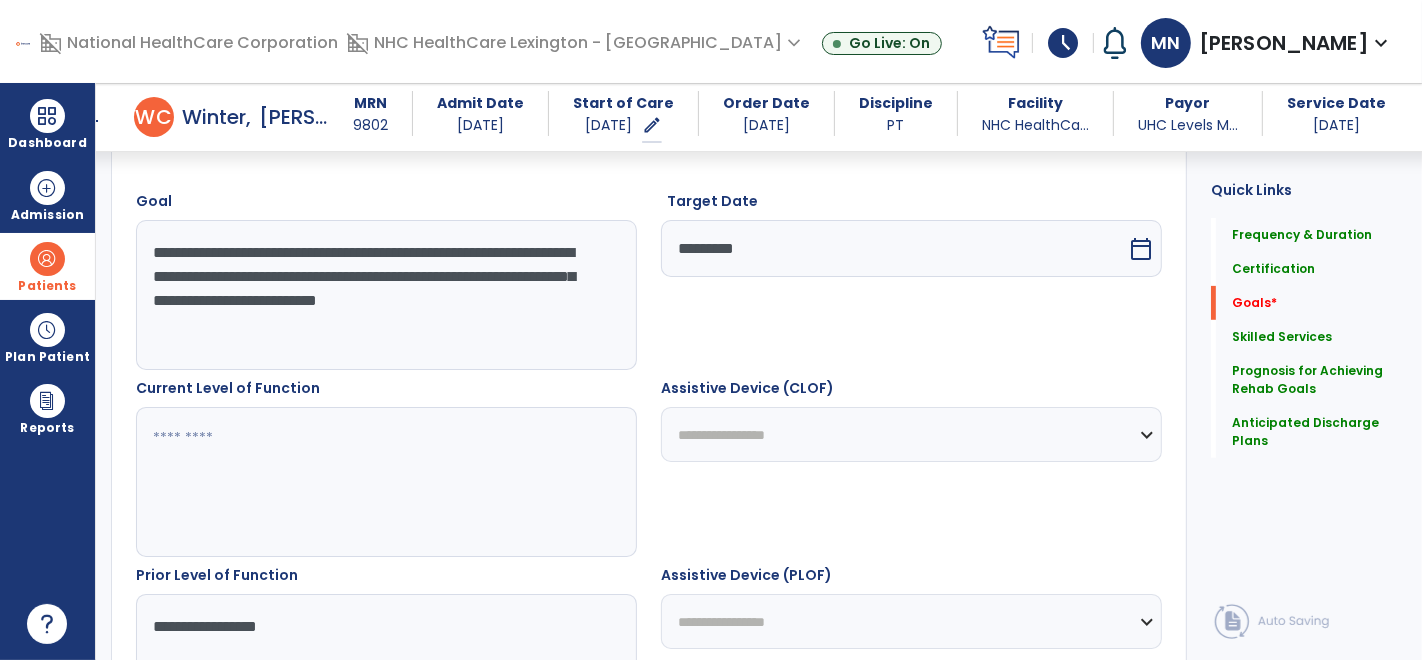 type on "**********" 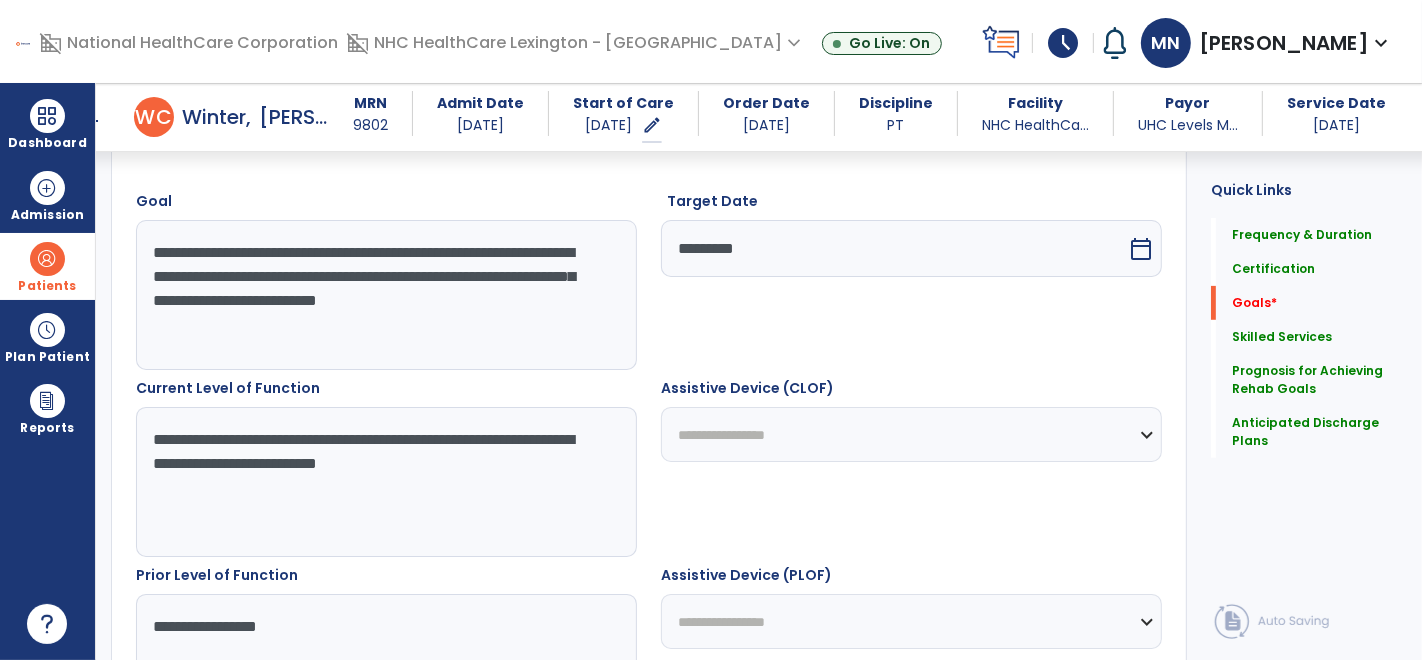 click on "**********" at bounding box center [386, 482] 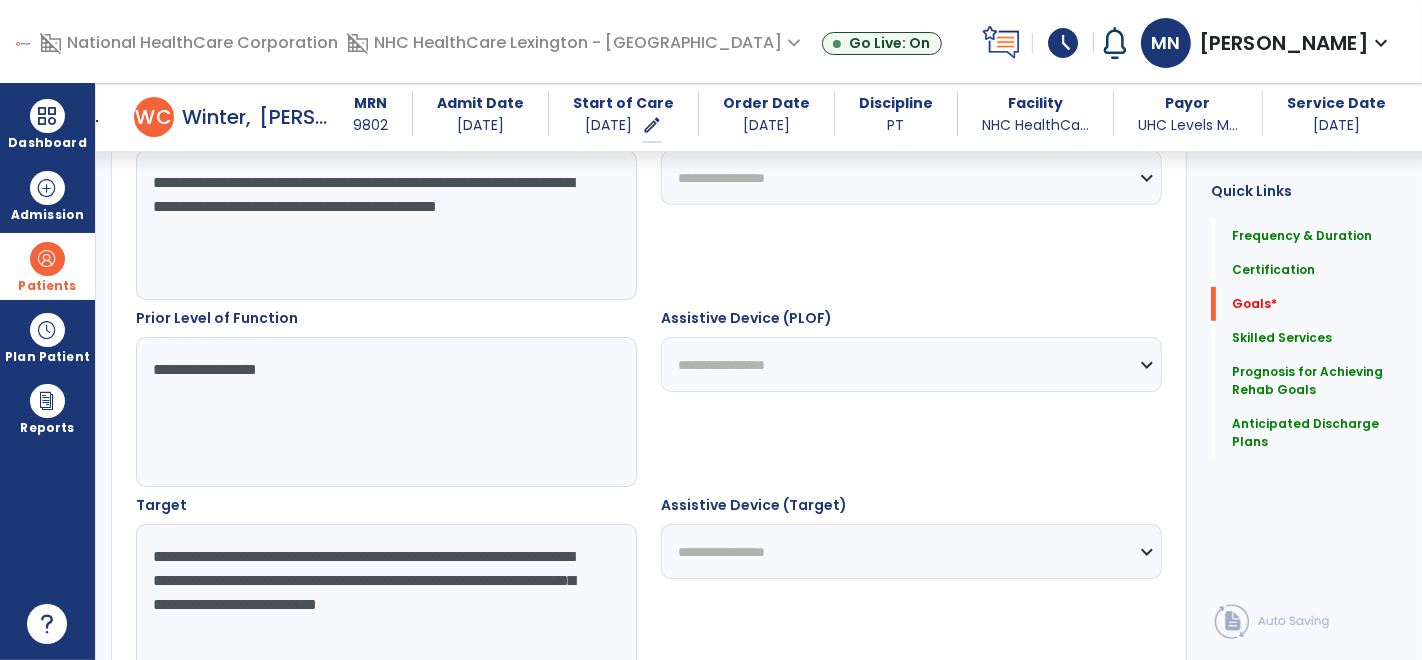 scroll, scrollTop: 806, scrollLeft: 0, axis: vertical 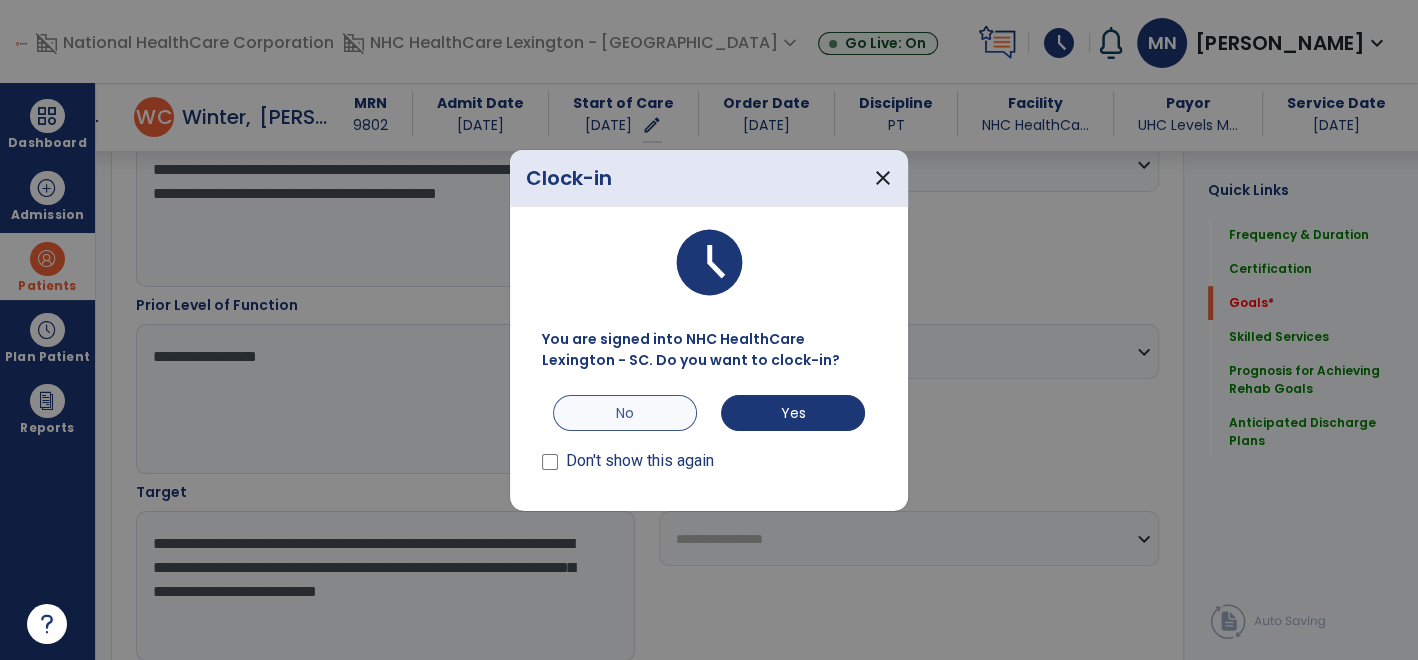 type on "**********" 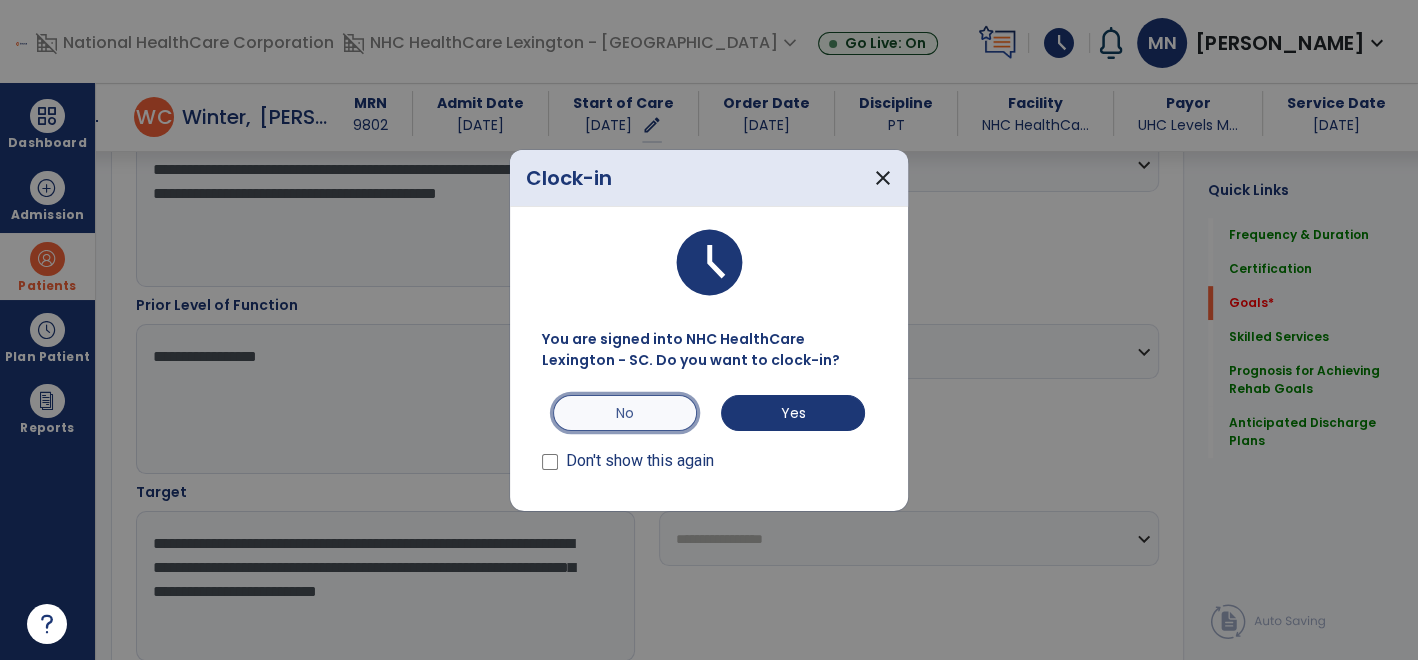click on "No" at bounding box center [625, 413] 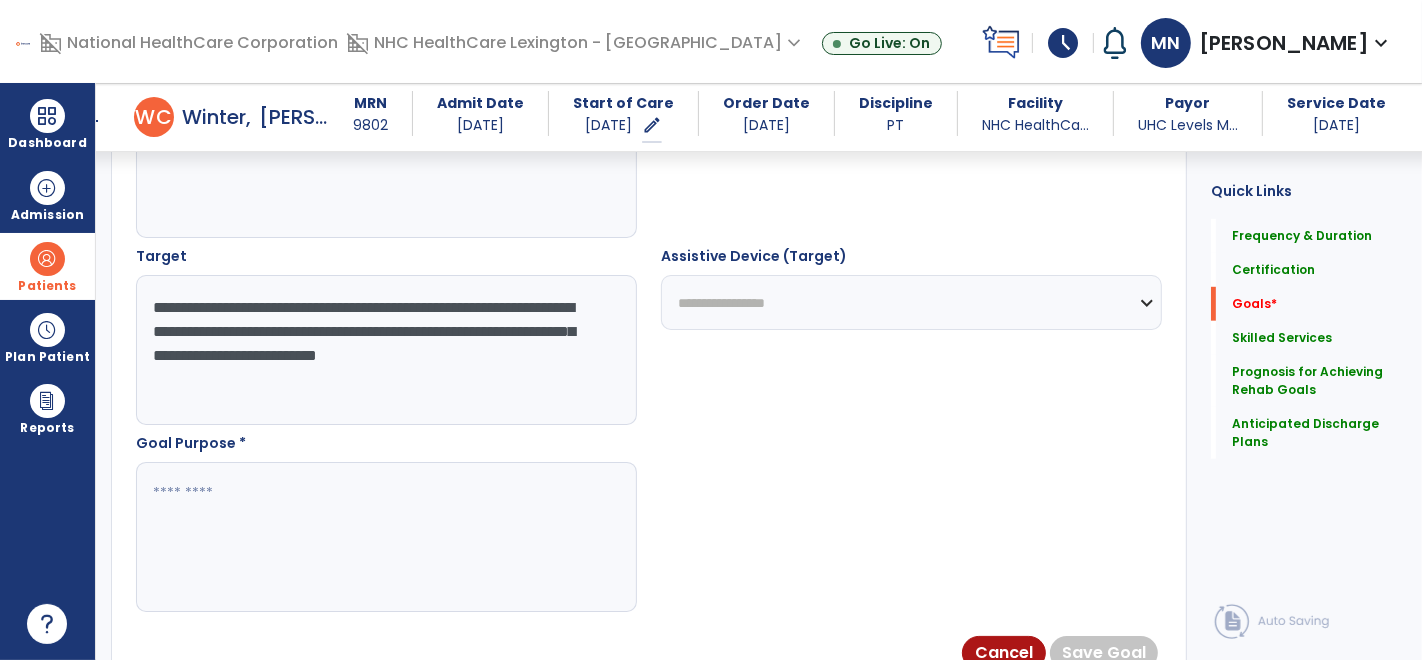 scroll, scrollTop: 1045, scrollLeft: 0, axis: vertical 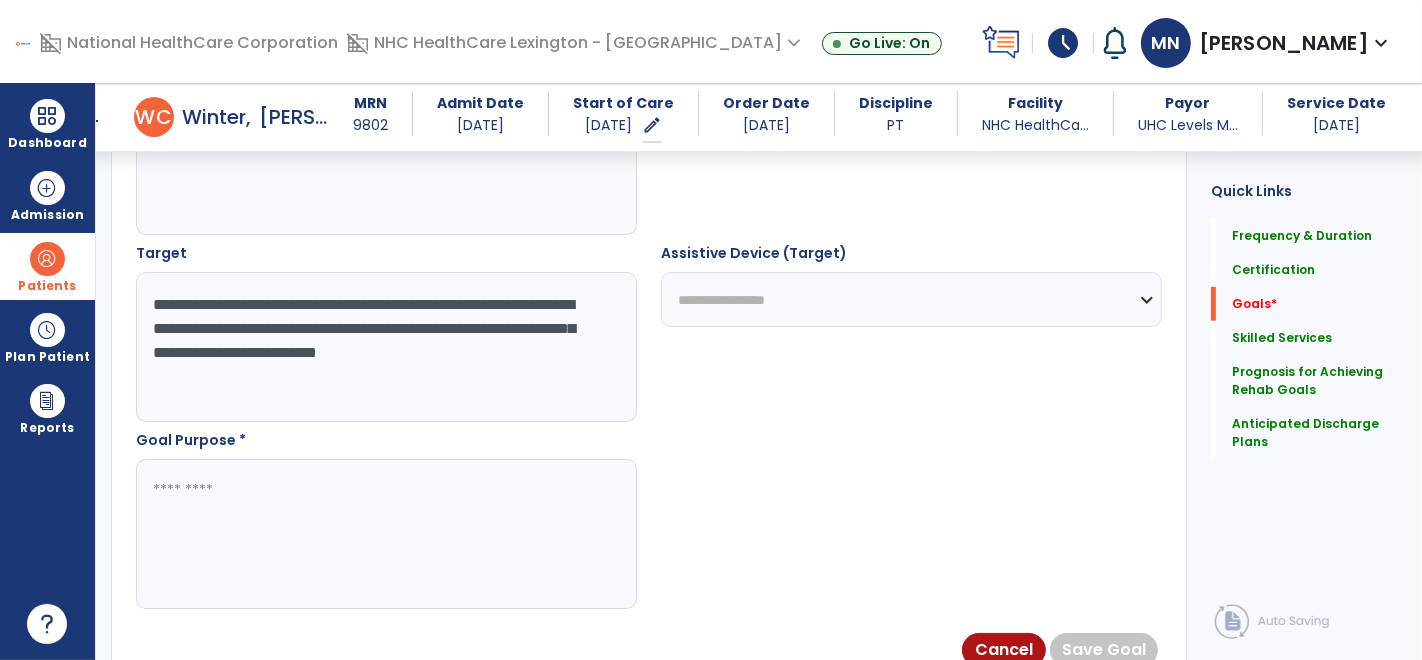 click at bounding box center [386, 534] 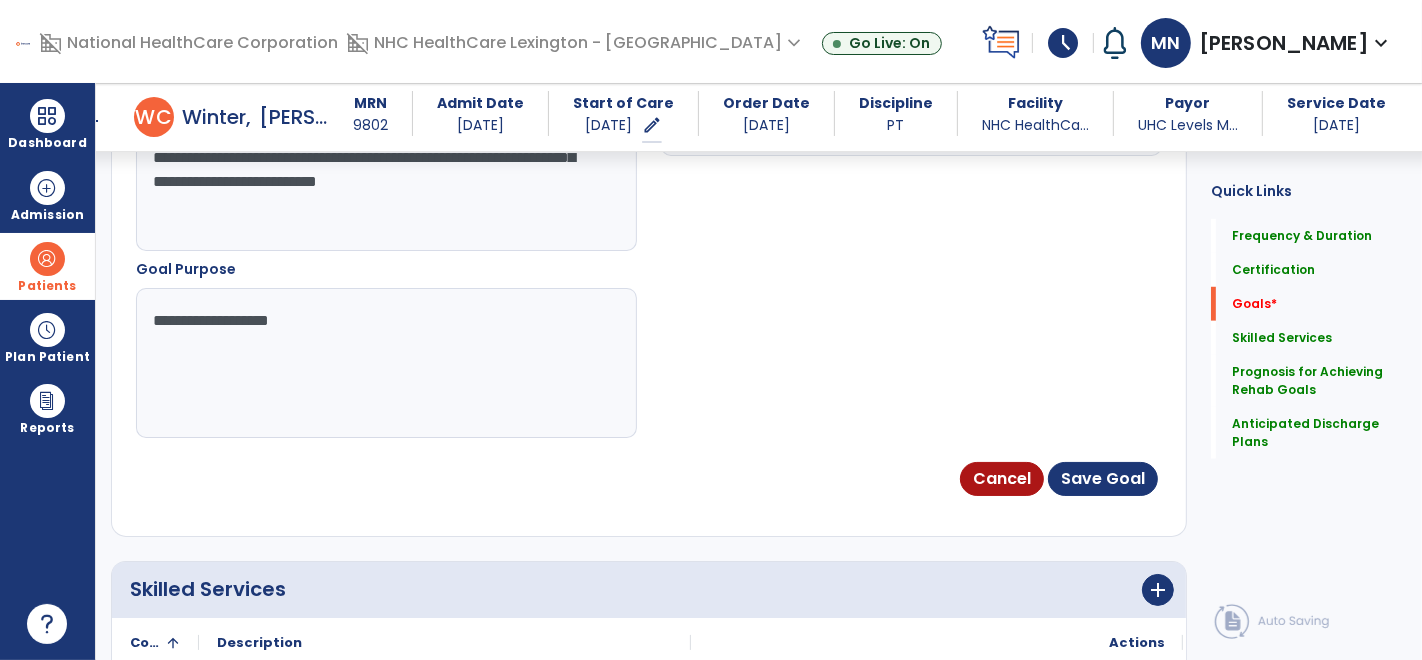 scroll, scrollTop: 1217, scrollLeft: 0, axis: vertical 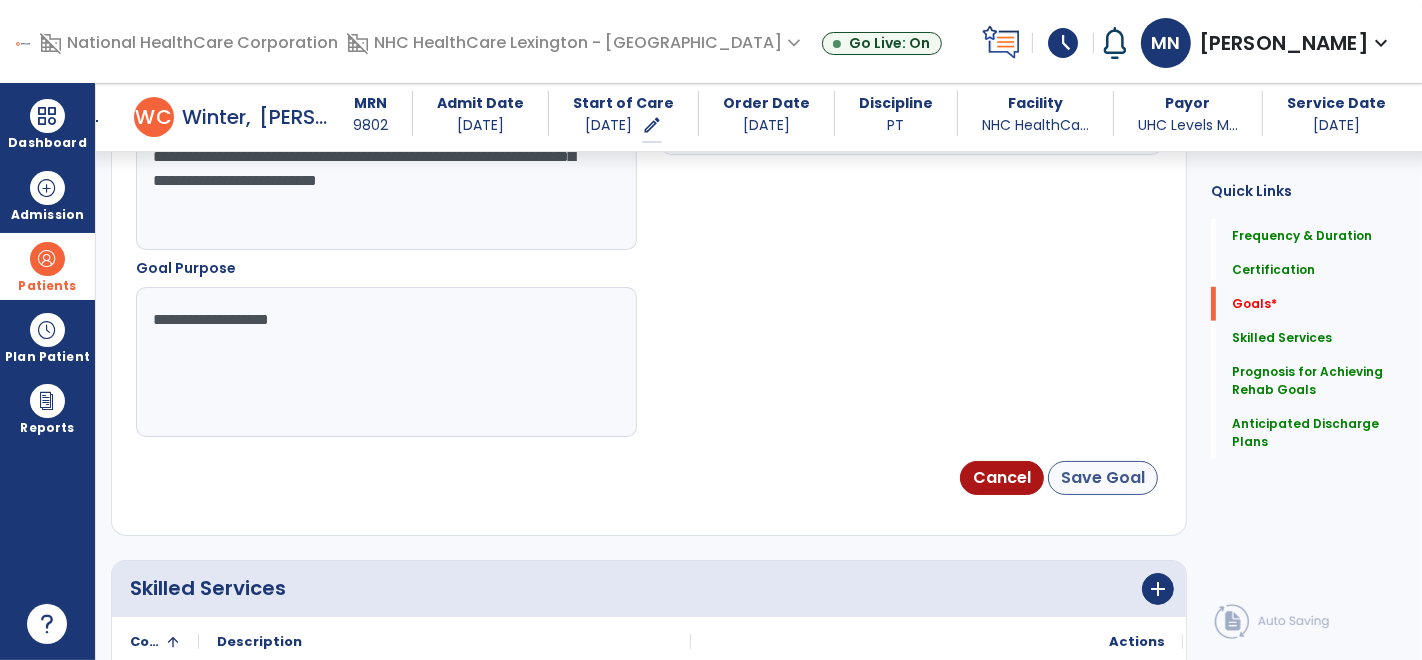 type on "**********" 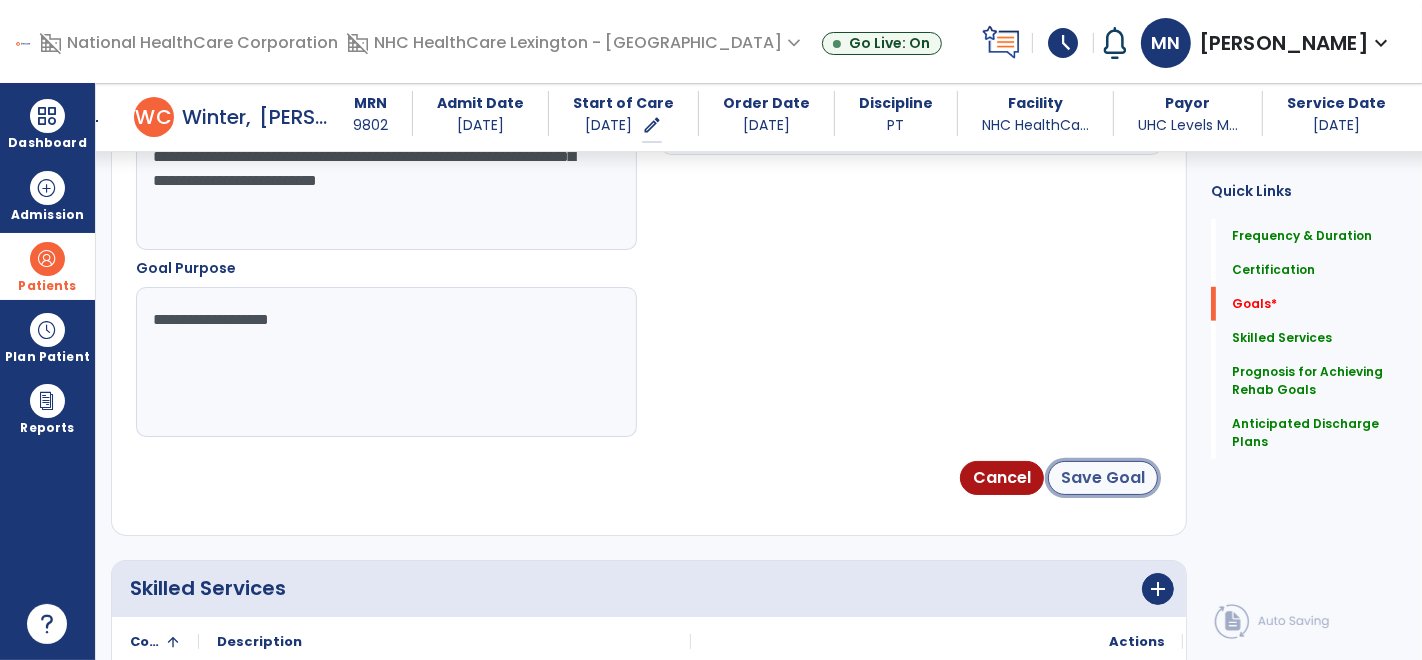 click on "Save Goal" at bounding box center (1103, 478) 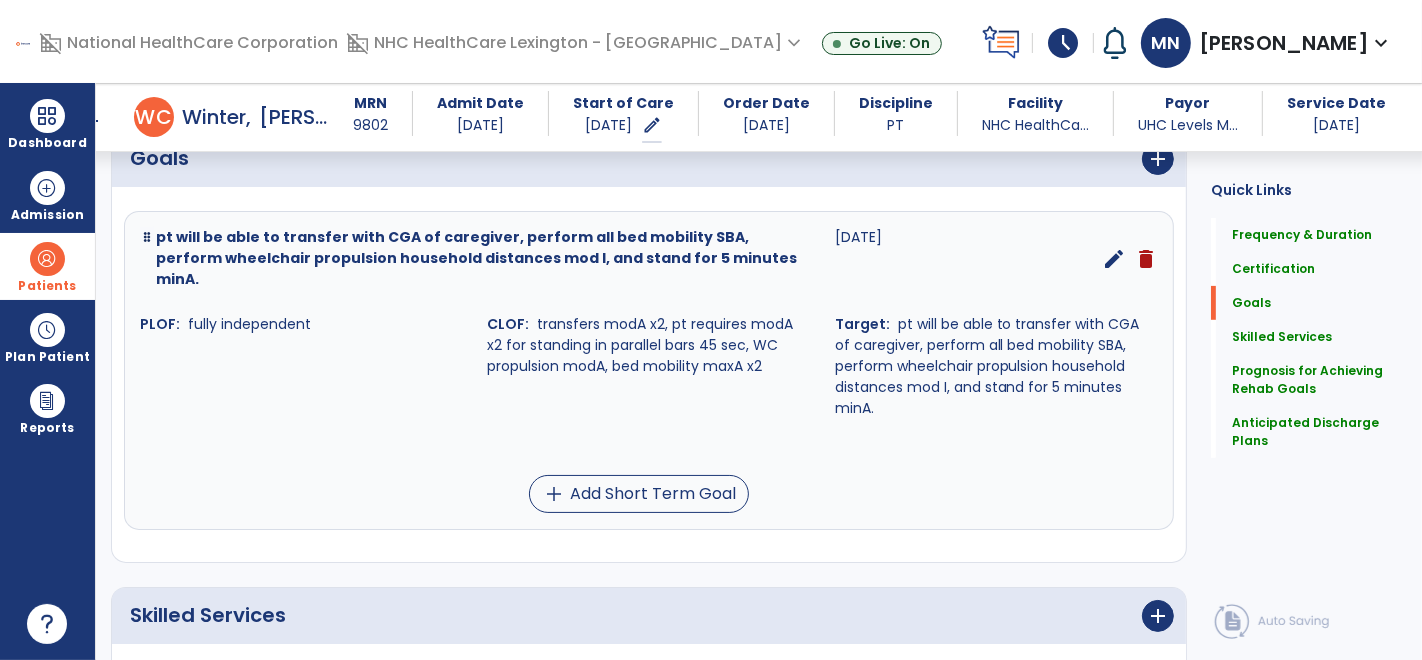 scroll, scrollTop: 495, scrollLeft: 0, axis: vertical 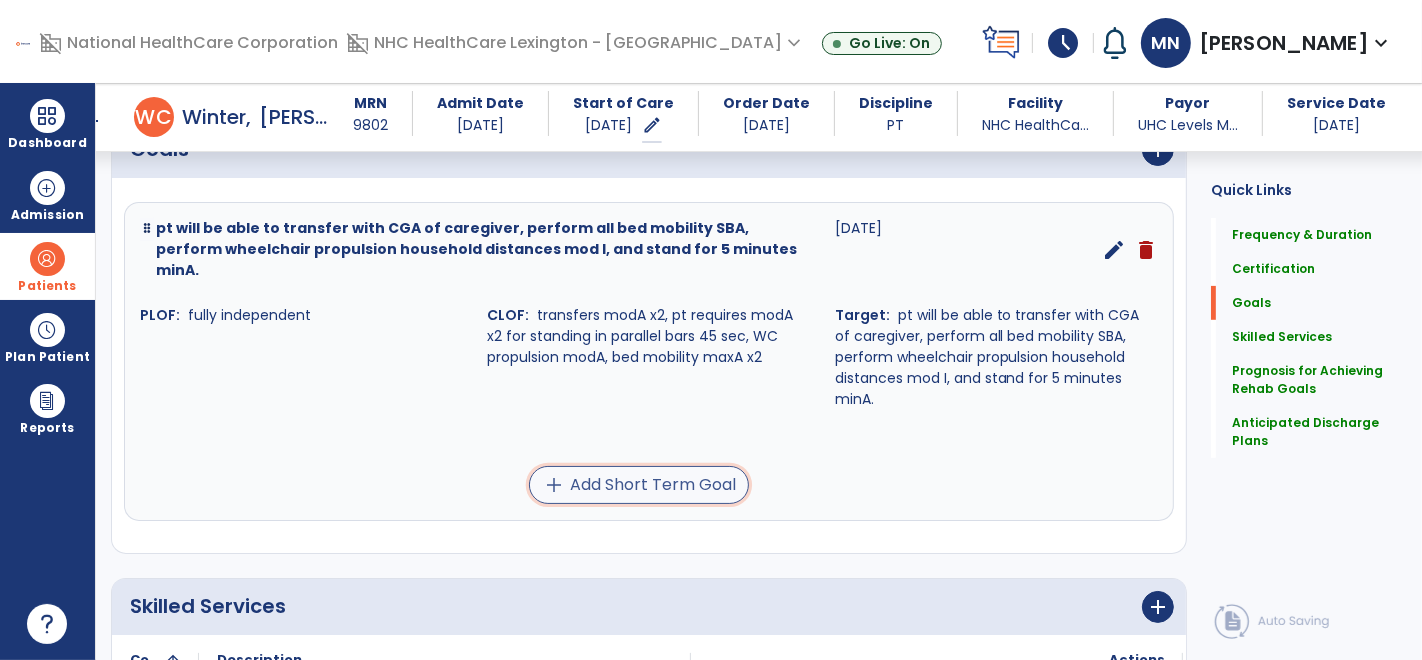 click on "add  Add Short Term Goal" at bounding box center [639, 485] 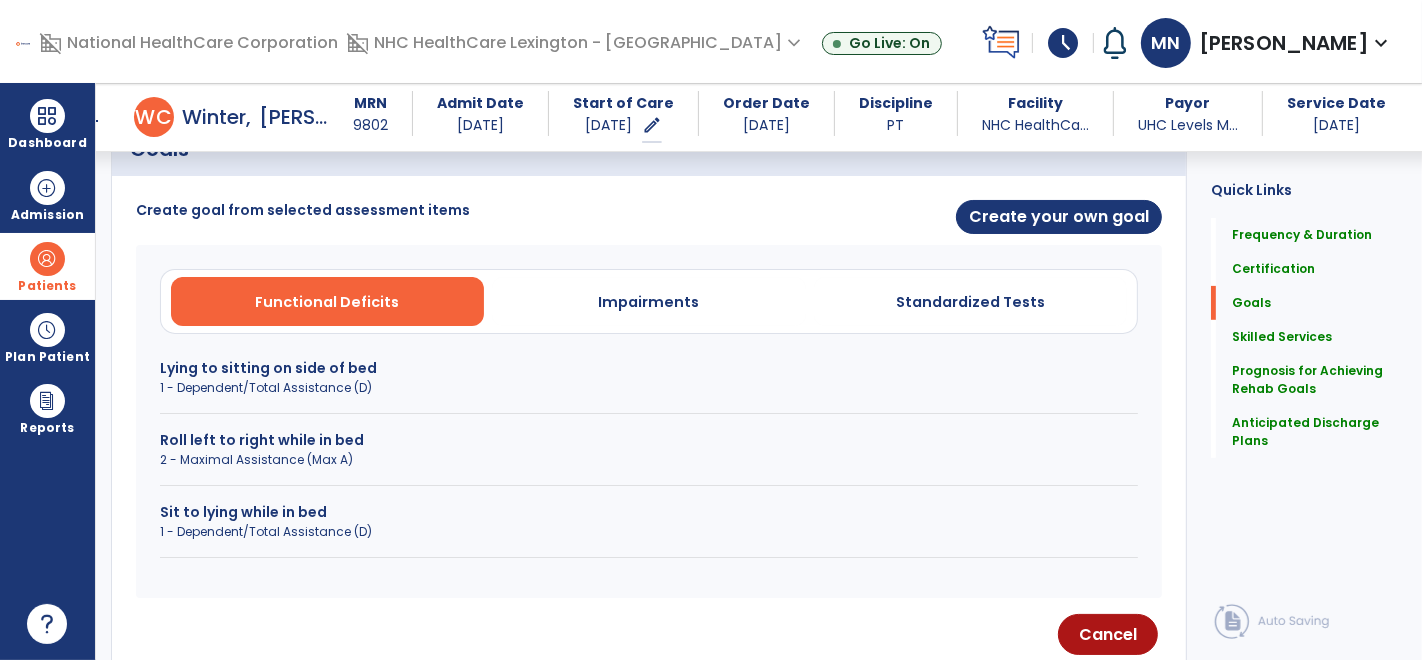 click on "2 - Maximal Assistance (Max A)" at bounding box center (649, 460) 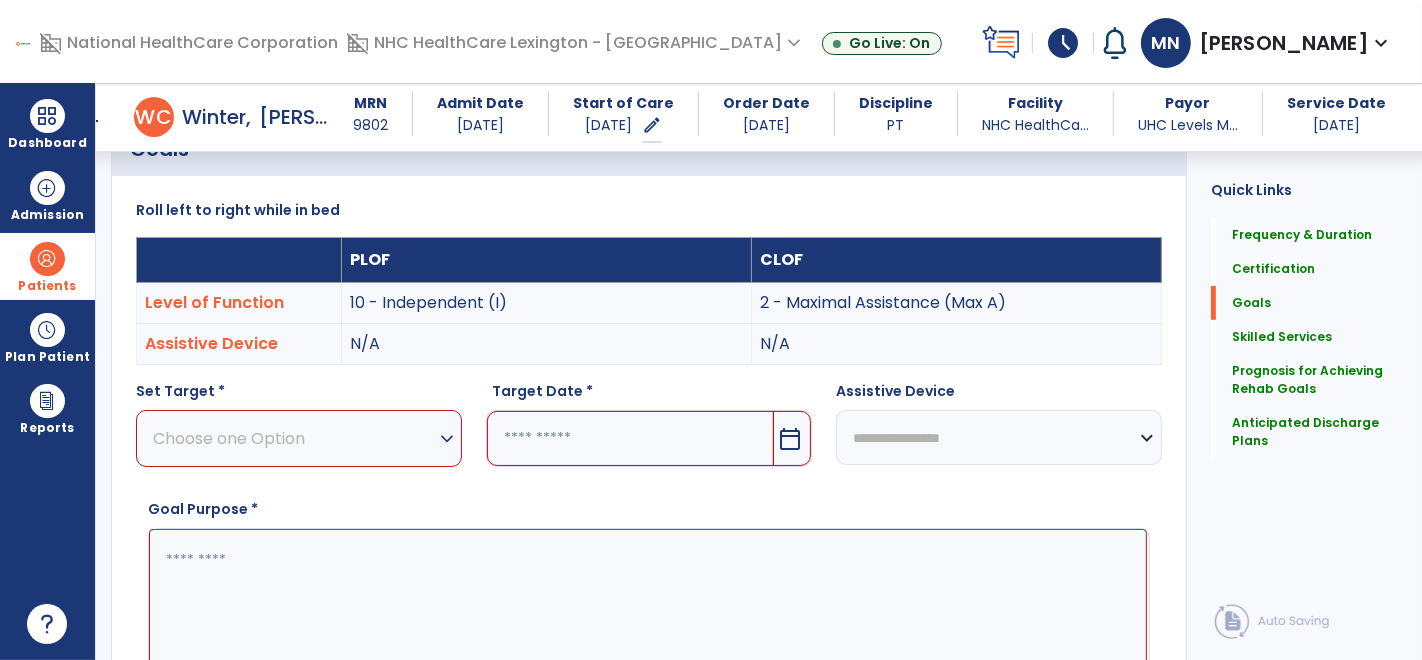 click at bounding box center (630, 438) 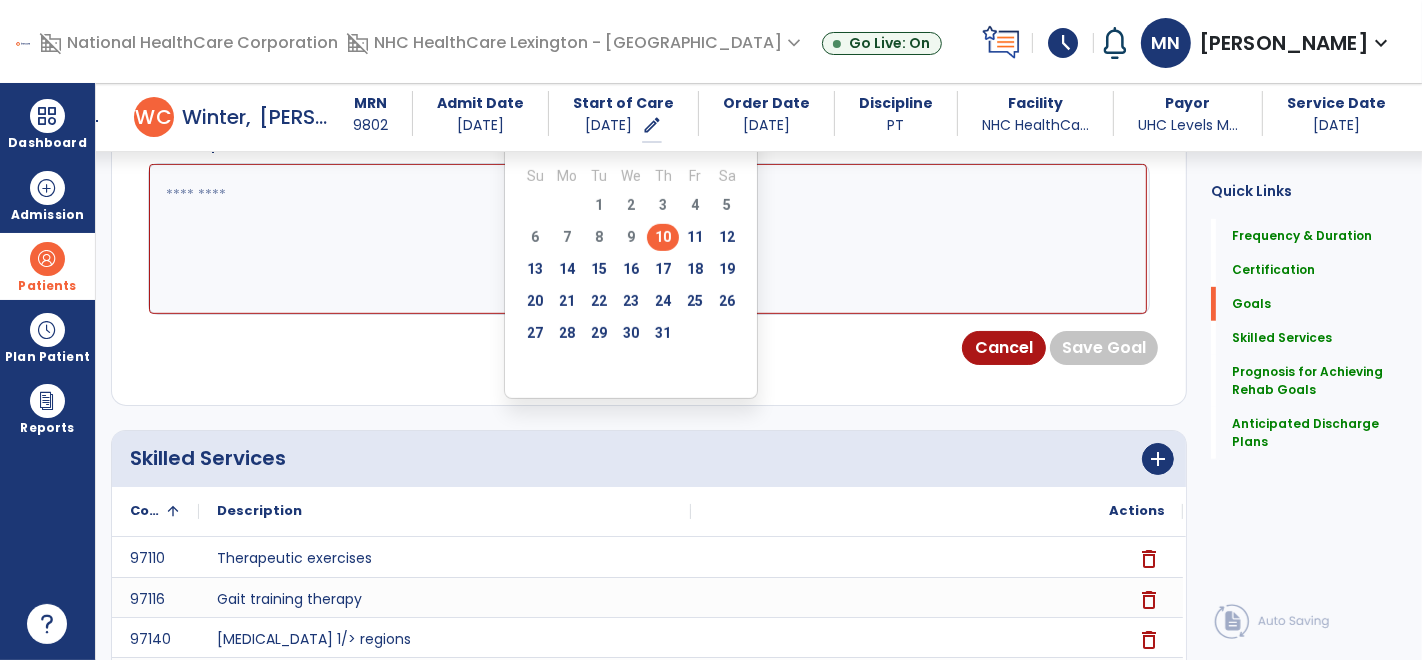 scroll, scrollTop: 905, scrollLeft: 0, axis: vertical 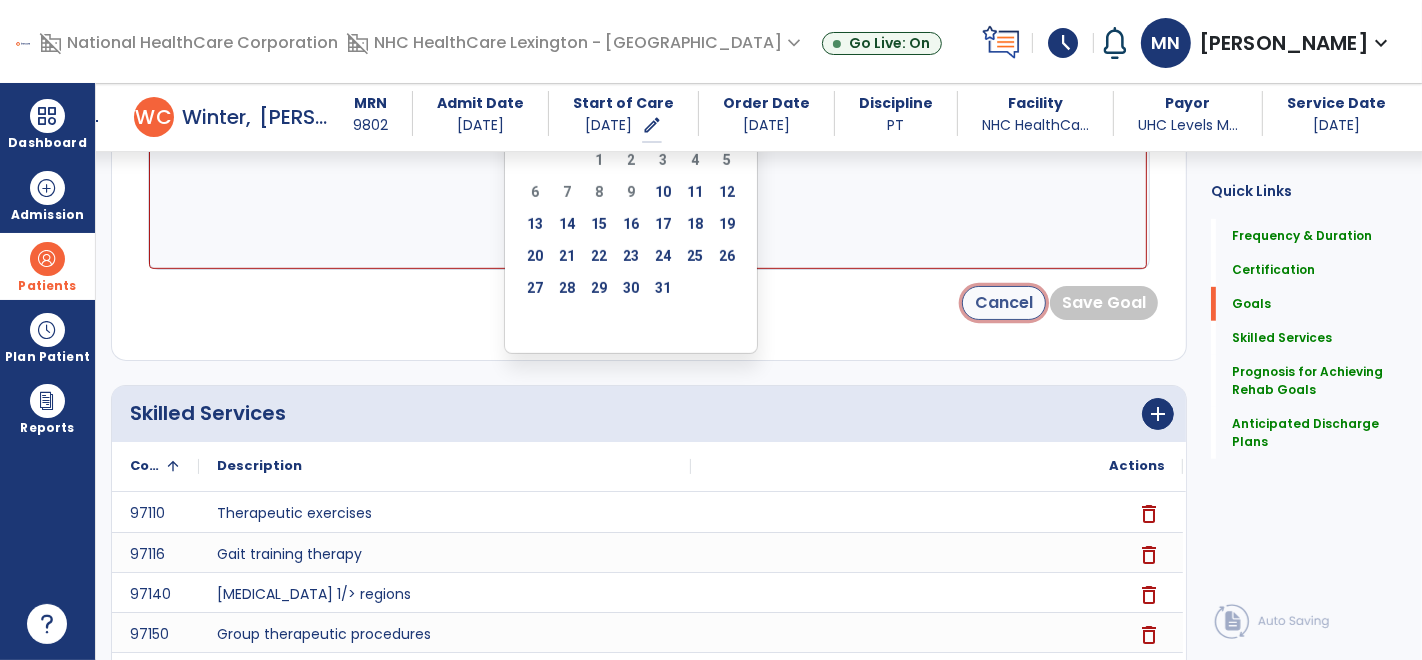 click on "Cancel" at bounding box center [1004, 303] 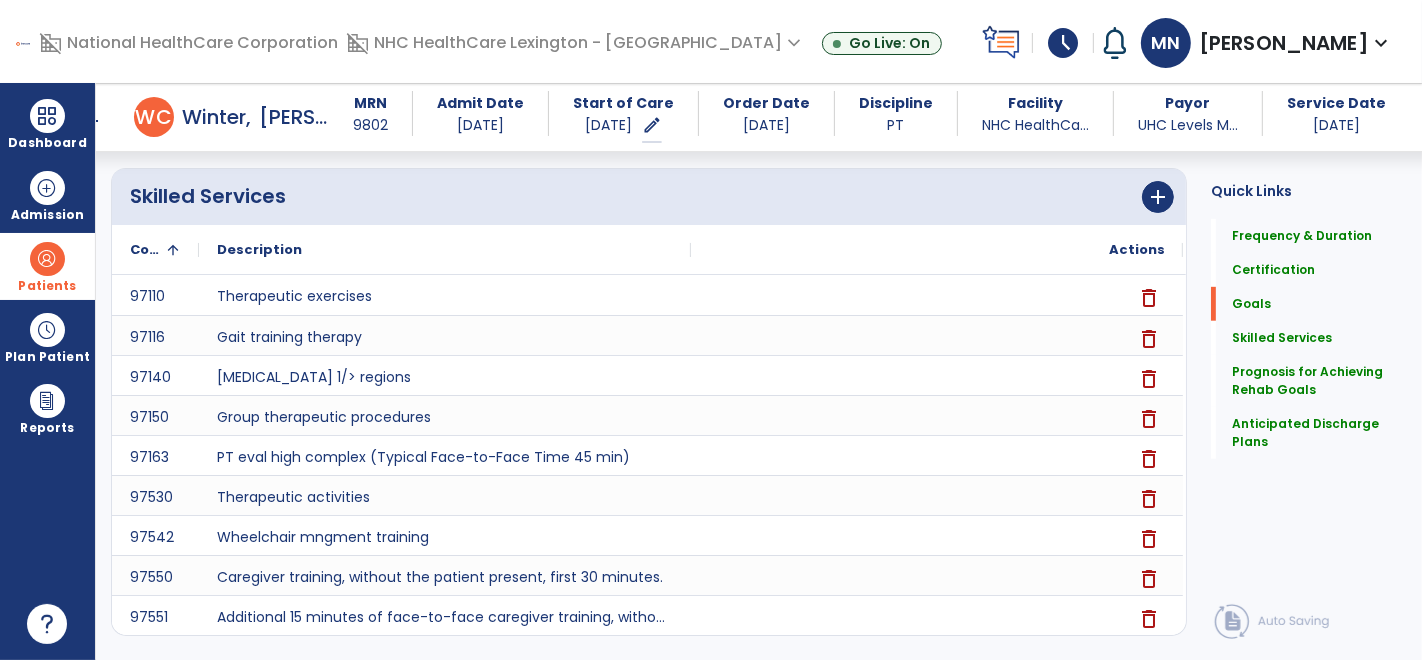 scroll, scrollTop: 562, scrollLeft: 0, axis: vertical 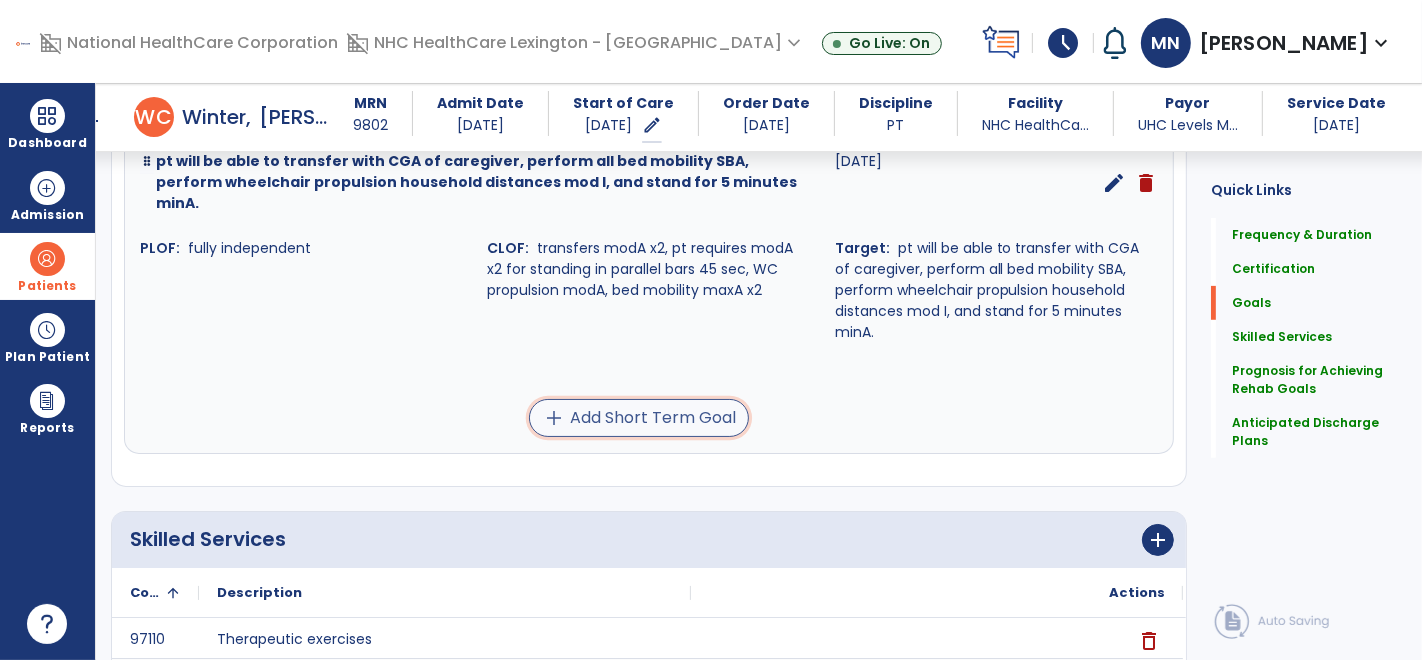click on "add  Add Short Term Goal" at bounding box center (639, 418) 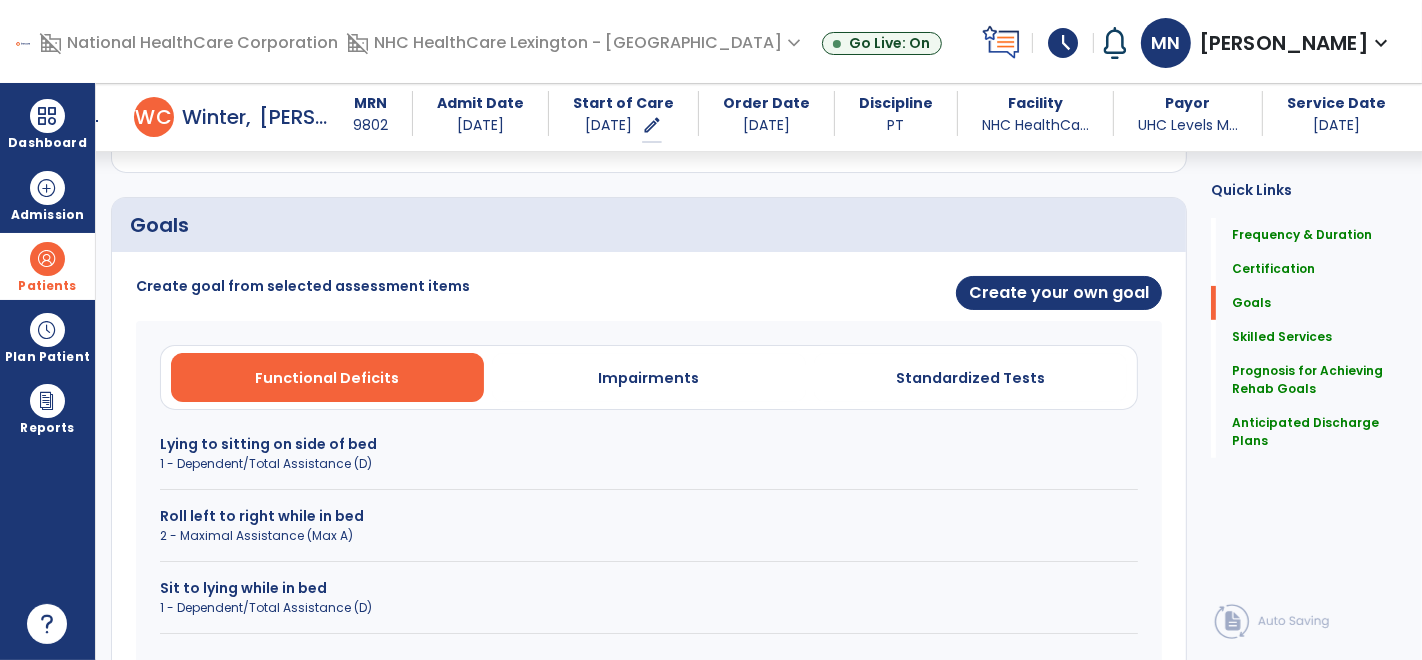 scroll, scrollTop: 417, scrollLeft: 0, axis: vertical 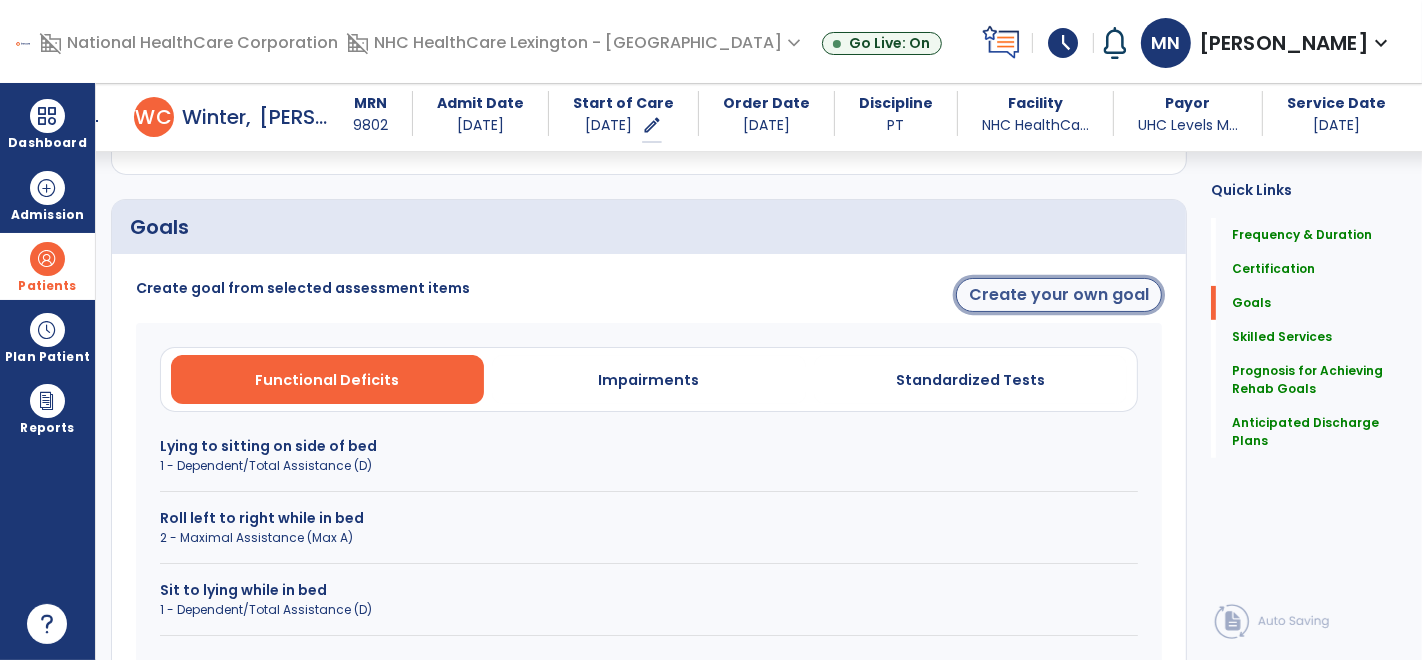 click on "Create your own goal" at bounding box center [1059, 295] 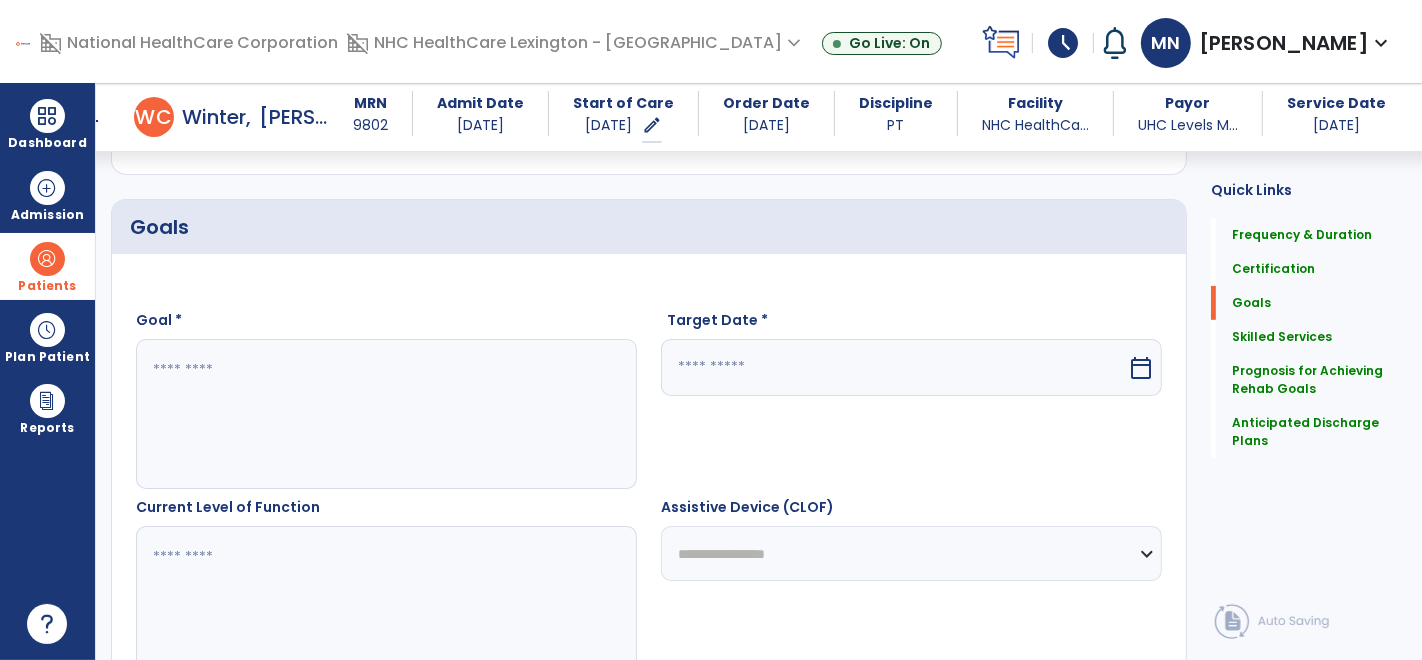 click at bounding box center (386, 414) 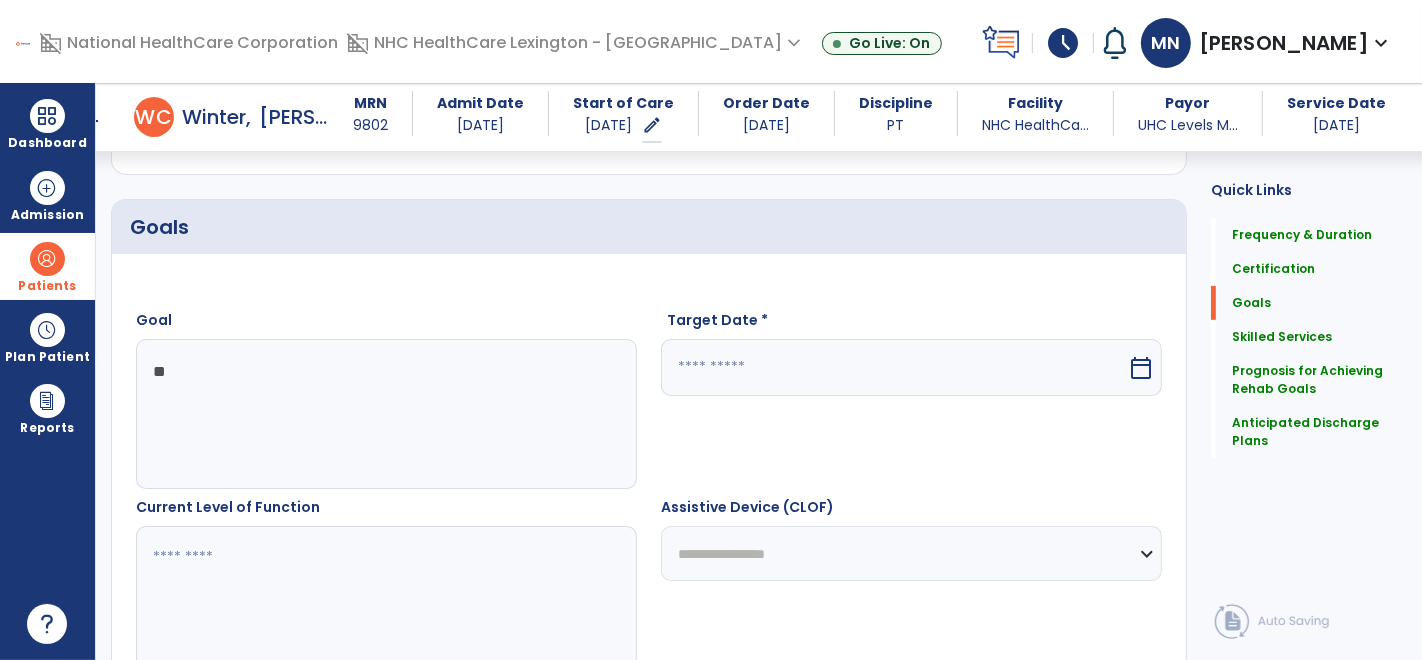 type on "*" 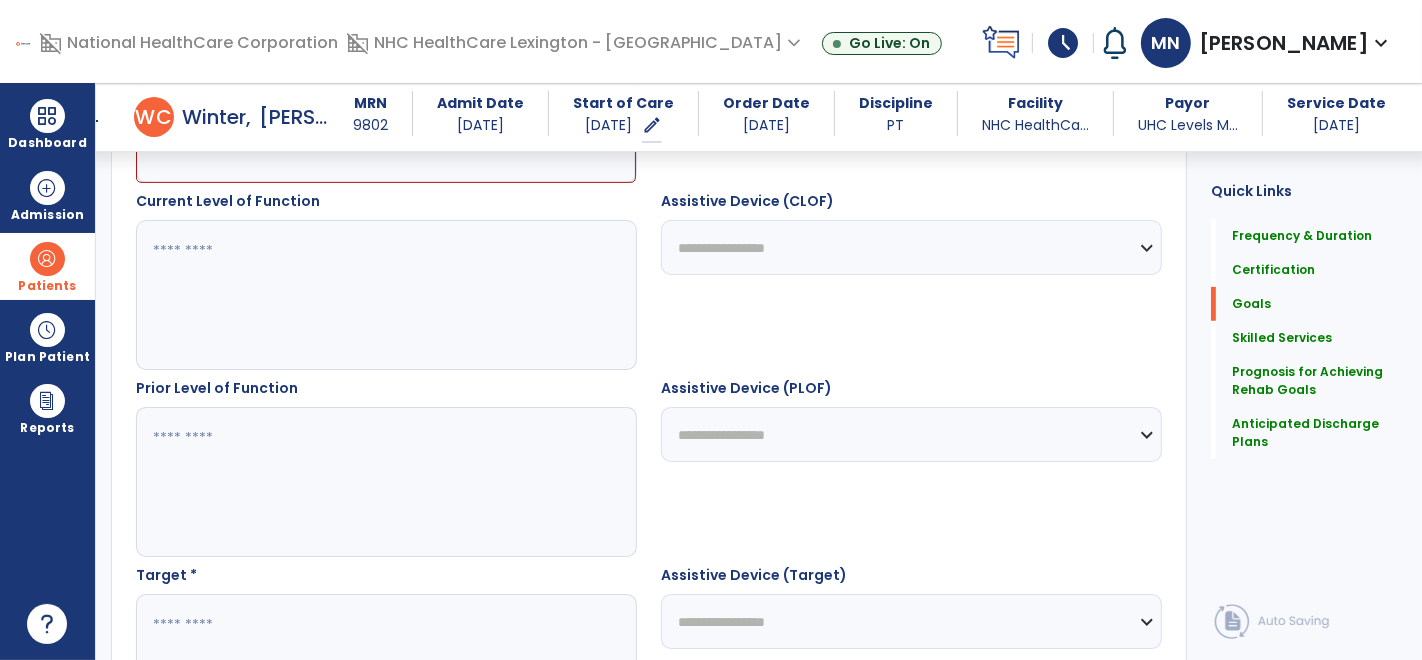 scroll, scrollTop: 583, scrollLeft: 0, axis: vertical 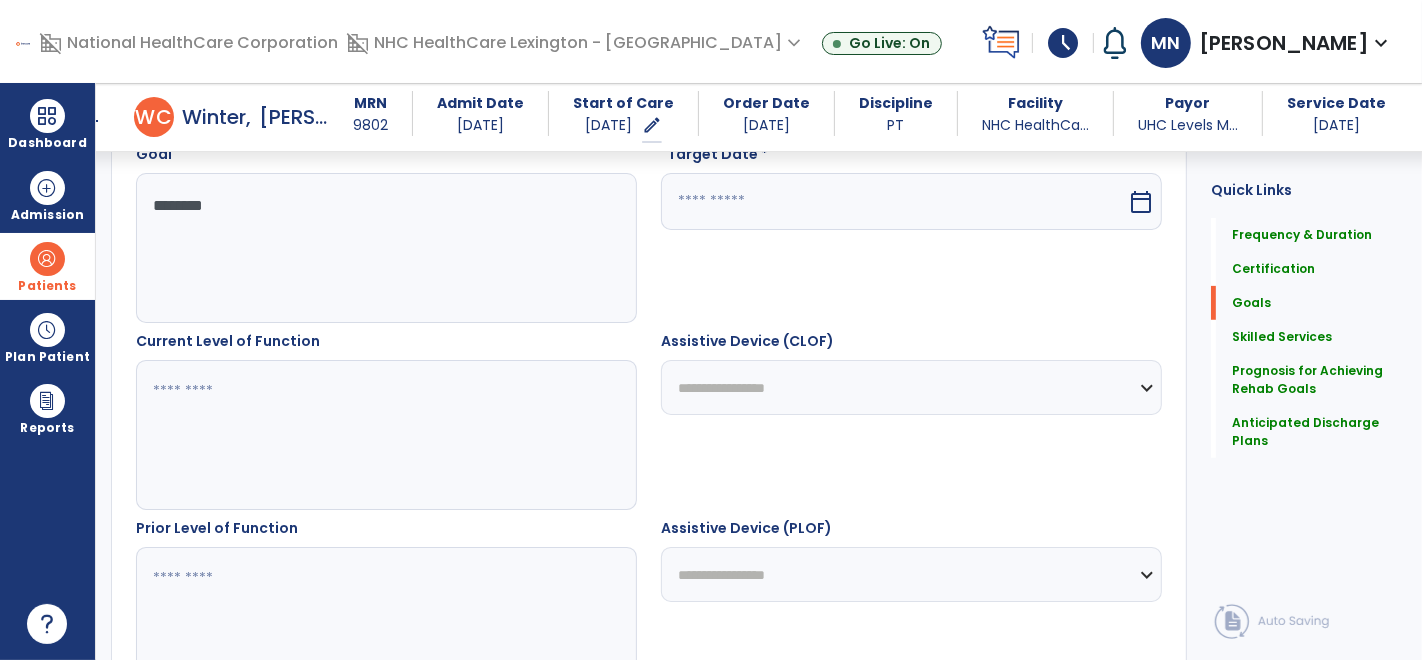 type on "********" 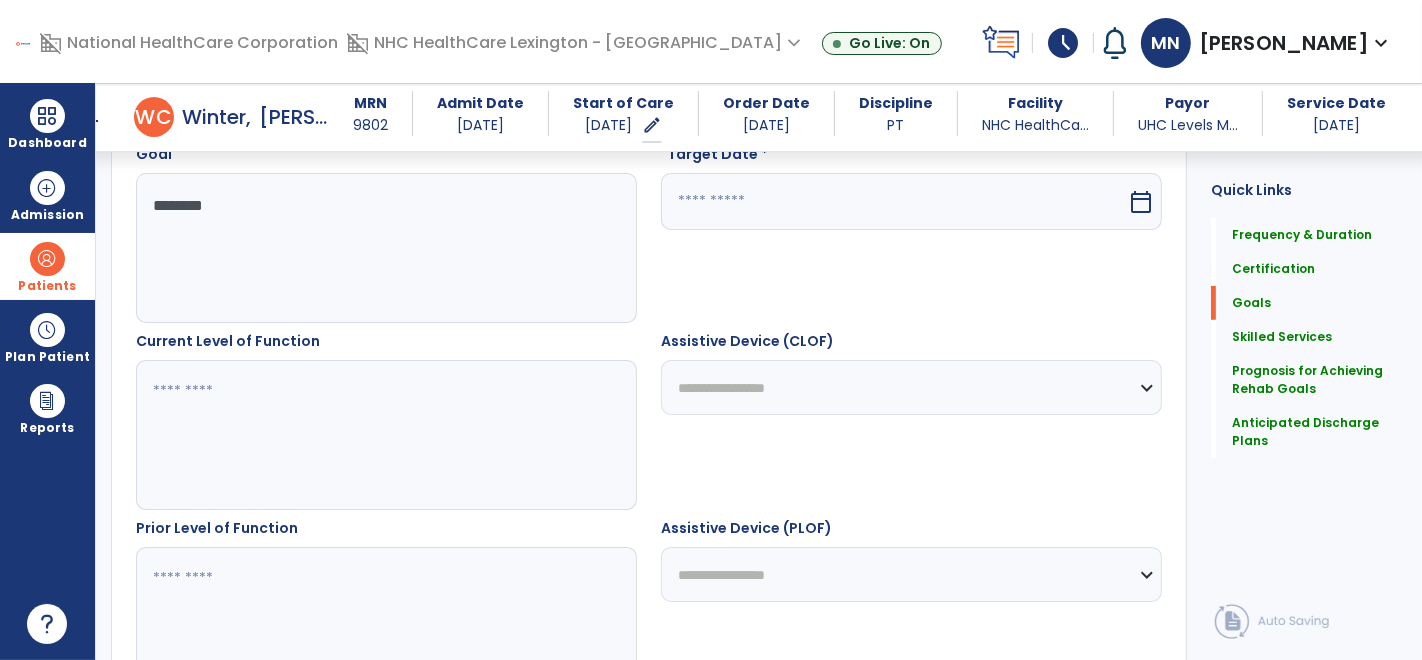 click at bounding box center (386, 435) 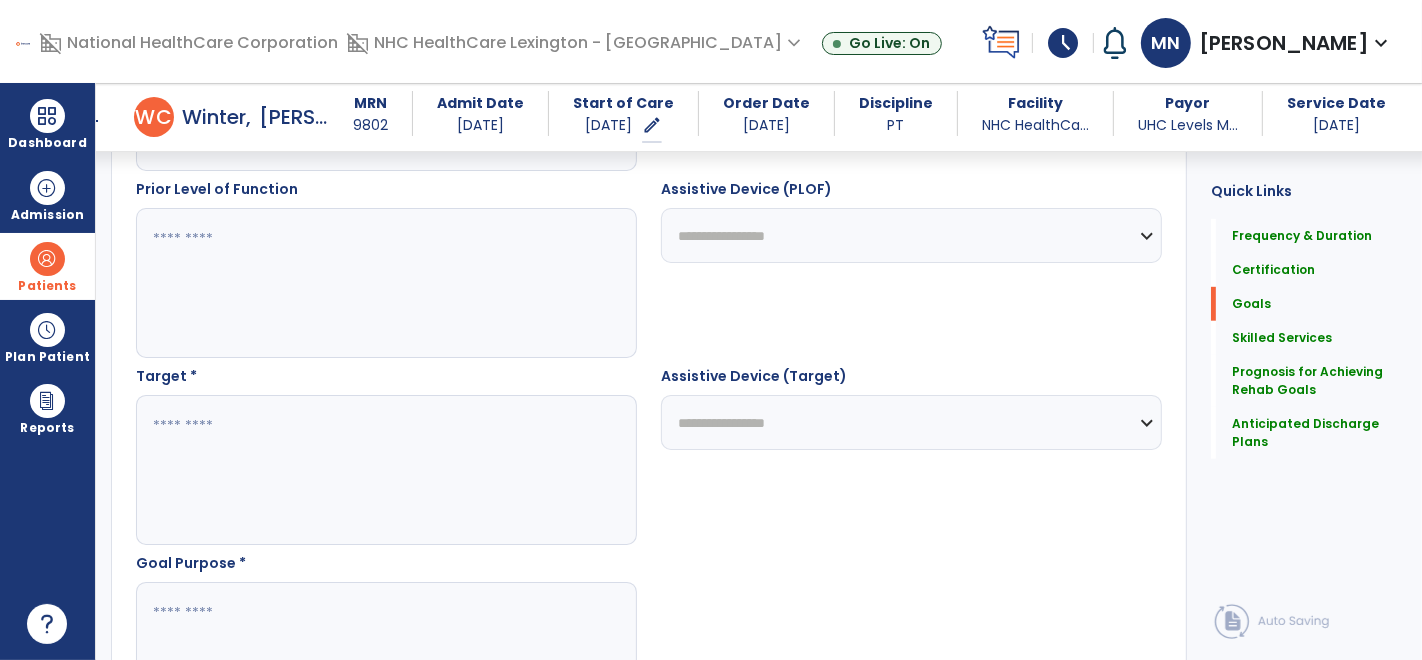 scroll, scrollTop: 923, scrollLeft: 0, axis: vertical 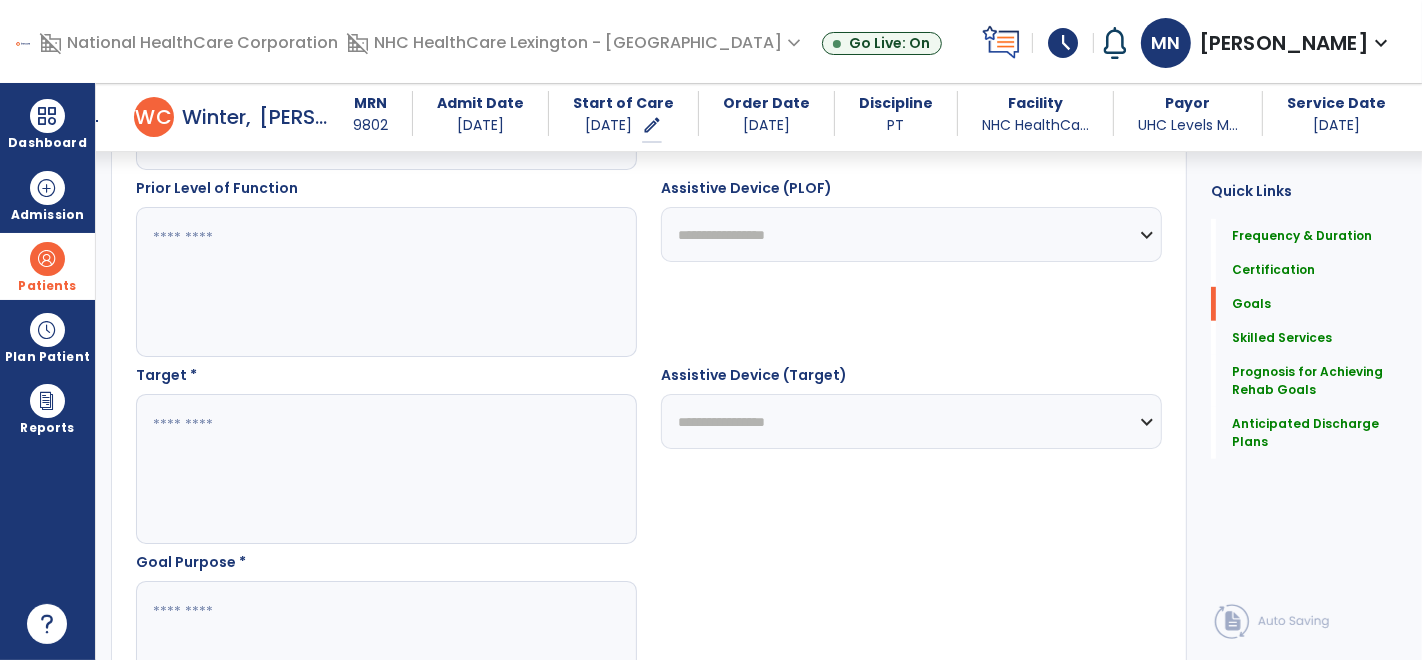 type on "*******" 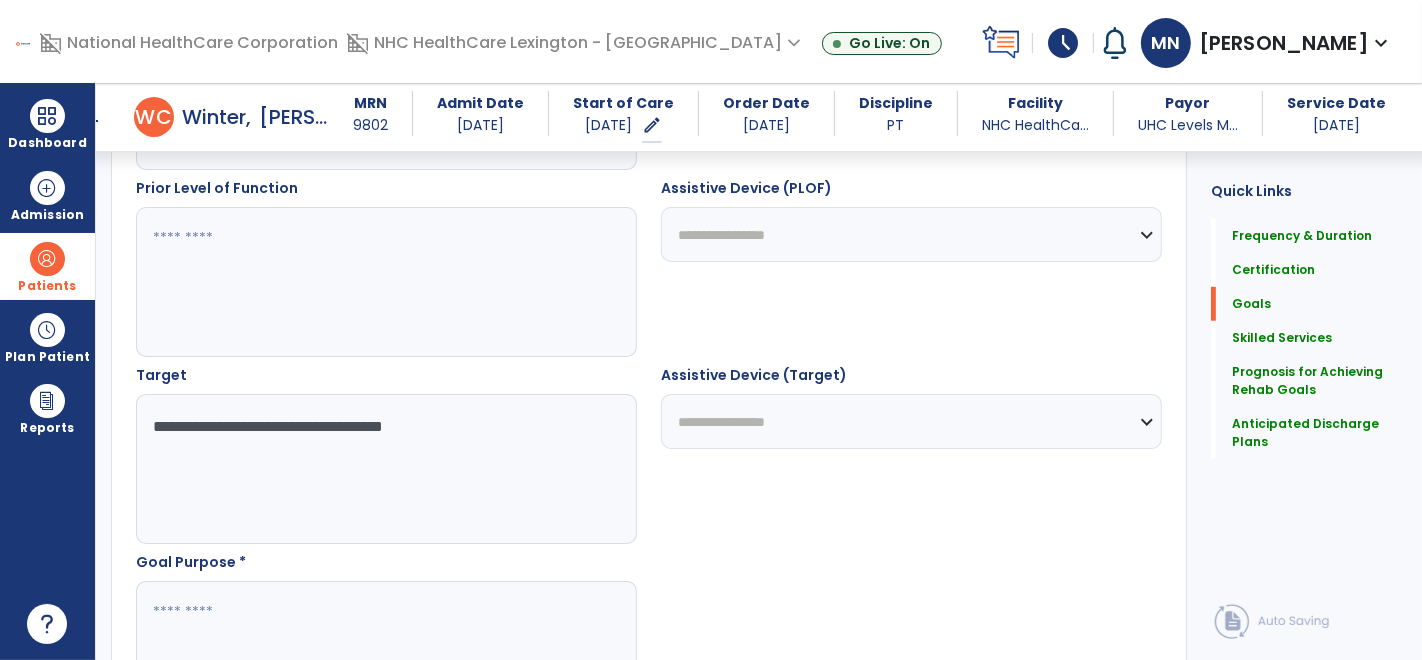 click on "**********" at bounding box center [386, 469] 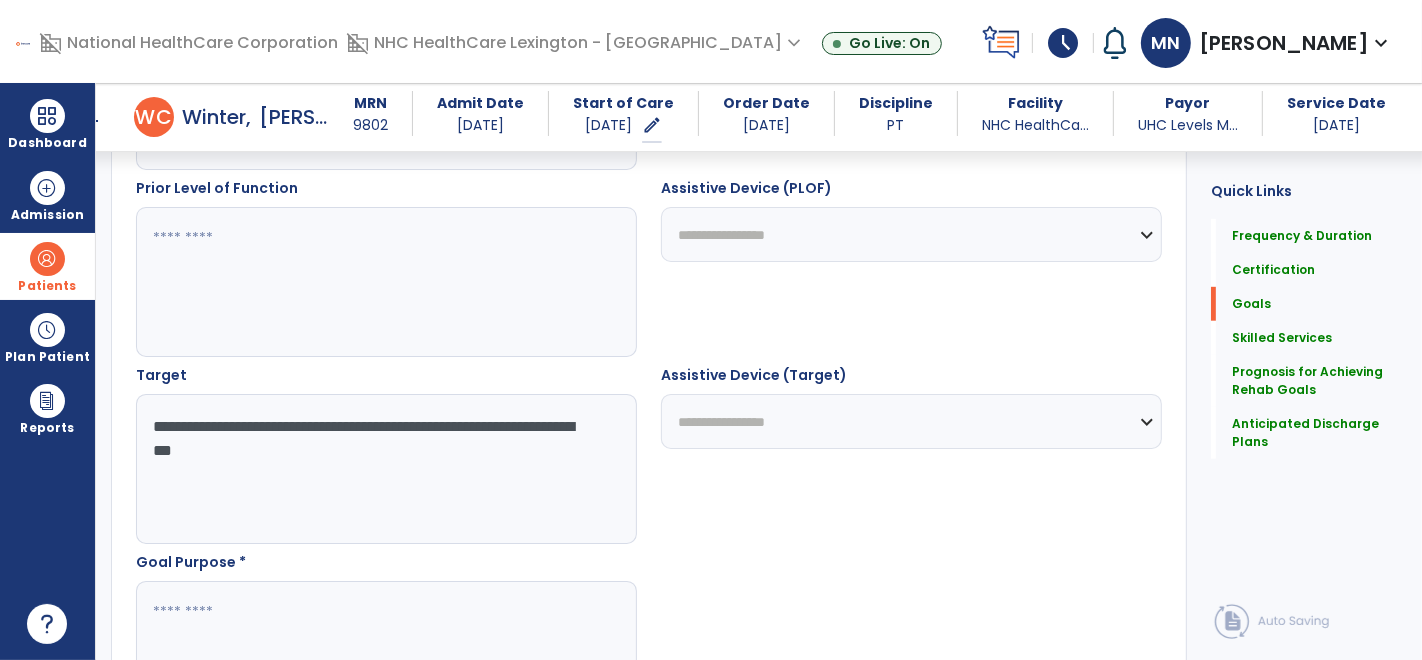 click on "**********" at bounding box center [386, 454] 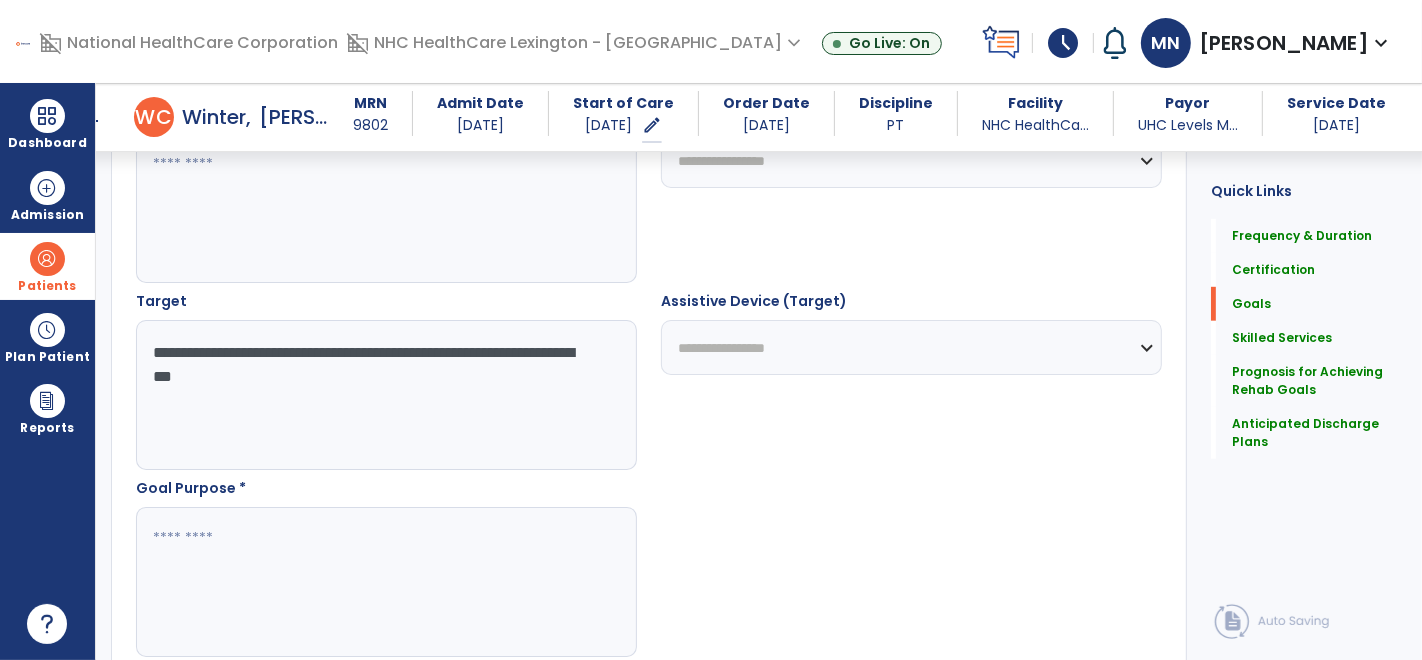 scroll, scrollTop: 999, scrollLeft: 0, axis: vertical 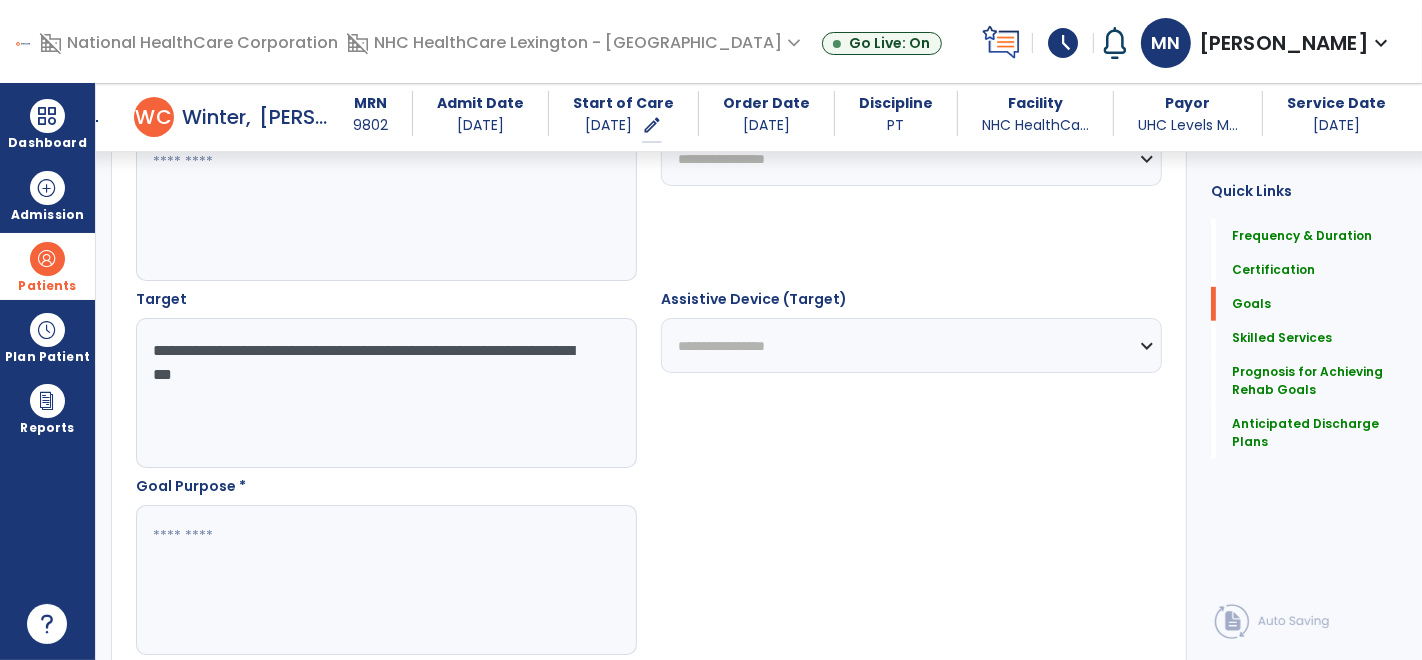 click on "**********" at bounding box center [386, 393] 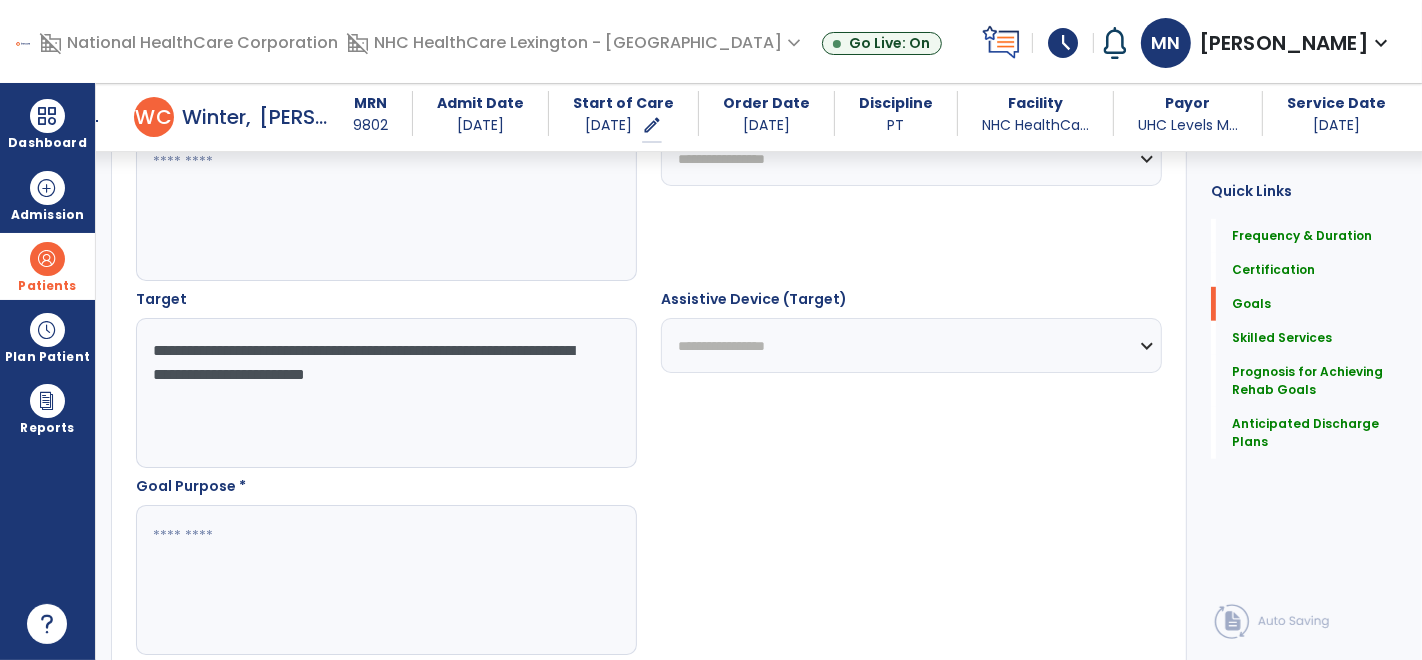 type on "**********" 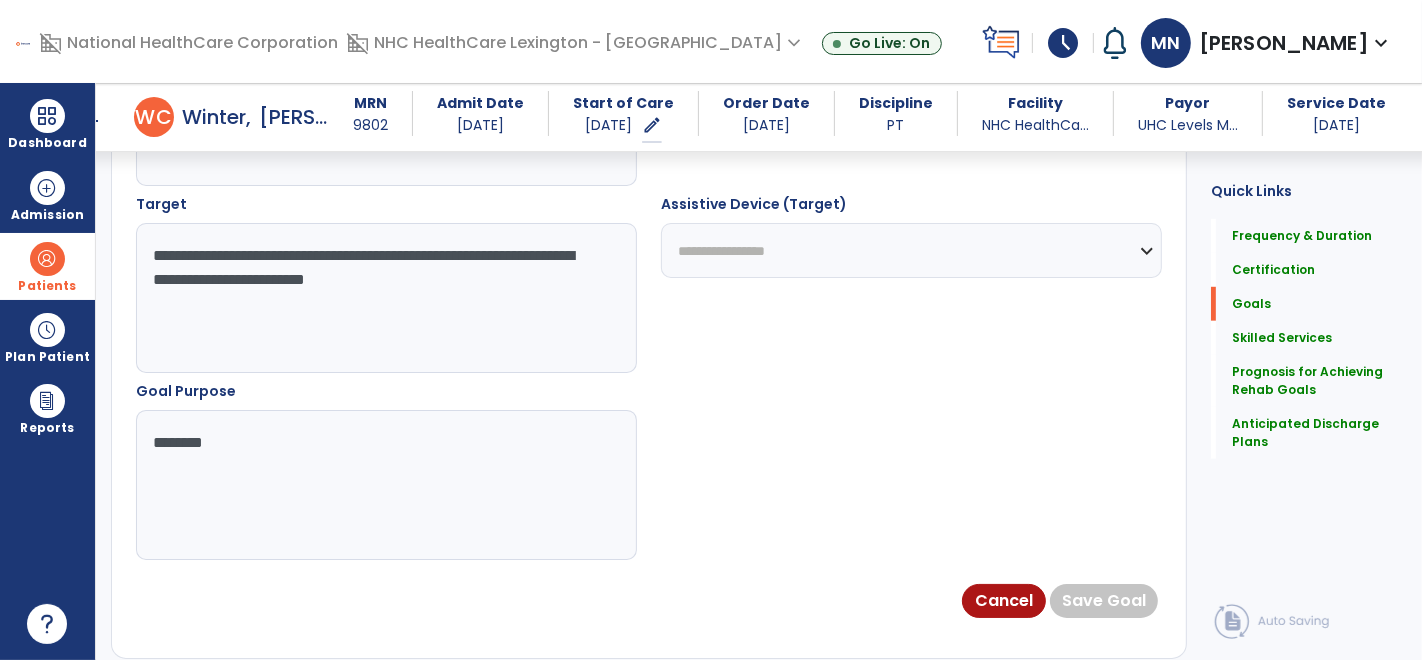scroll, scrollTop: 1001, scrollLeft: 0, axis: vertical 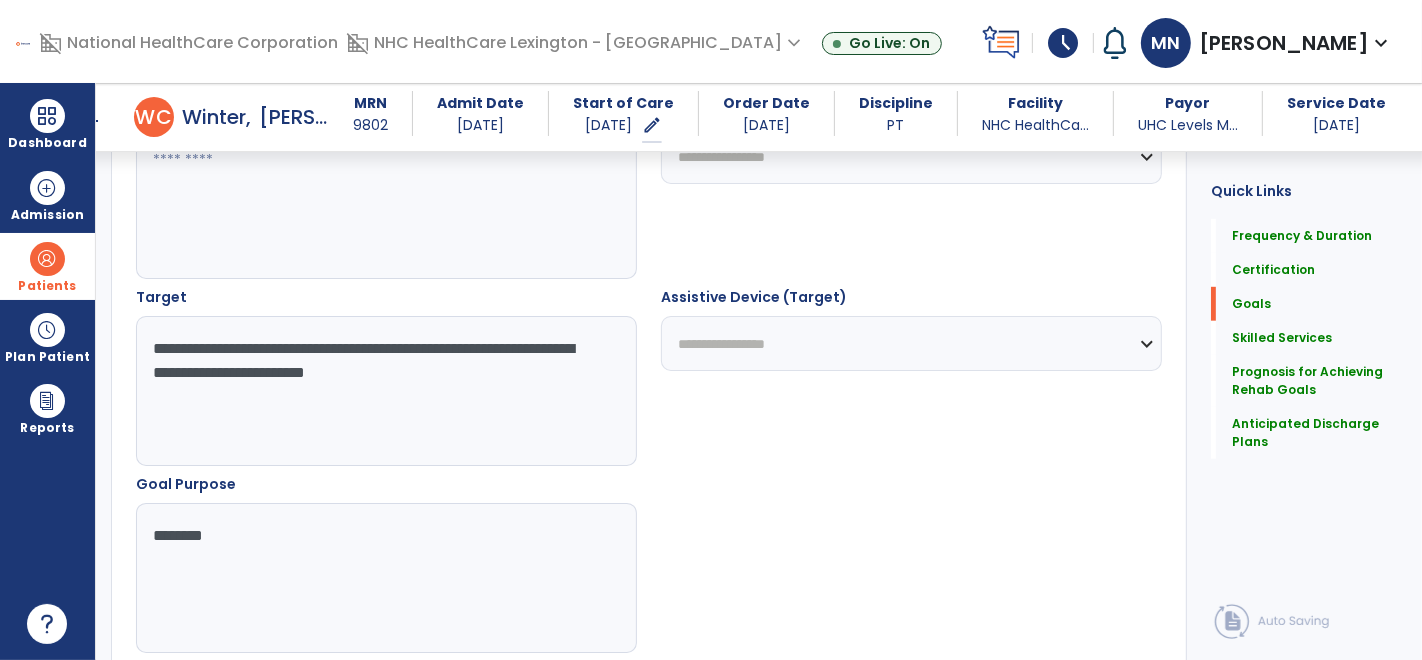 drag, startPoint x: 468, startPoint y: 520, endPoint x: 77, endPoint y: 460, distance: 395.57678 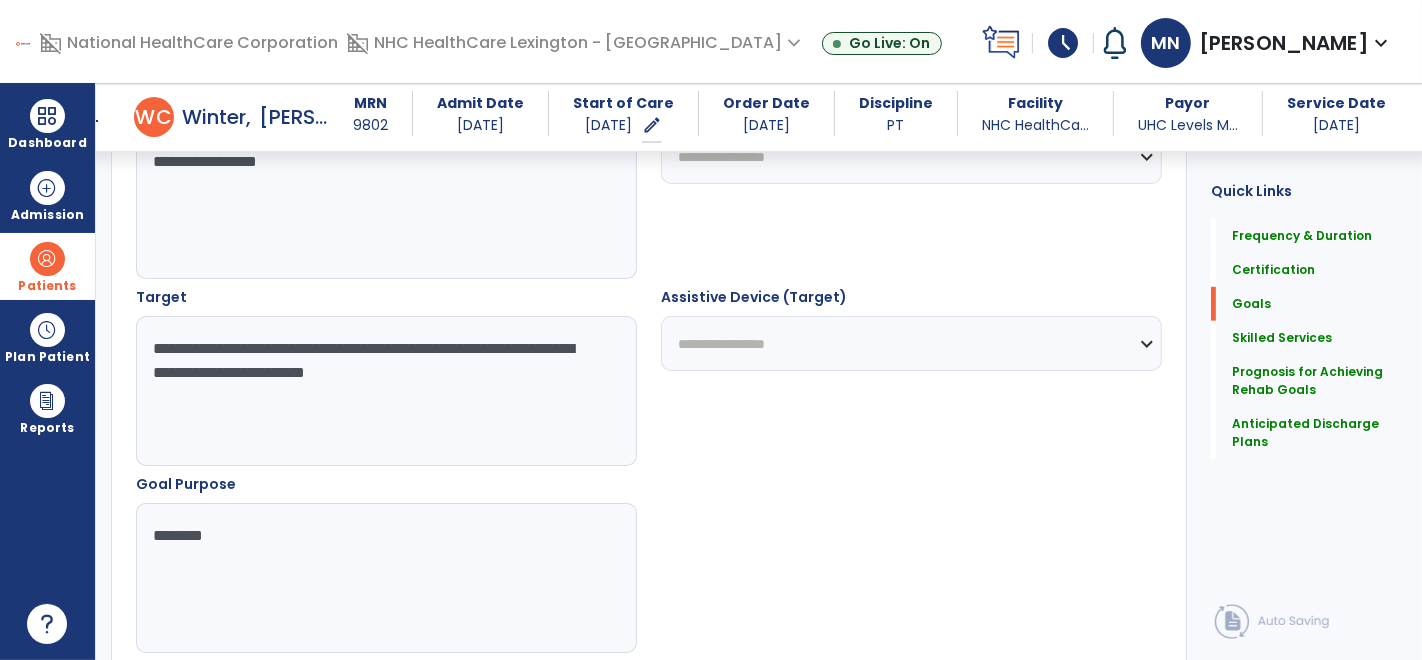 type on "**********" 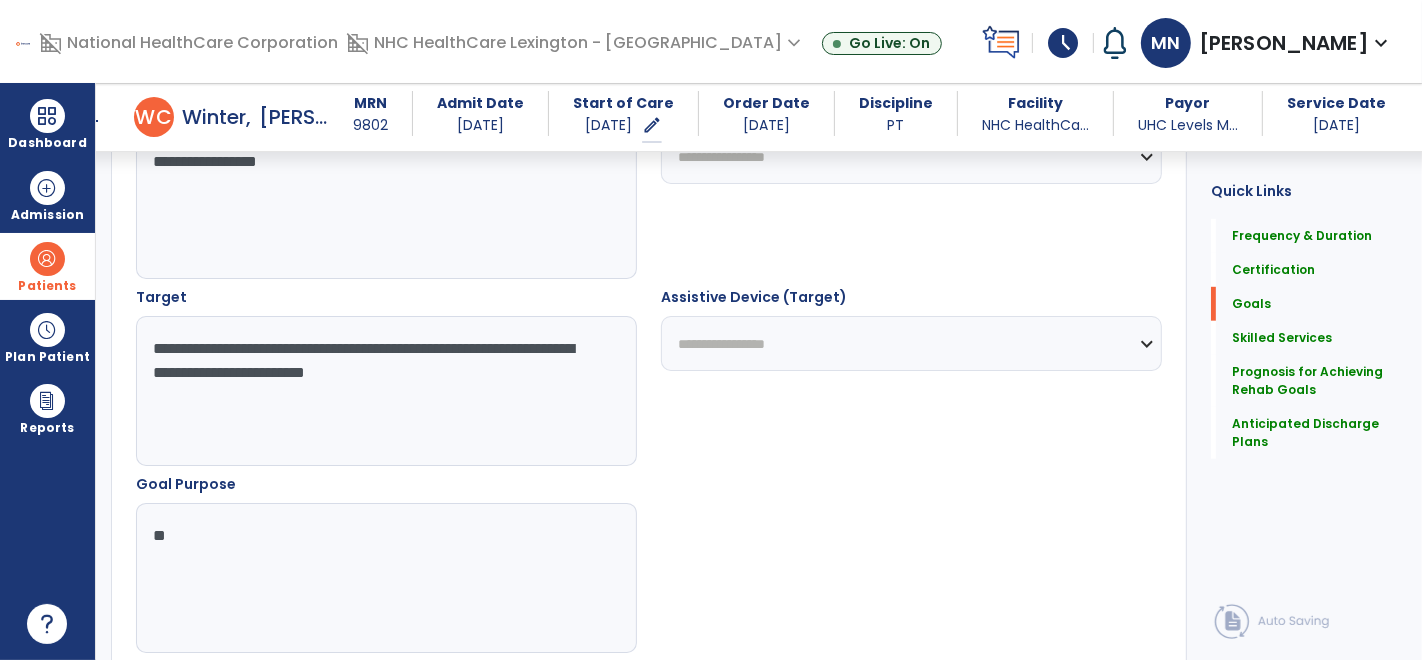 type on "*" 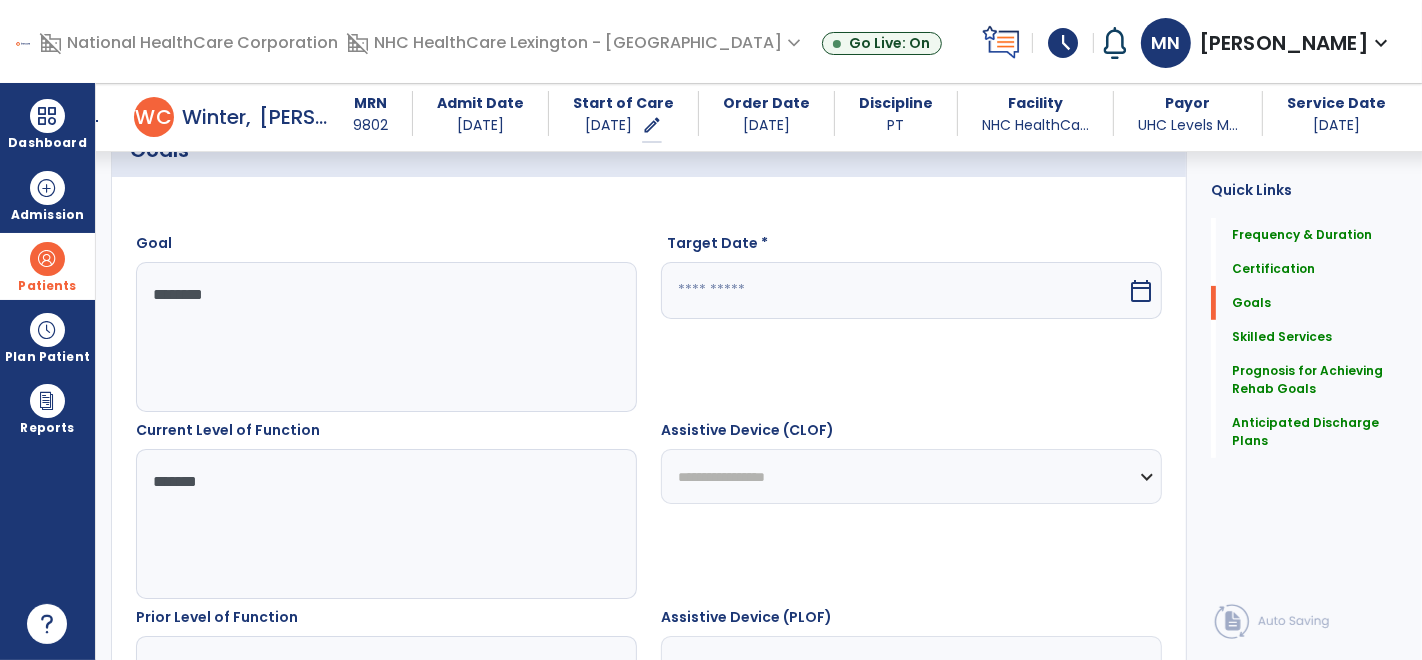 scroll, scrollTop: 488, scrollLeft: 0, axis: vertical 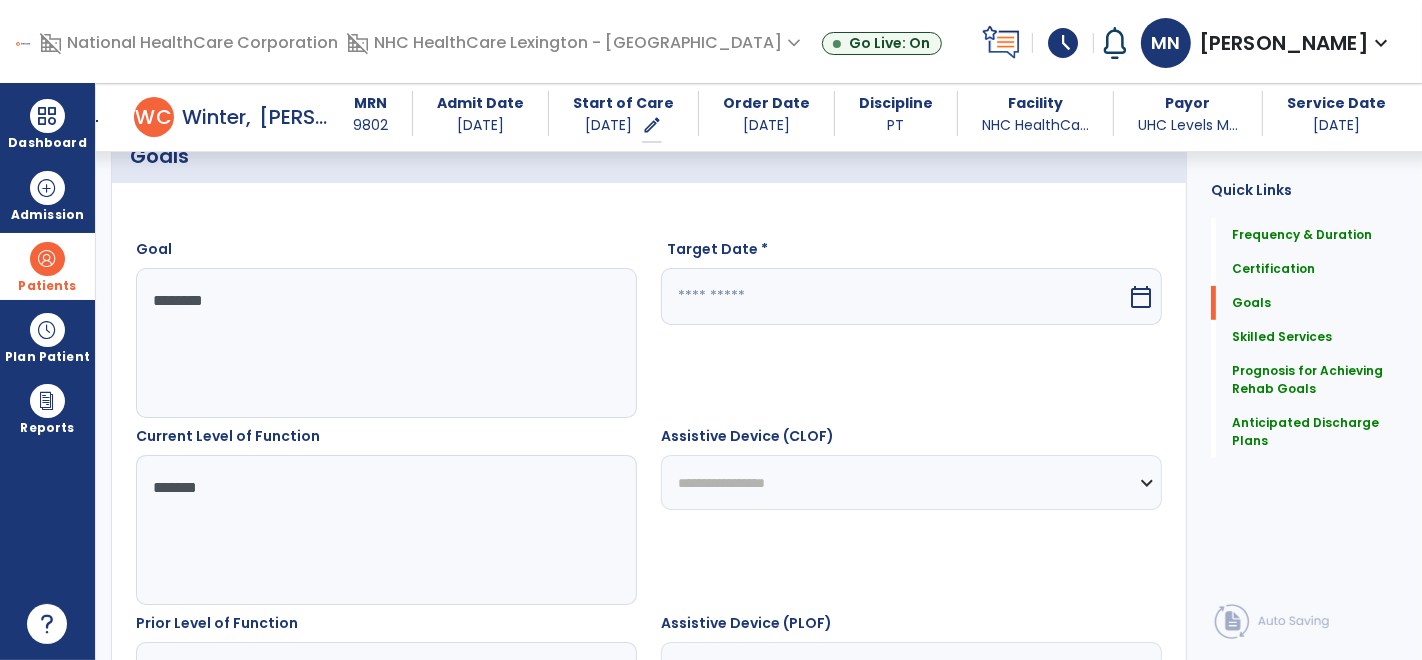 type on "*********" 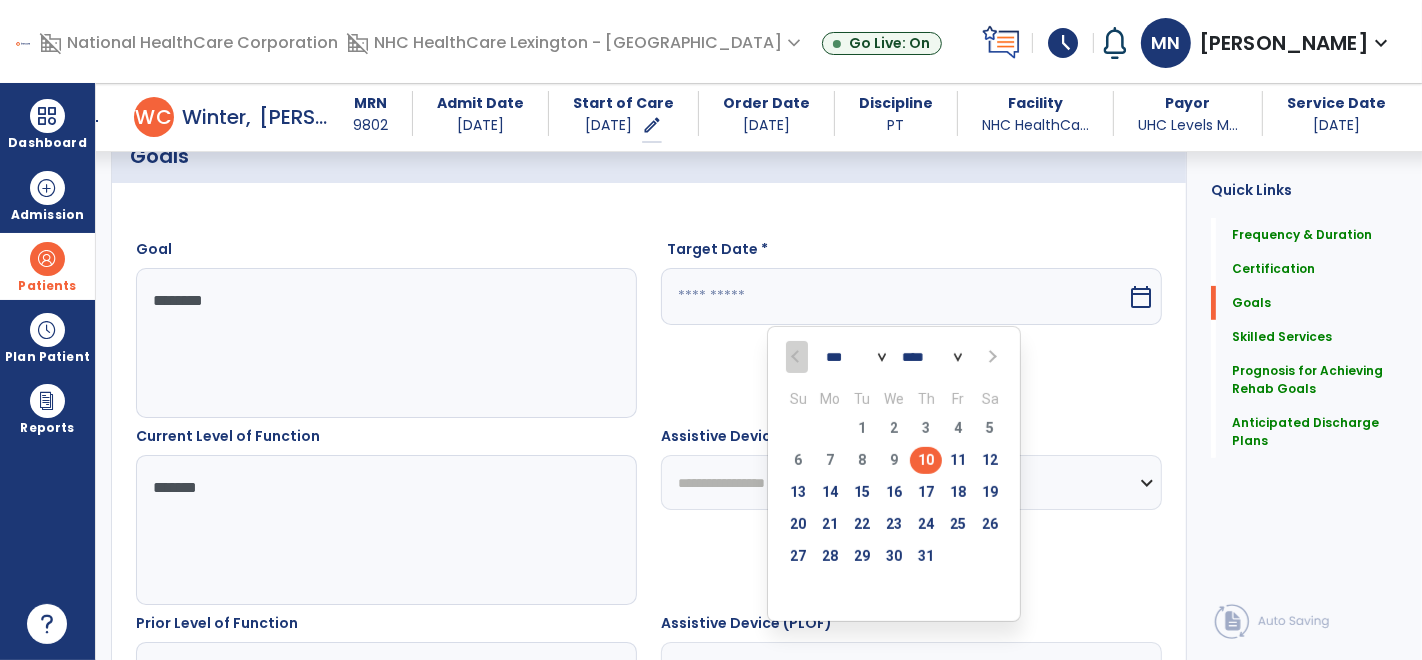 click at bounding box center [990, 357] 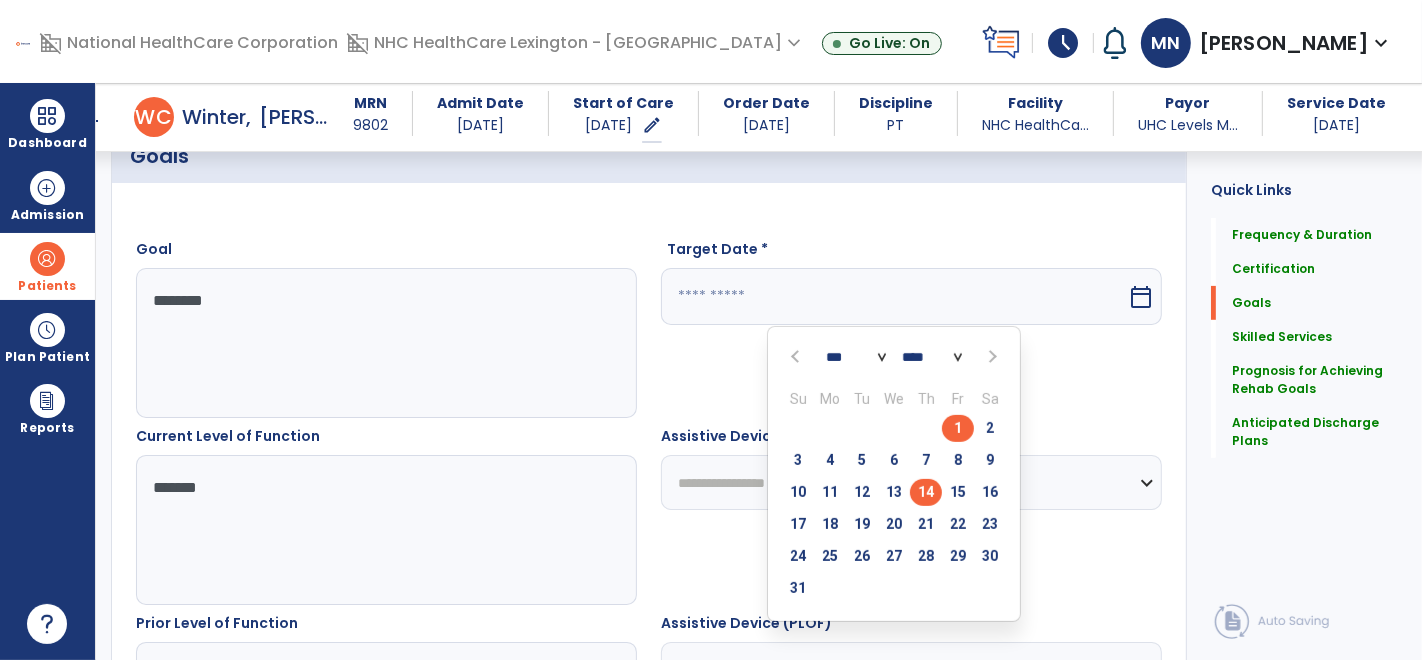 click on "14" at bounding box center [926, 492] 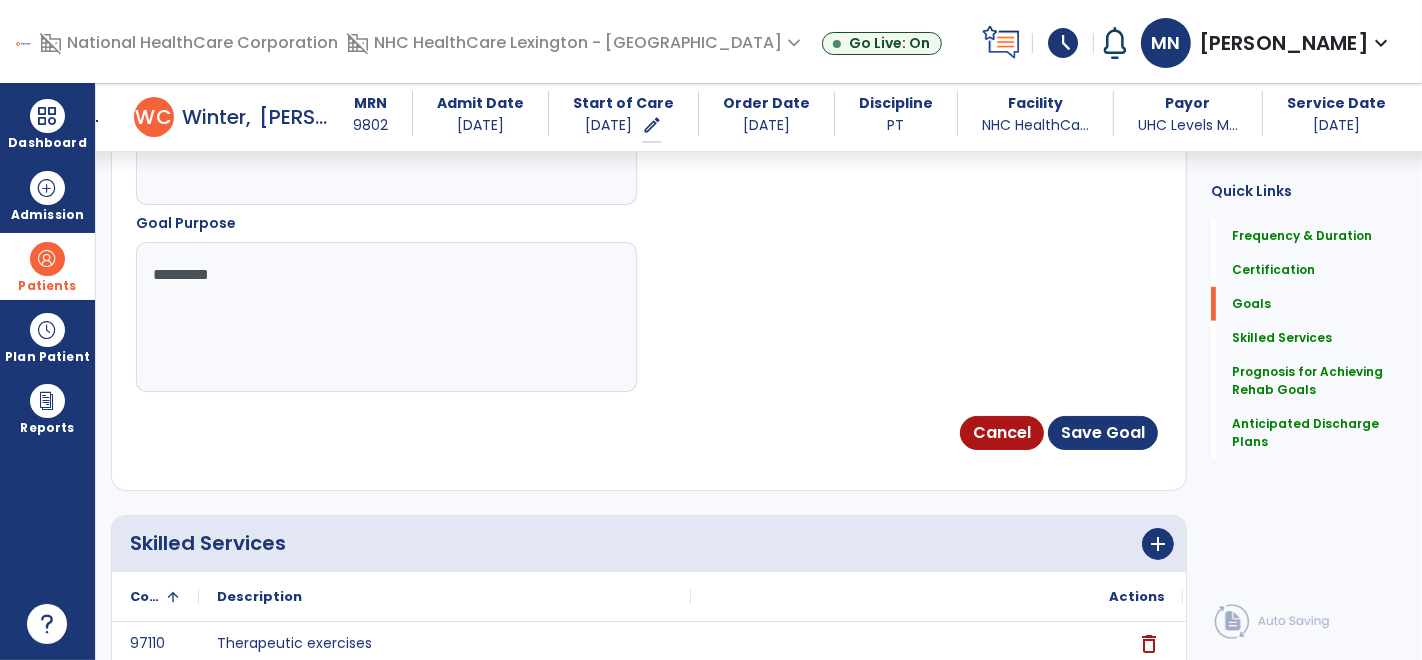 scroll, scrollTop: 1261, scrollLeft: 0, axis: vertical 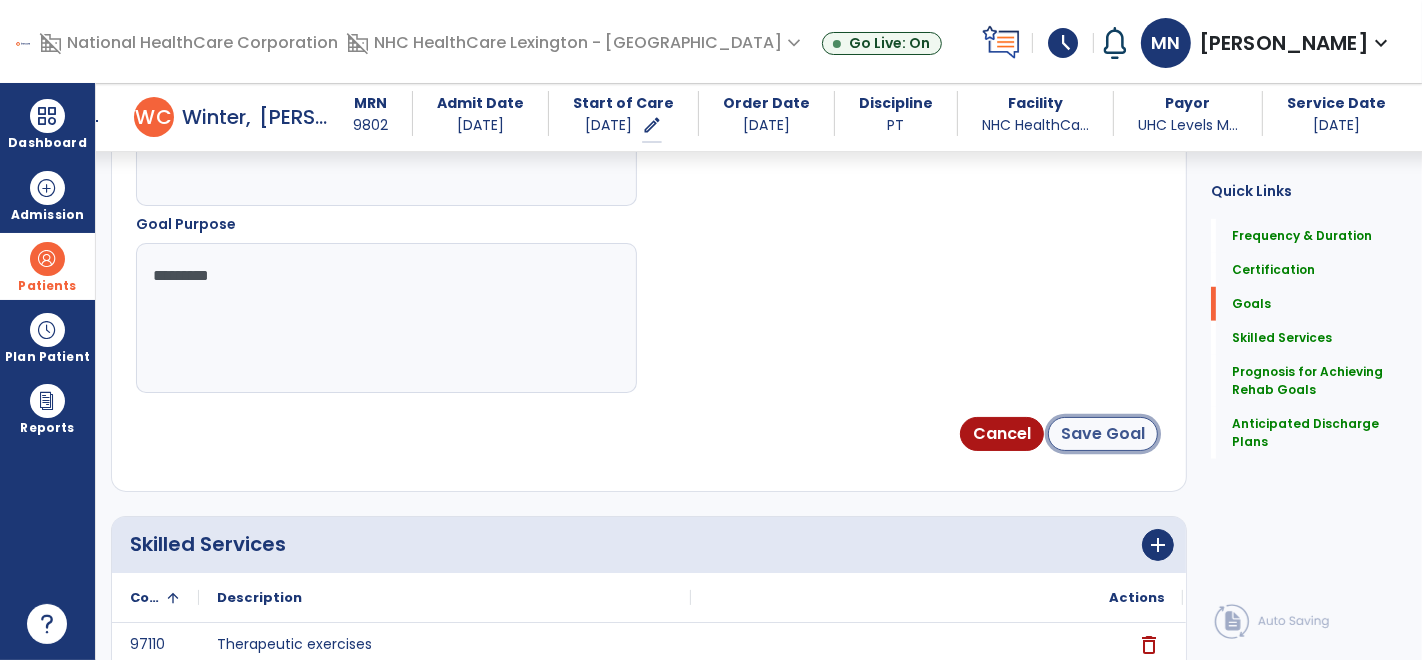 click on "Save Goal" at bounding box center (1103, 434) 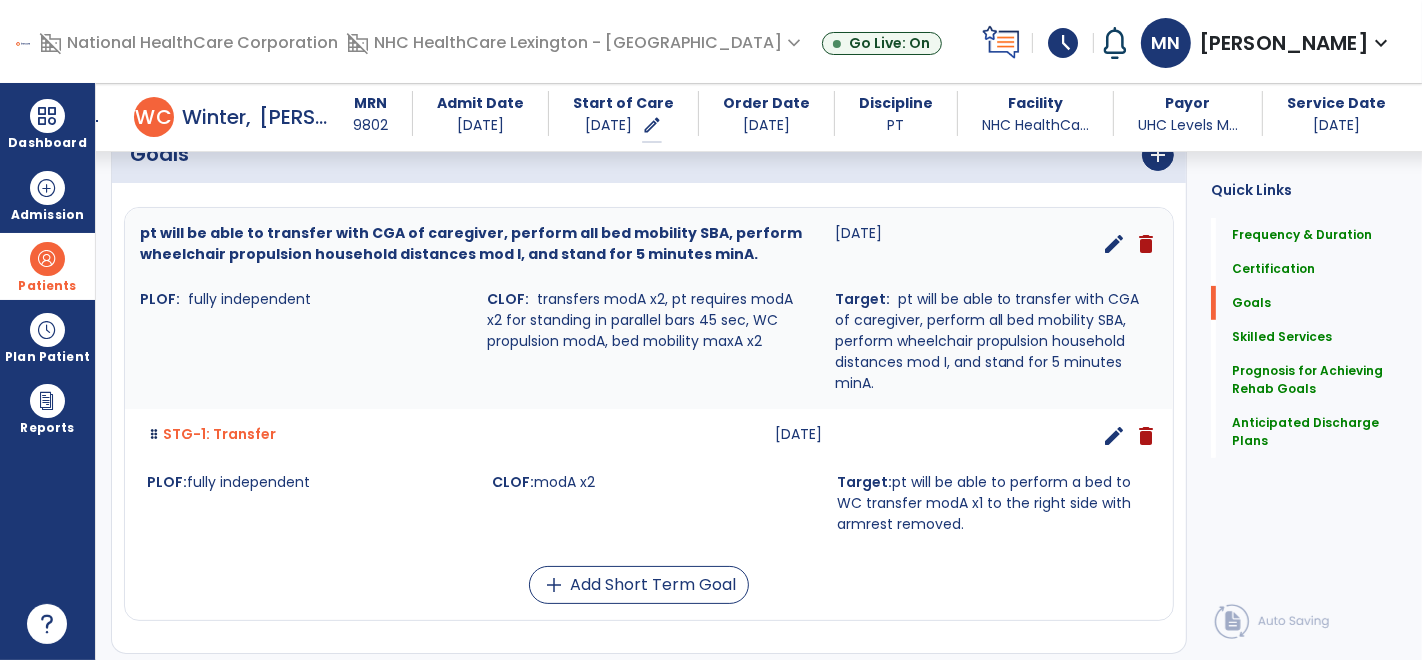 scroll, scrollTop: 519, scrollLeft: 0, axis: vertical 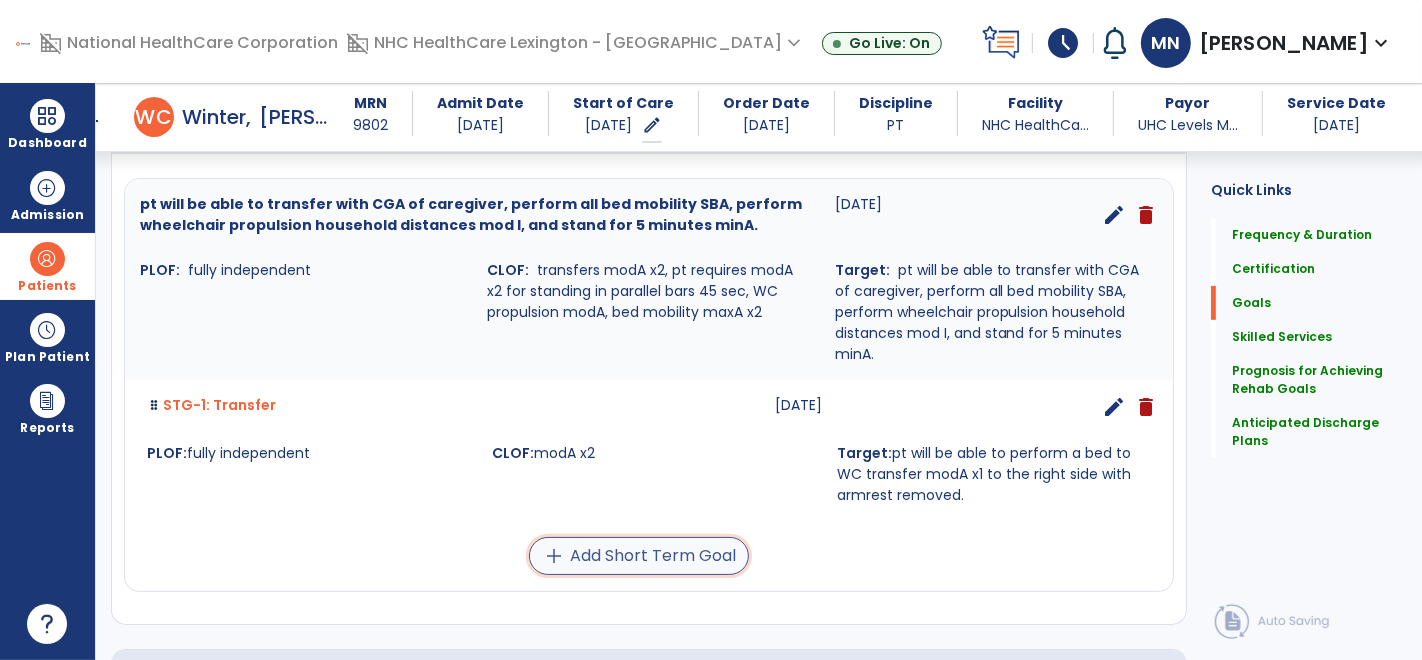 click on "add  Add Short Term Goal" at bounding box center [639, 556] 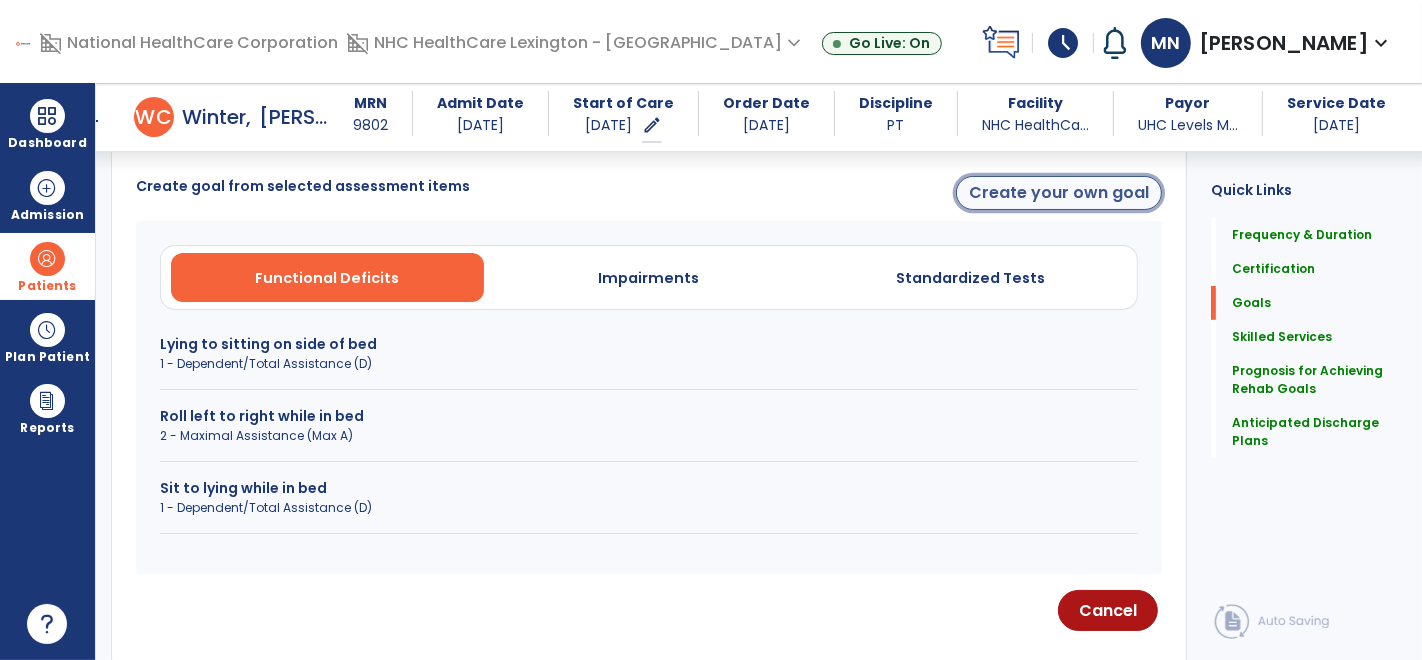 click on "Create your own goal" at bounding box center [1059, 193] 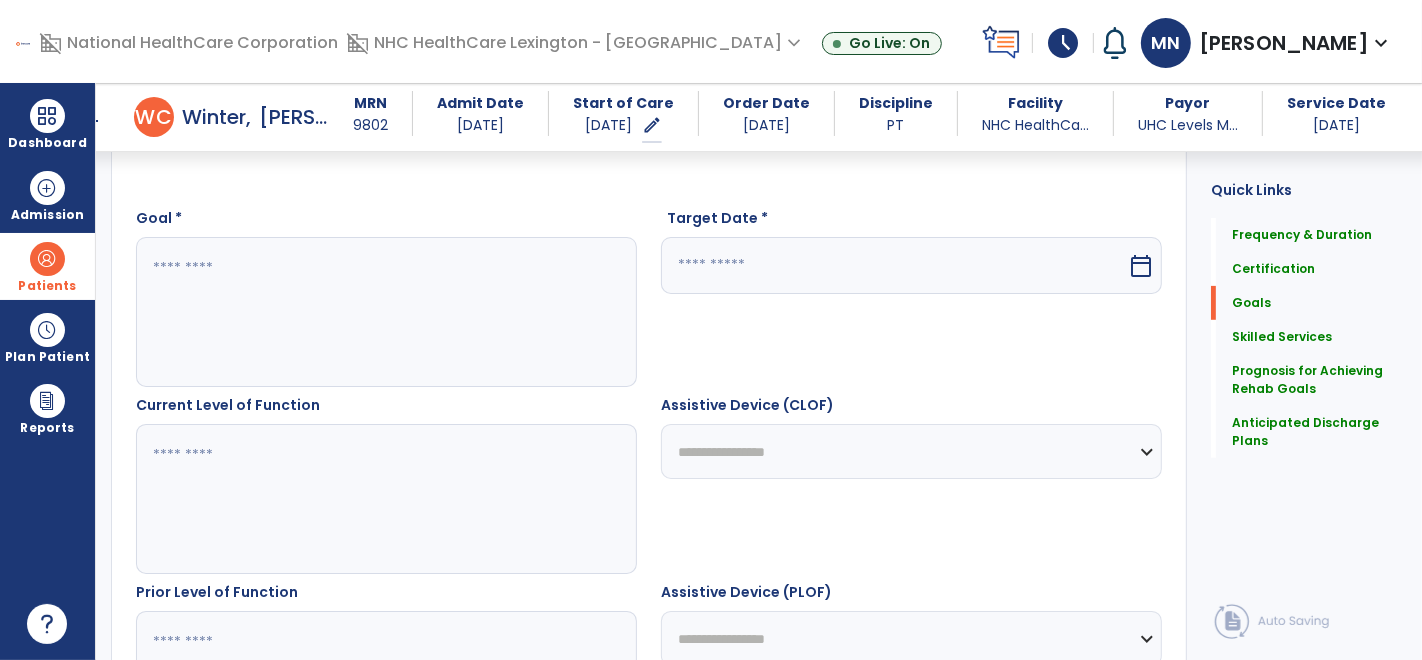 click at bounding box center [386, 312] 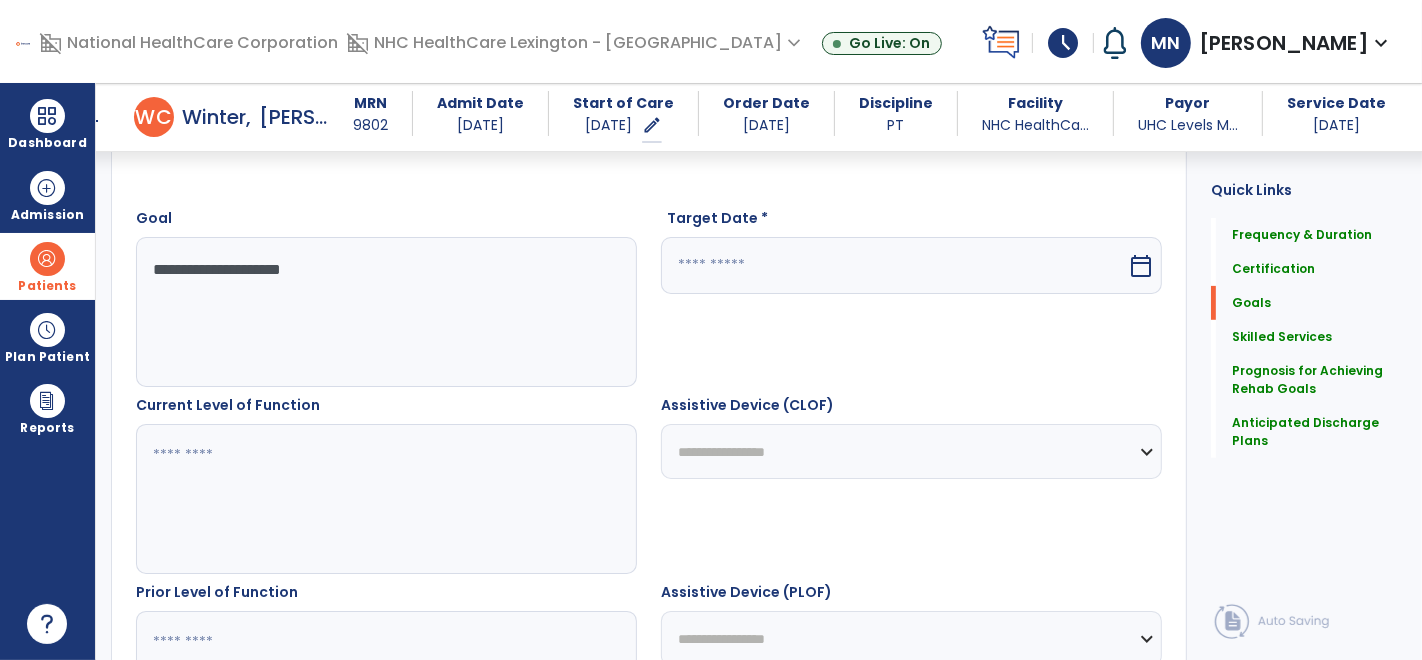 type on "**********" 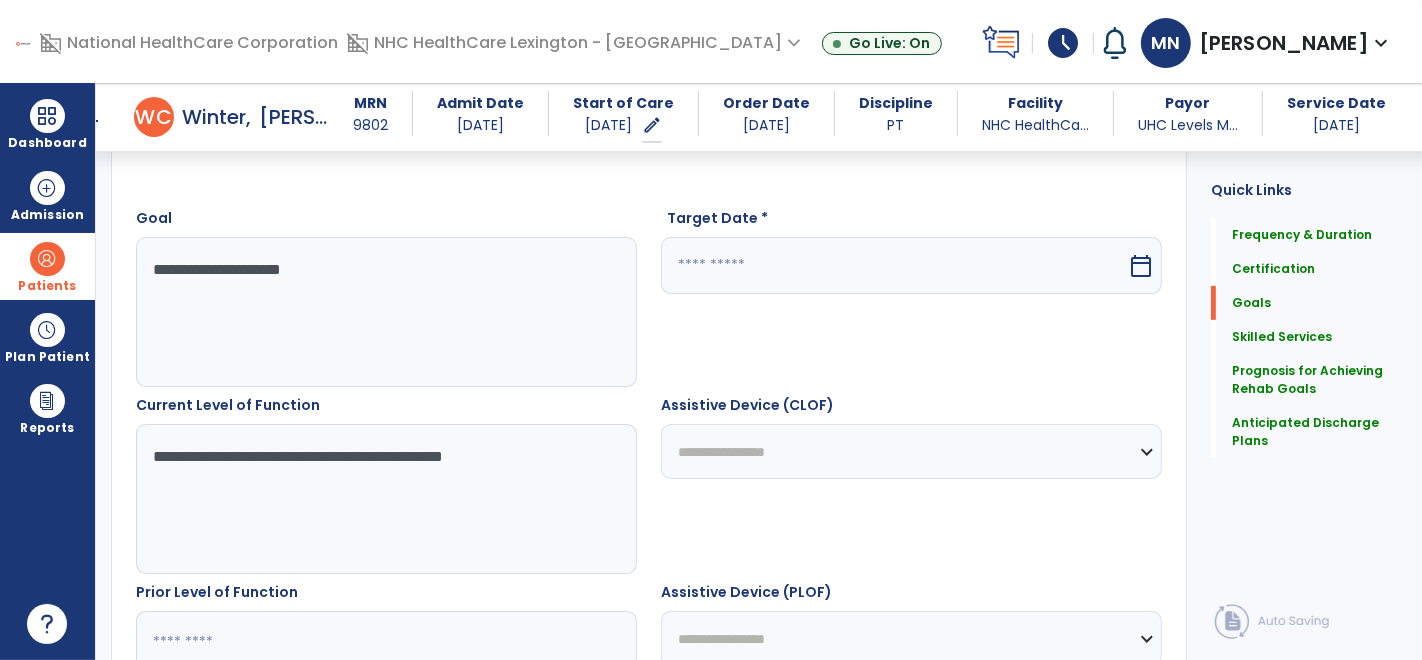 drag, startPoint x: 456, startPoint y: 454, endPoint x: 925, endPoint y: 525, distance: 474.34375 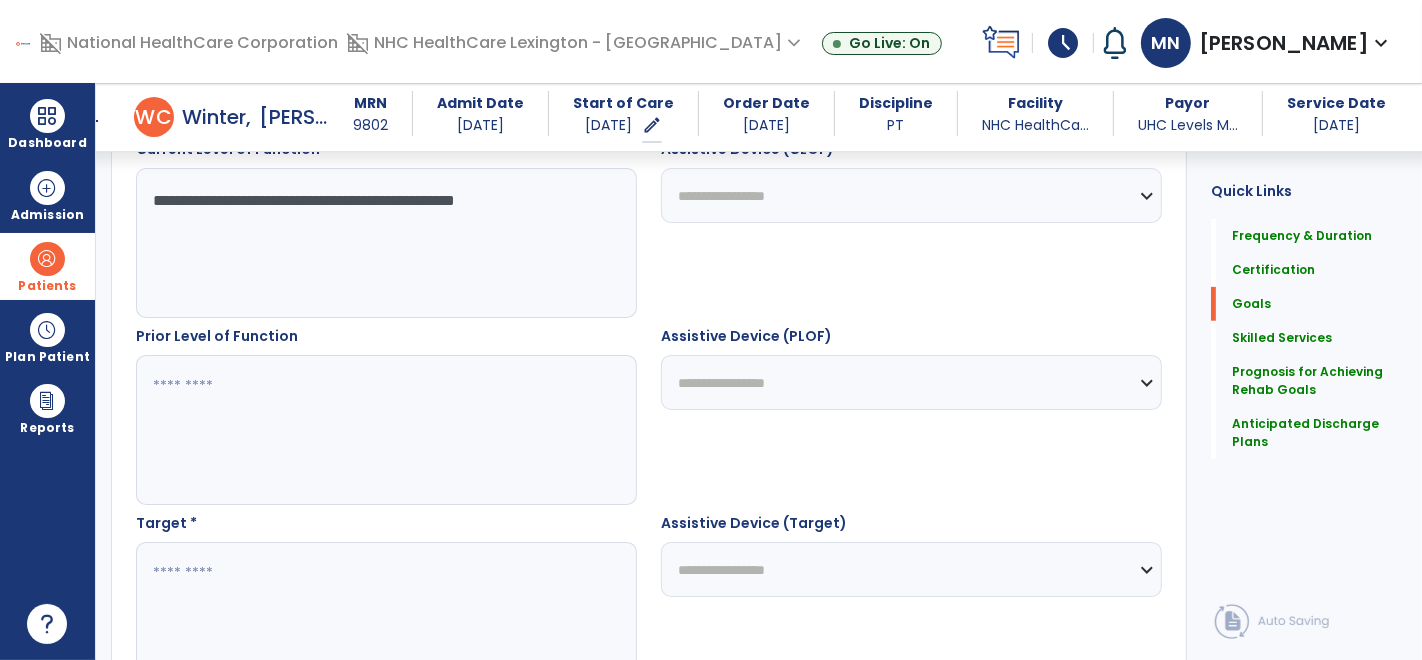 scroll, scrollTop: 646, scrollLeft: 0, axis: vertical 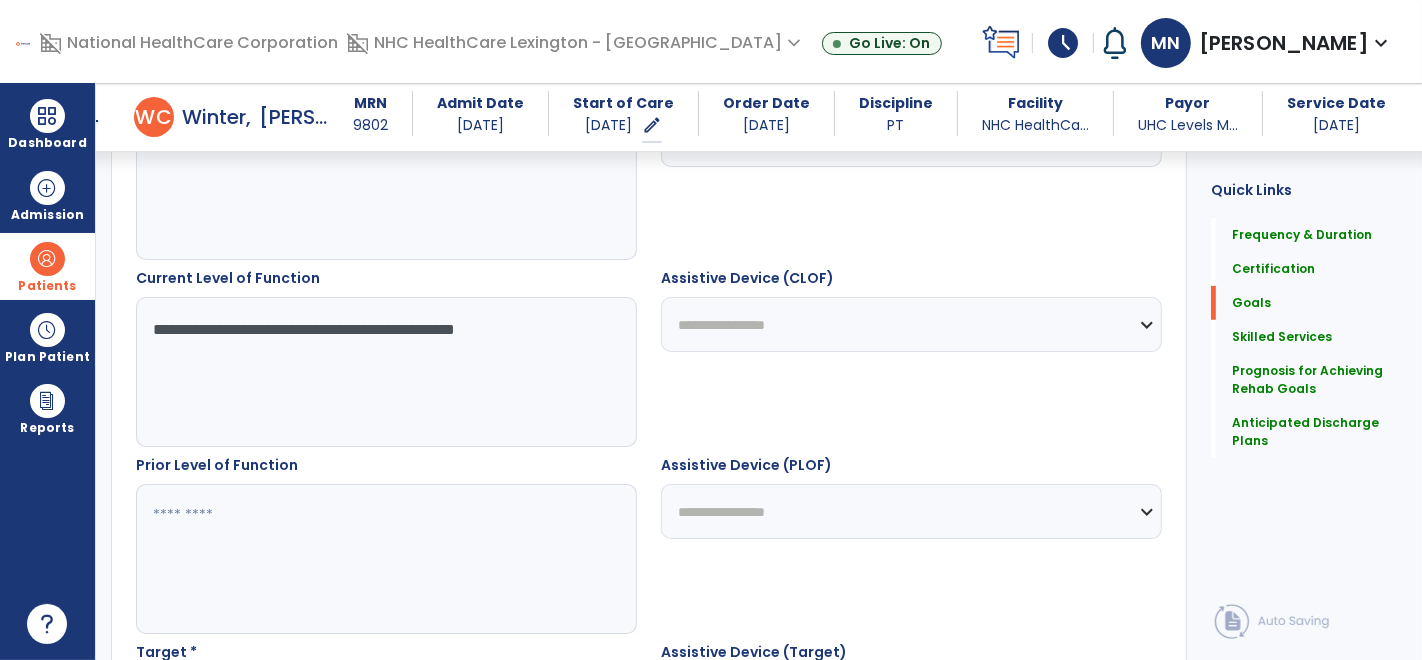 click on "**********" at bounding box center [386, 372] 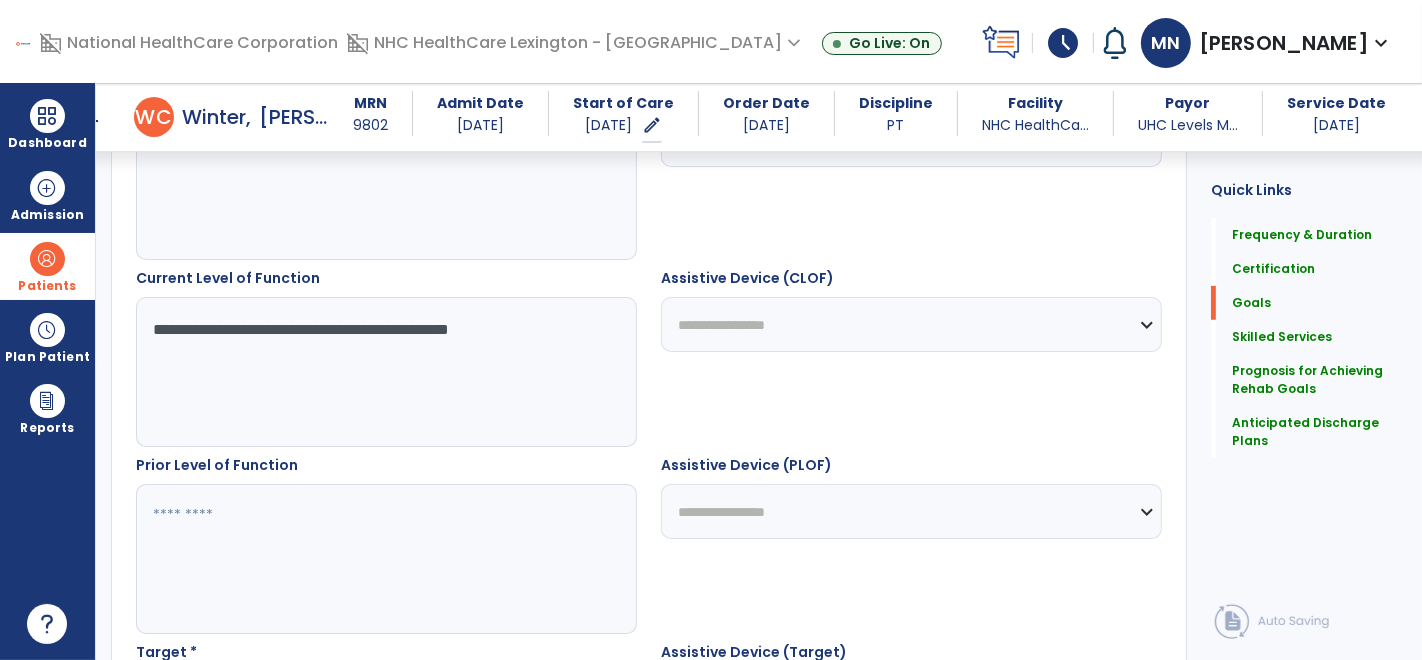 type on "**********" 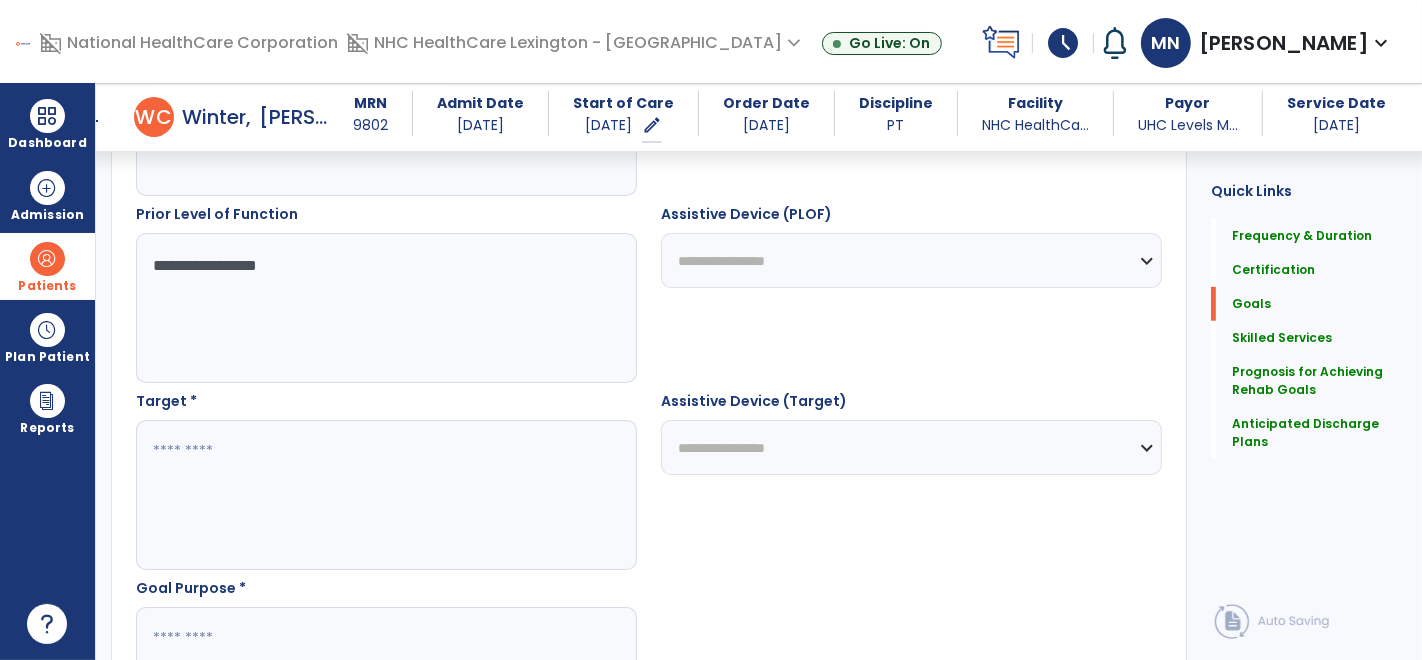 scroll, scrollTop: 913, scrollLeft: 0, axis: vertical 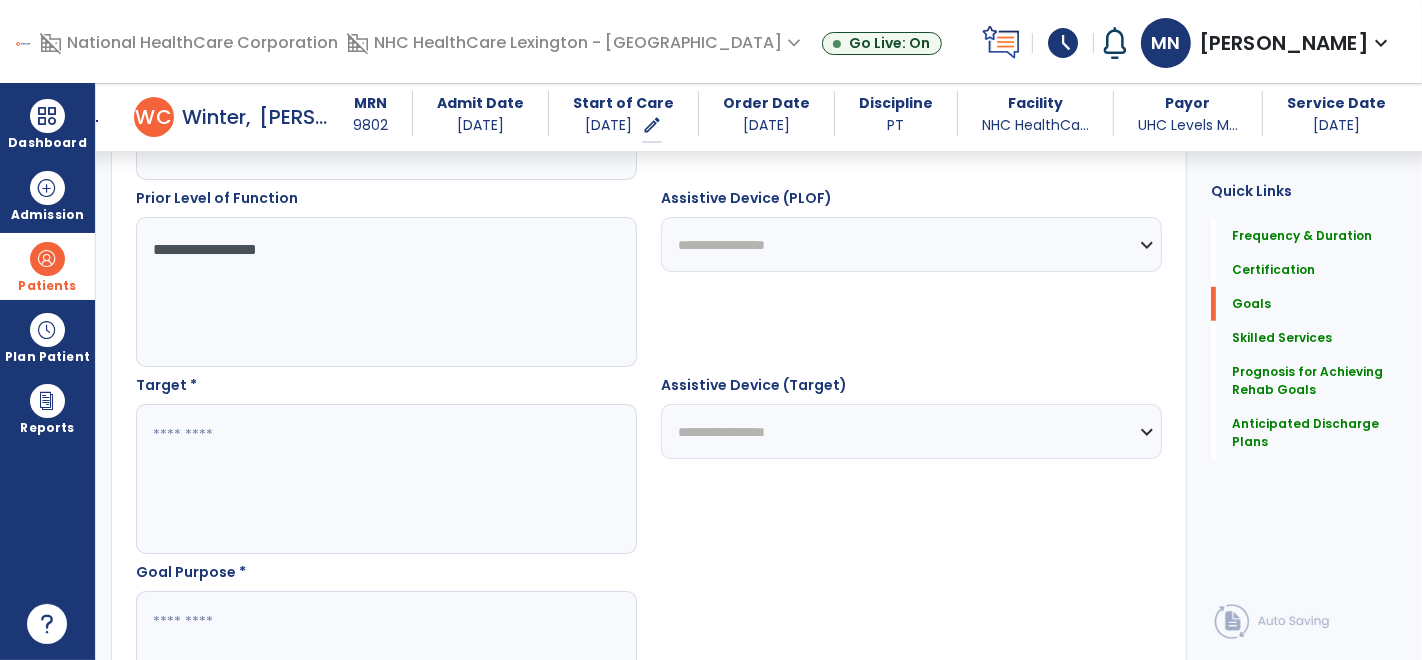 type on "**********" 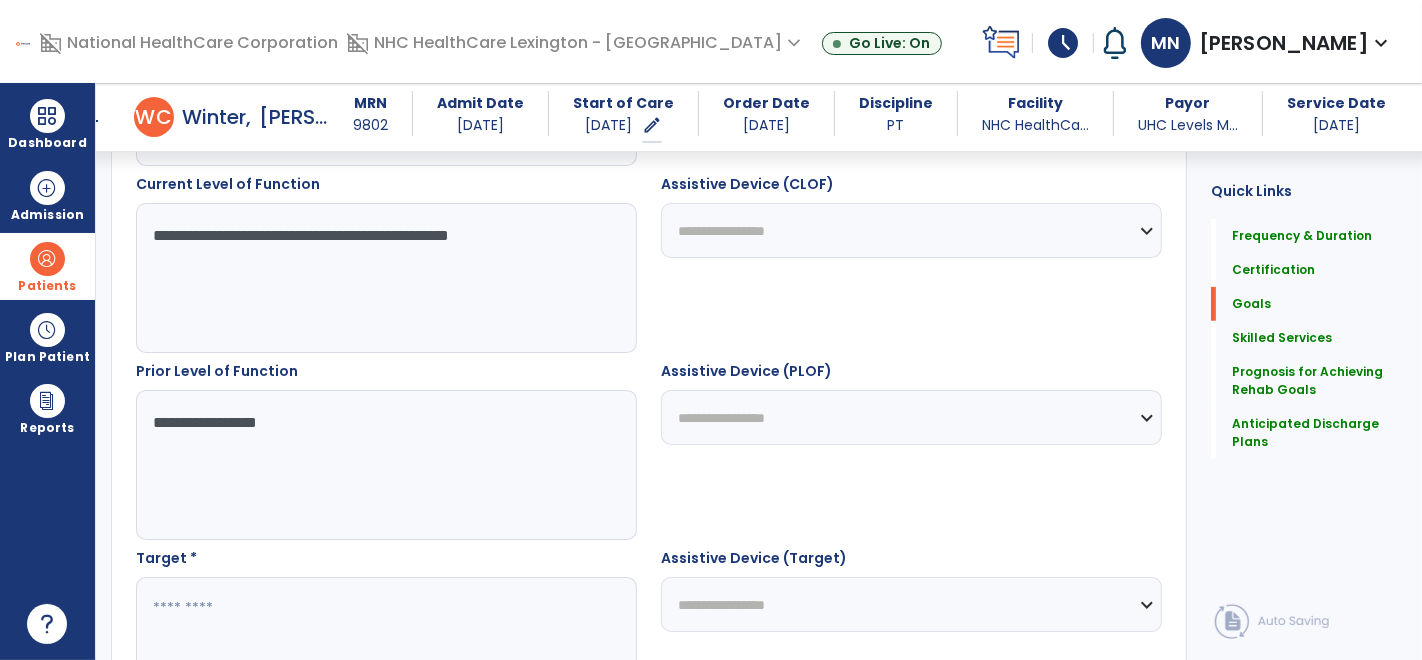 scroll, scrollTop: 739, scrollLeft: 0, axis: vertical 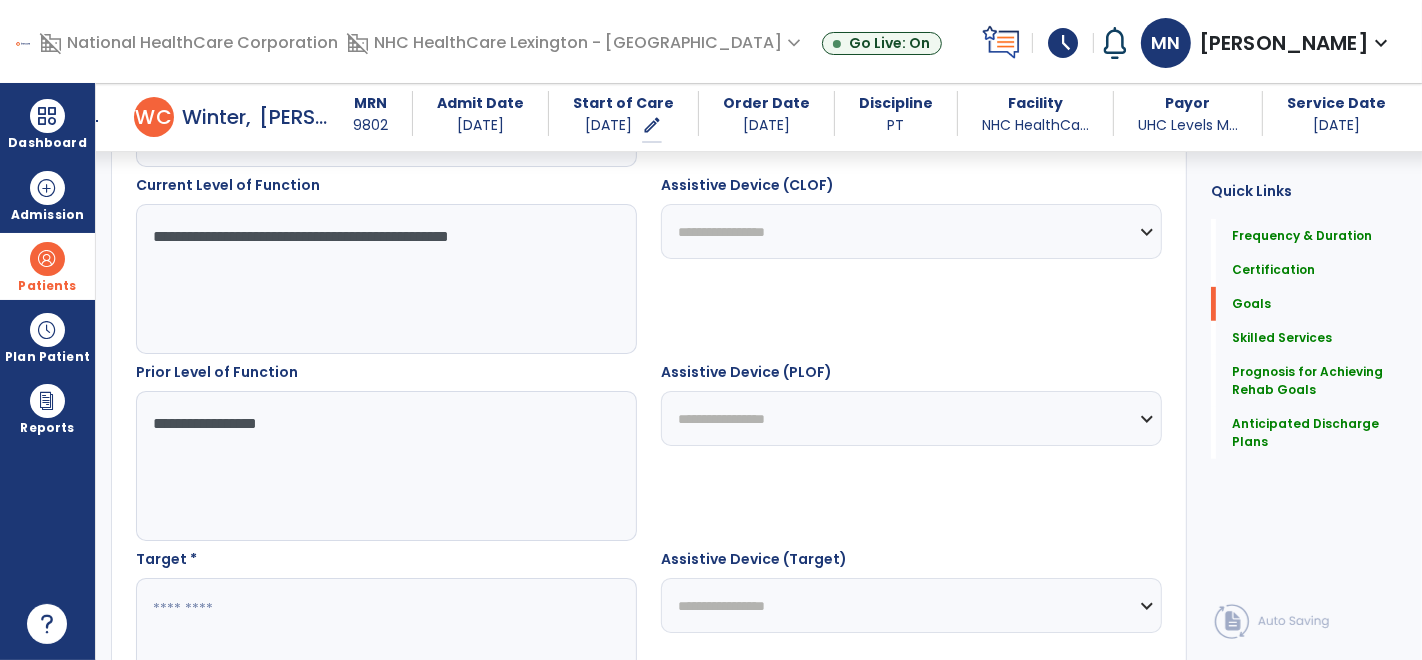 drag, startPoint x: 308, startPoint y: 435, endPoint x: 103, endPoint y: 428, distance: 205.11948 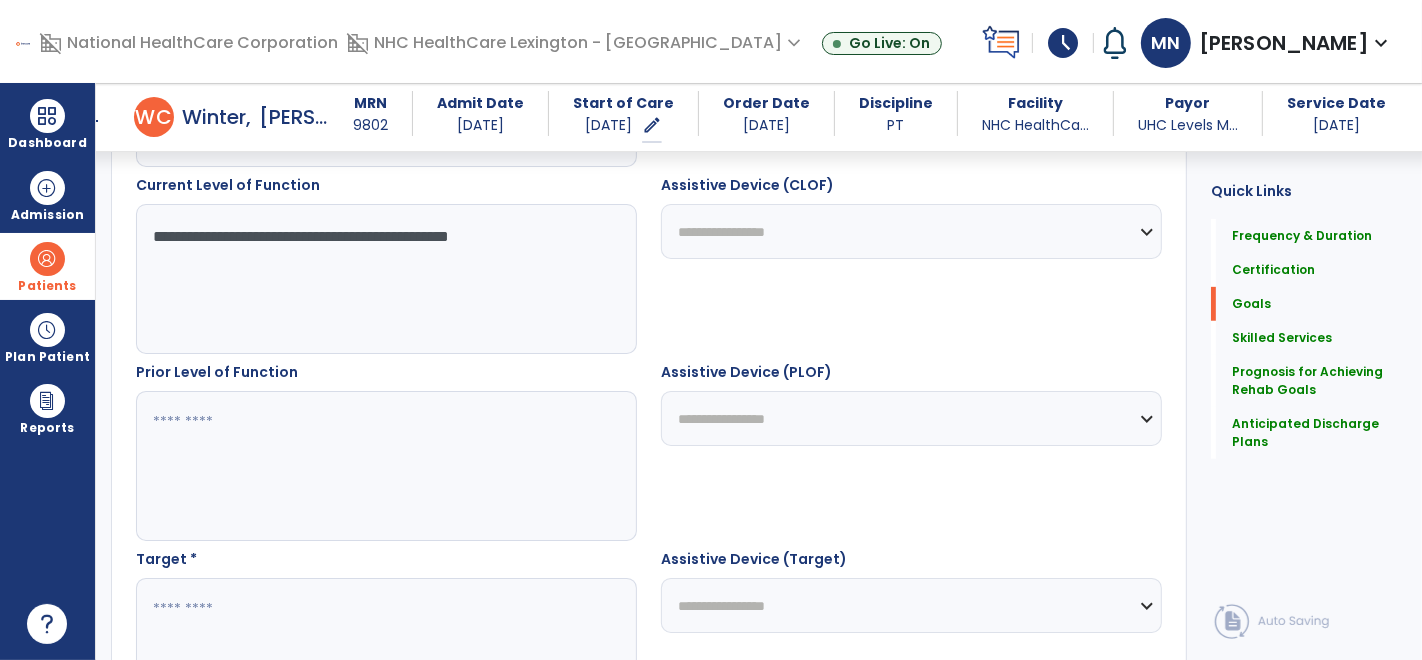 type on "*" 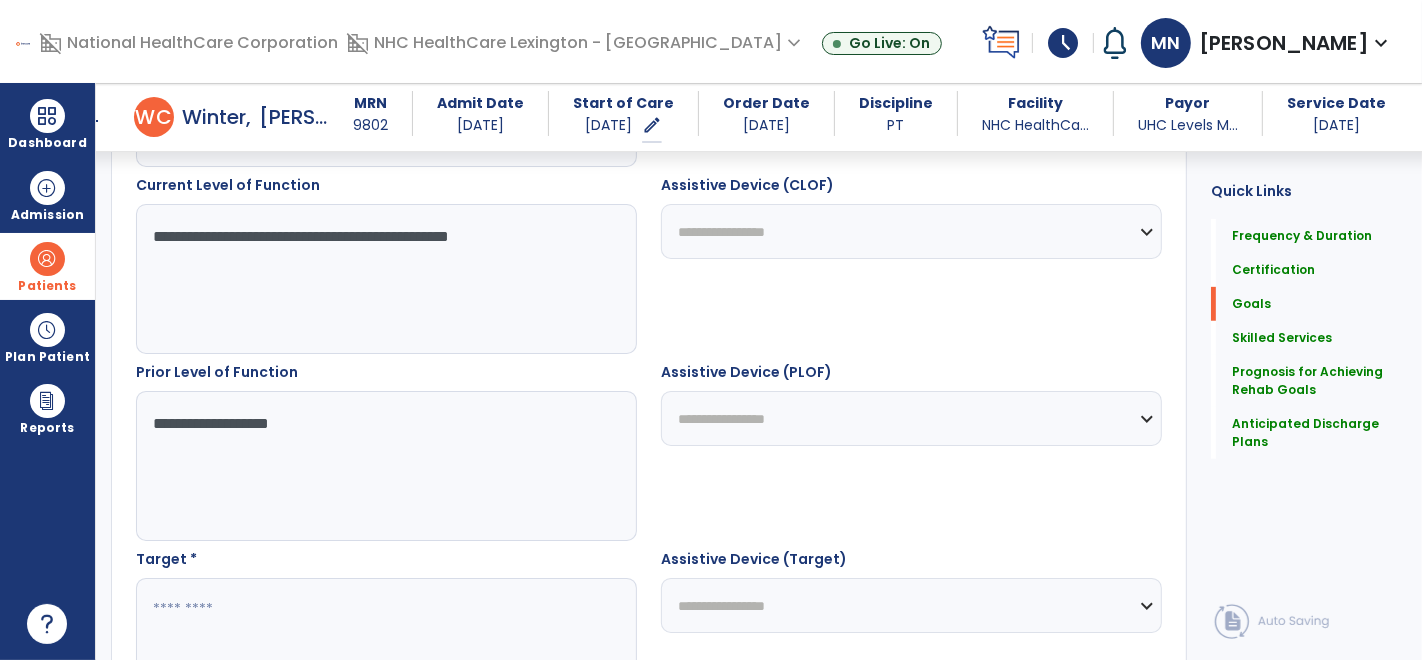 type on "**********" 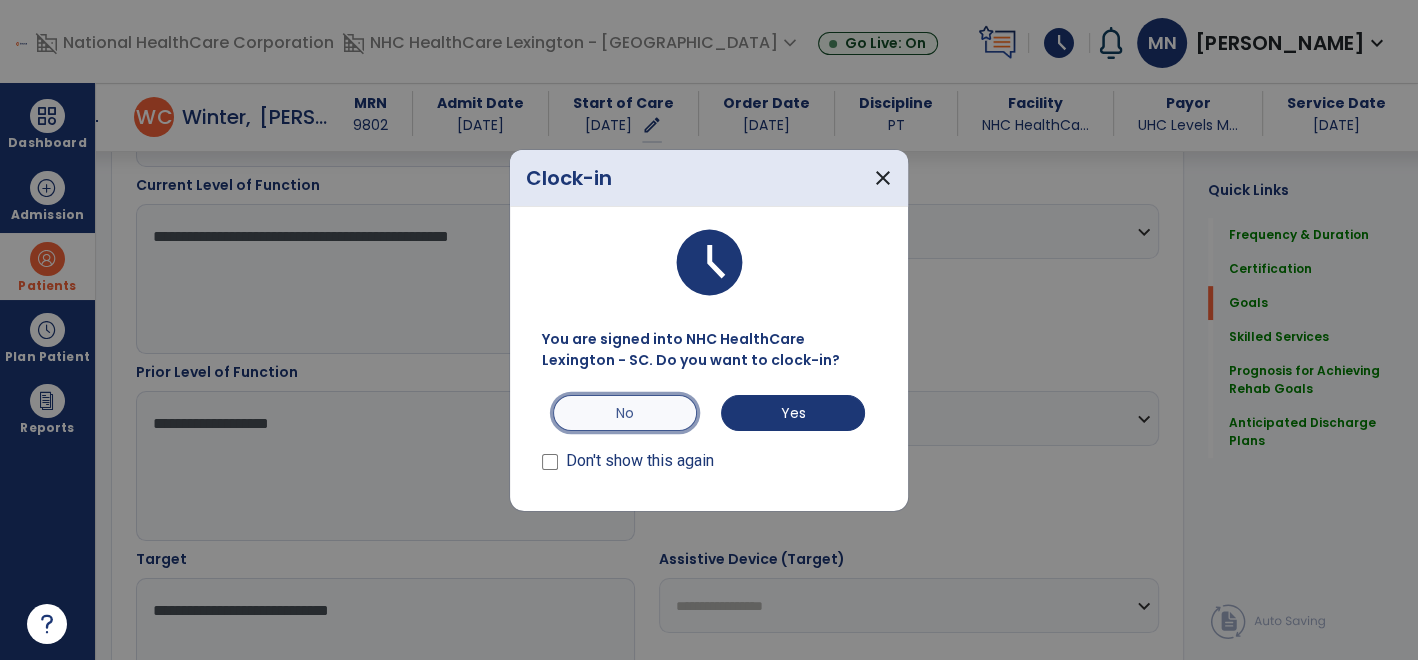 click on "No" at bounding box center [625, 413] 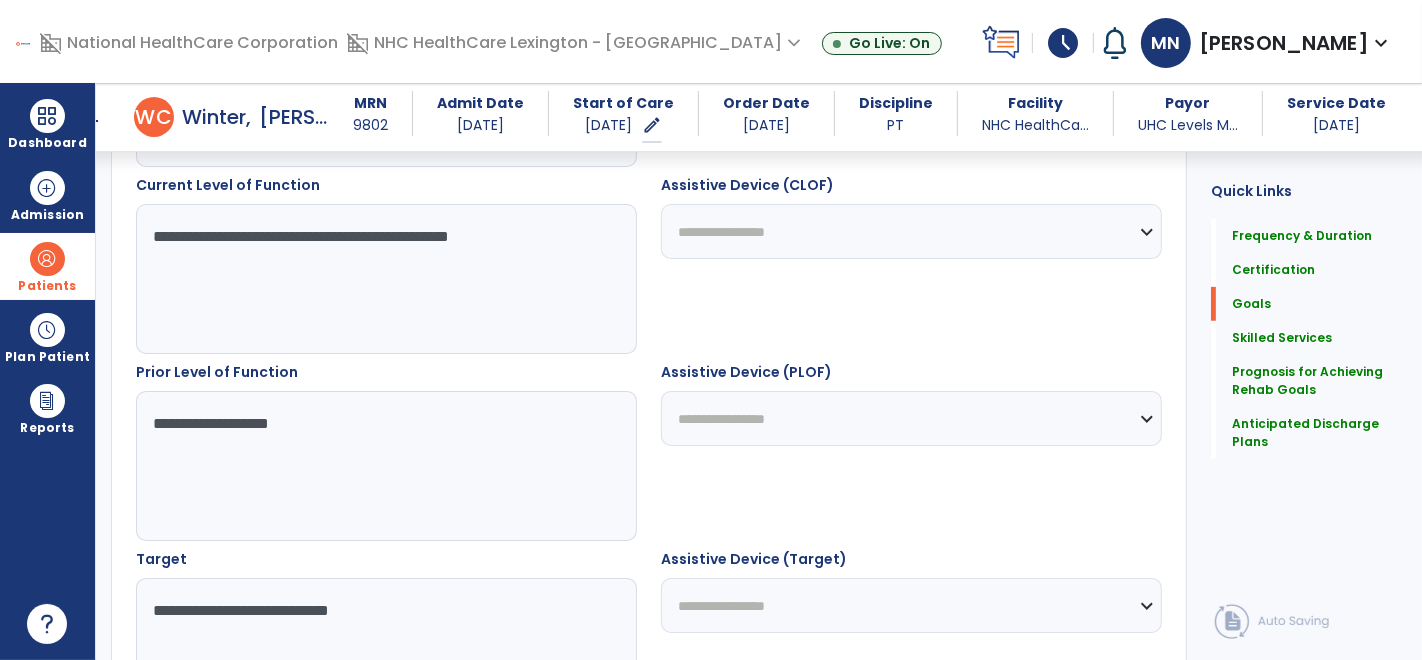 click on "**********" at bounding box center (386, 653) 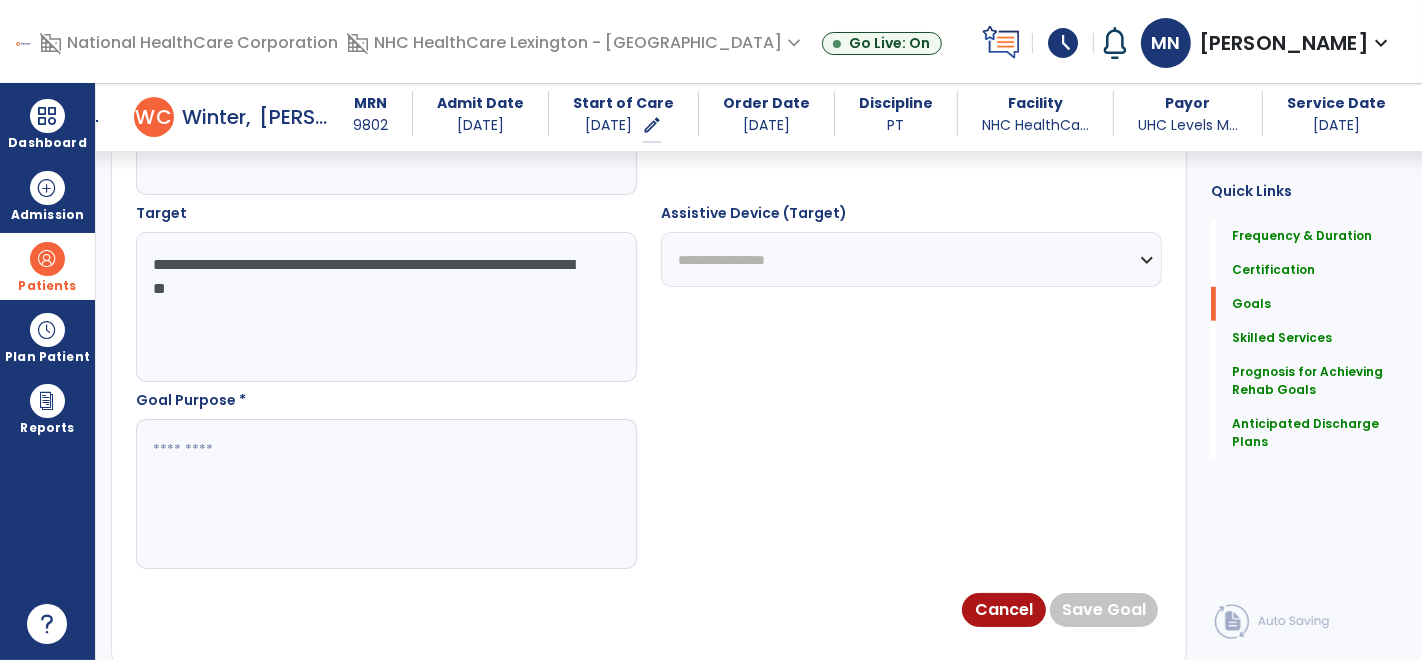 scroll, scrollTop: 1086, scrollLeft: 0, axis: vertical 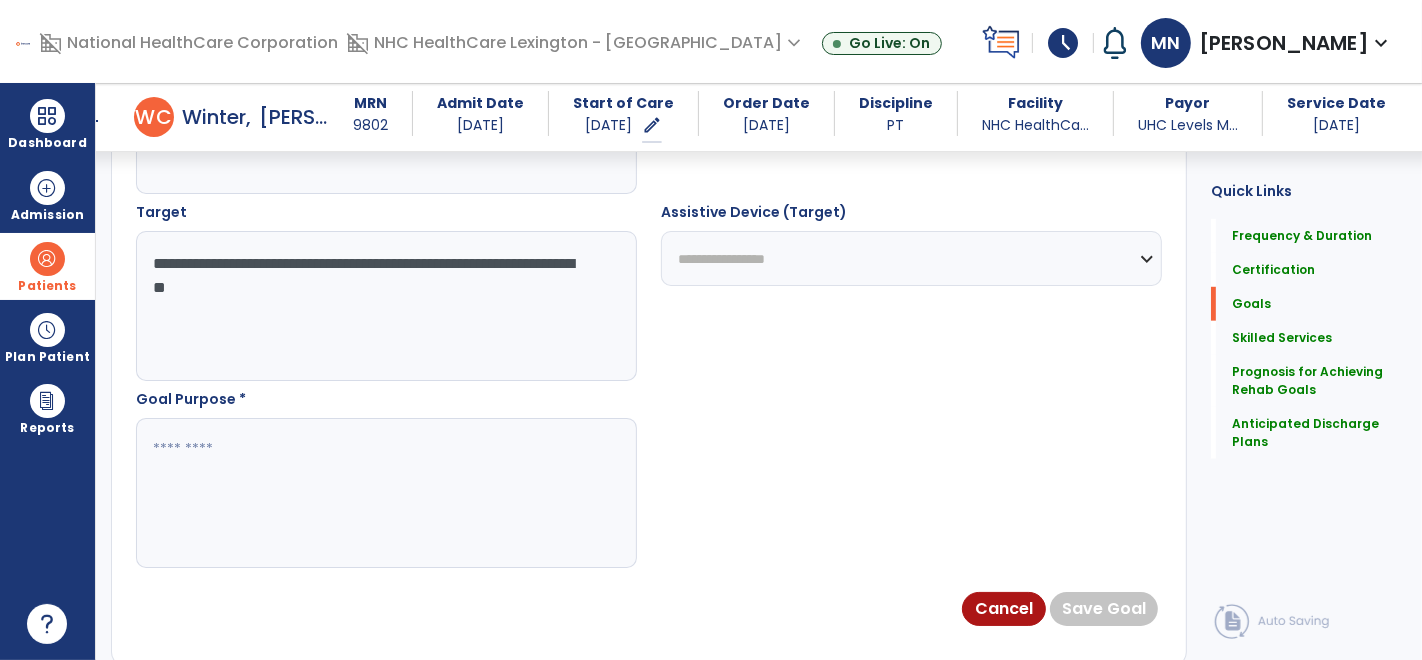 click at bounding box center (386, 493) 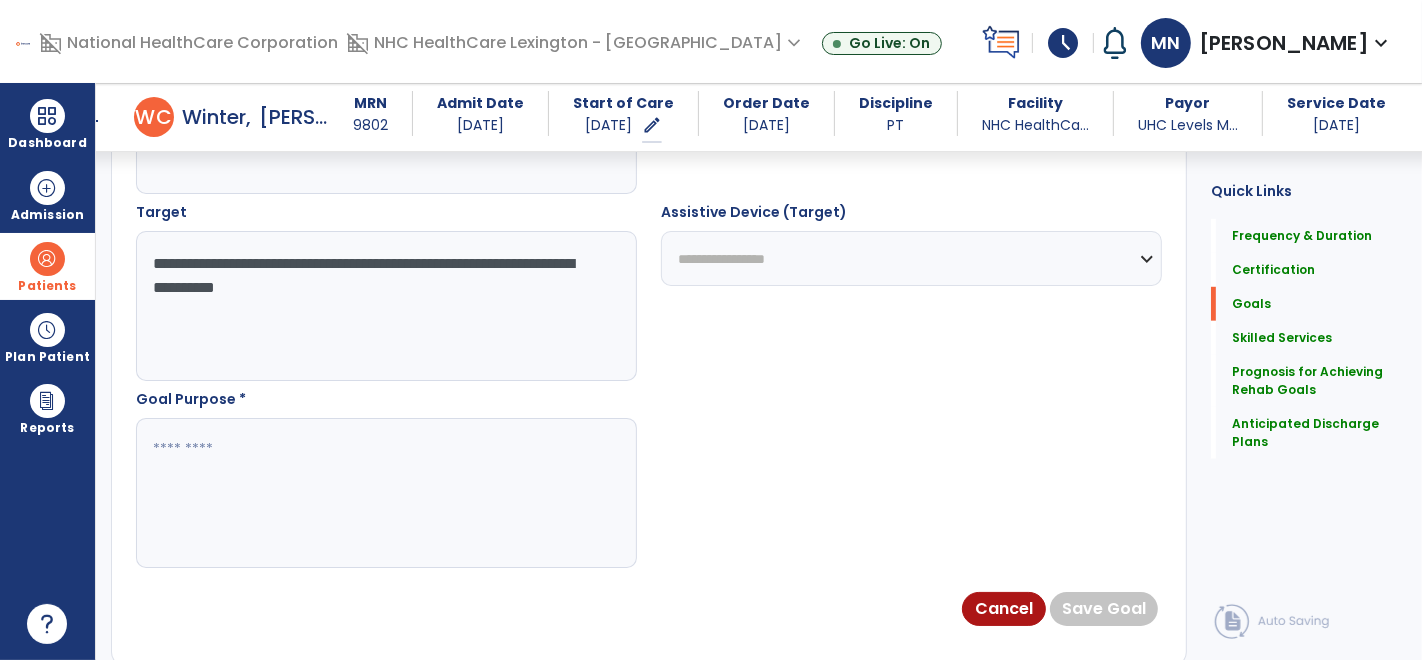 type on "**********" 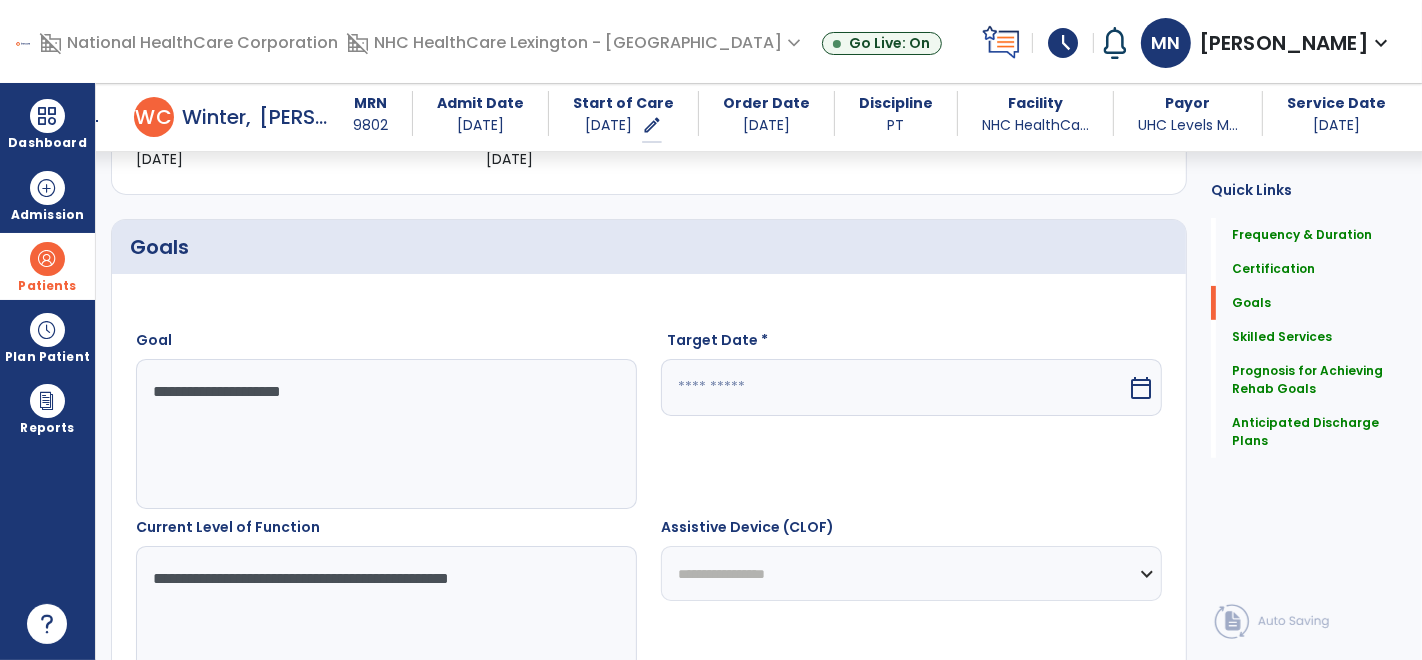 scroll, scrollTop: 395, scrollLeft: 0, axis: vertical 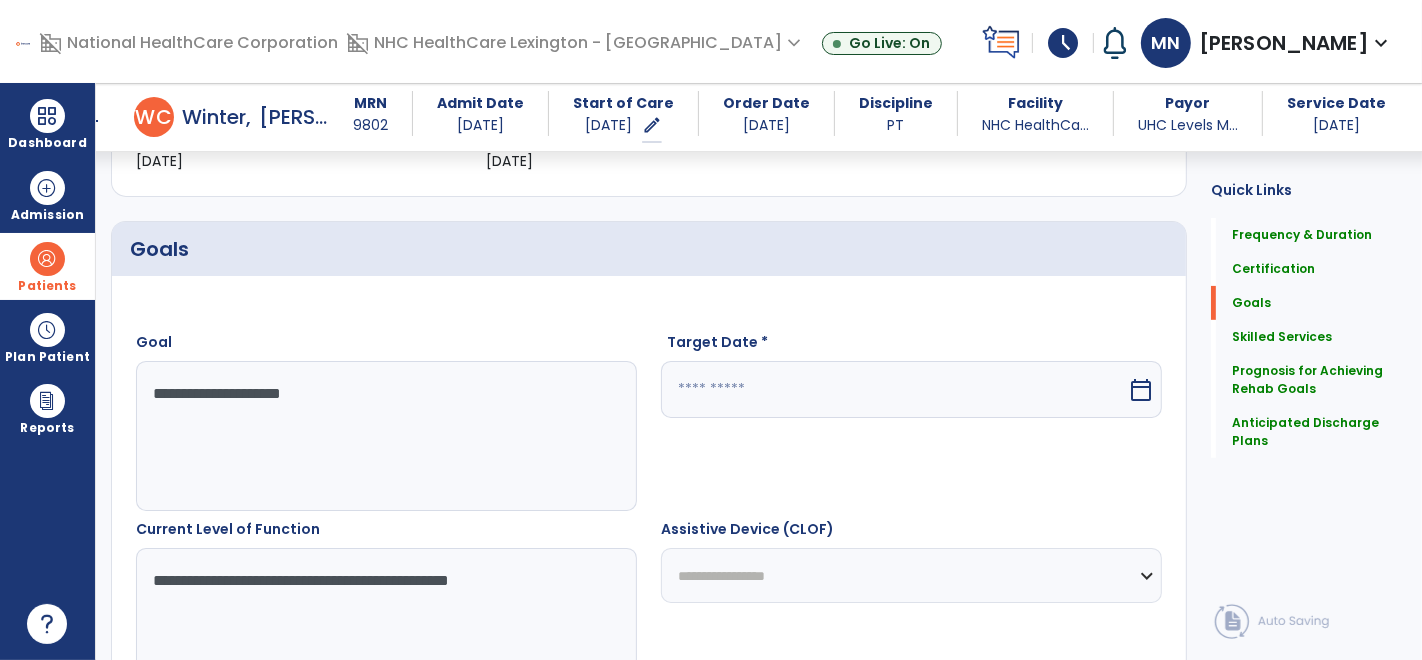 type on "**********" 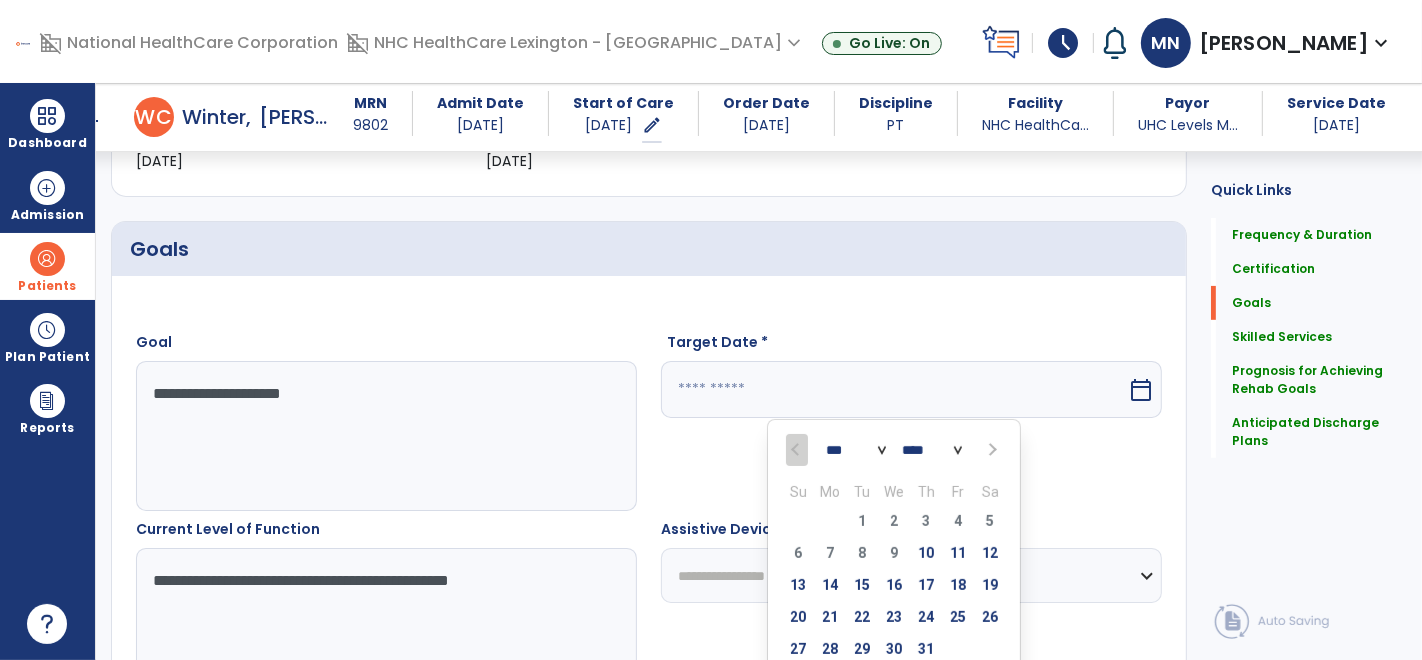 click at bounding box center (991, 450) 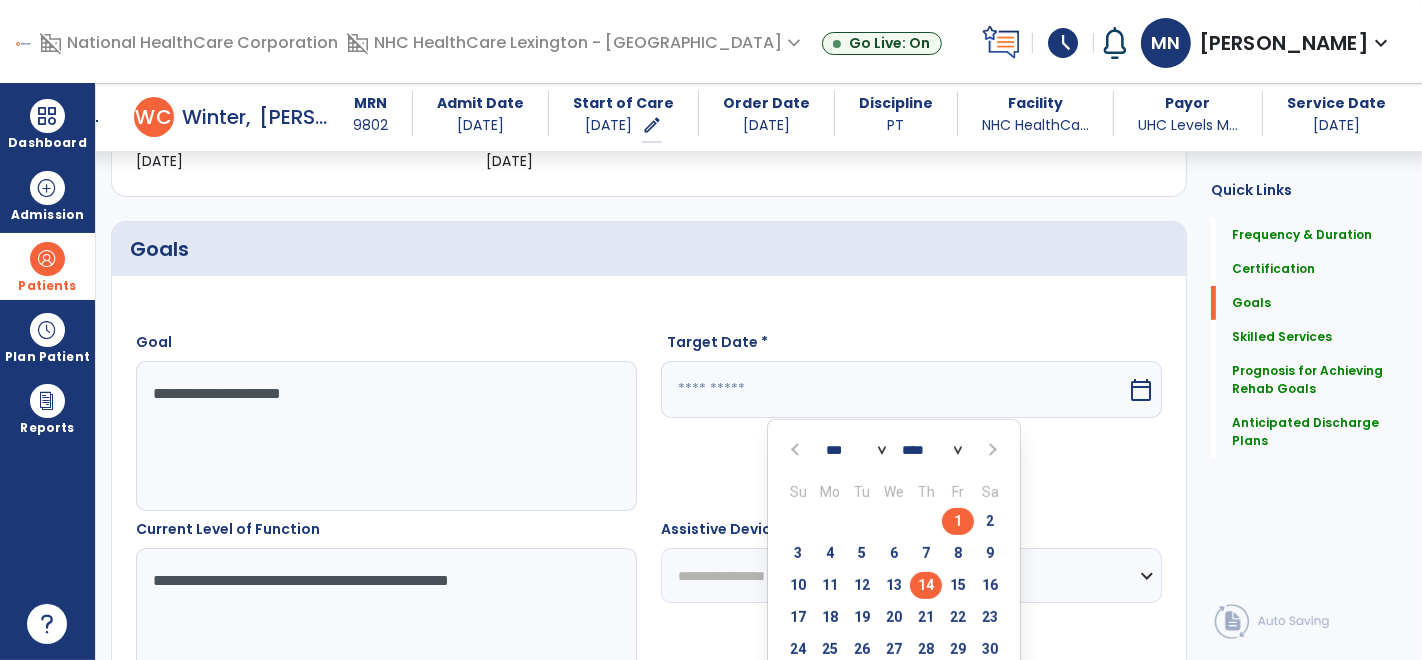 click on "14" at bounding box center (926, 585) 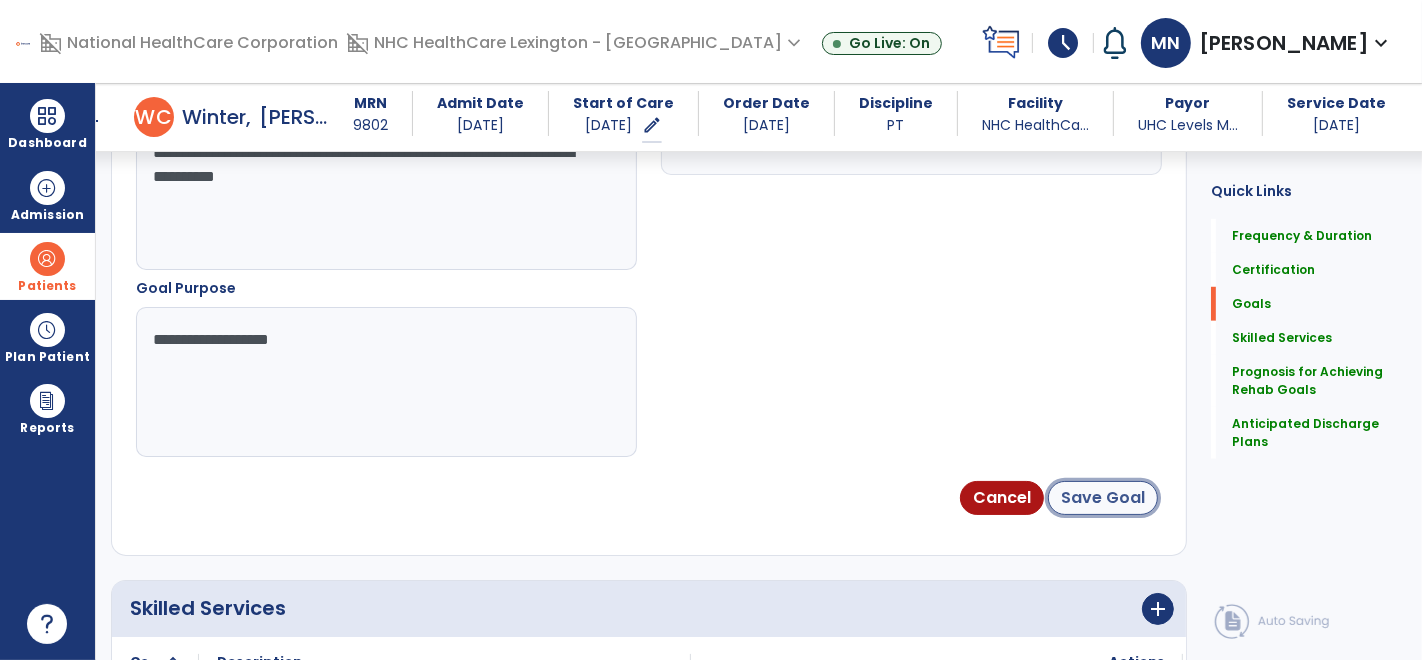 click on "Save Goal" at bounding box center (1103, 498) 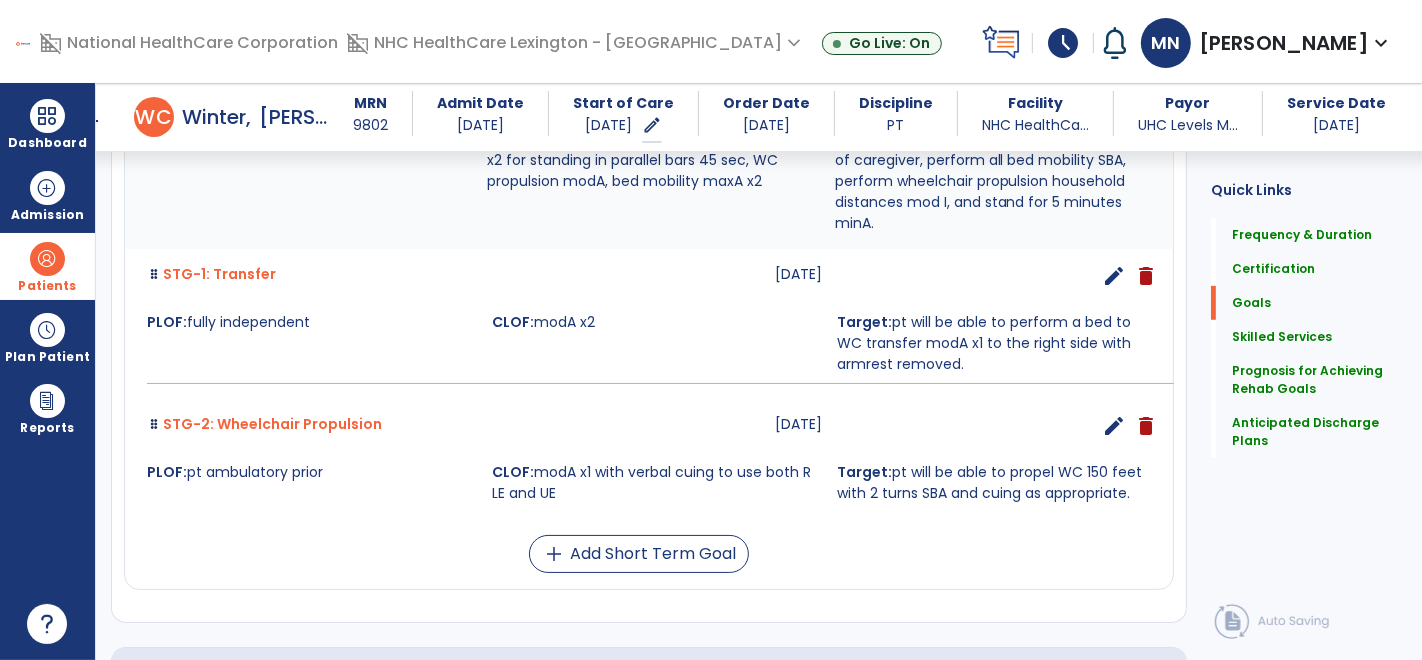 scroll, scrollTop: 717, scrollLeft: 0, axis: vertical 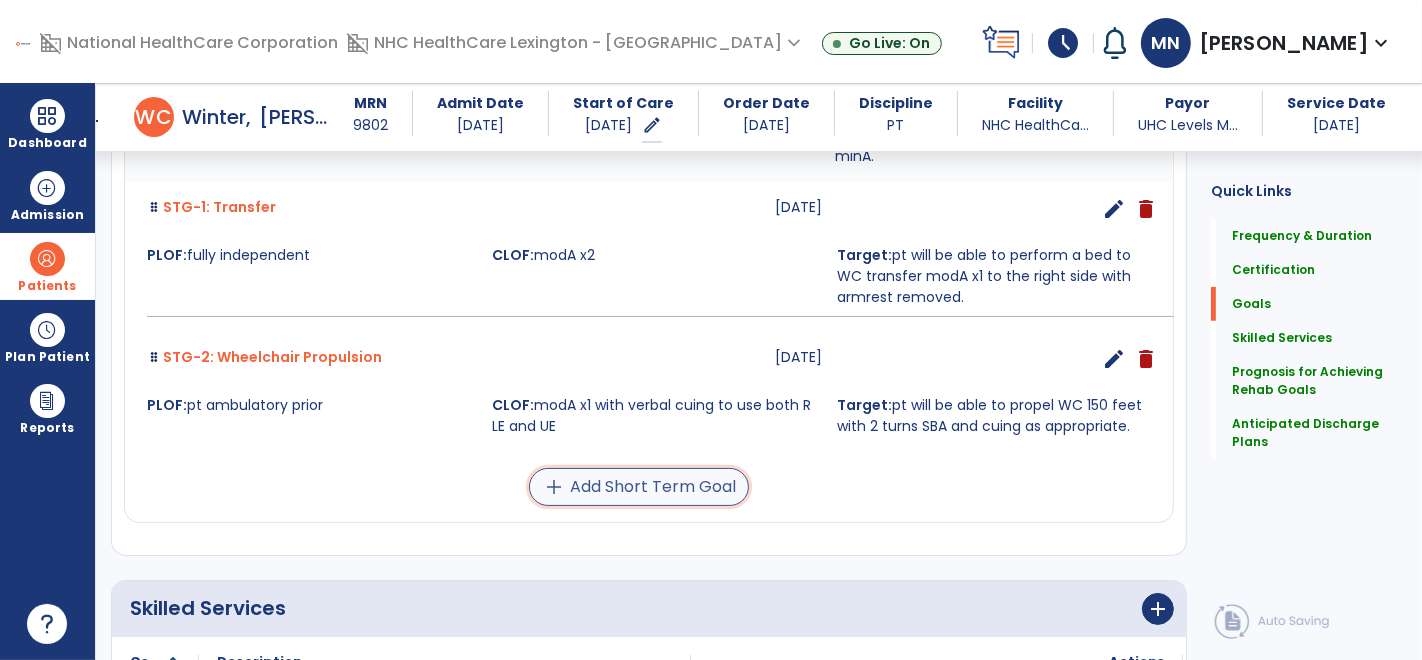 click on "add  Add Short Term Goal" at bounding box center (639, 487) 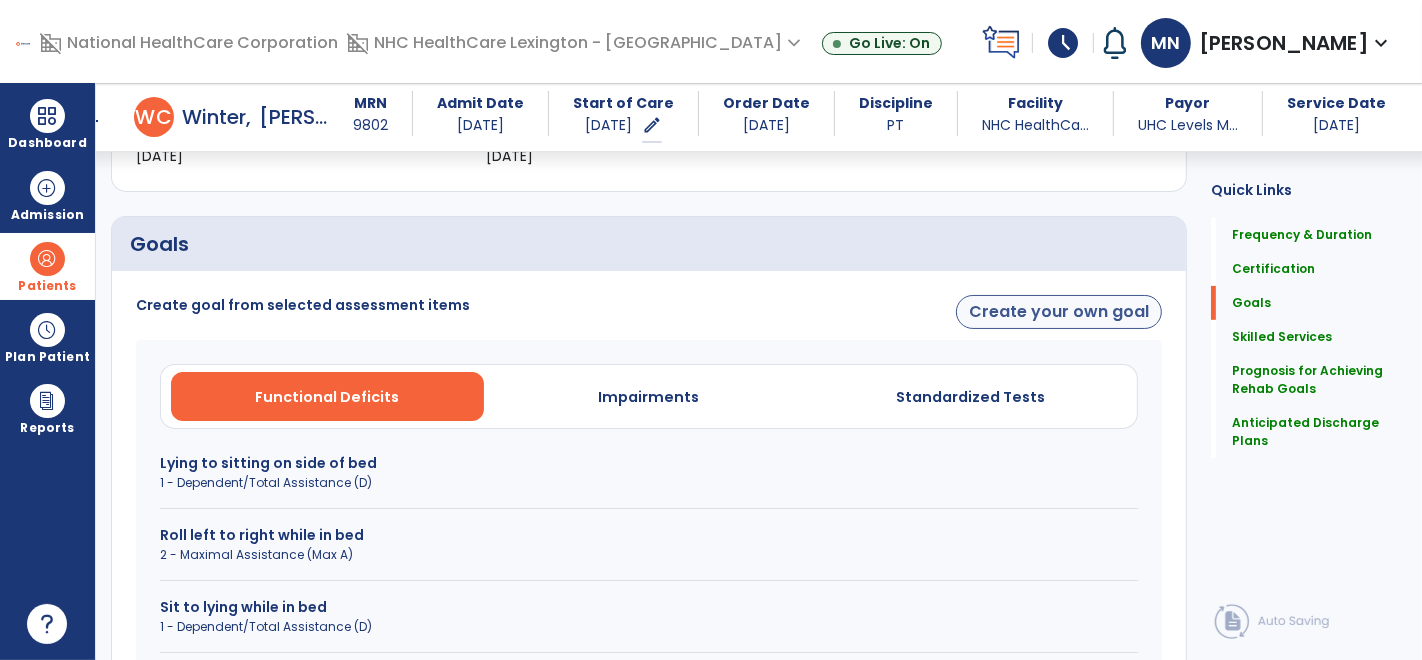 scroll, scrollTop: 389, scrollLeft: 0, axis: vertical 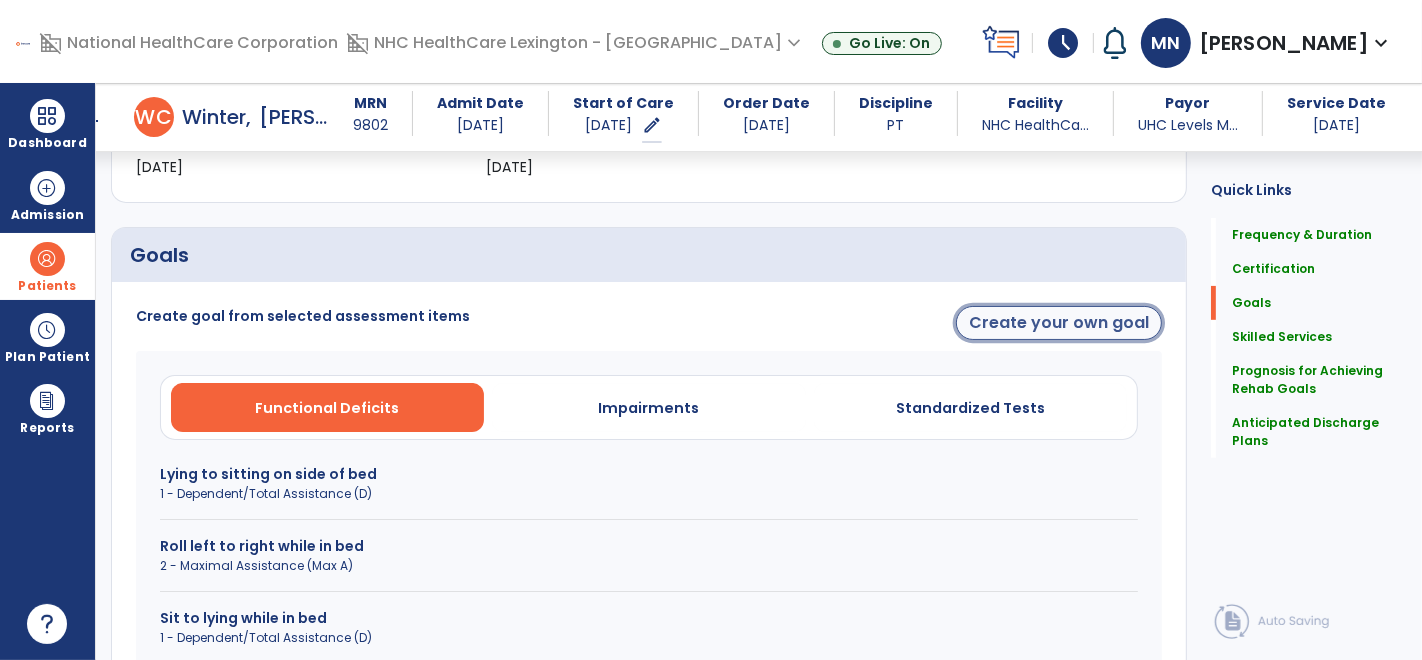click on "Create your own goal" at bounding box center [1059, 323] 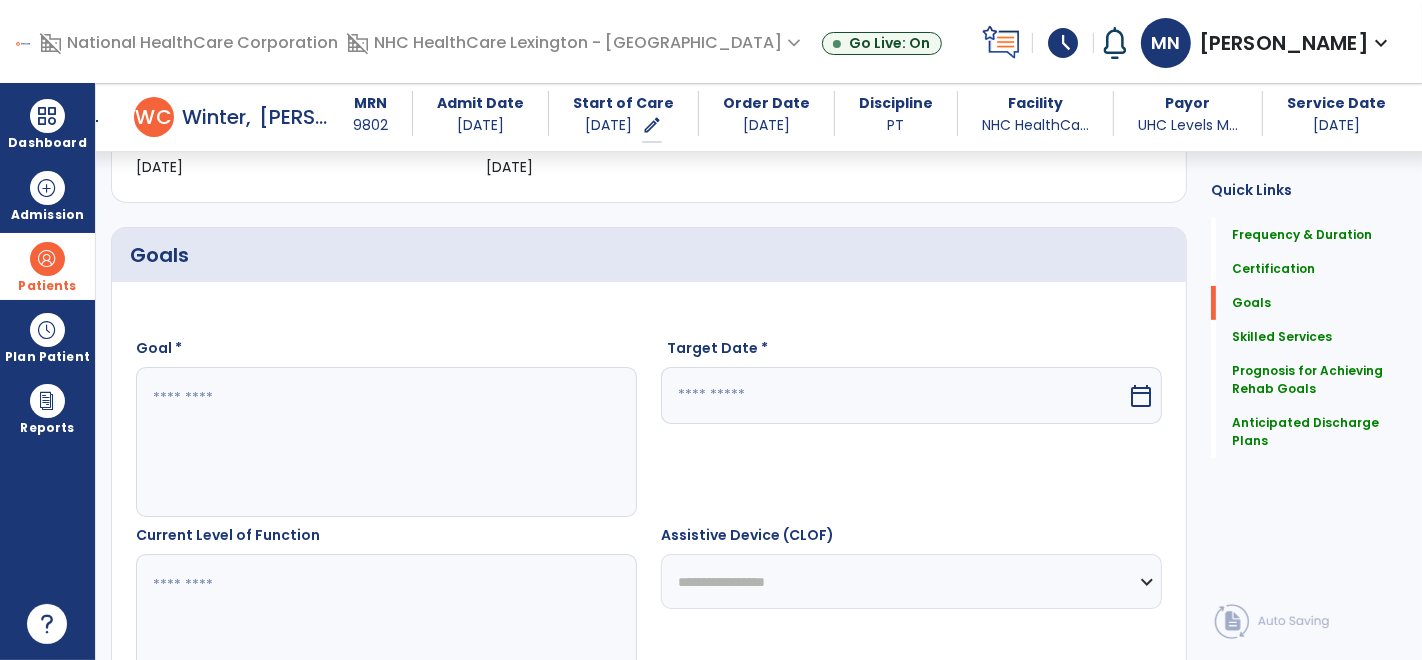 click at bounding box center (386, 442) 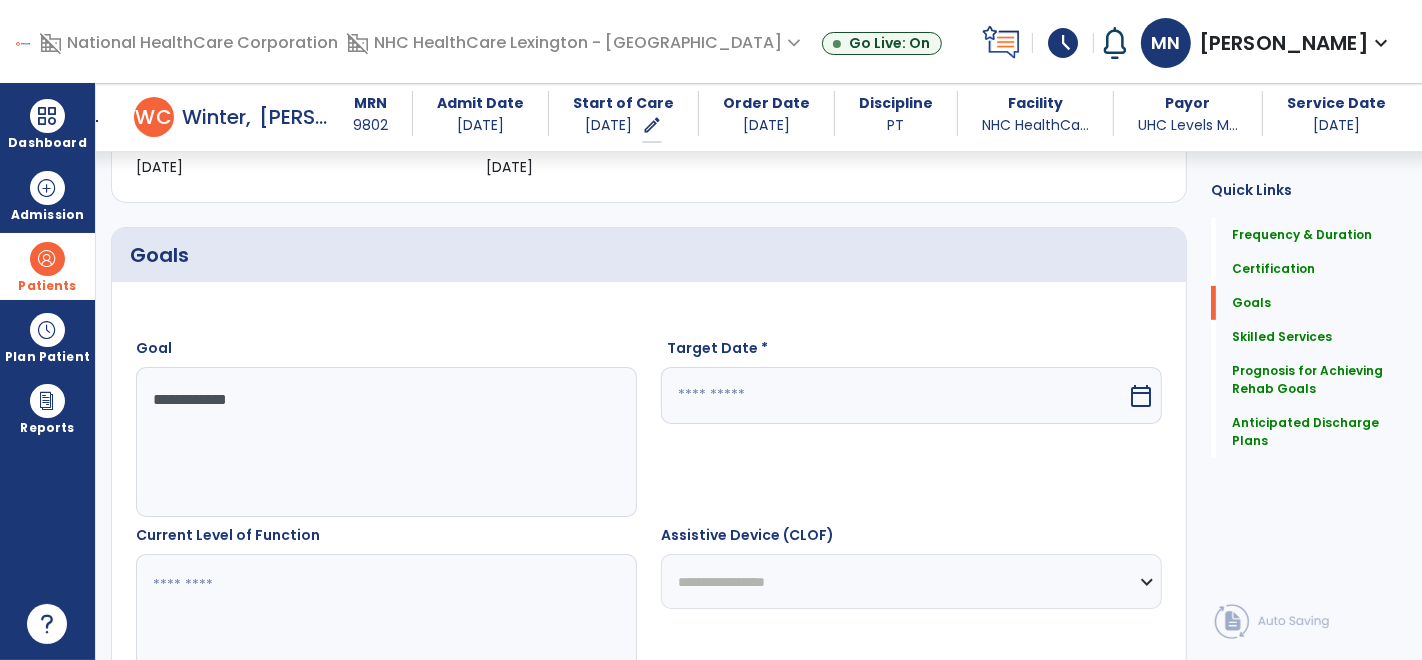 type on "**********" 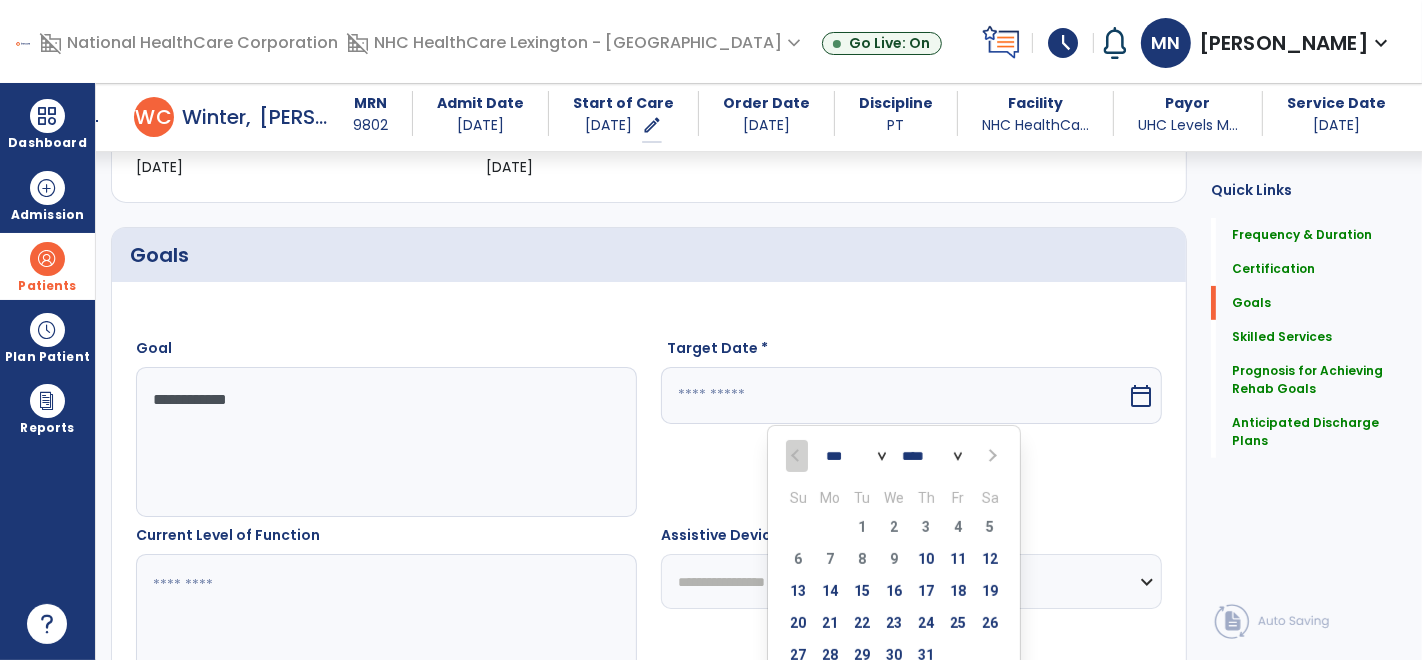 click at bounding box center (991, 456) 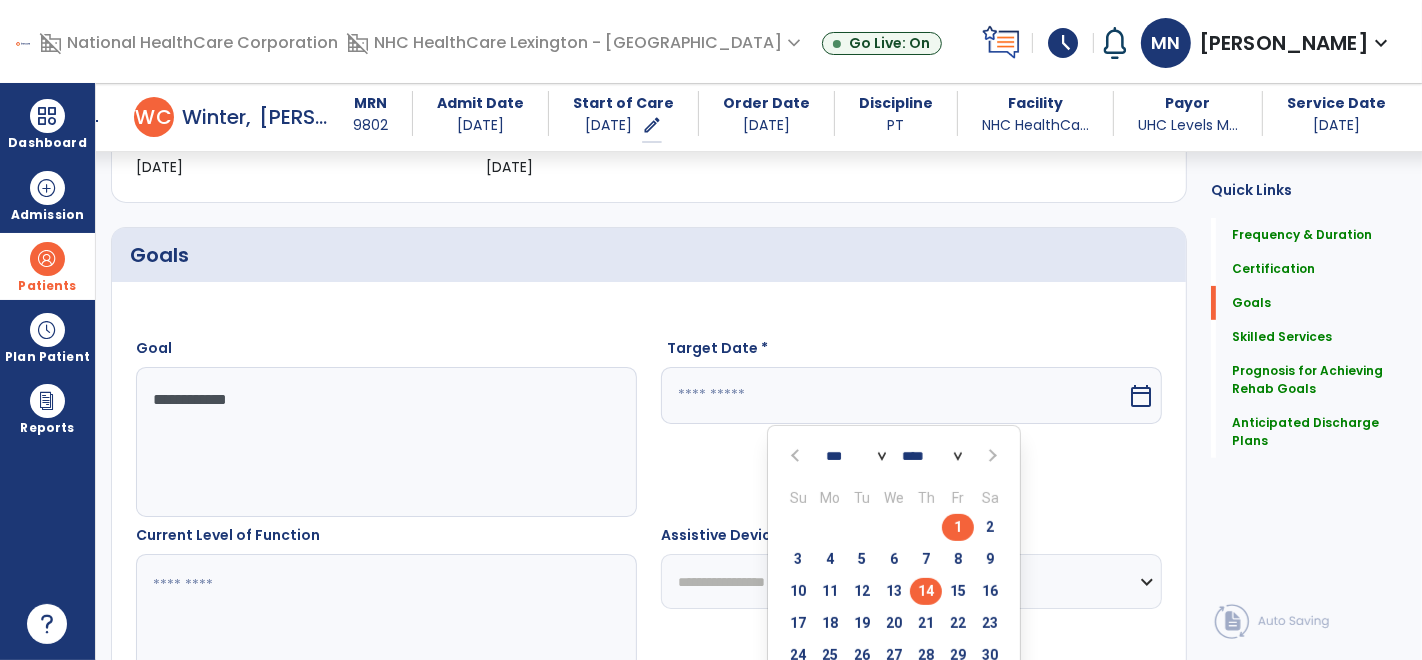click on "14" at bounding box center (926, 591) 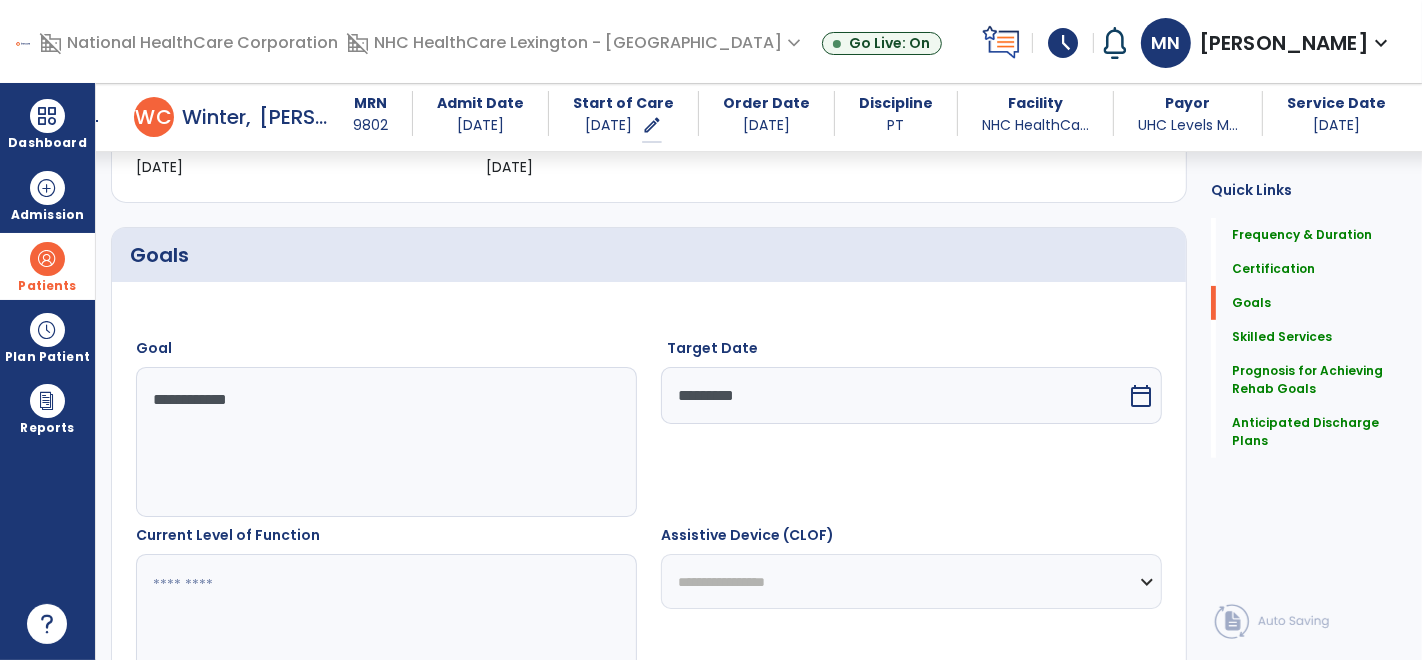 scroll, scrollTop: 435, scrollLeft: 0, axis: vertical 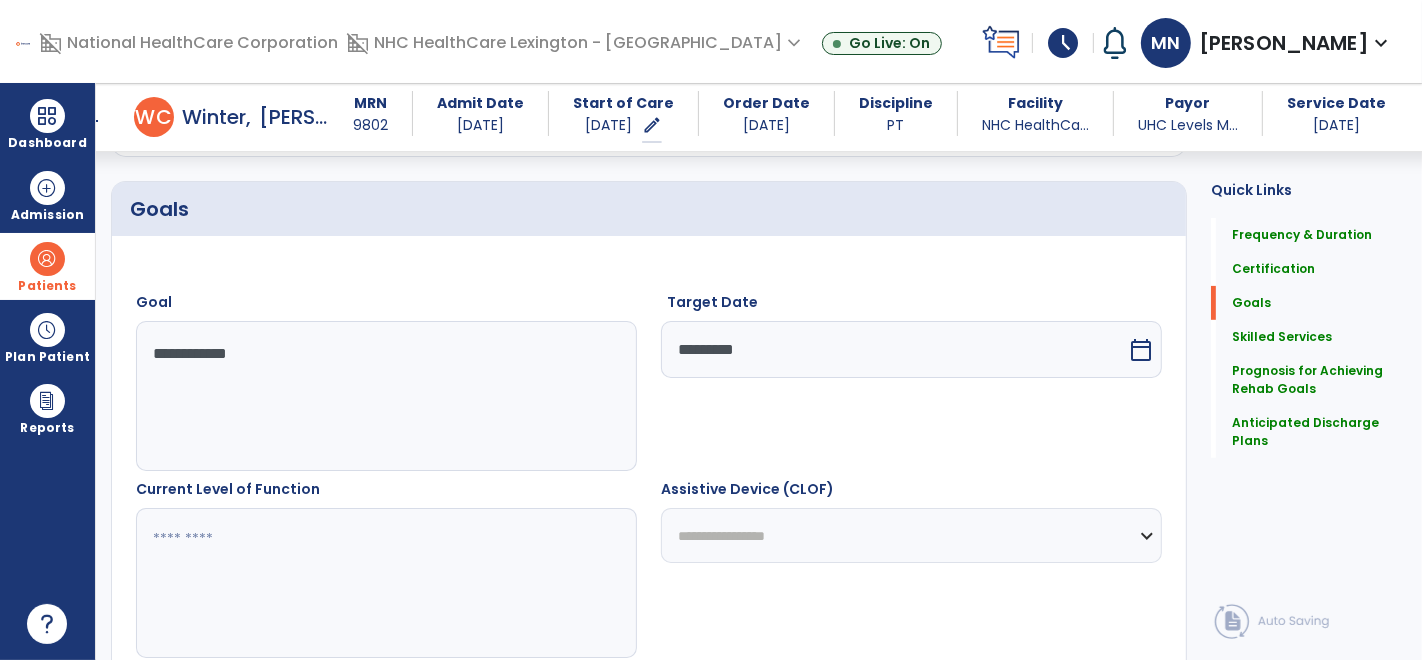 click at bounding box center (386, 583) 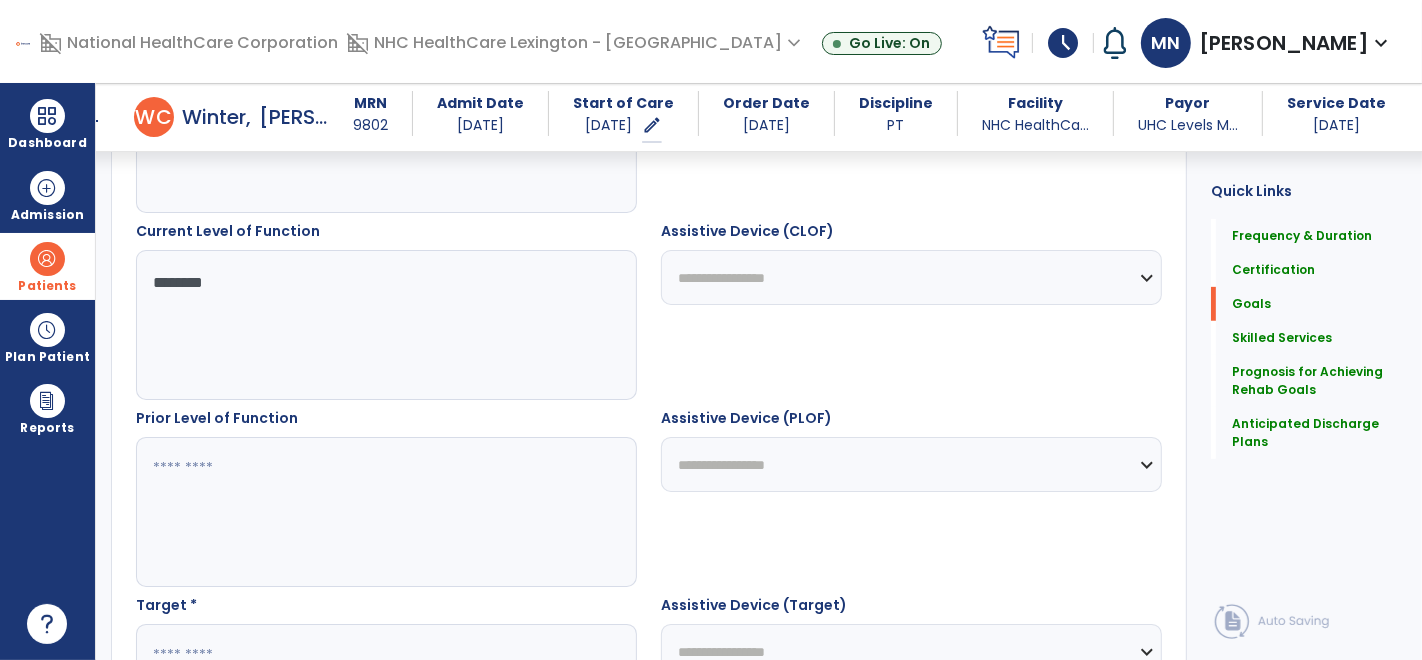 scroll, scrollTop: 695, scrollLeft: 0, axis: vertical 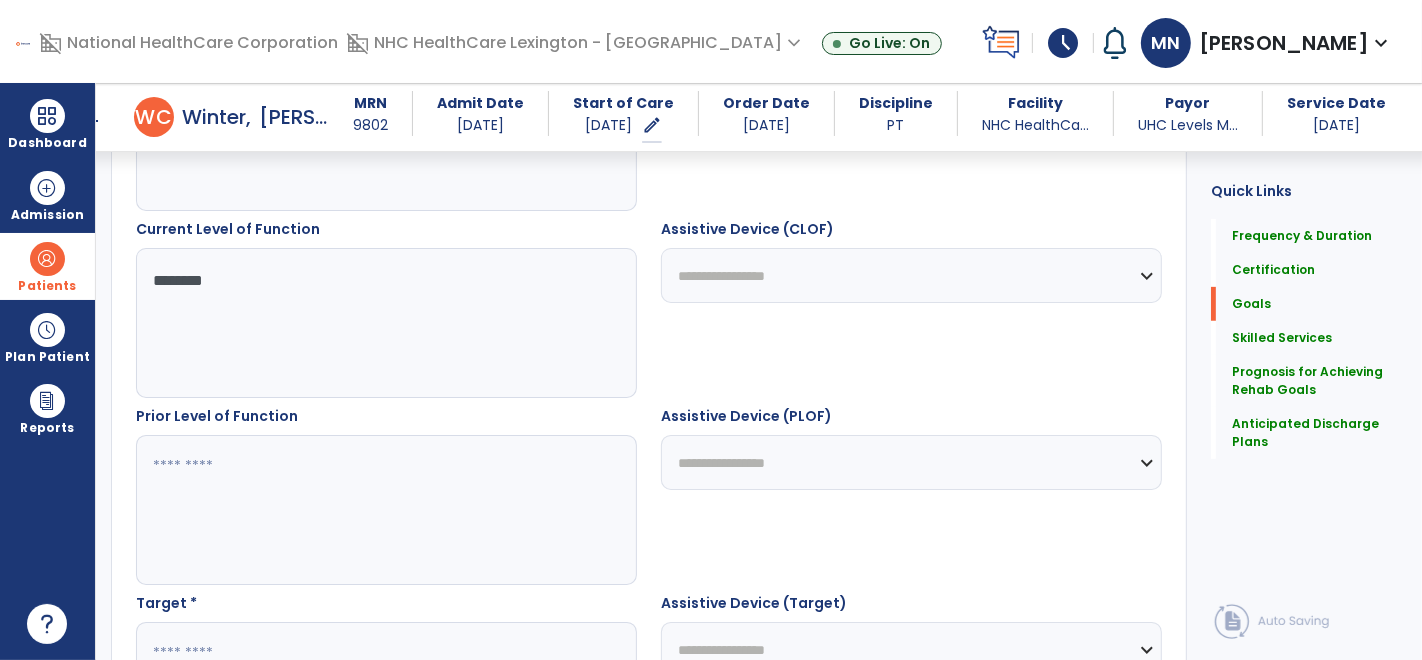 type on "*******" 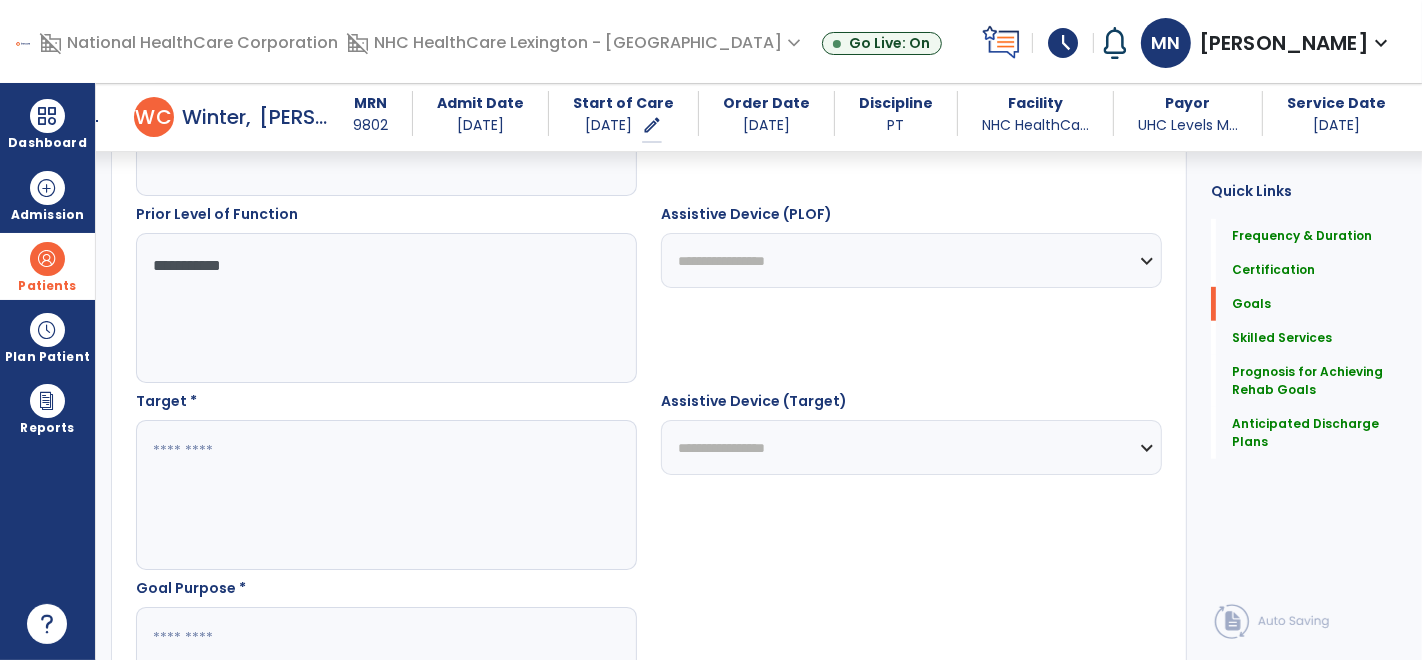 scroll, scrollTop: 900, scrollLeft: 0, axis: vertical 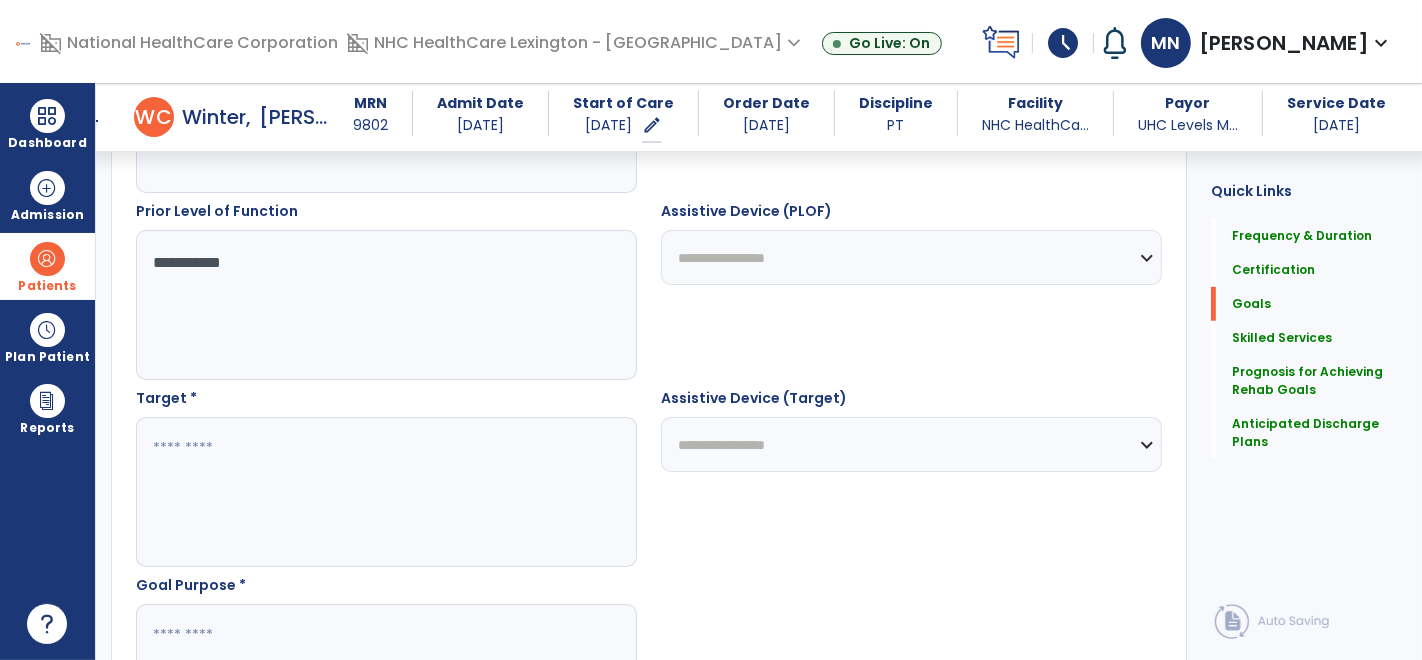 type on "**********" 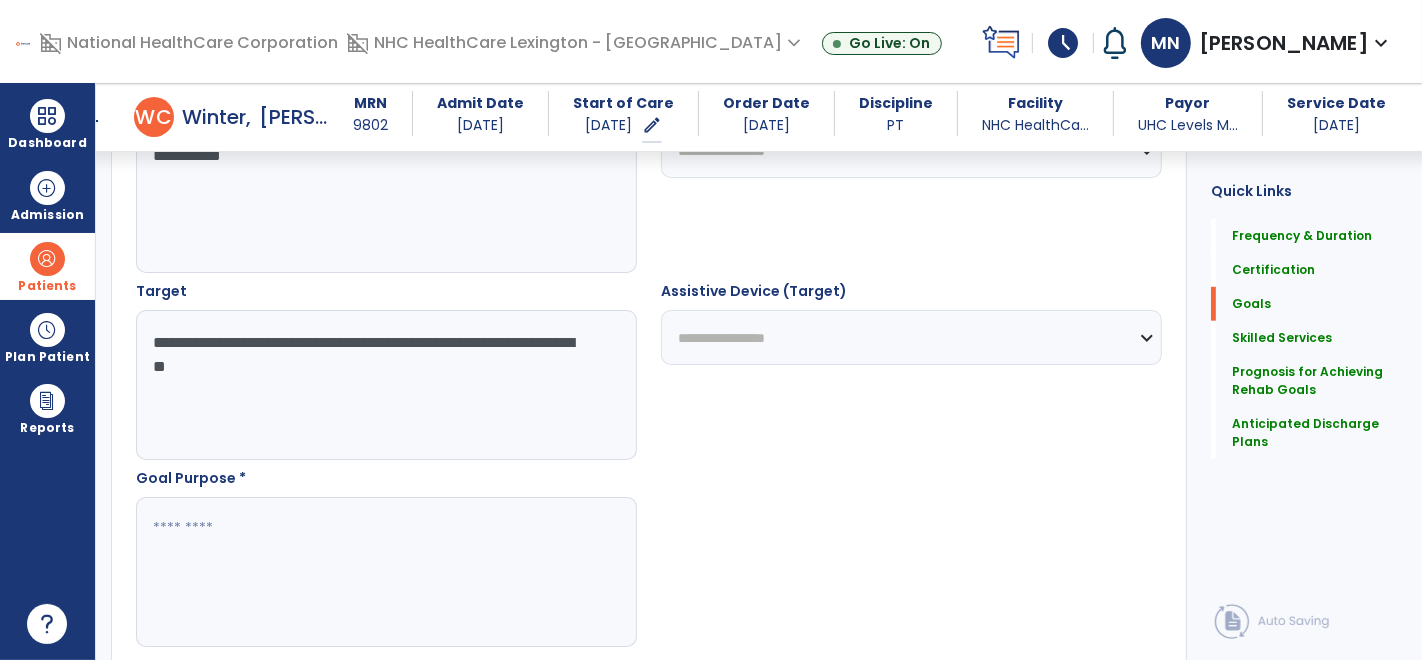 scroll, scrollTop: 1008, scrollLeft: 0, axis: vertical 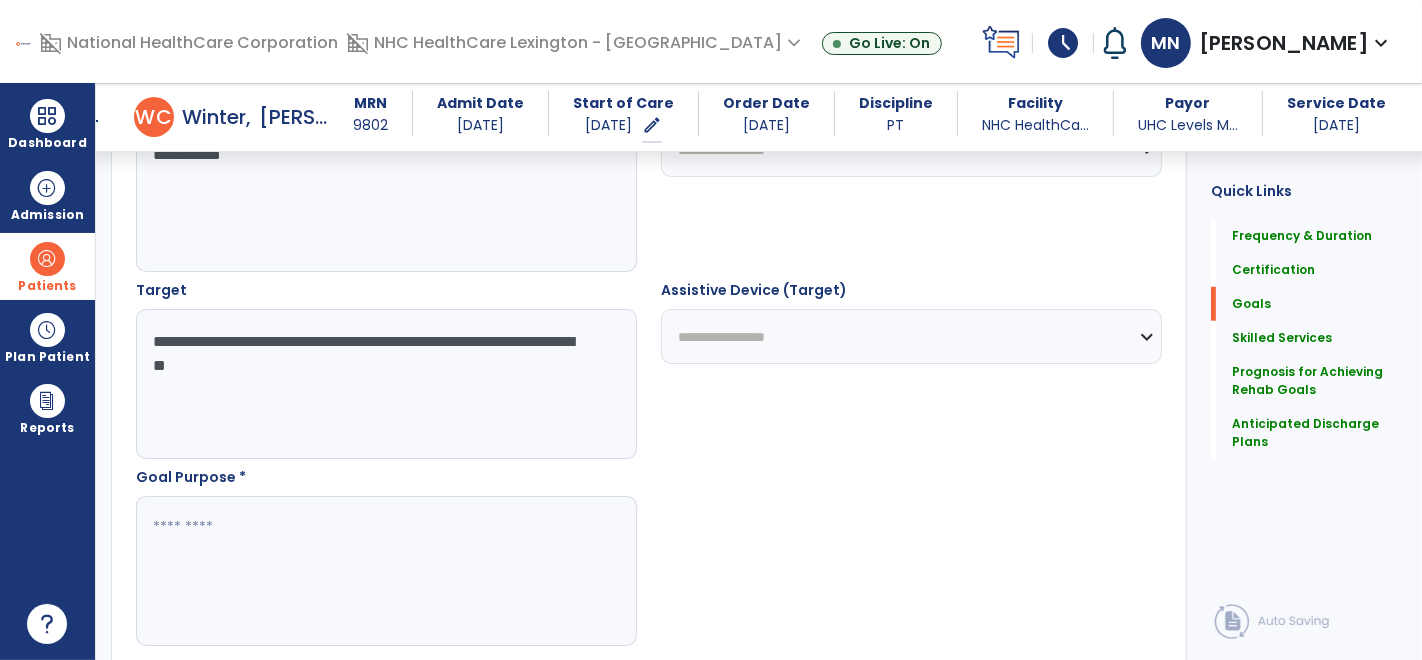 type on "**********" 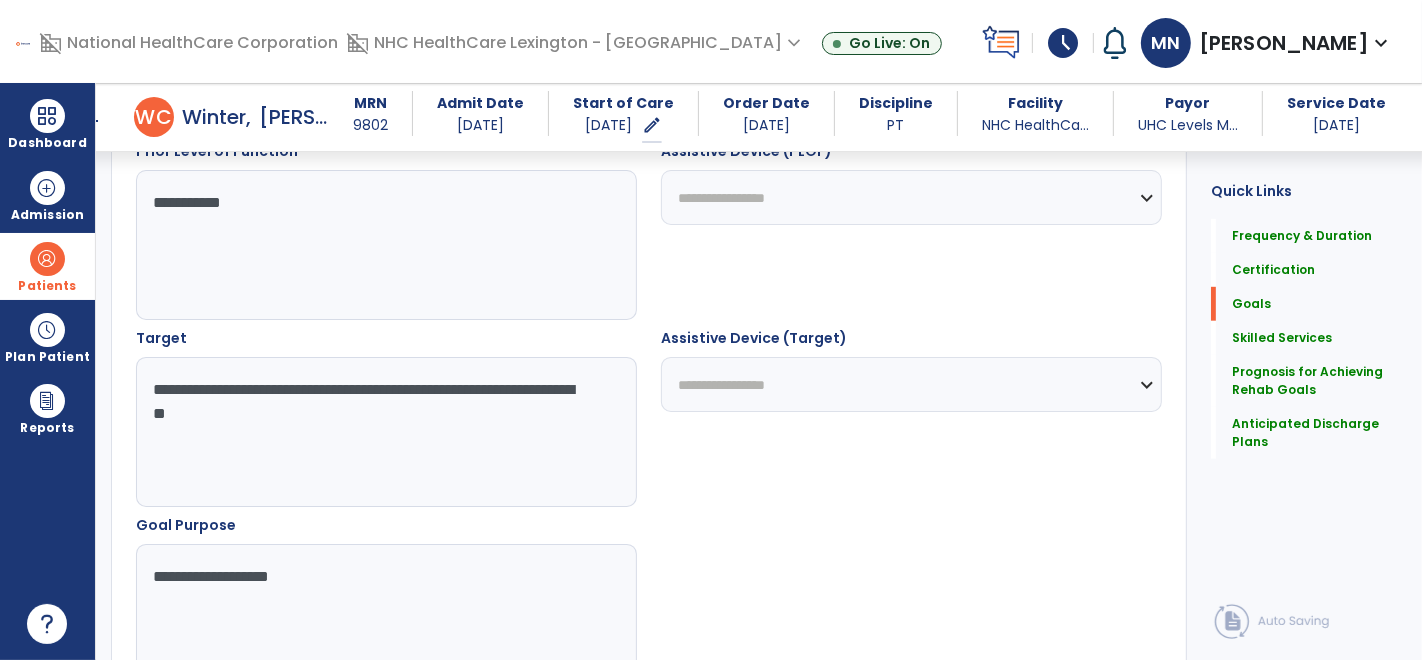scroll, scrollTop: 1166, scrollLeft: 0, axis: vertical 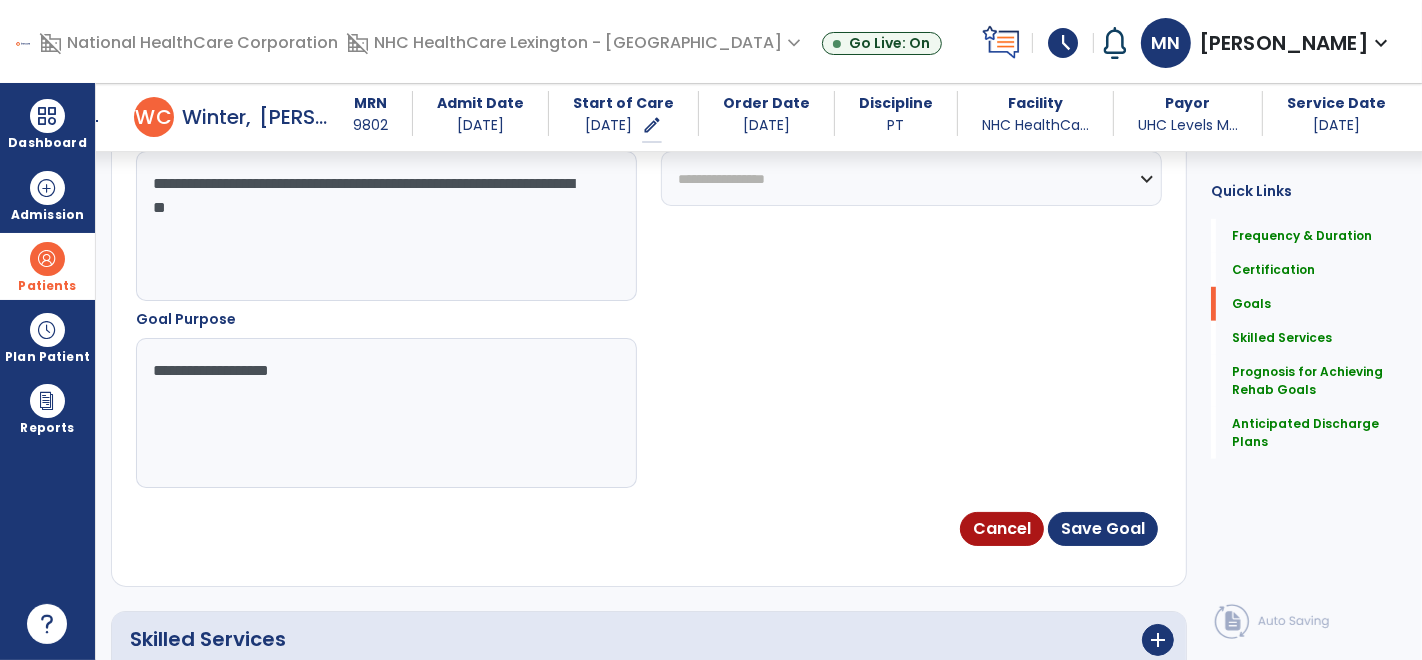 type on "**********" 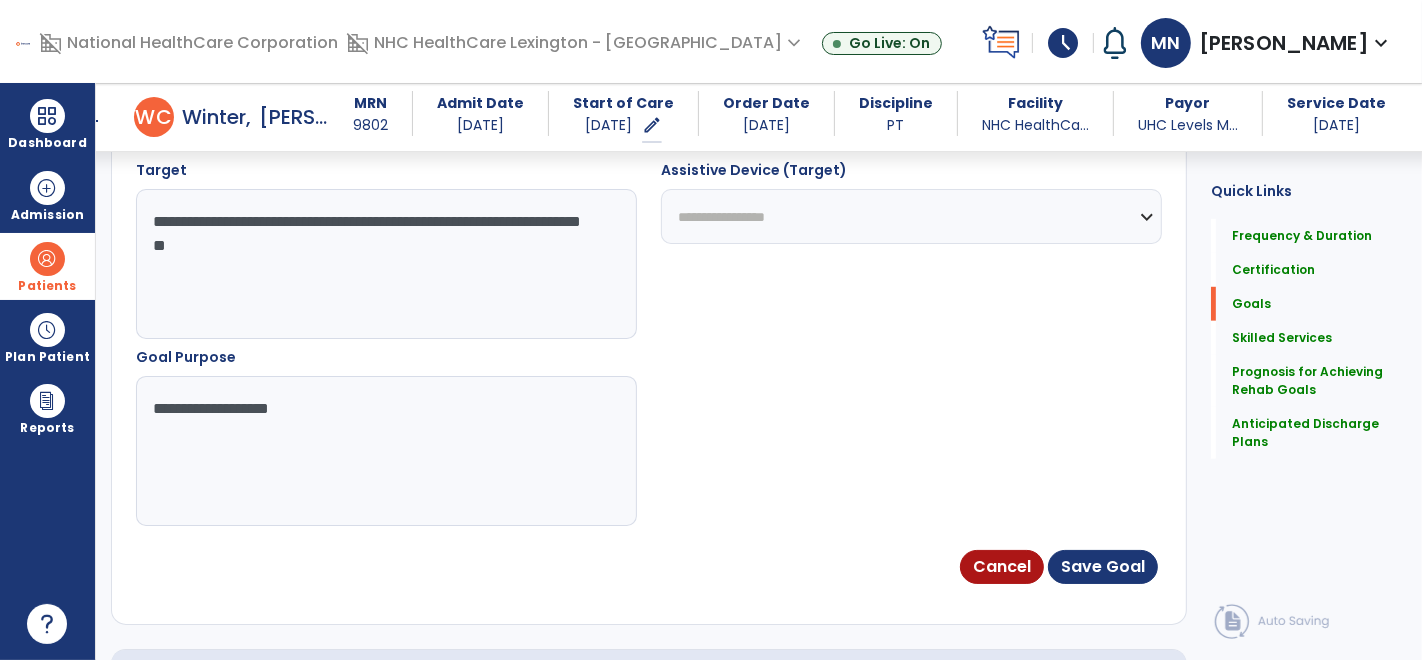 scroll, scrollTop: 1107, scrollLeft: 0, axis: vertical 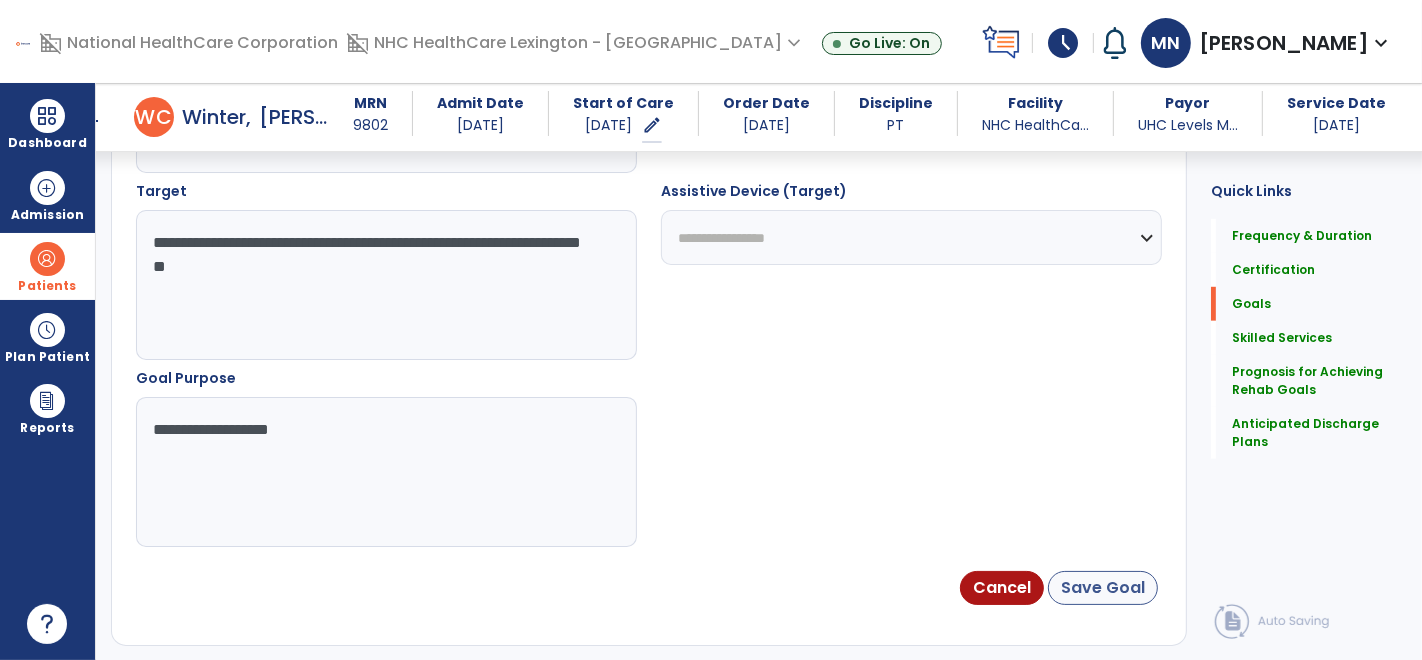 type on "**********" 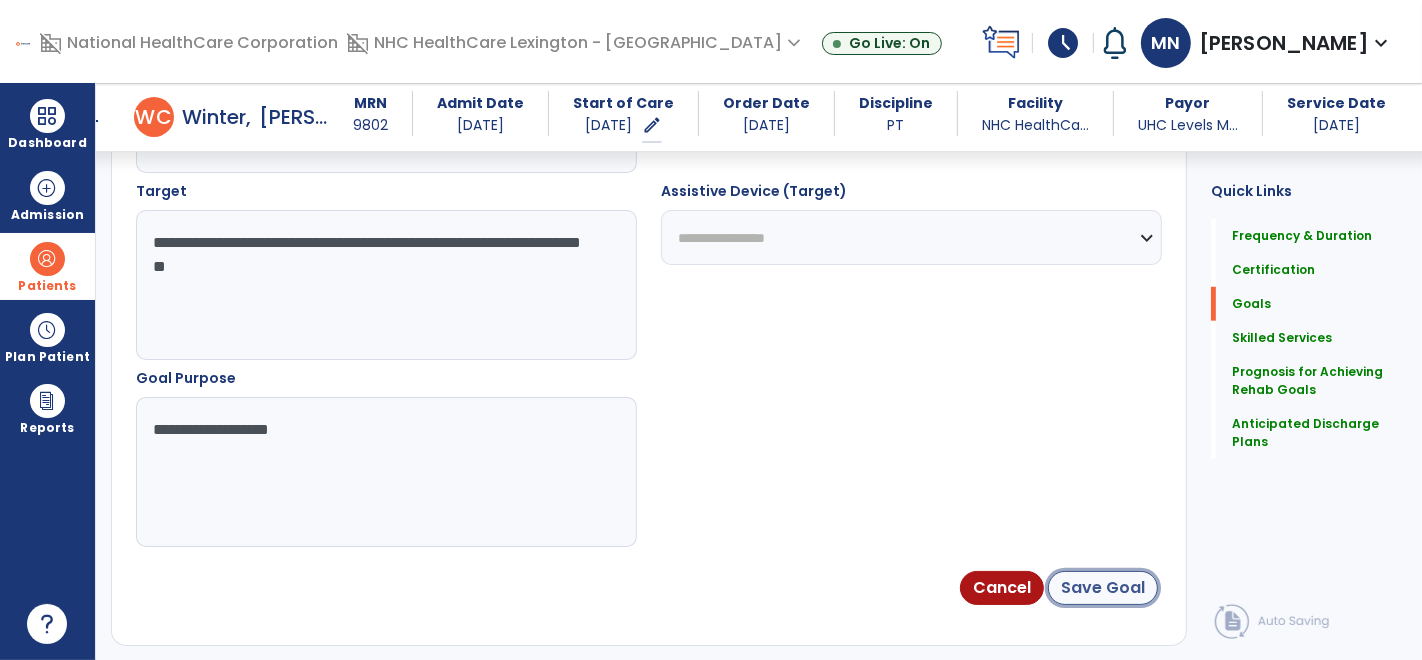 click on "Save Goal" at bounding box center [1103, 588] 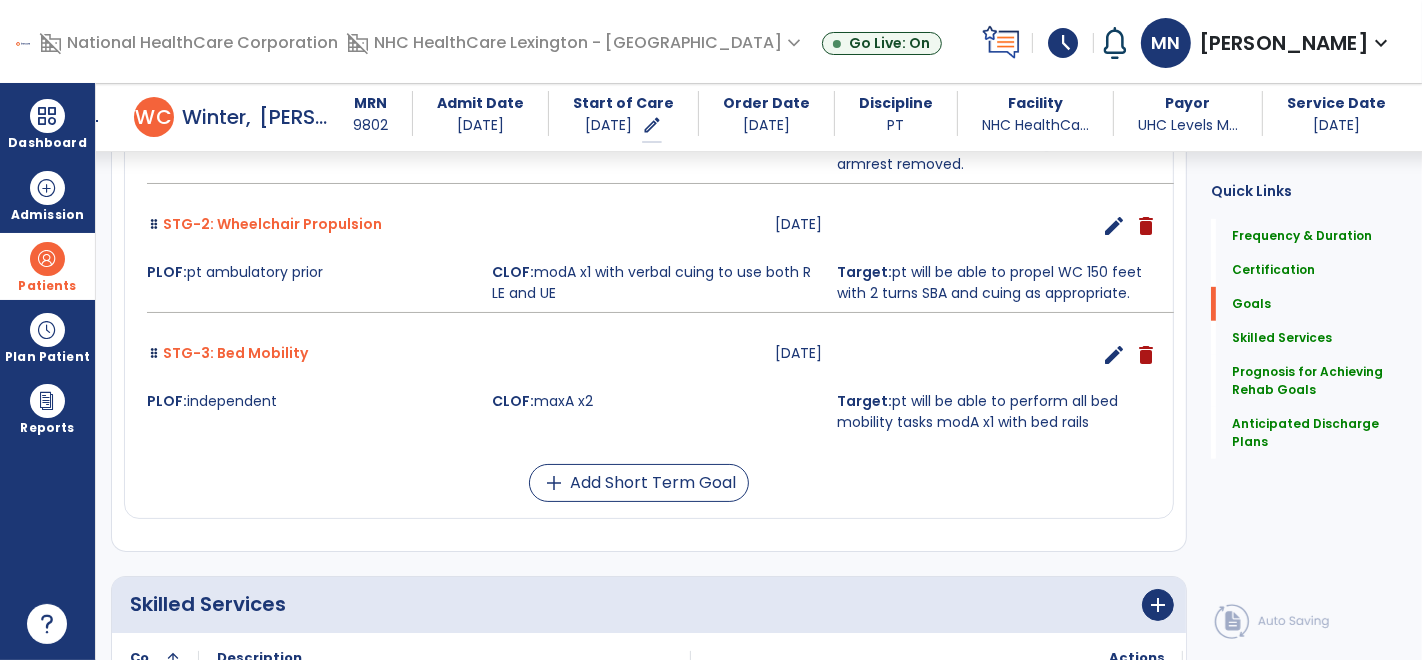 scroll, scrollTop: 937, scrollLeft: 0, axis: vertical 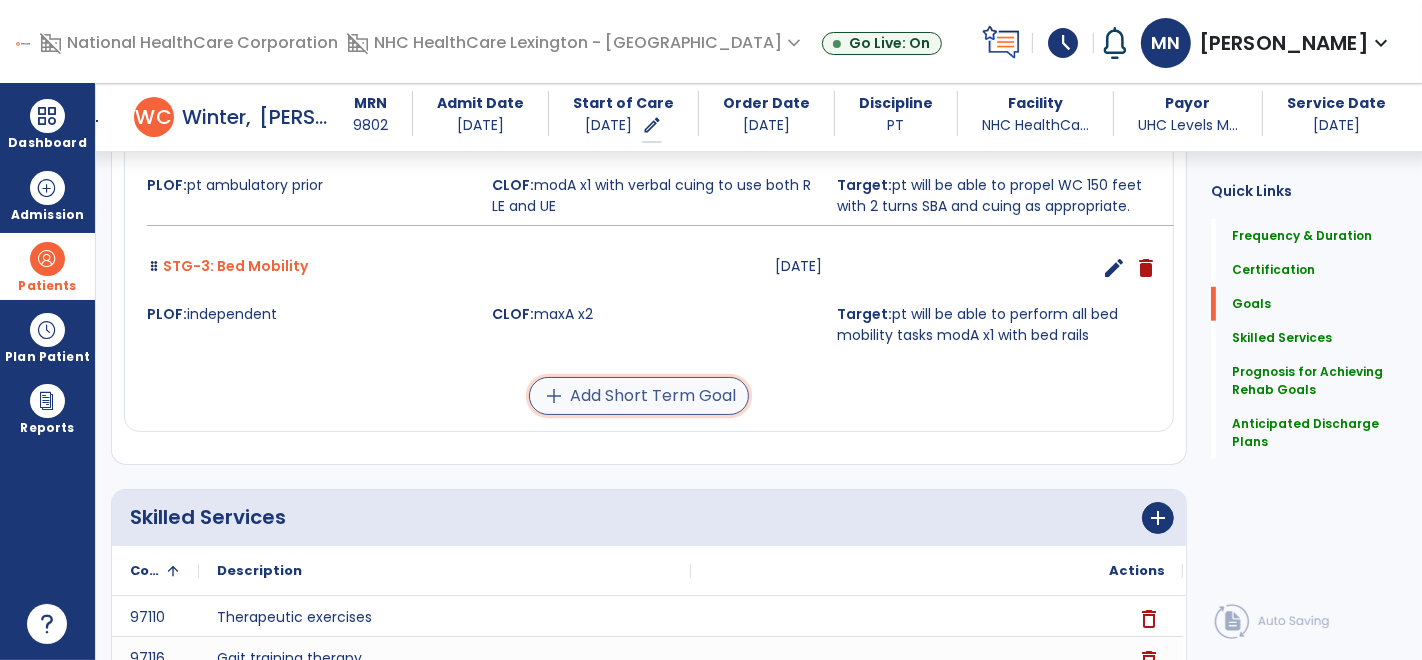 click on "add  Add Short Term Goal" at bounding box center [639, 396] 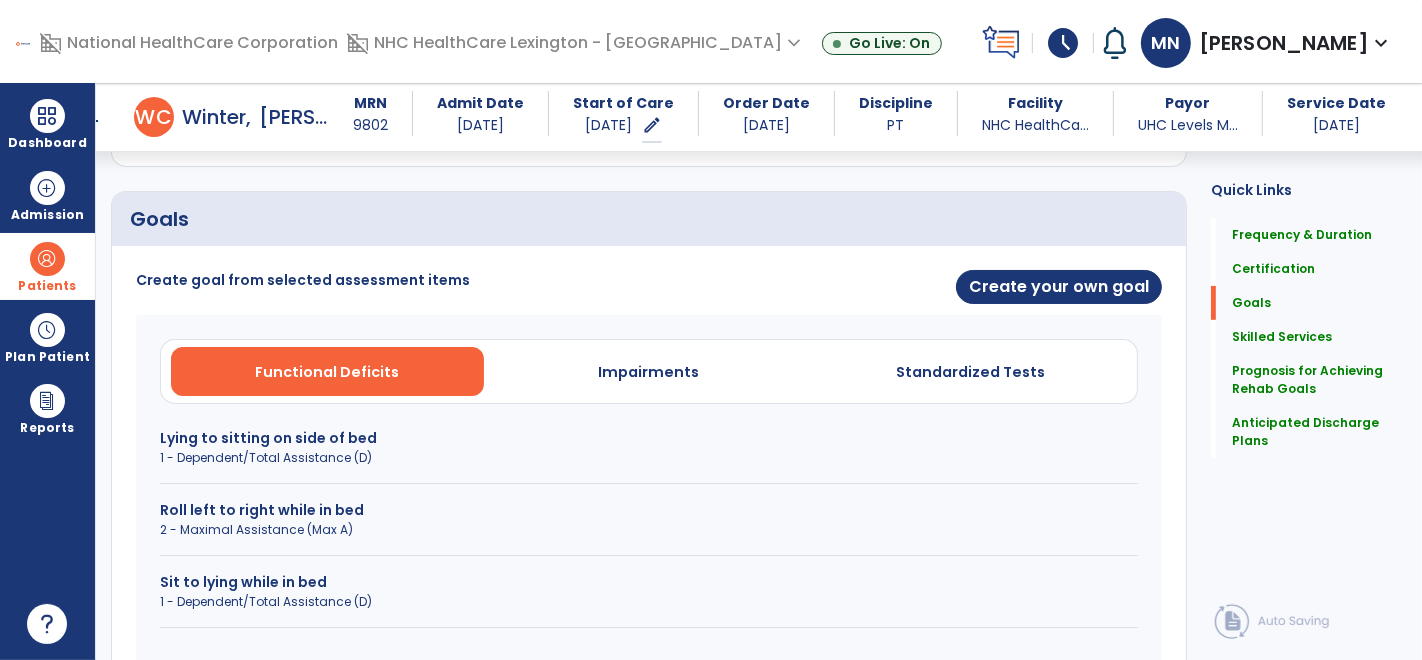 scroll, scrollTop: 380, scrollLeft: 0, axis: vertical 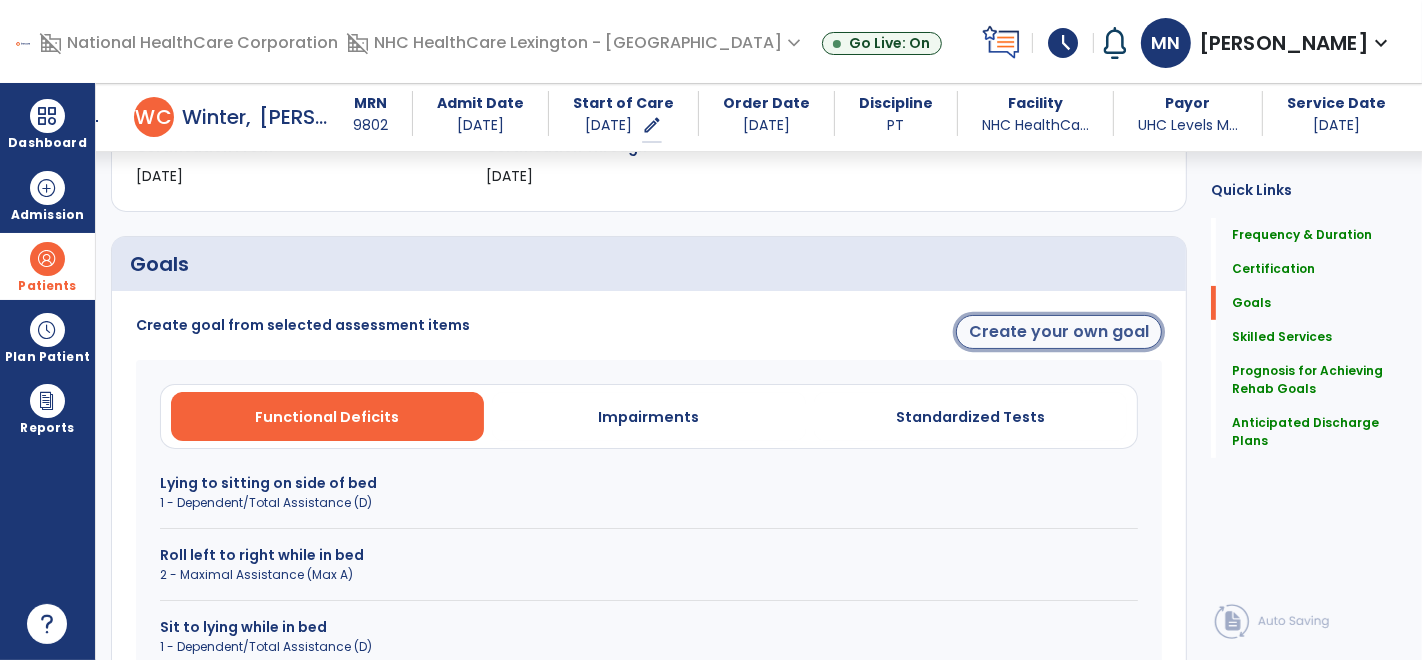 click on "Create your own goal" at bounding box center (1059, 332) 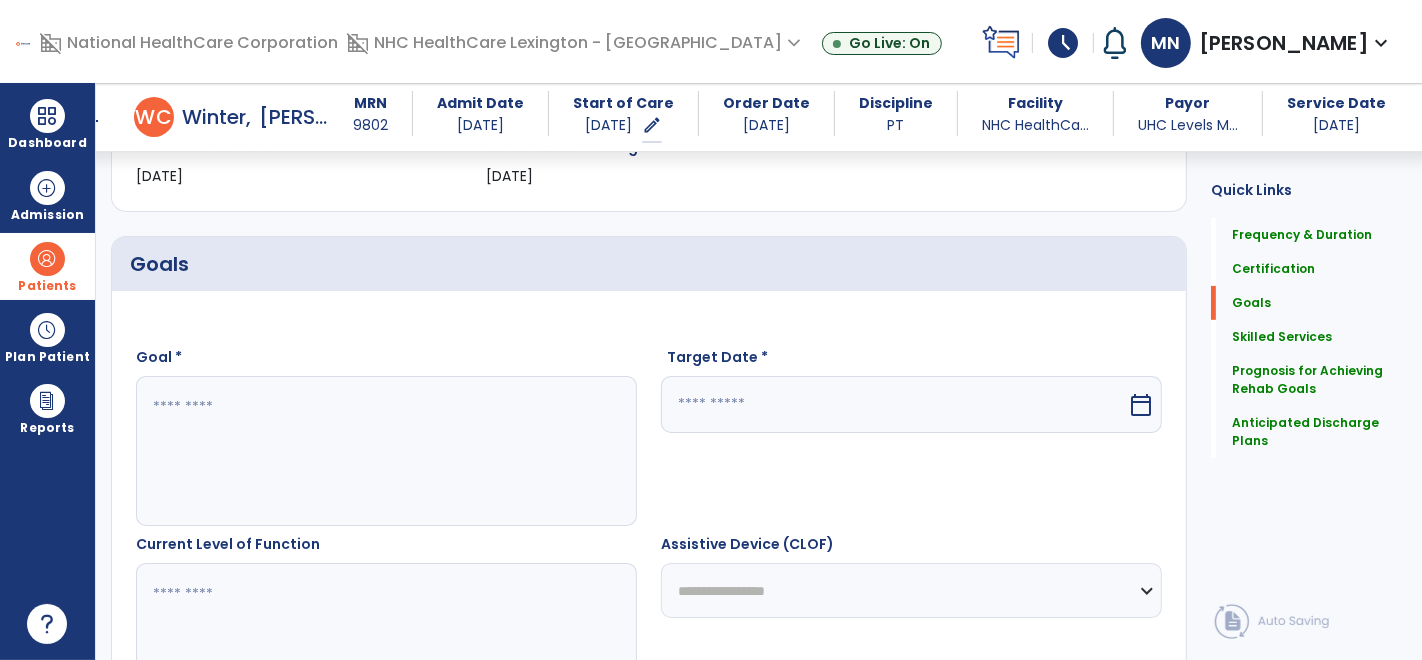 click at bounding box center (386, 451) 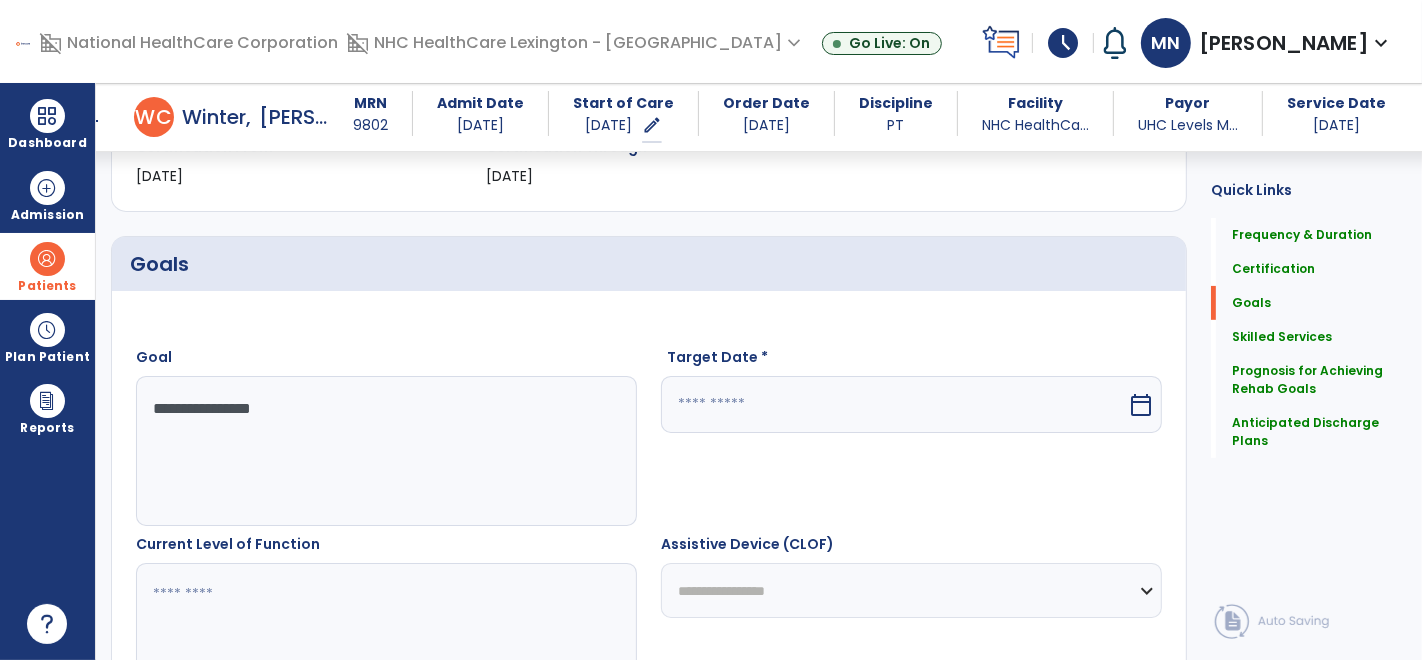 type on "**********" 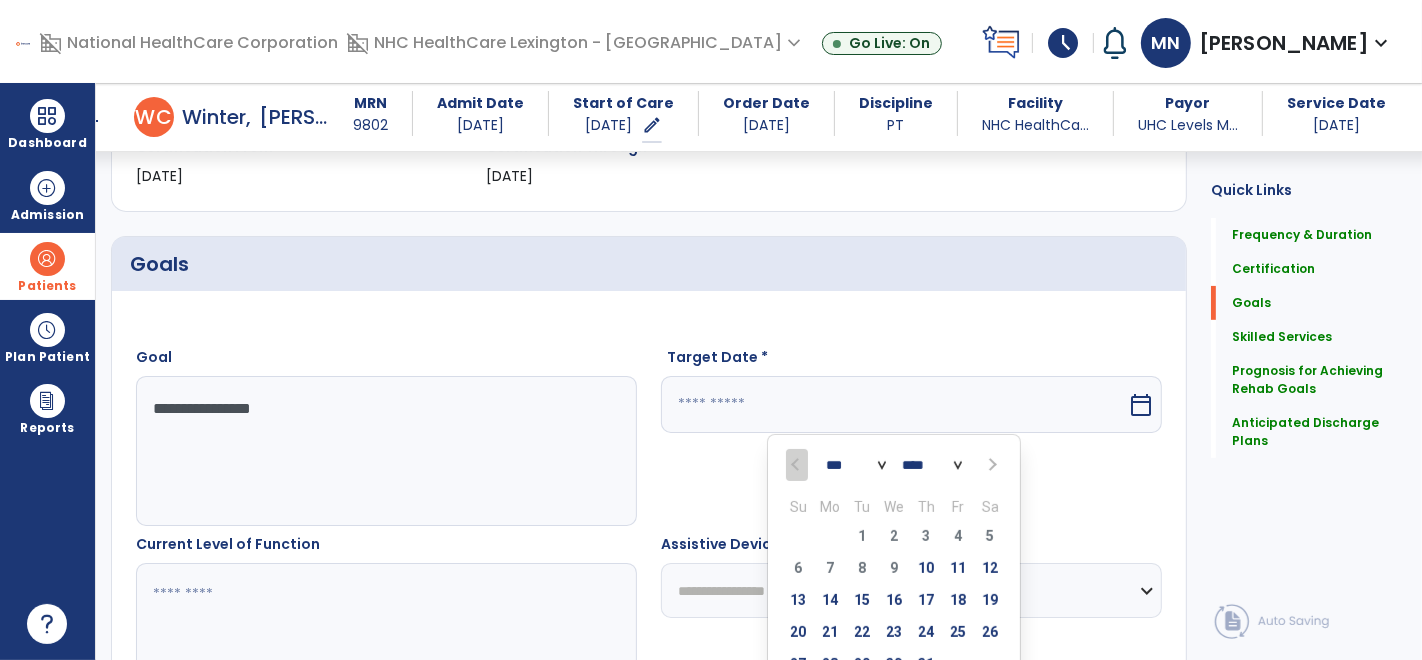 click at bounding box center (990, 465) 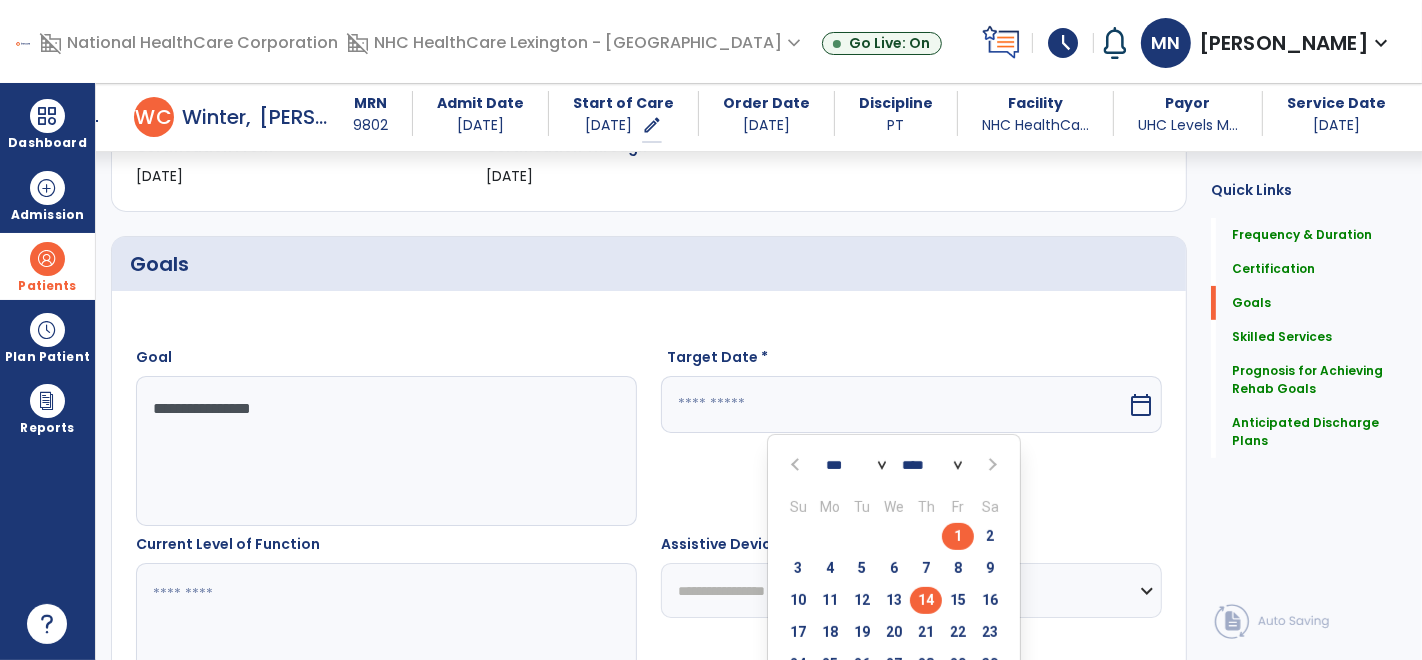 click on "14" at bounding box center [926, 600] 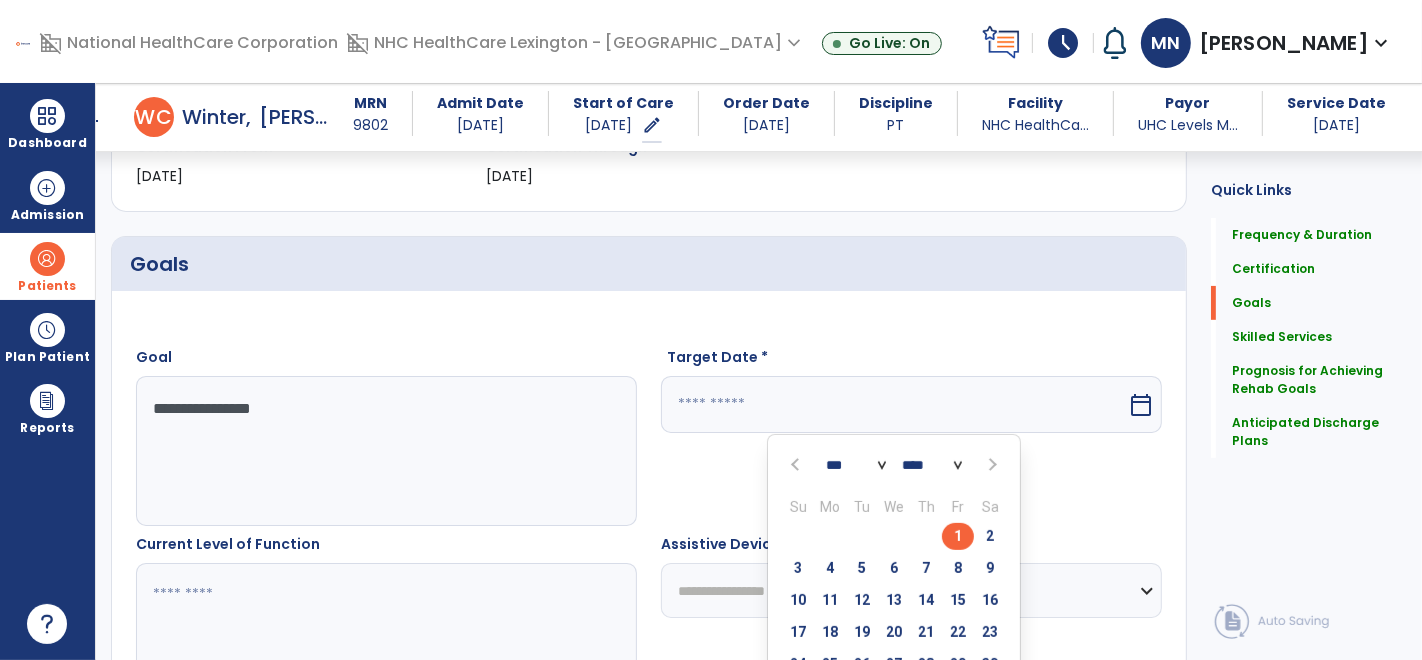 type on "*********" 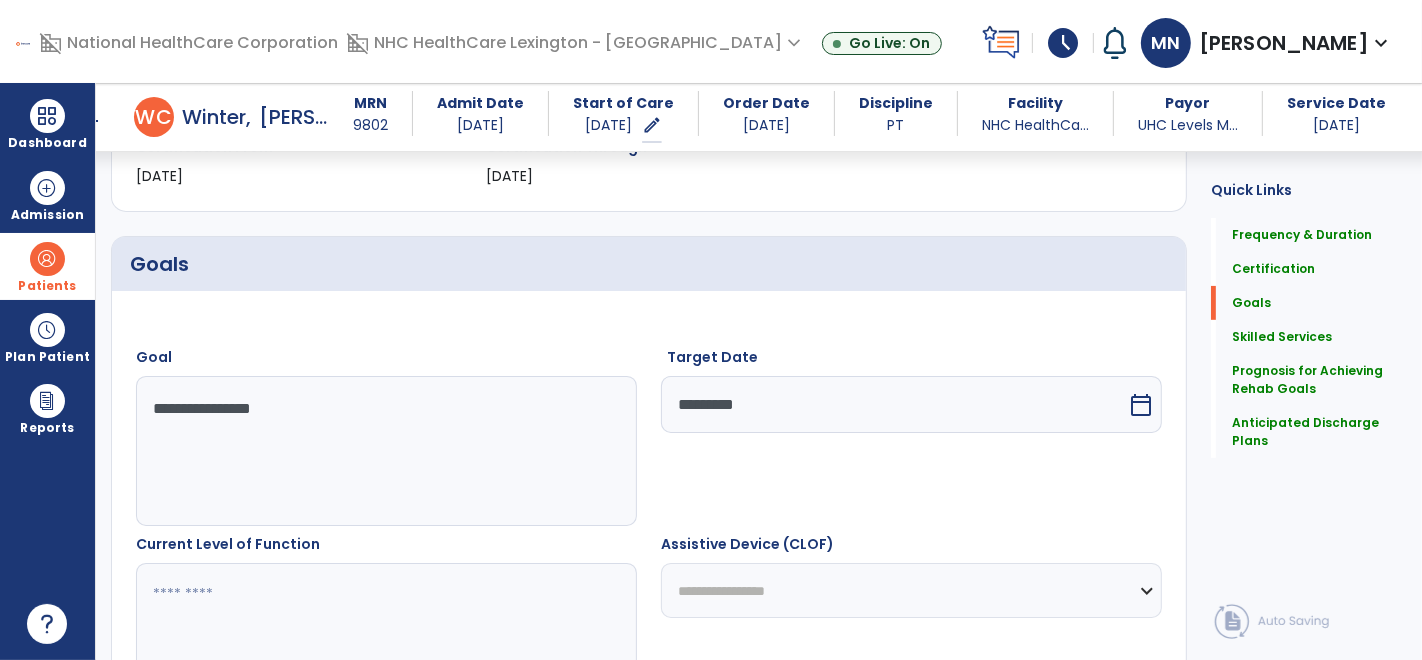 click on "**********" at bounding box center (911, 590) 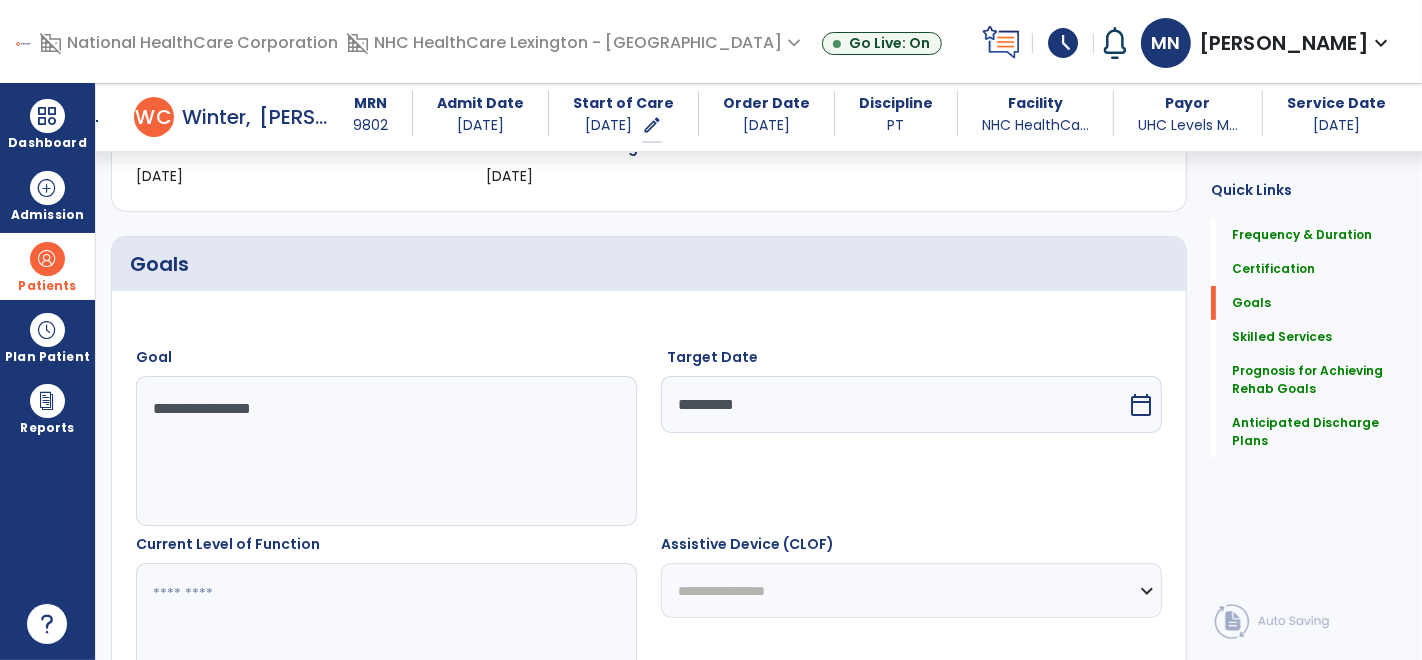 click on "**********" at bounding box center (386, 451) 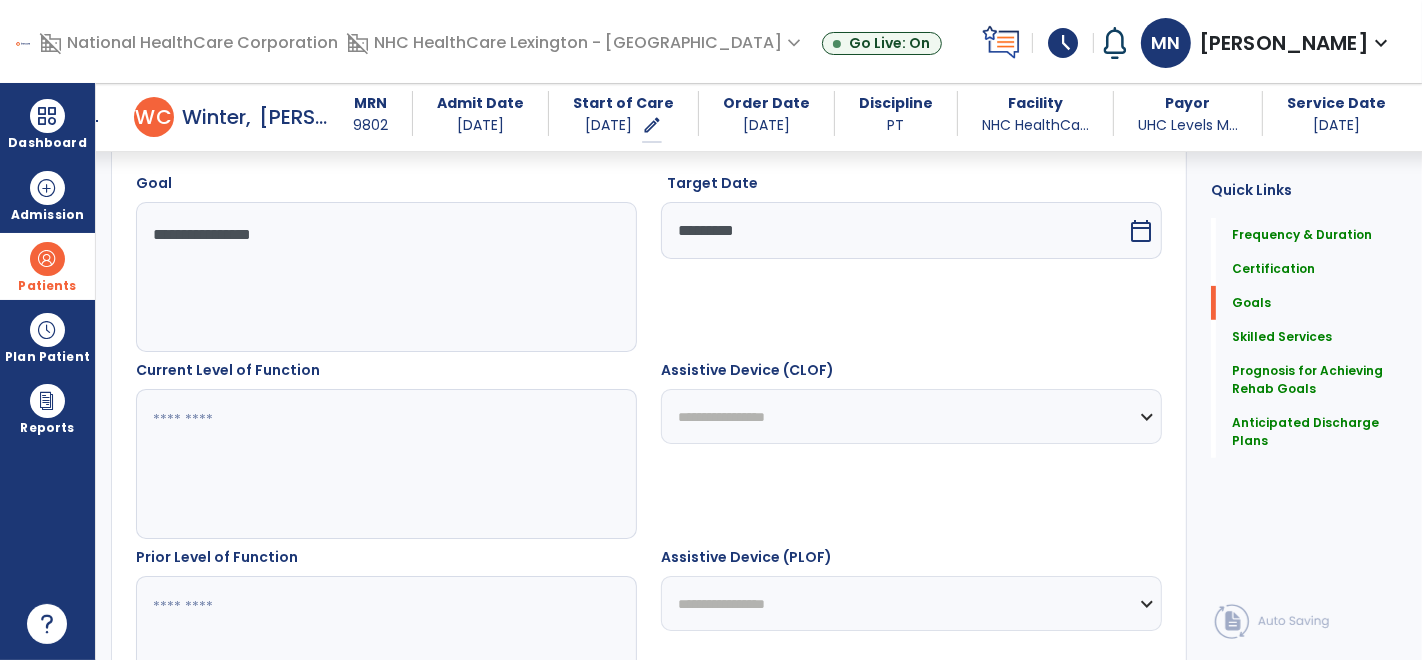 click at bounding box center [386, 464] 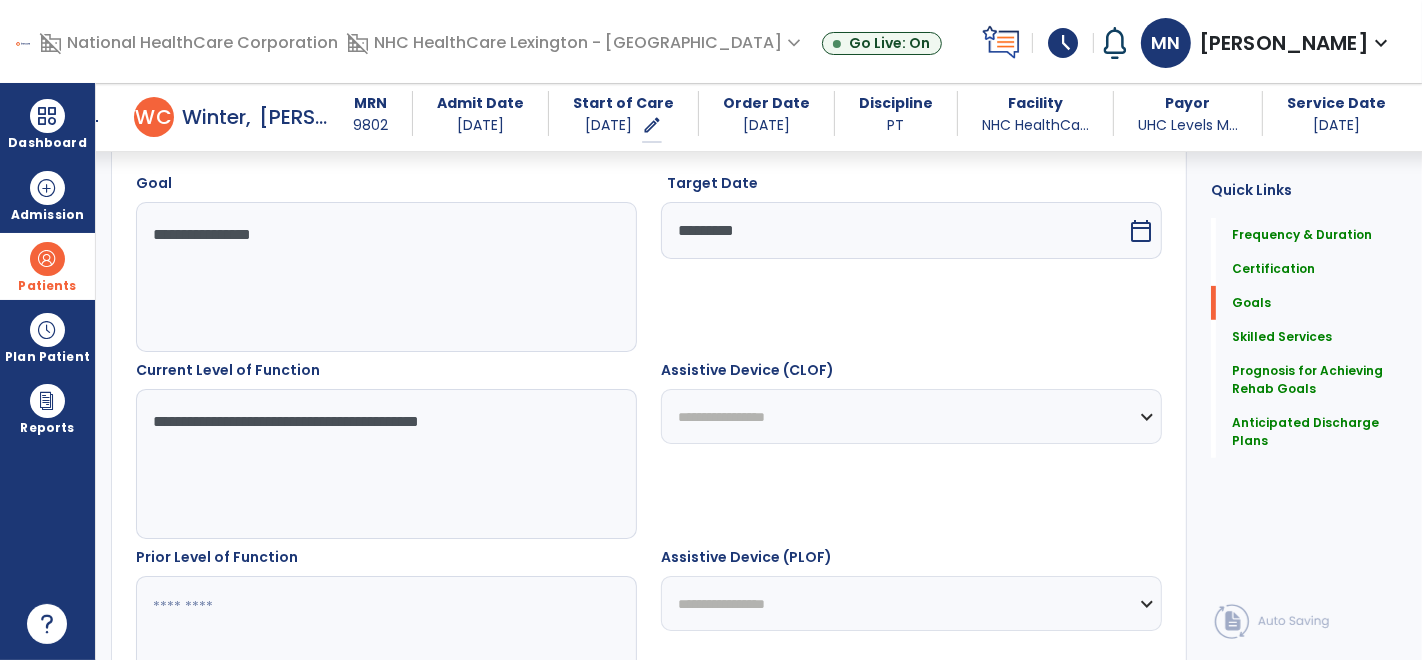 type on "**********" 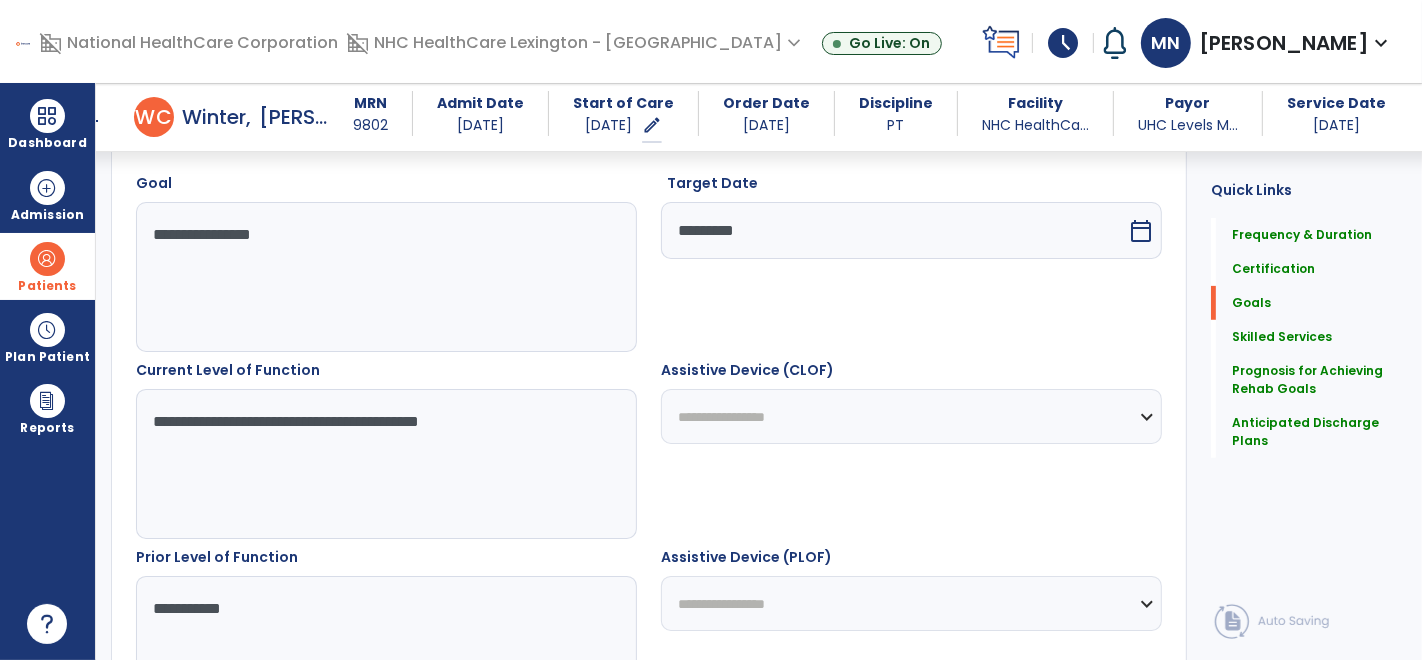 scroll, scrollTop: 774, scrollLeft: 0, axis: vertical 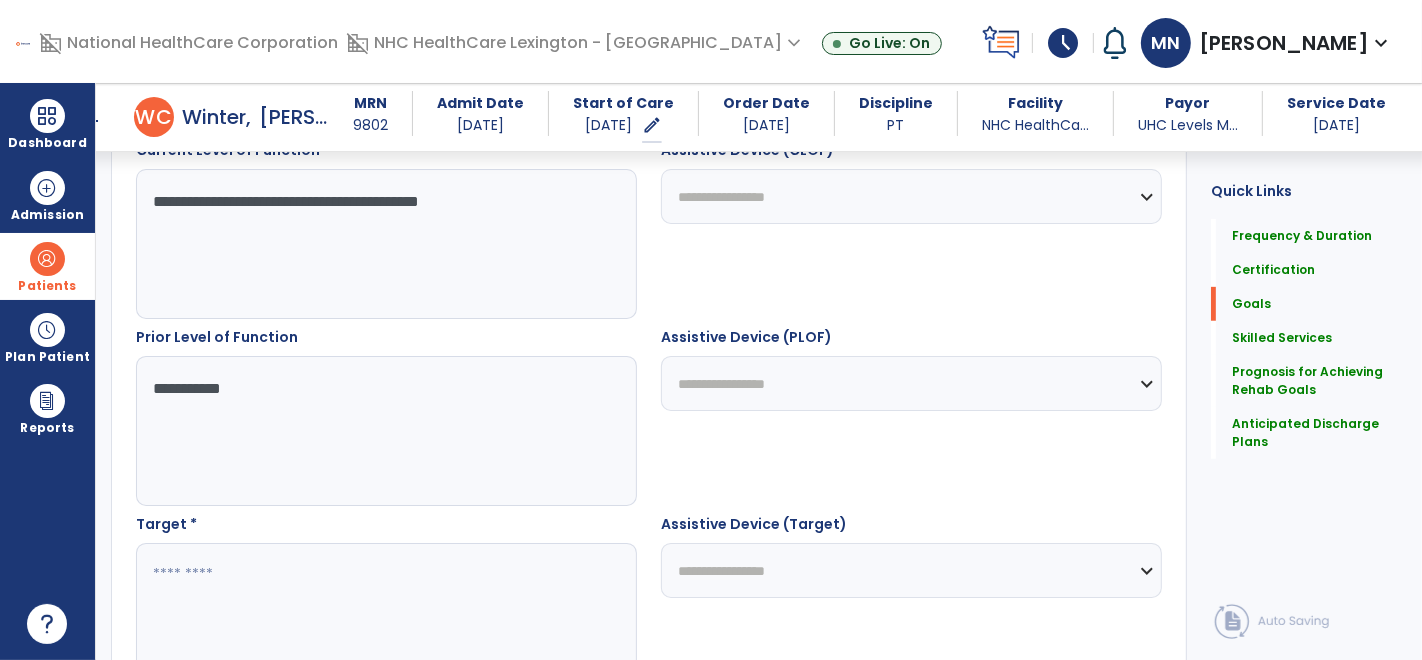 type on "**********" 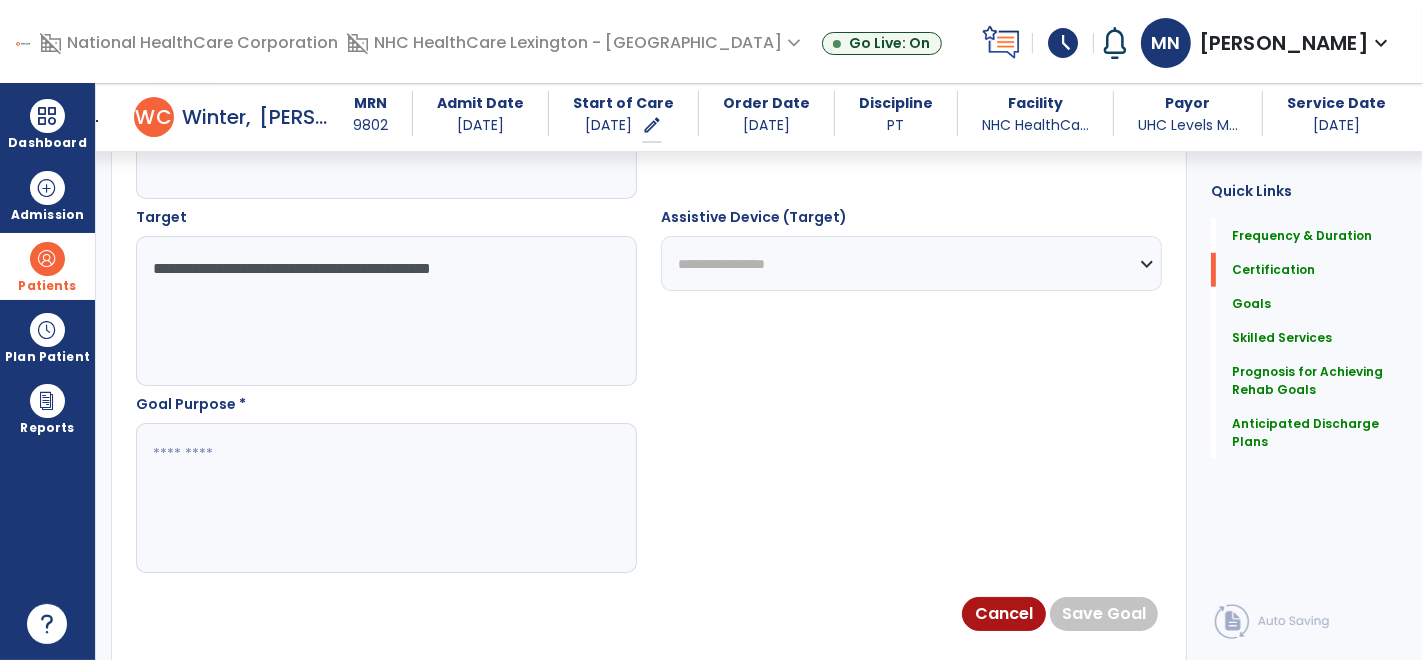 scroll, scrollTop: 1080, scrollLeft: 0, axis: vertical 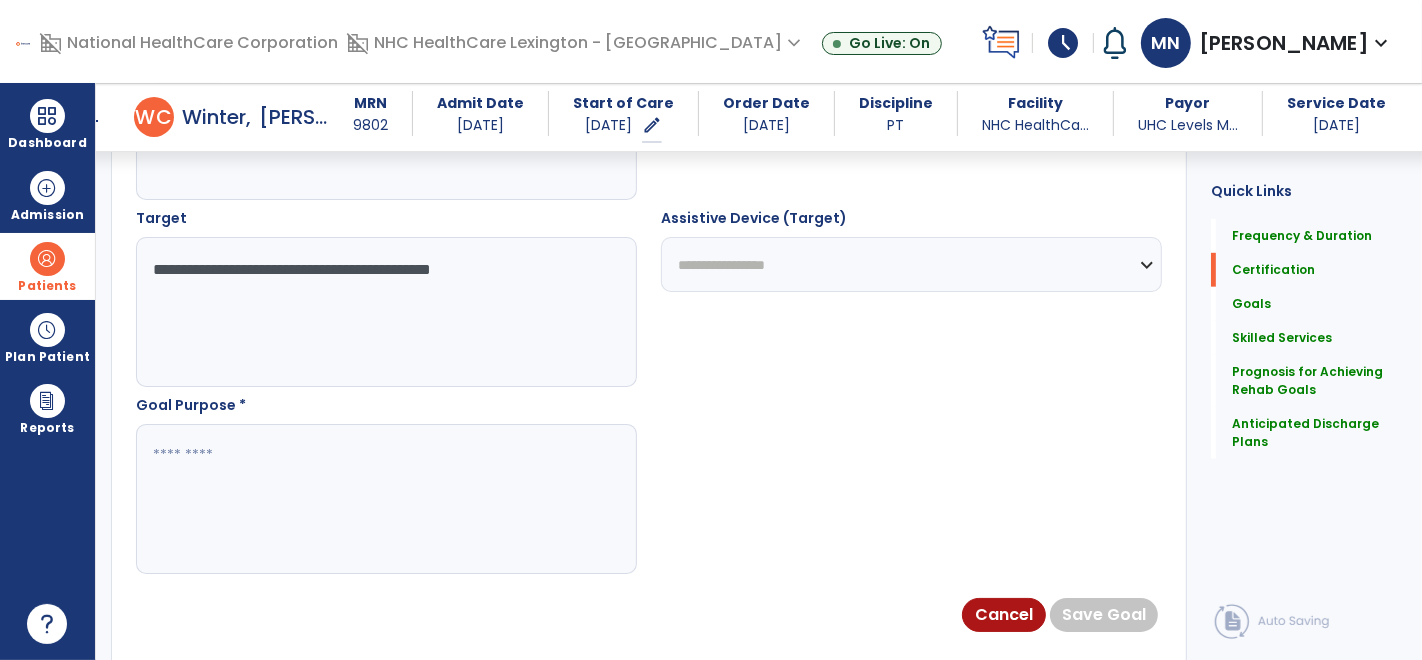 click on "**********" at bounding box center [386, 312] 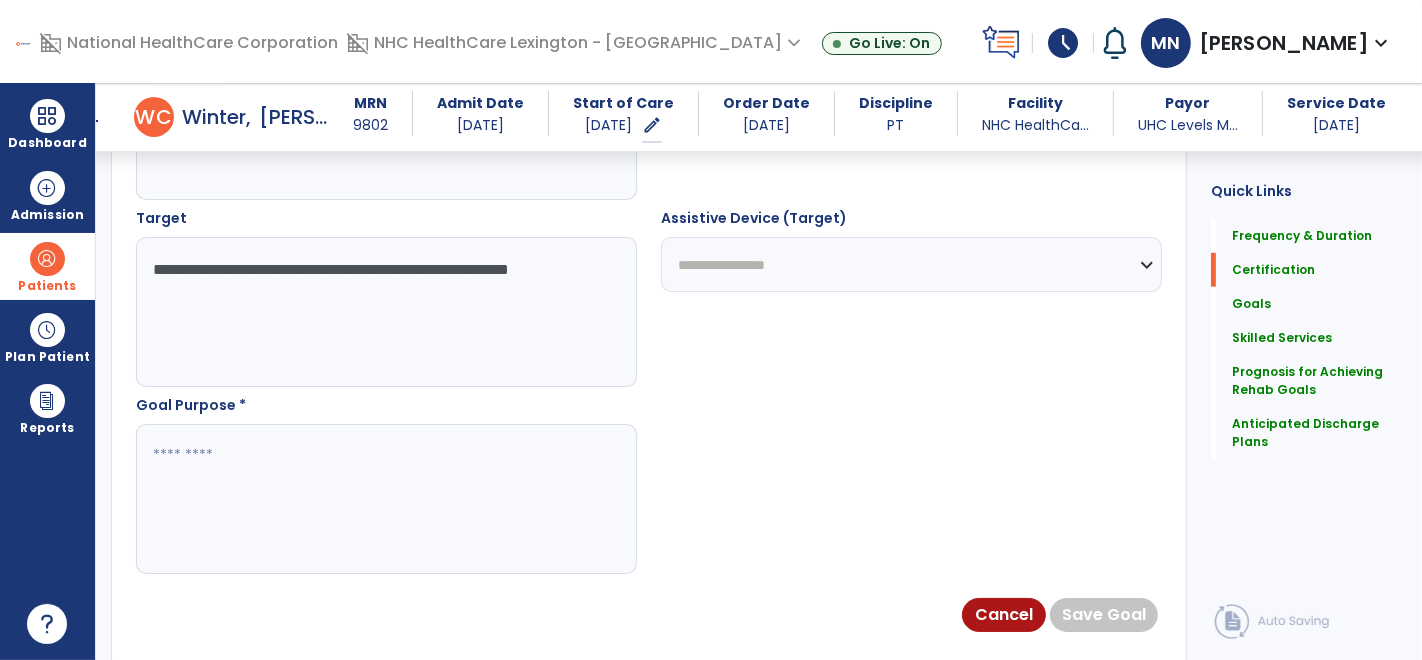 type on "**********" 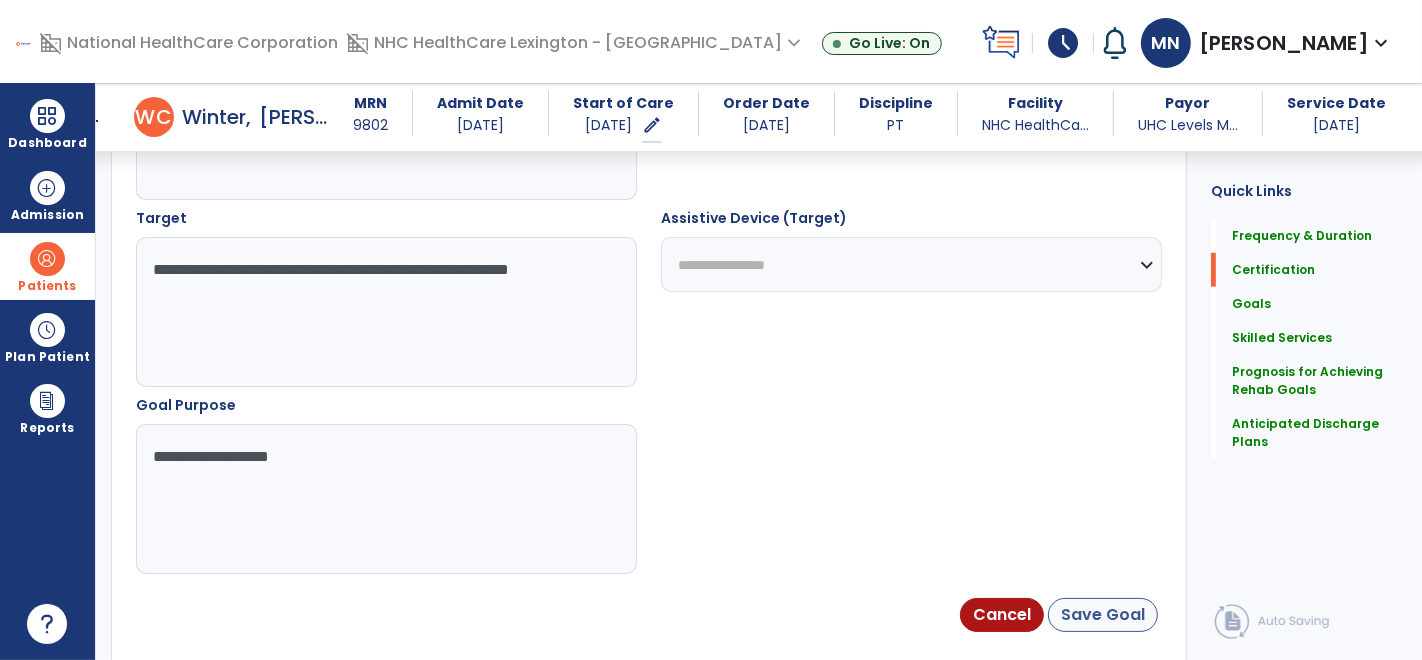 type on "**********" 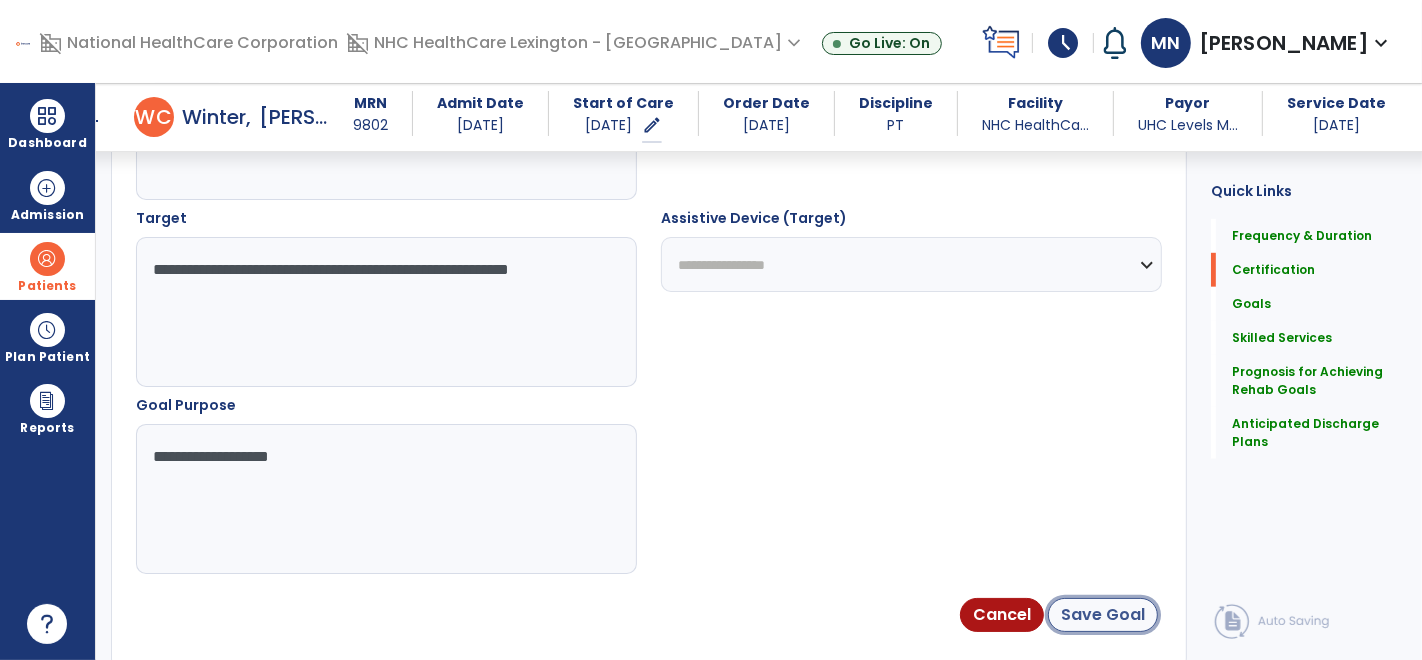 click on "Save Goal" at bounding box center [1103, 615] 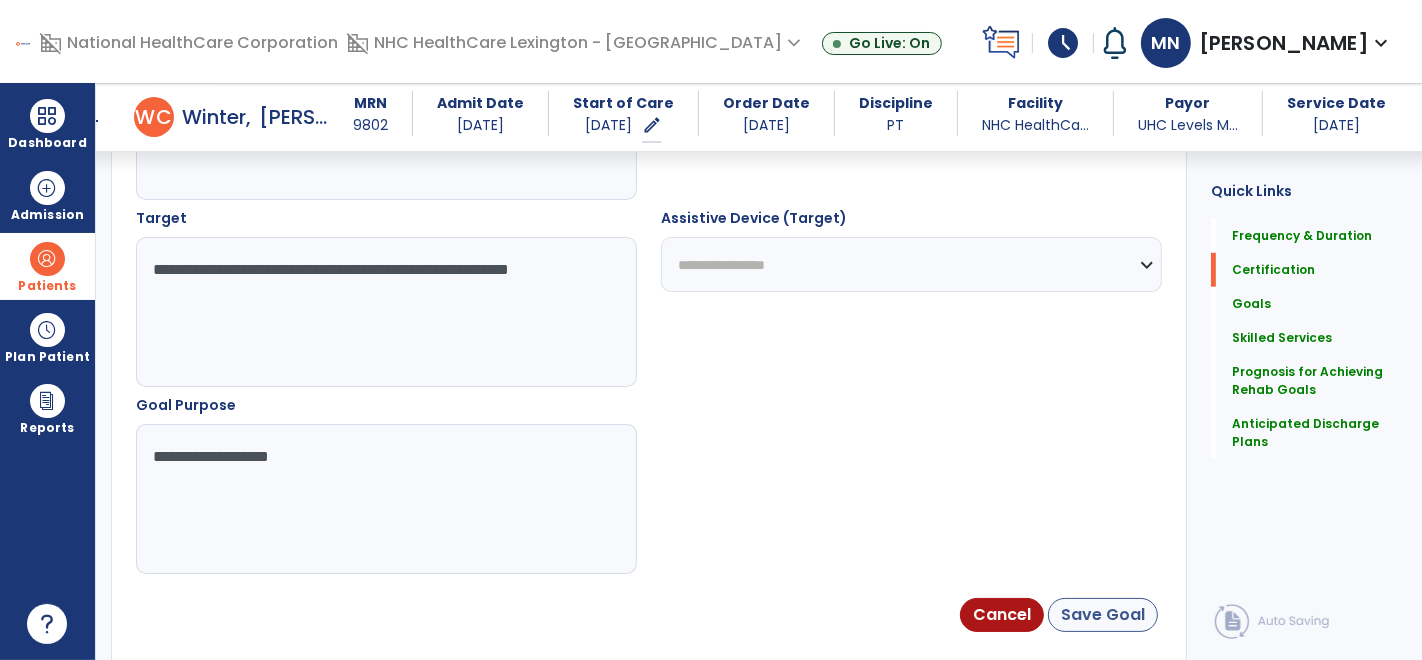scroll, scrollTop: 1081, scrollLeft: 0, axis: vertical 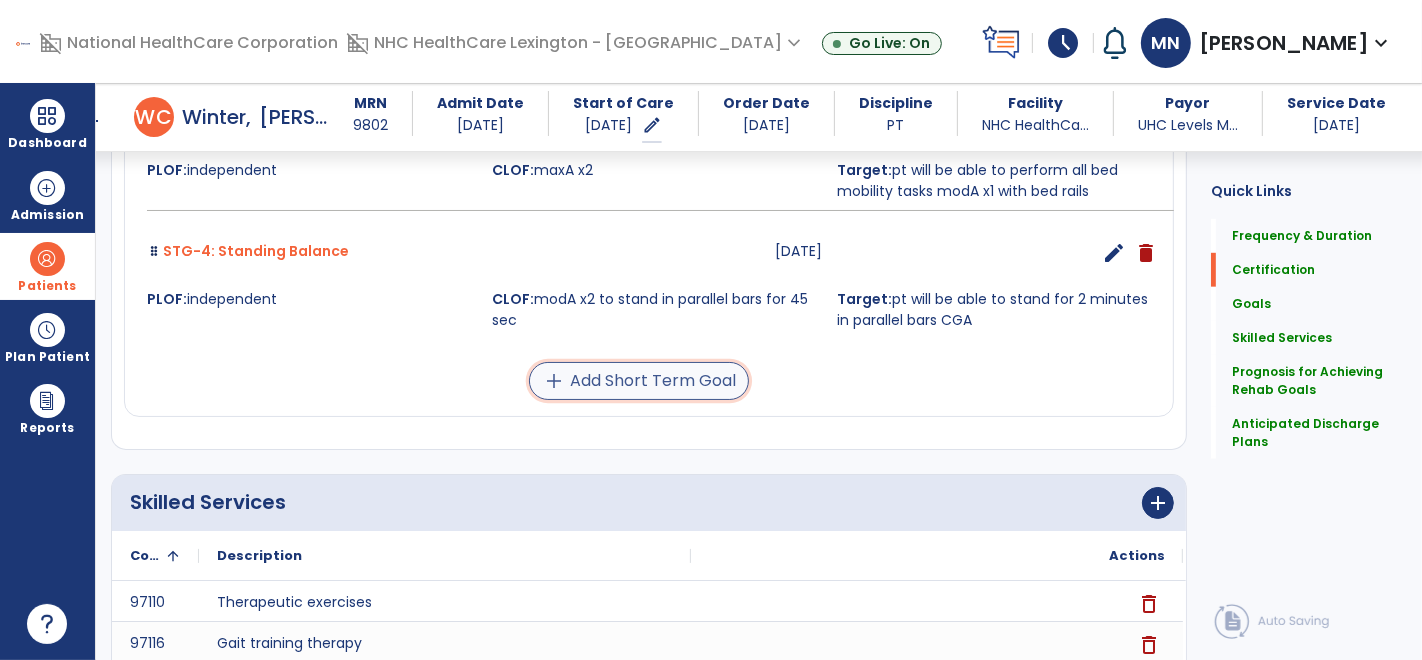 click on "add  Add Short Term Goal" at bounding box center [639, 381] 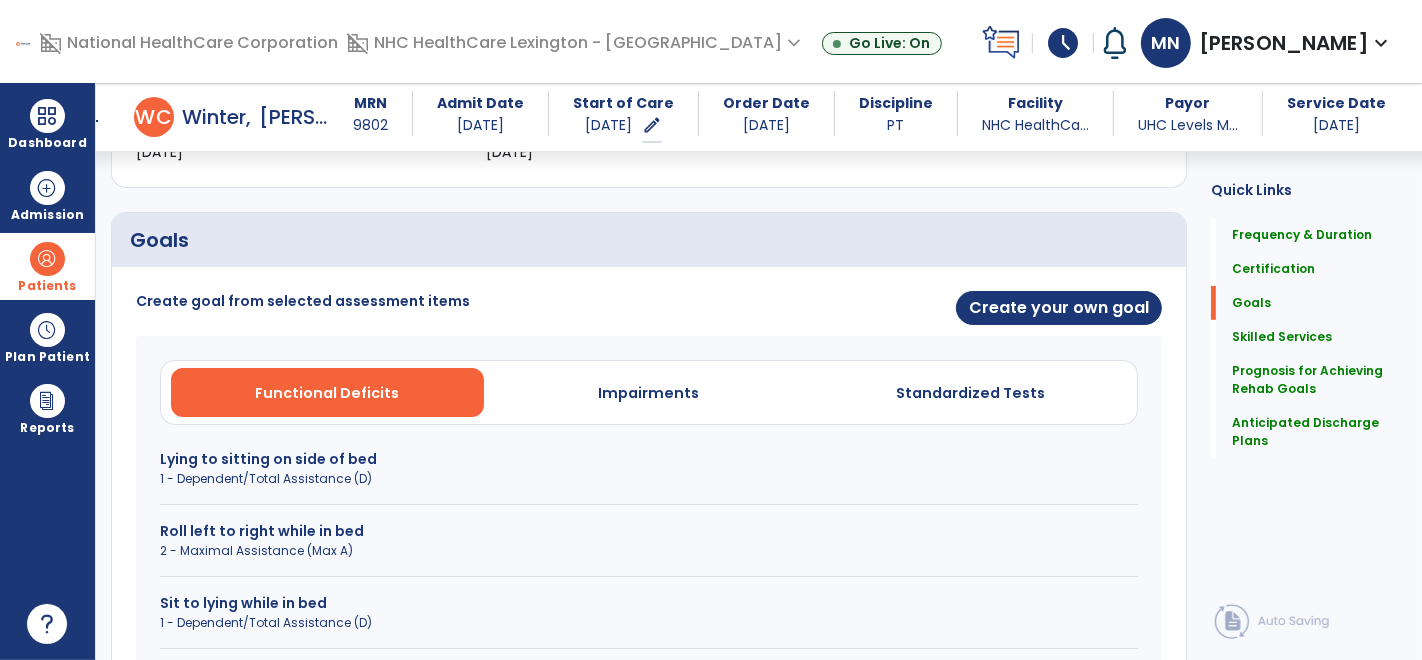 scroll, scrollTop: 400, scrollLeft: 0, axis: vertical 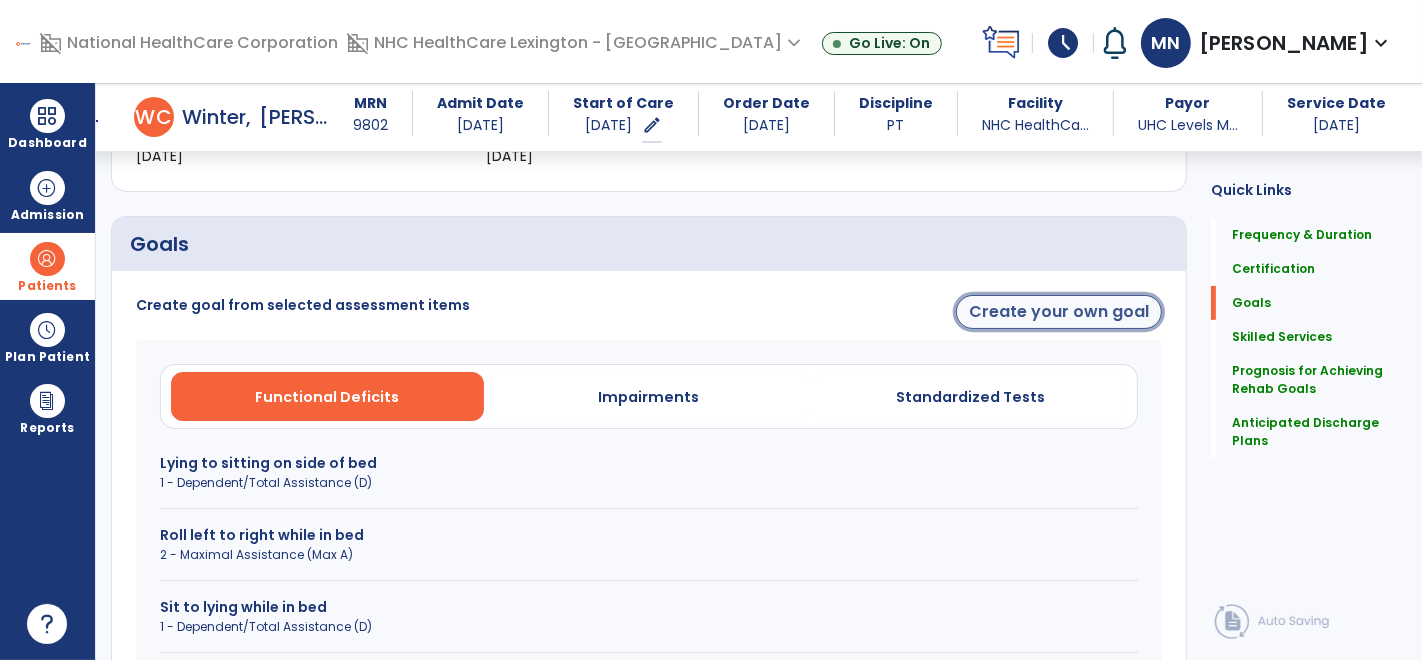 click on "Create your own goal" at bounding box center [1059, 312] 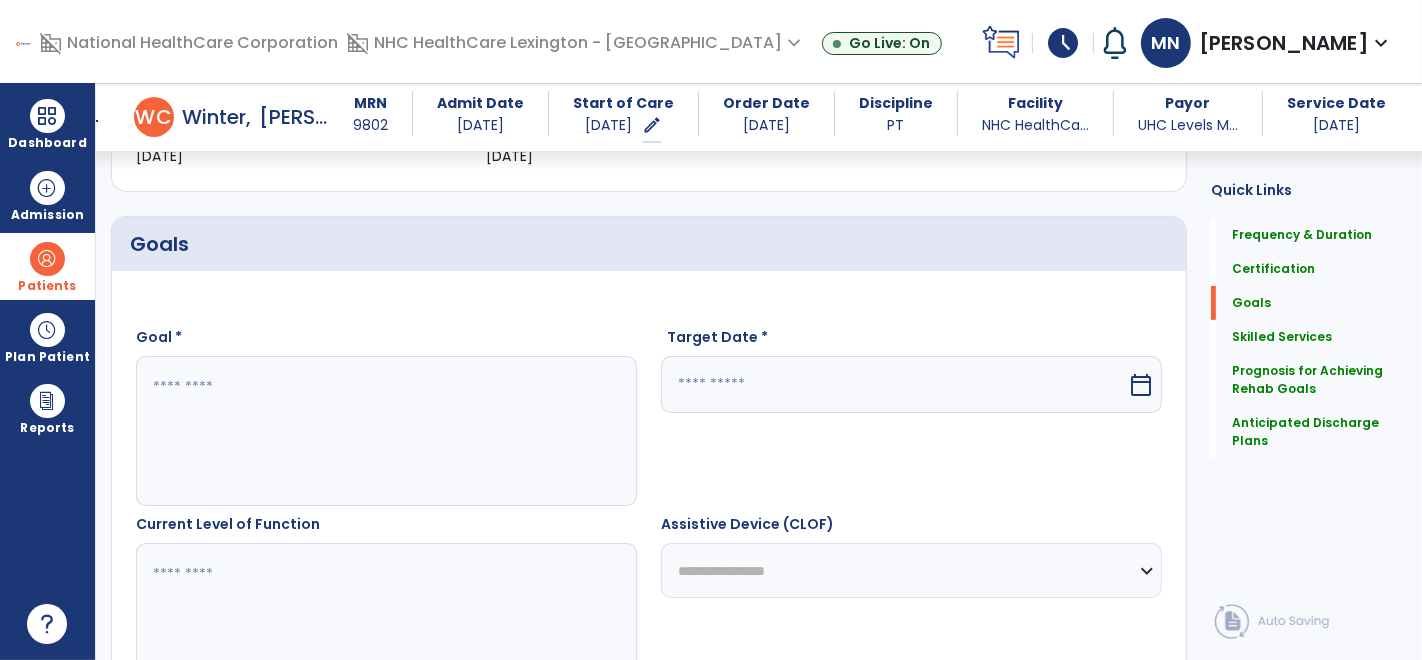 click at bounding box center [386, 431] 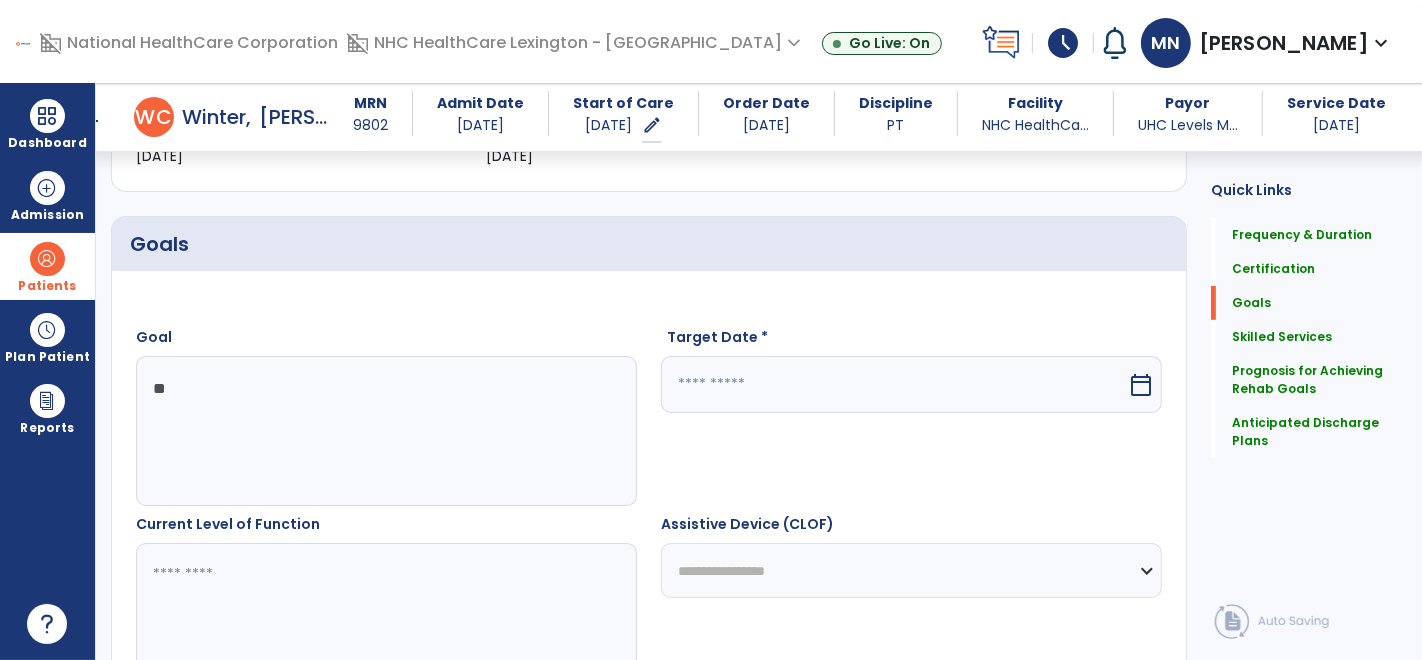 type on "*" 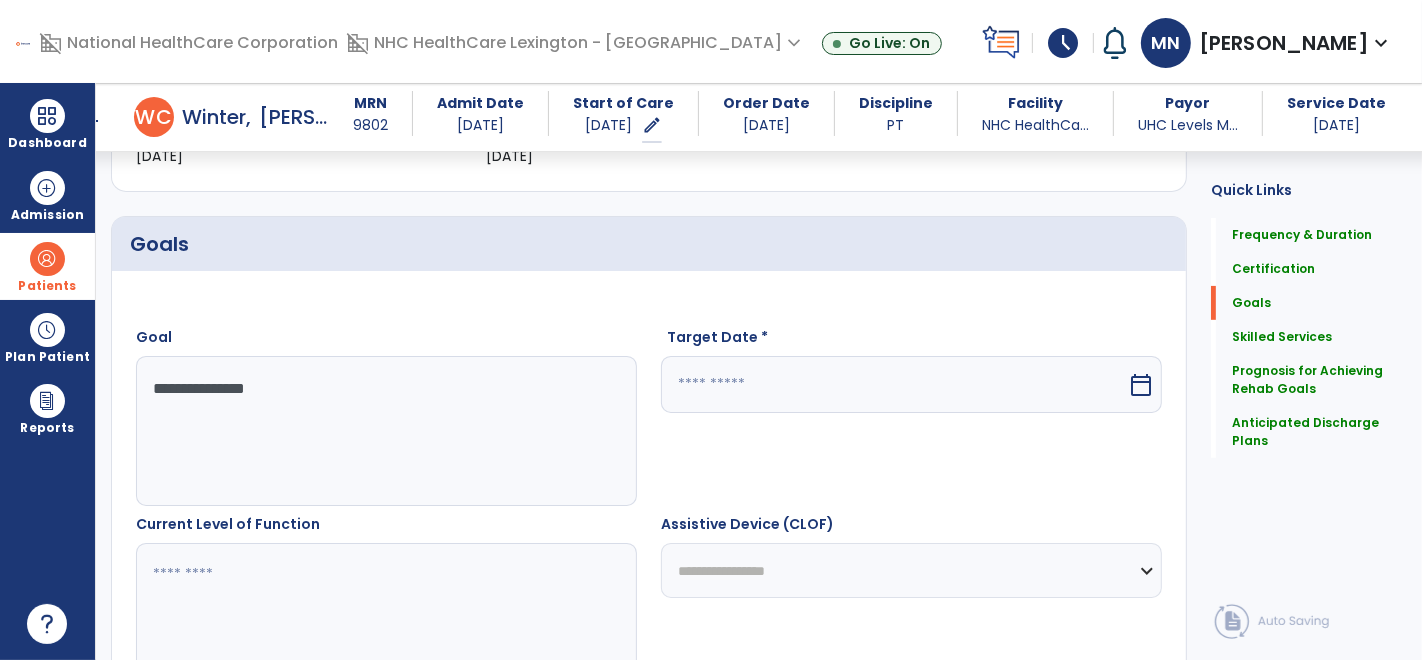 type on "**********" 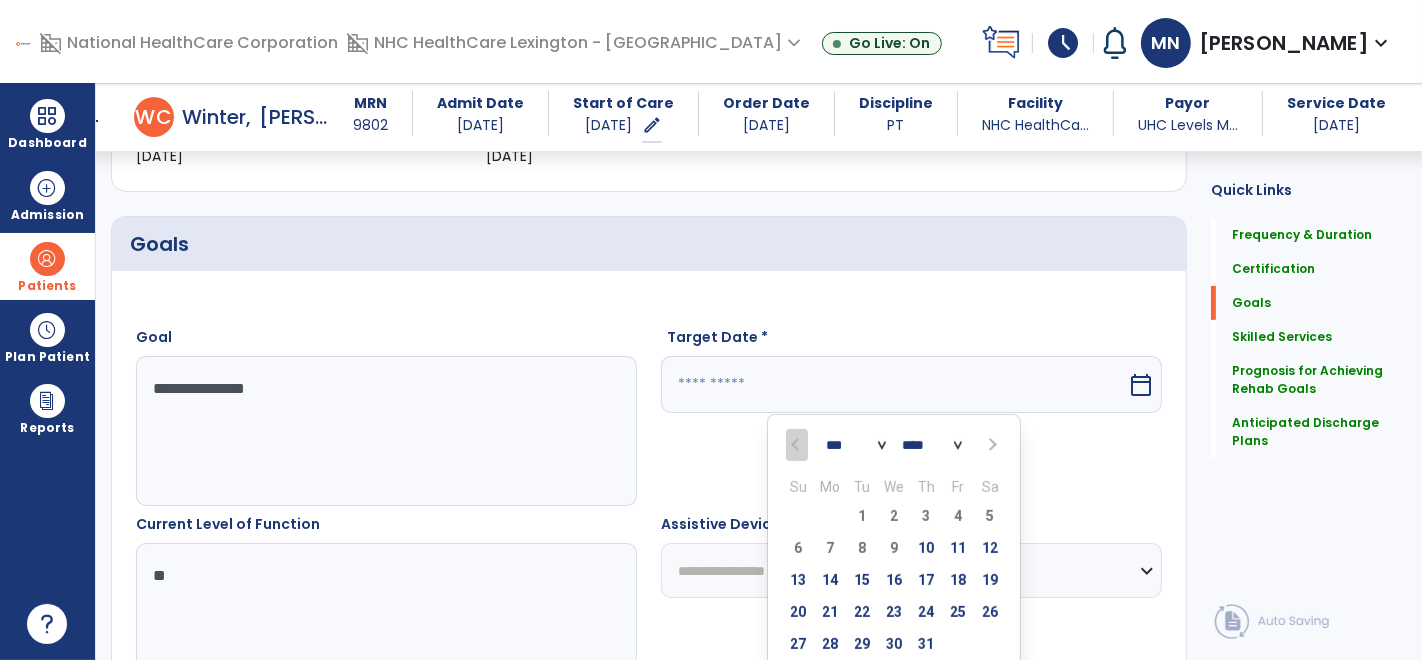 type on "*" 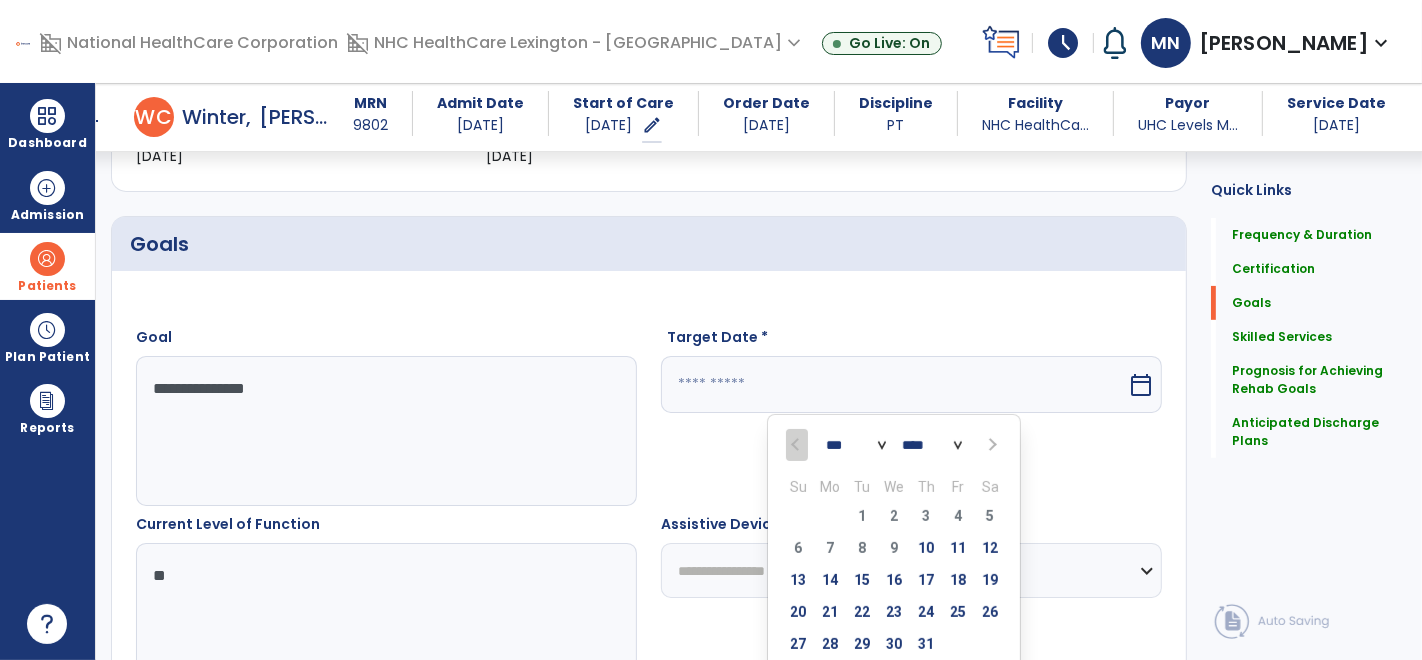type on "**" 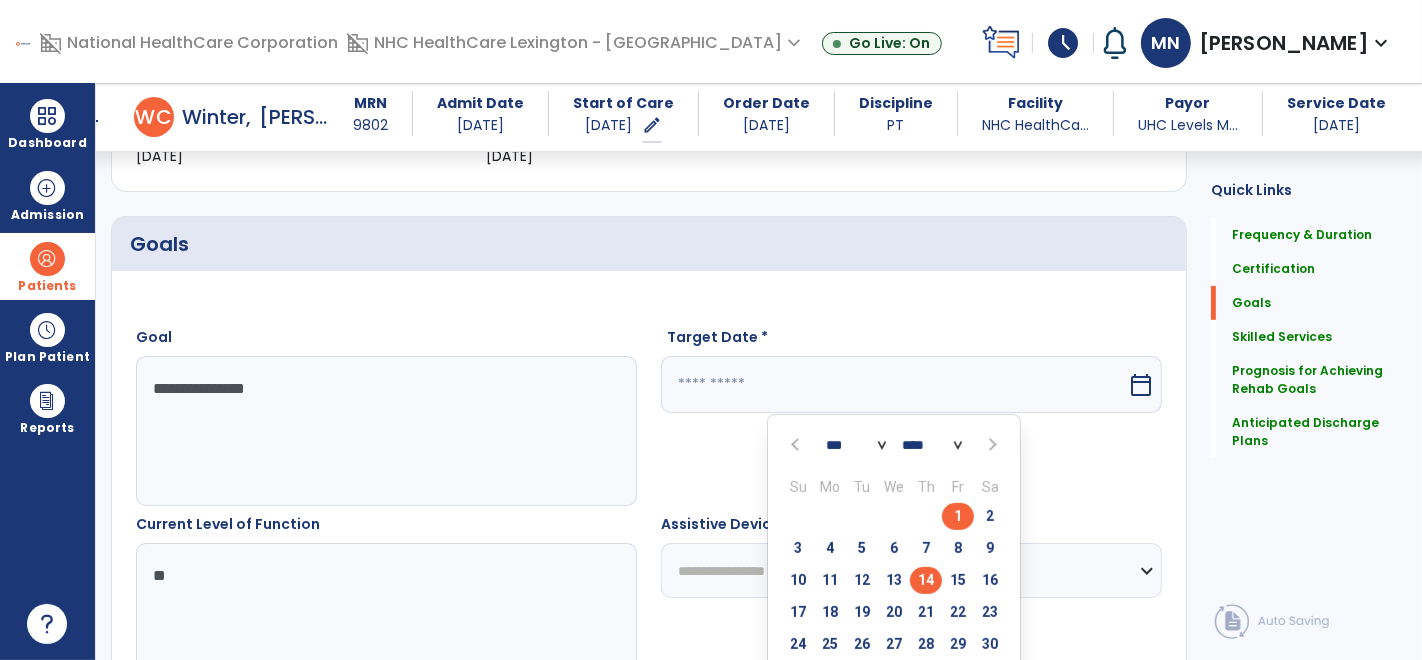 click on "14" at bounding box center [926, 580] 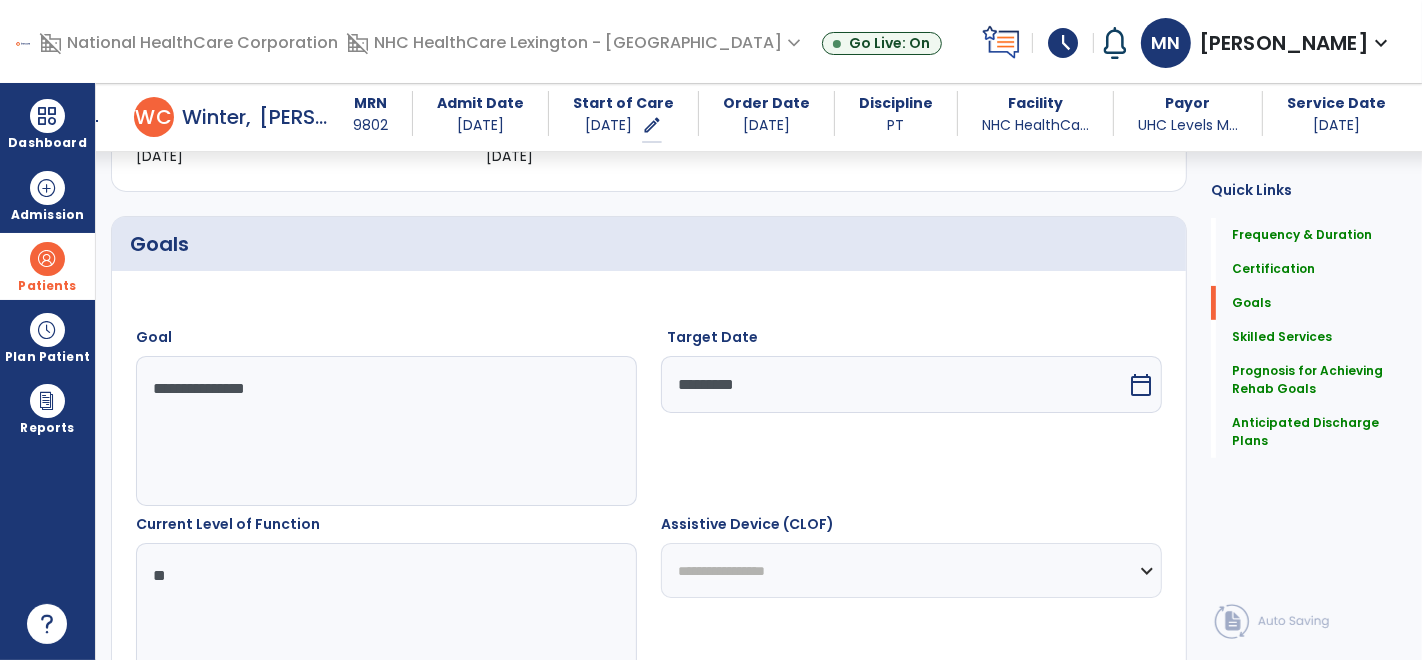 click on "**" at bounding box center [386, 618] 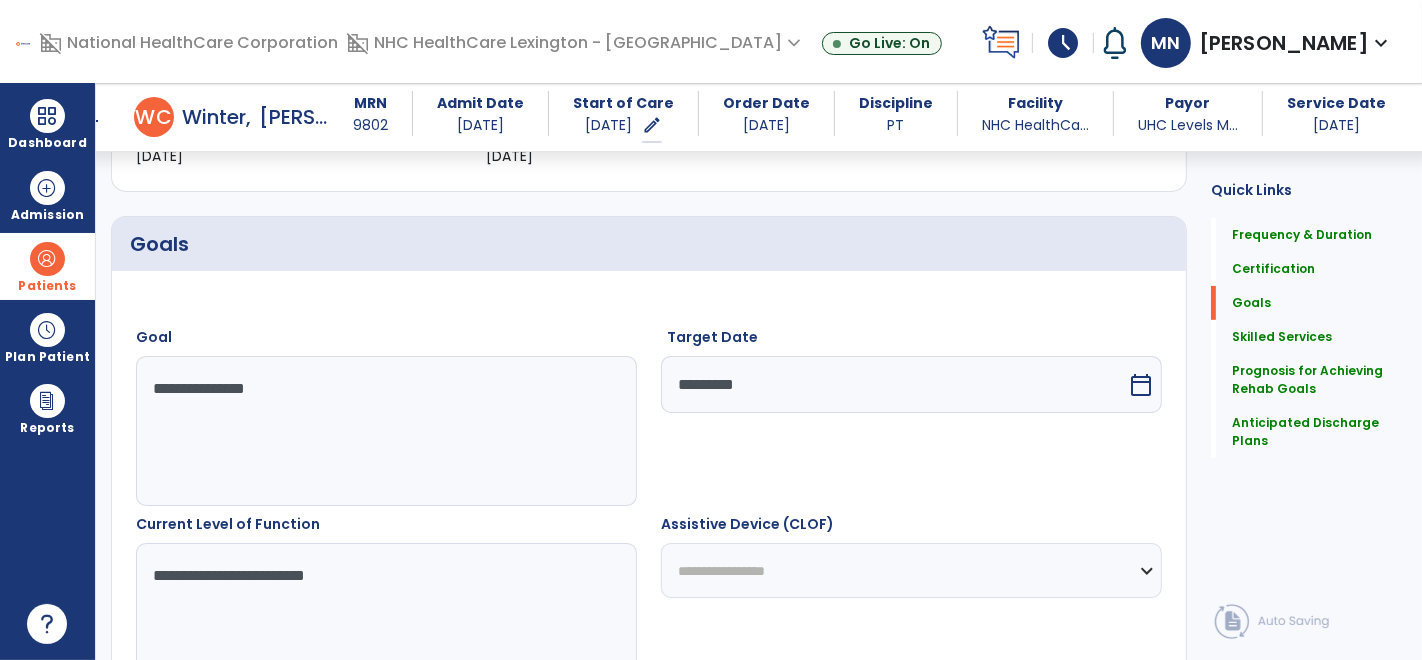 click on "**********" at bounding box center (386, 618) 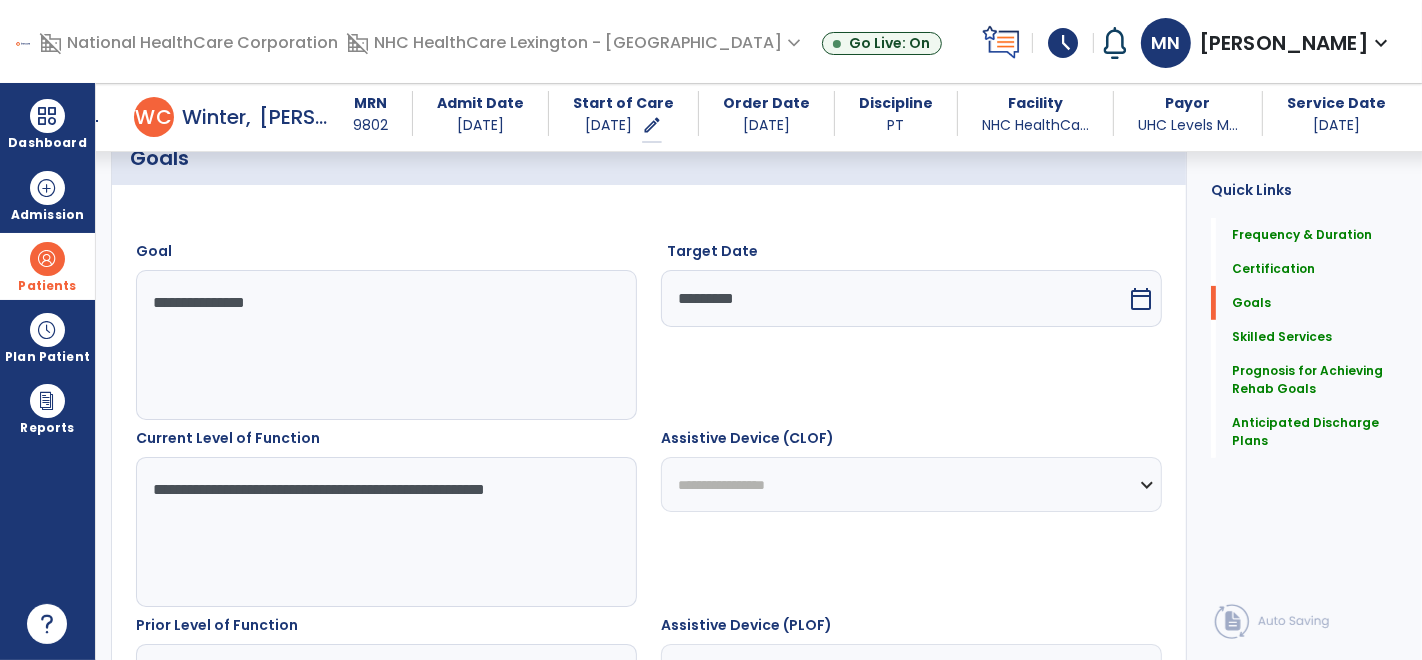 click on "**********" at bounding box center (386, 532) 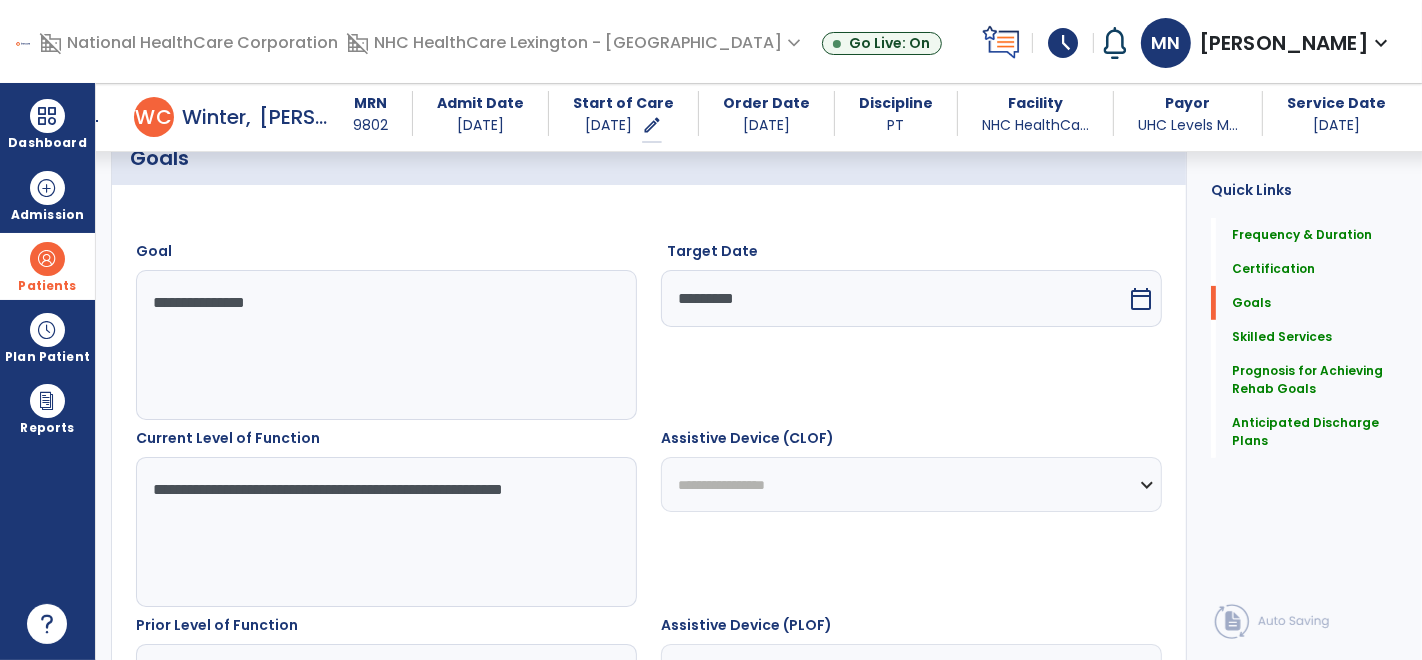 click on "**********" at bounding box center (386, 532) 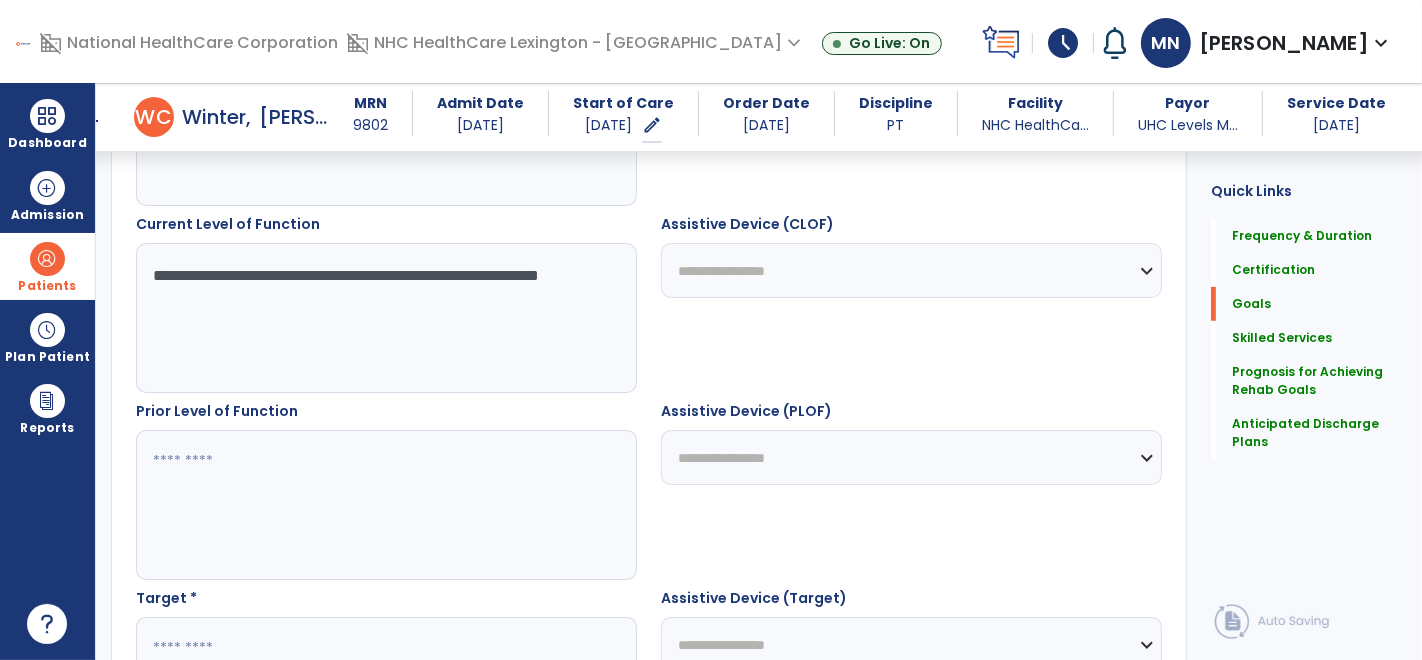scroll, scrollTop: 702, scrollLeft: 0, axis: vertical 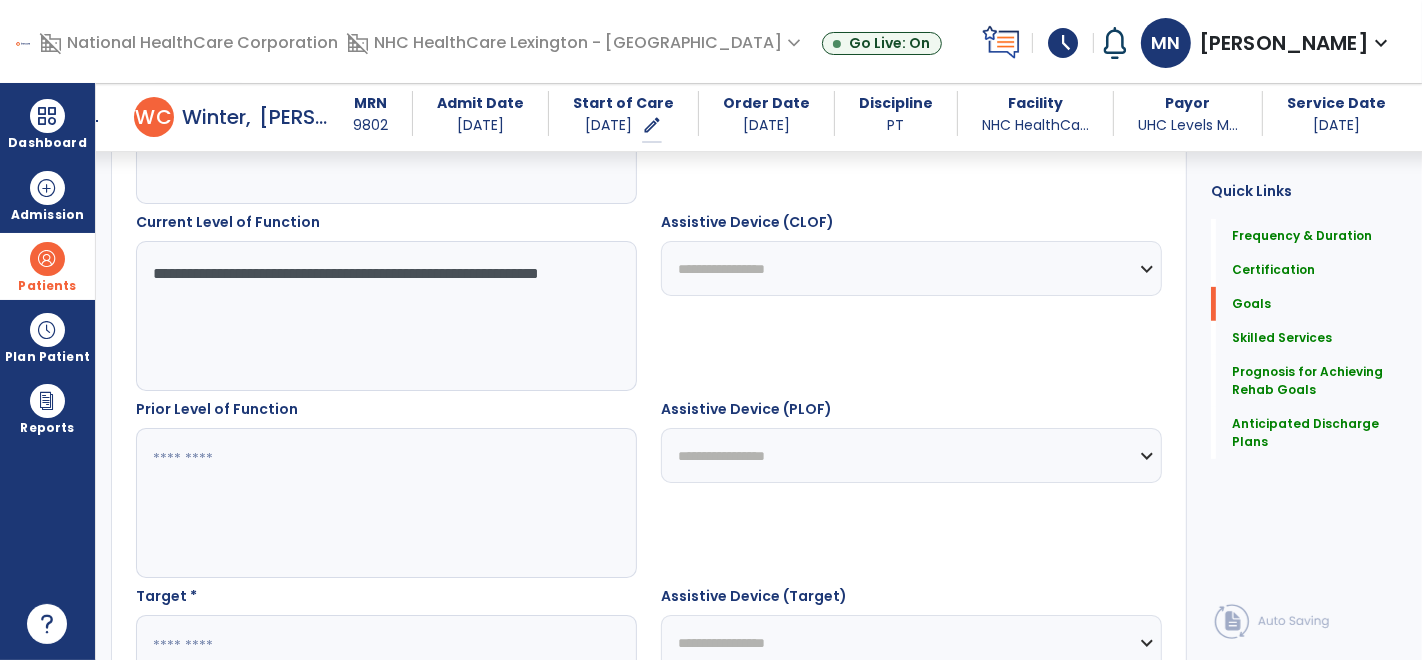 type on "**********" 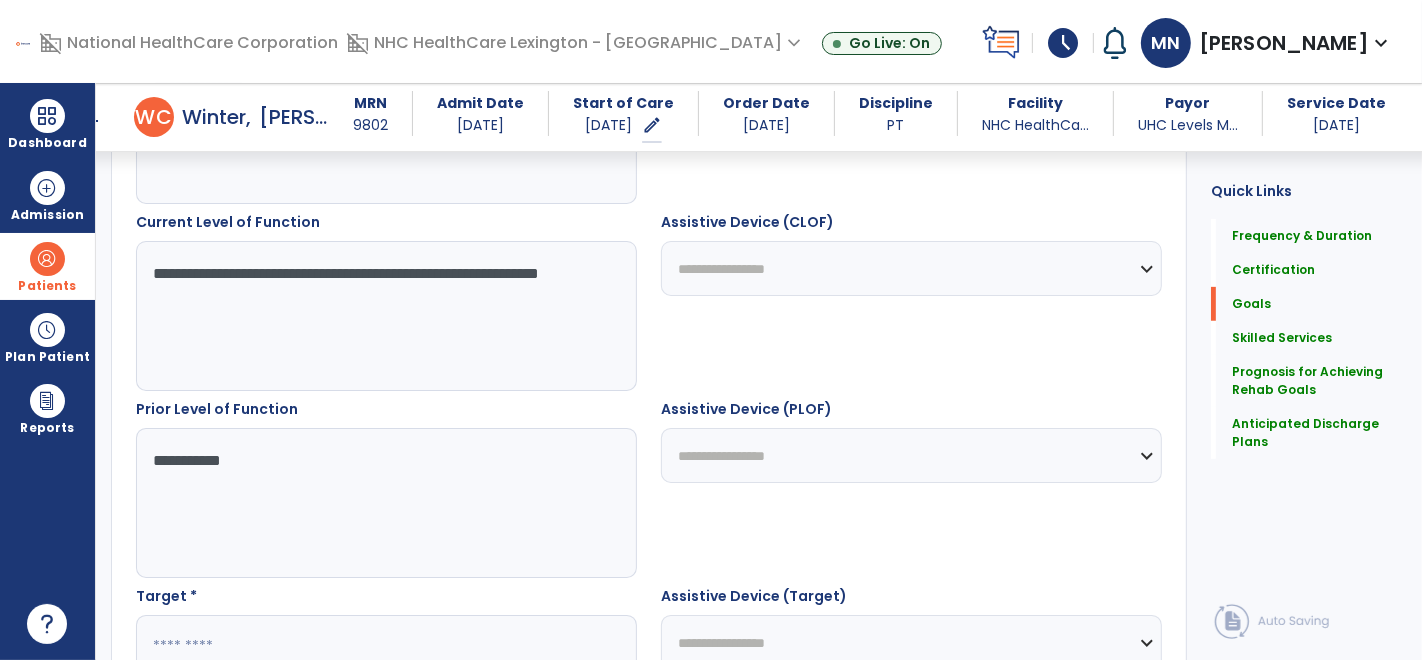 type on "**********" 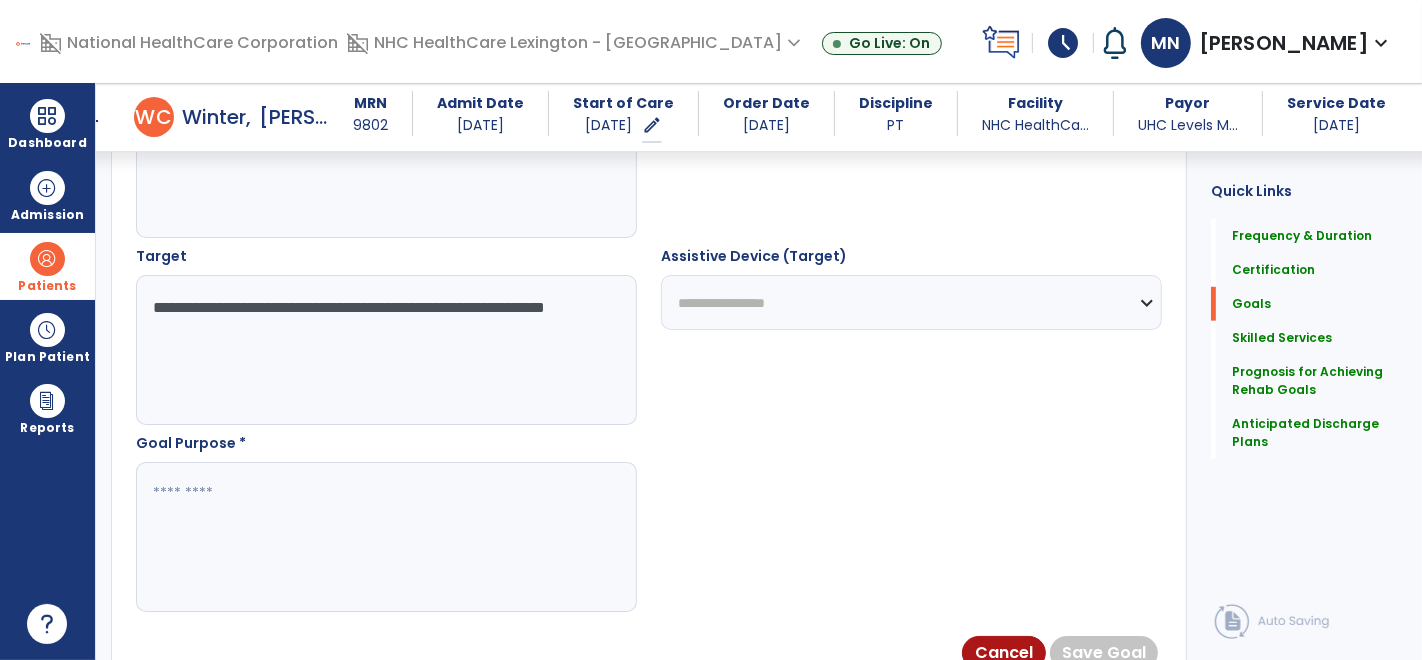 scroll, scrollTop: 1055, scrollLeft: 0, axis: vertical 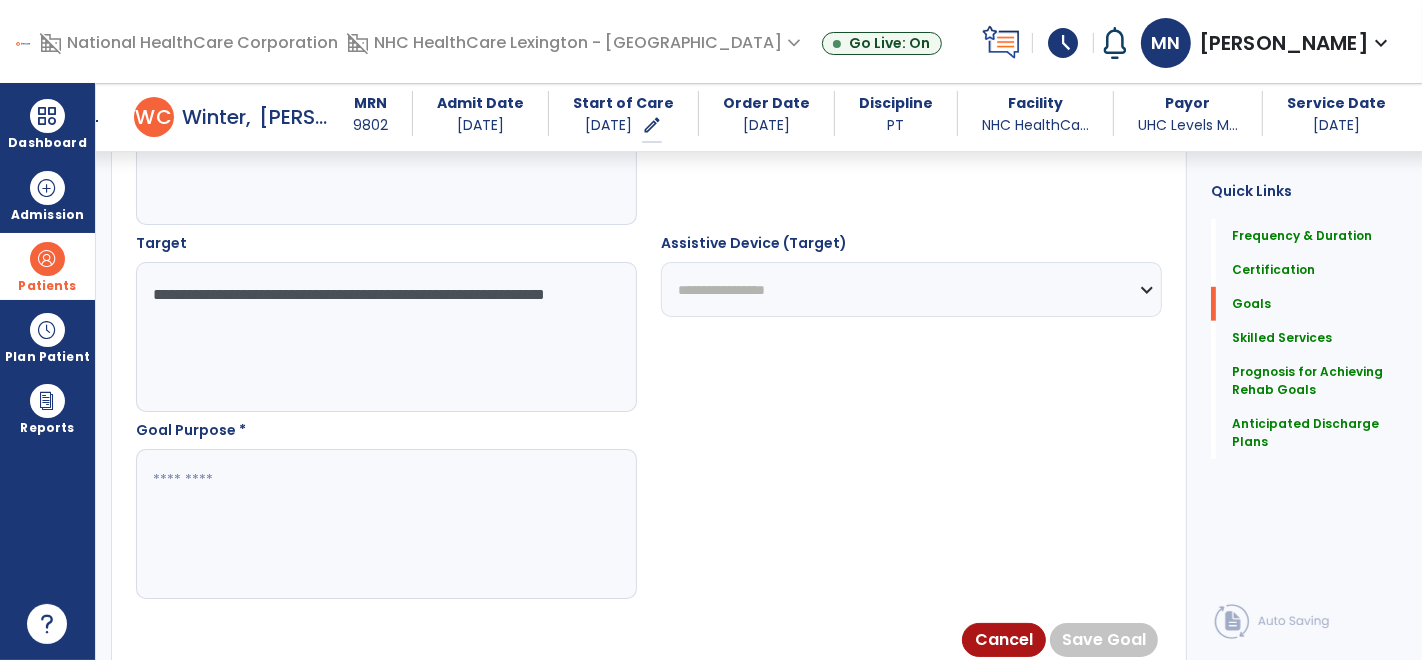 type on "**********" 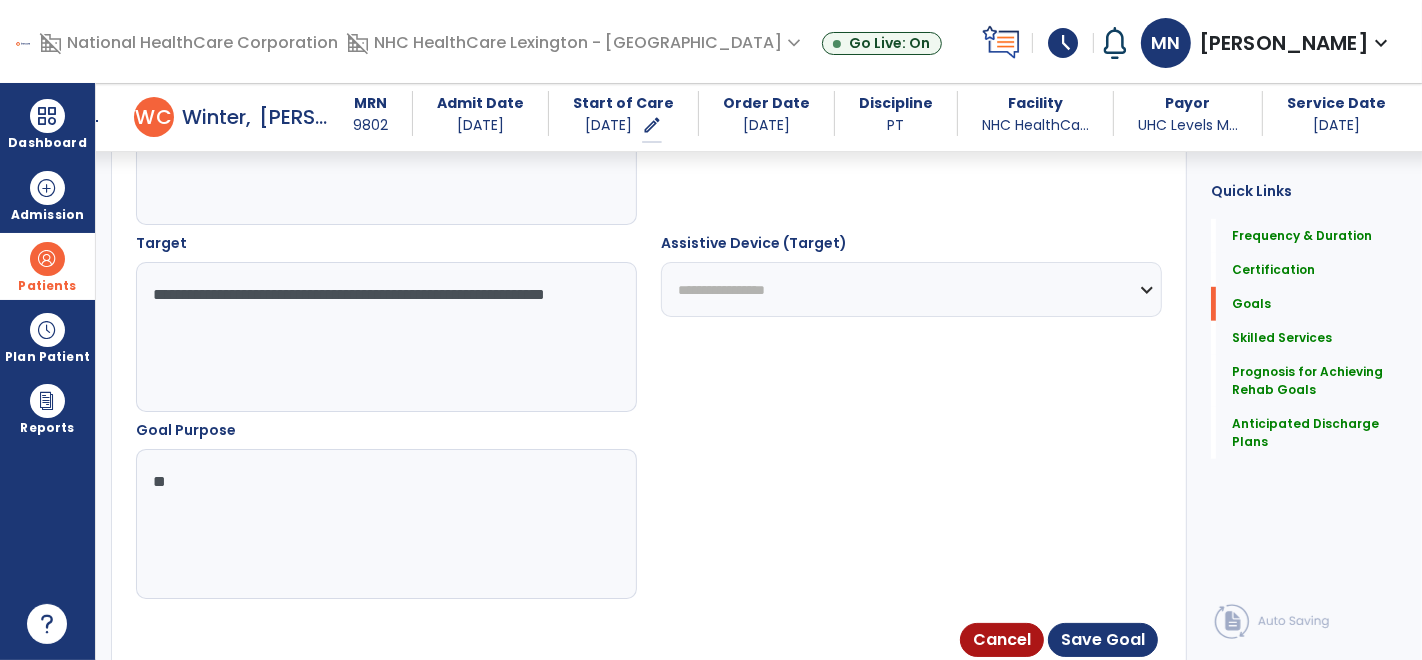 type on "*" 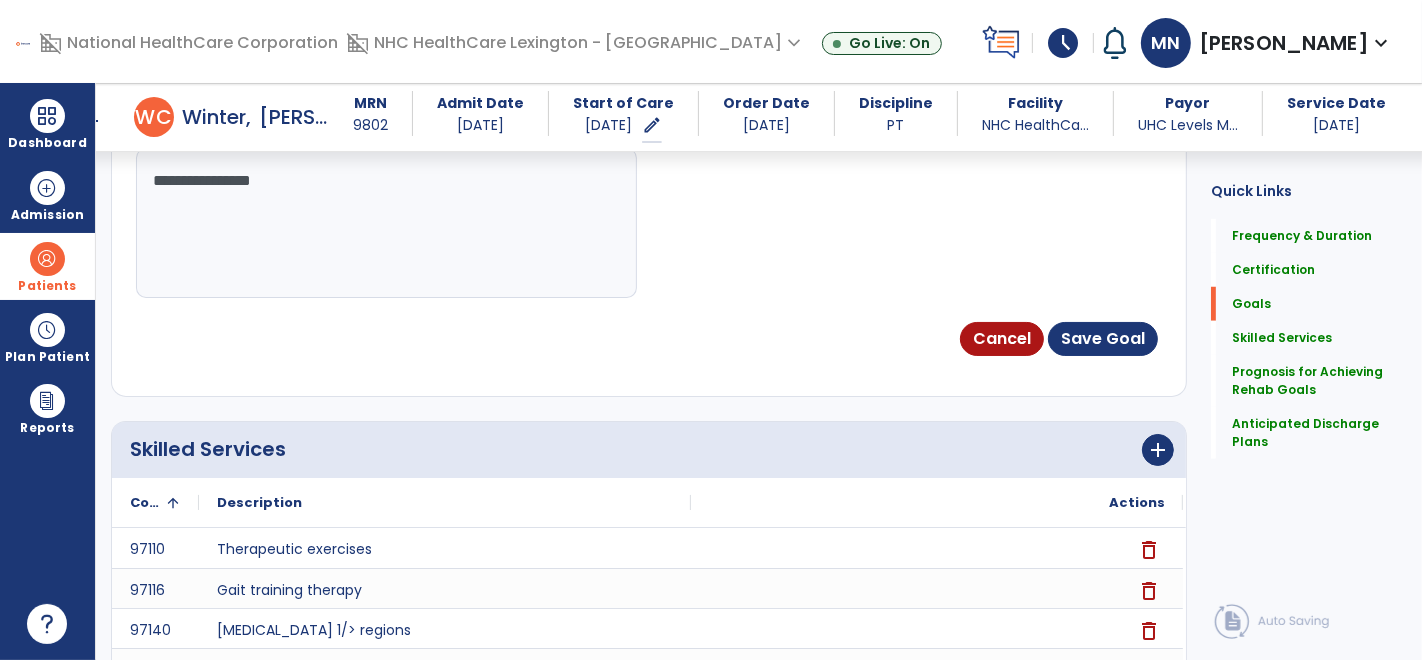 scroll, scrollTop: 1331, scrollLeft: 0, axis: vertical 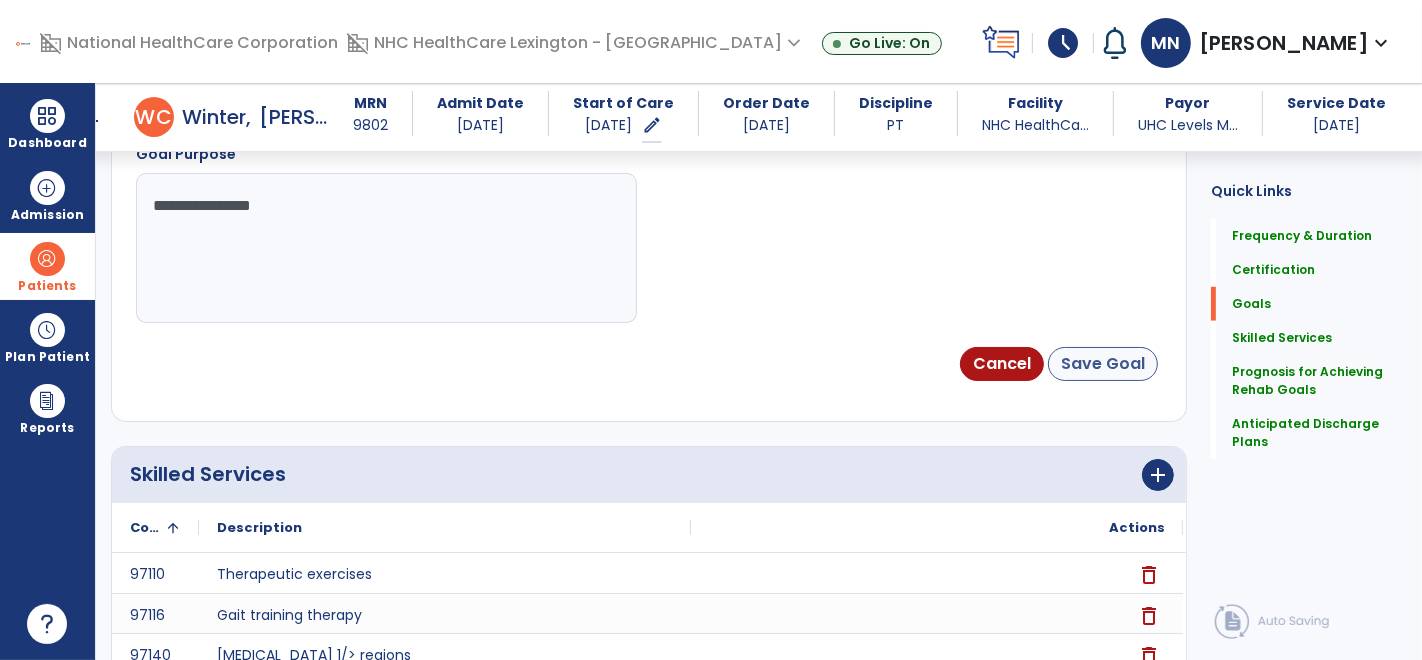 type on "**********" 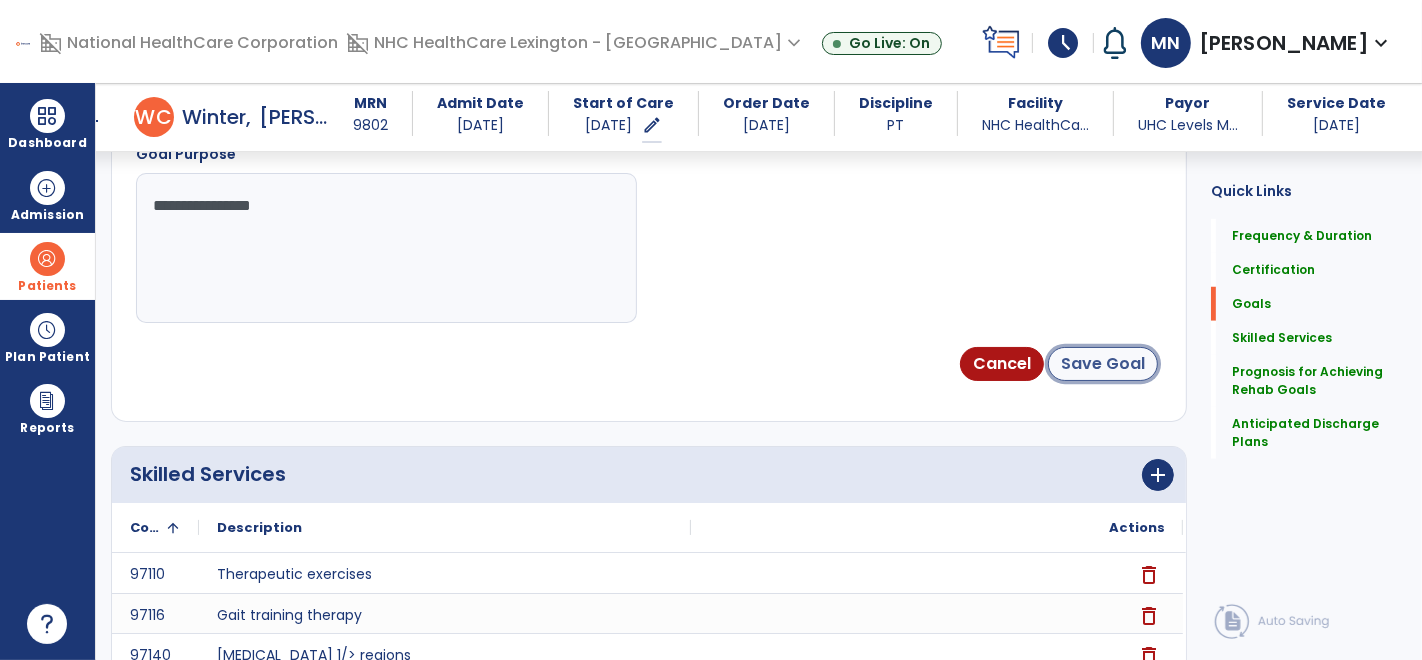 click on "Save Goal" at bounding box center (1103, 364) 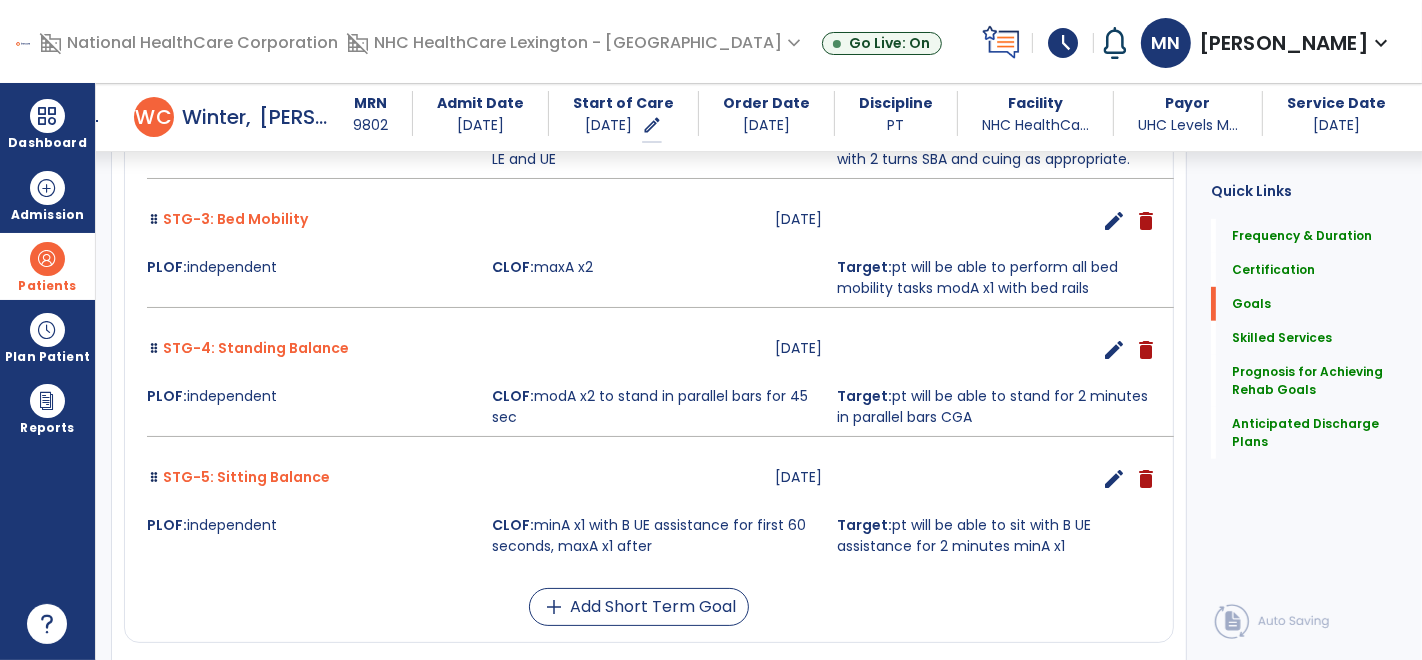 scroll, scrollTop: 983, scrollLeft: 0, axis: vertical 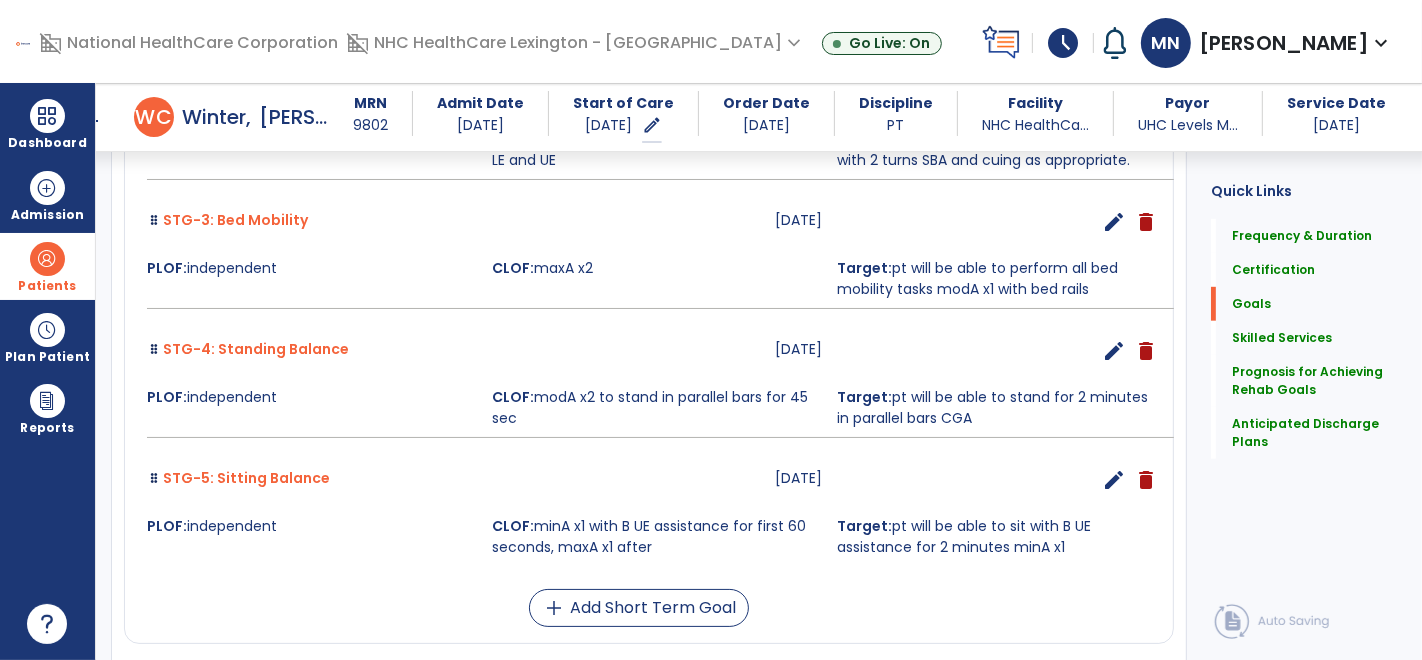 click on "arrow_back" at bounding box center (90, 121) 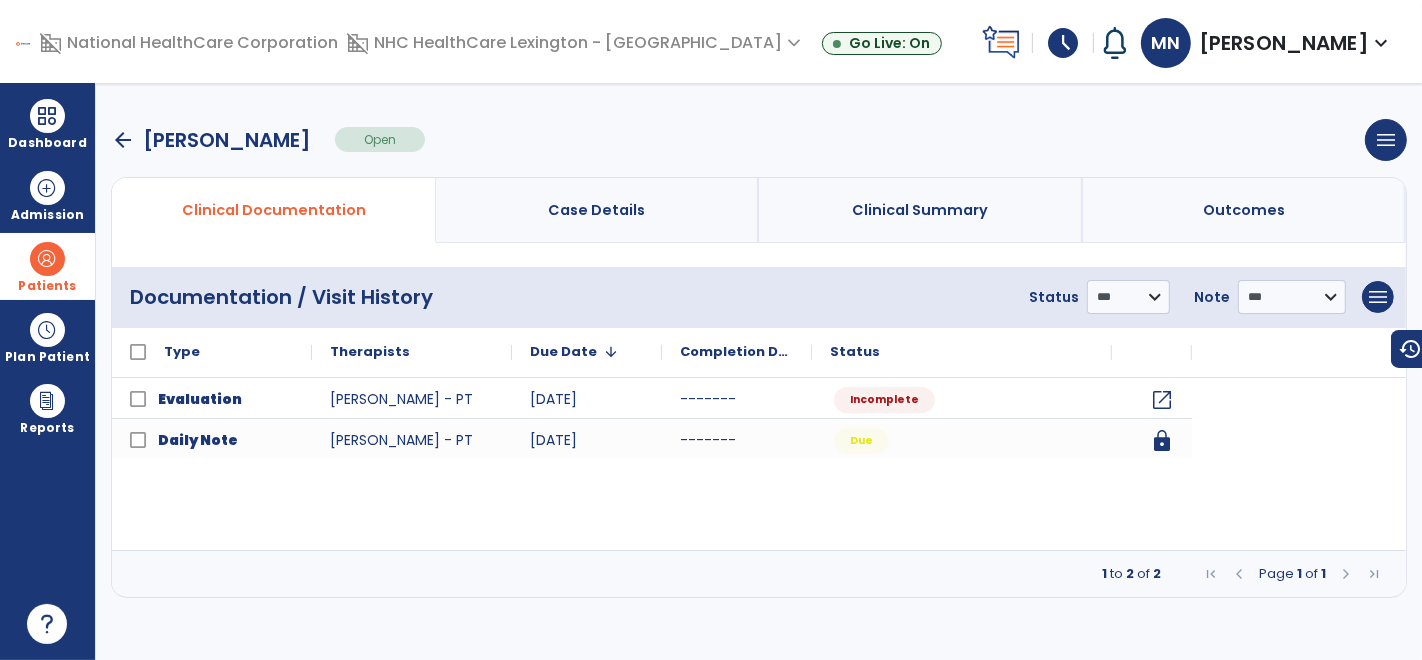 scroll, scrollTop: 0, scrollLeft: 0, axis: both 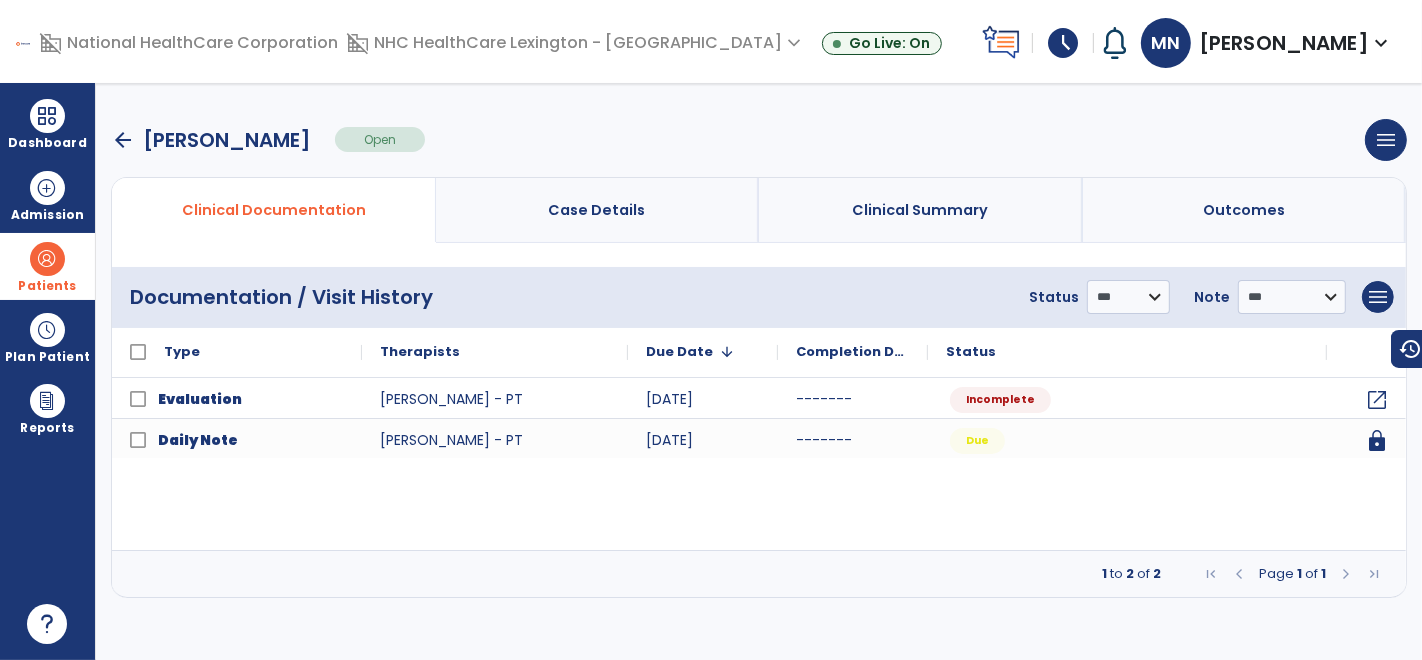 click on "Patients" at bounding box center (47, 286) 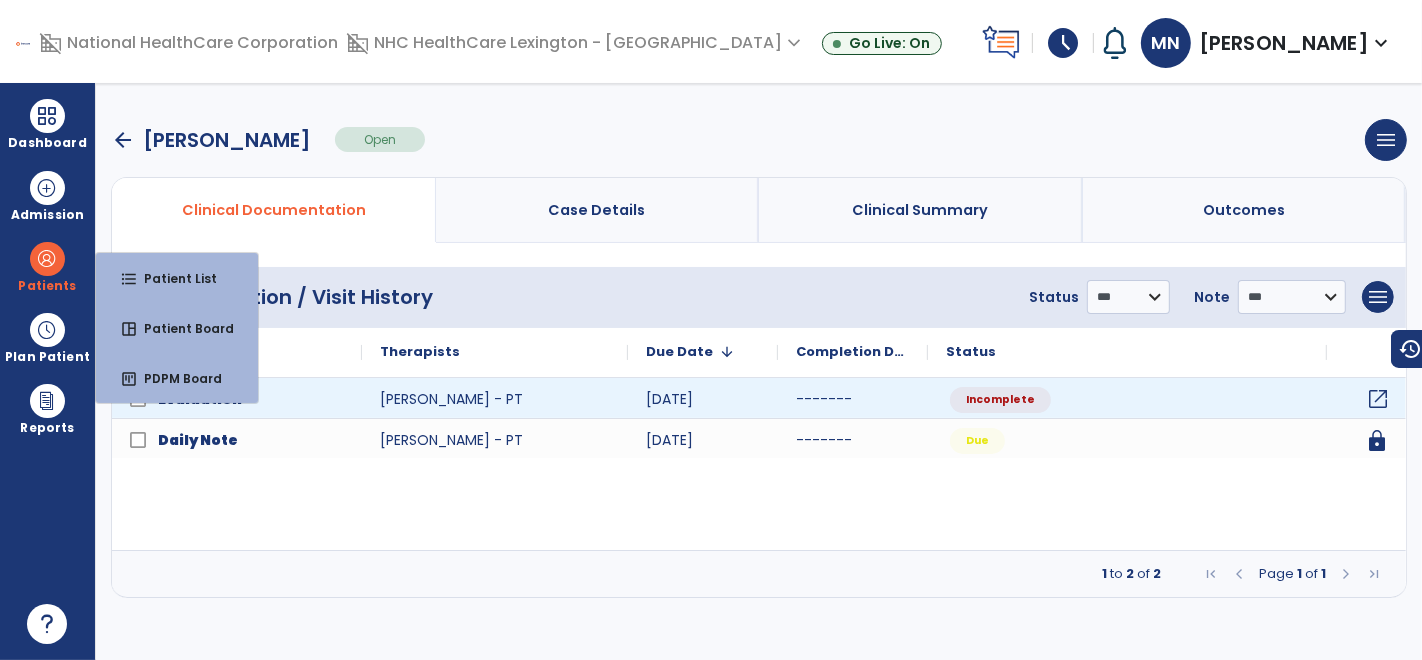 click on "open_in_new" 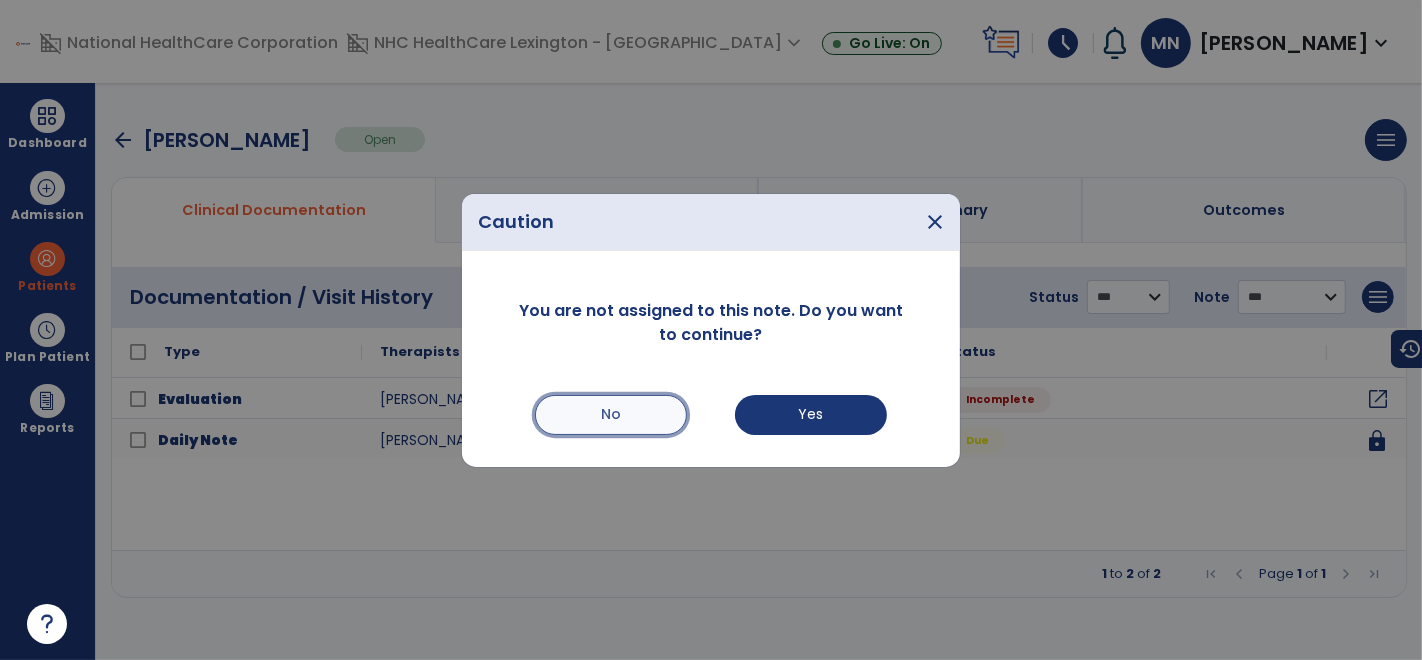 click on "No" at bounding box center (611, 415) 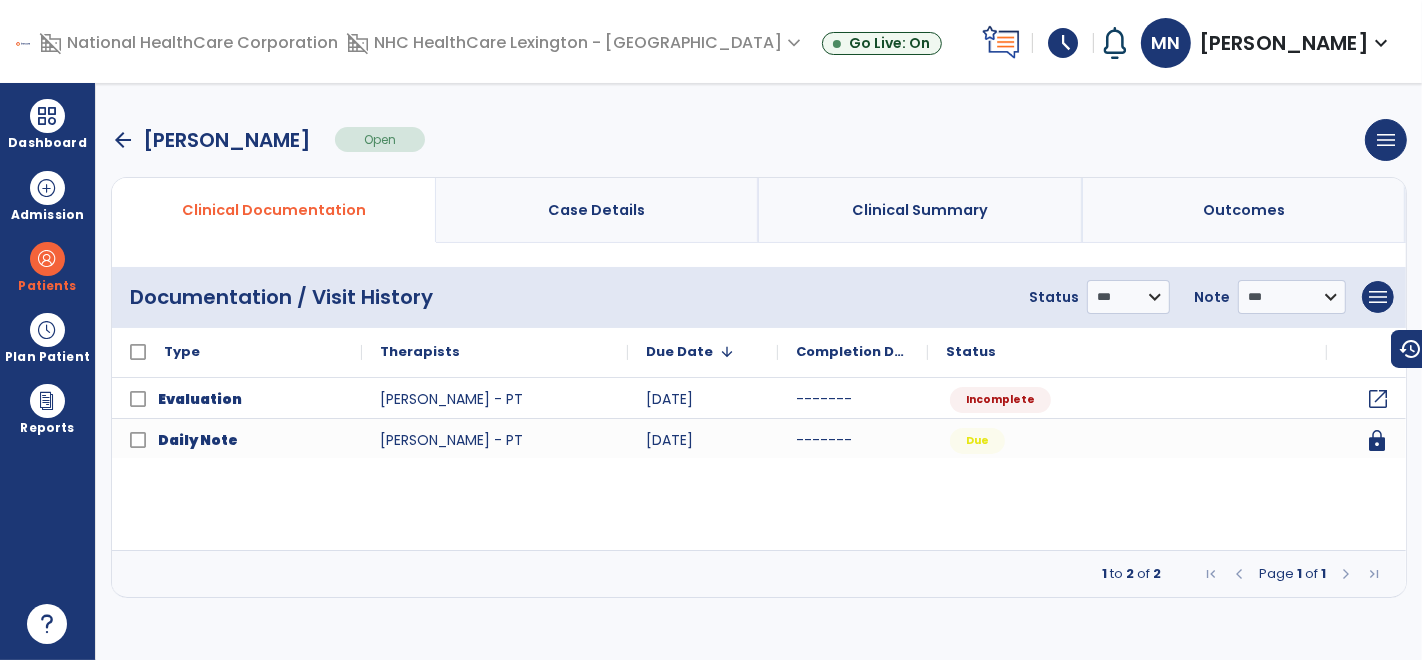 click on "arrow_back" at bounding box center [123, 140] 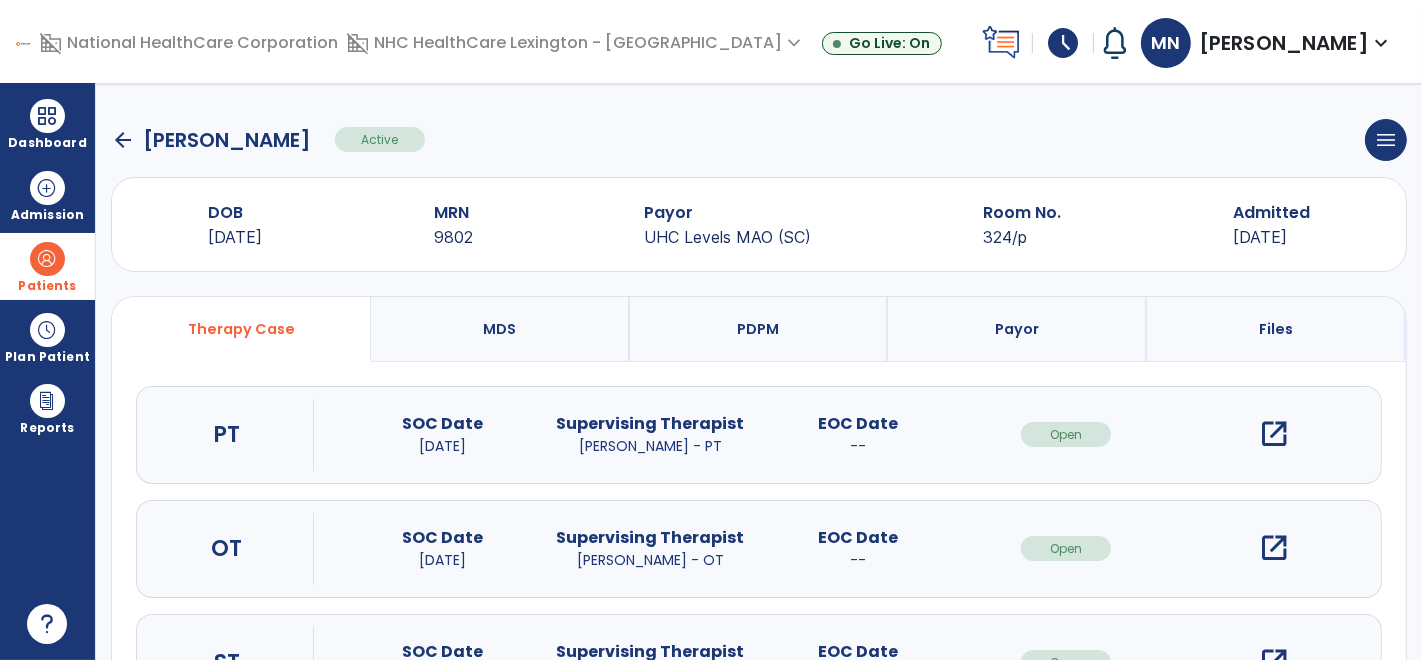 click on "Patients" at bounding box center (47, 266) 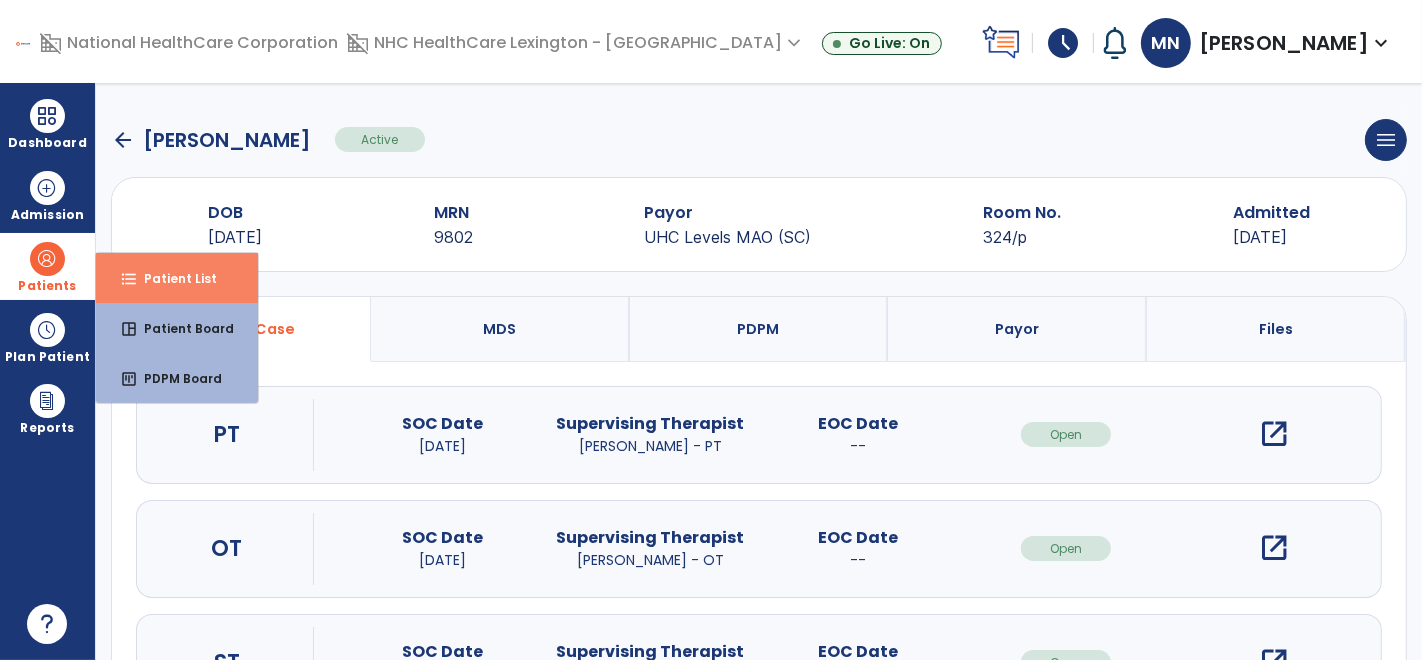 click on "Patient List" at bounding box center [172, 278] 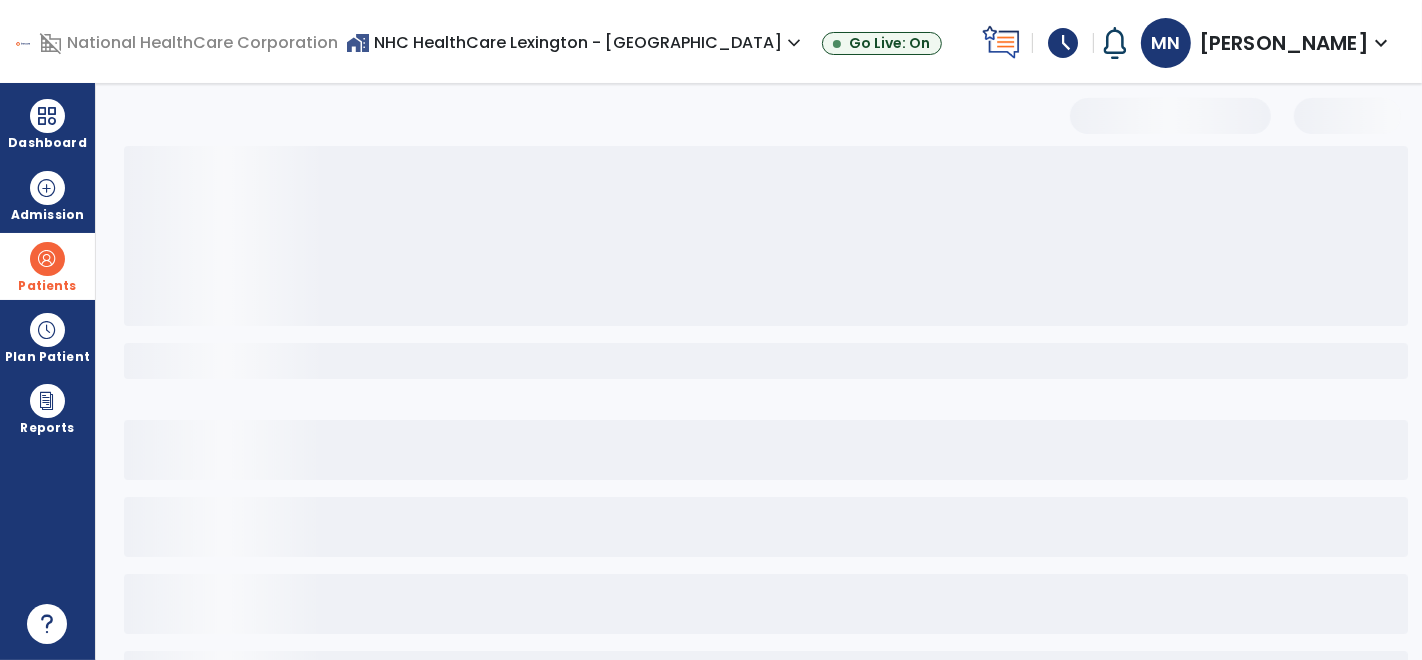 select on "***" 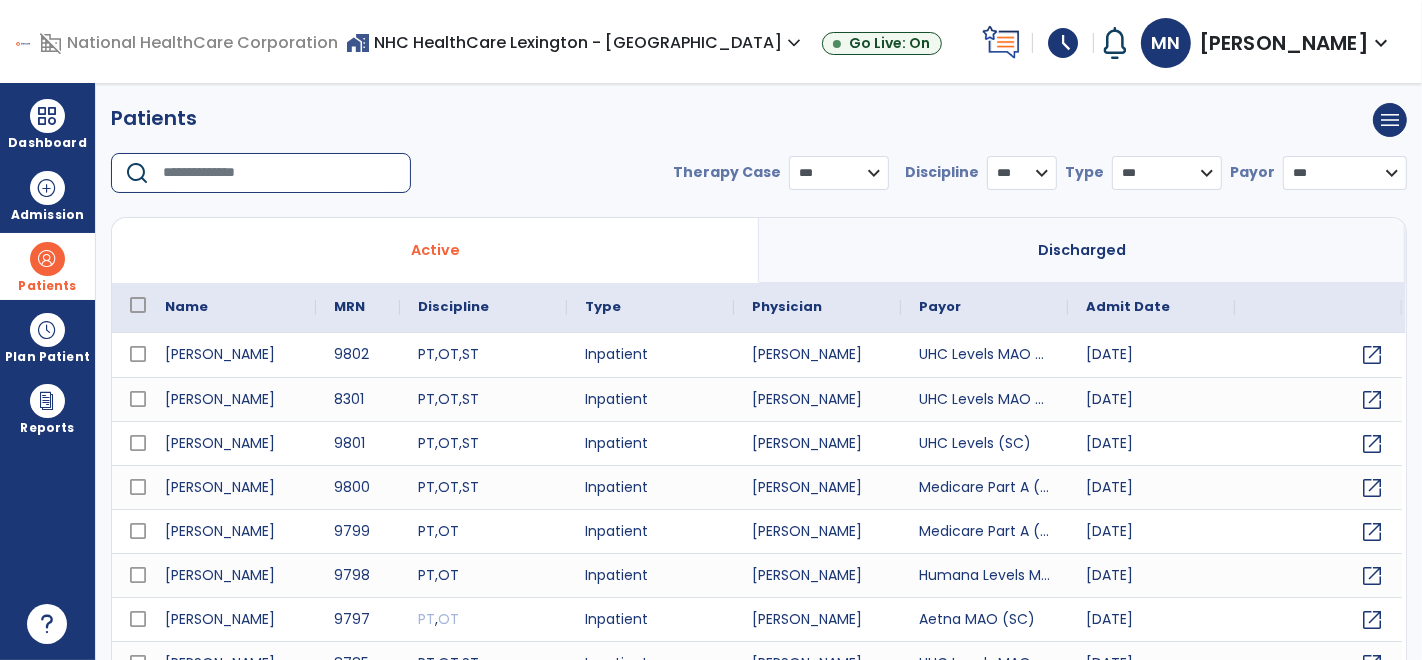 click at bounding box center [280, 173] 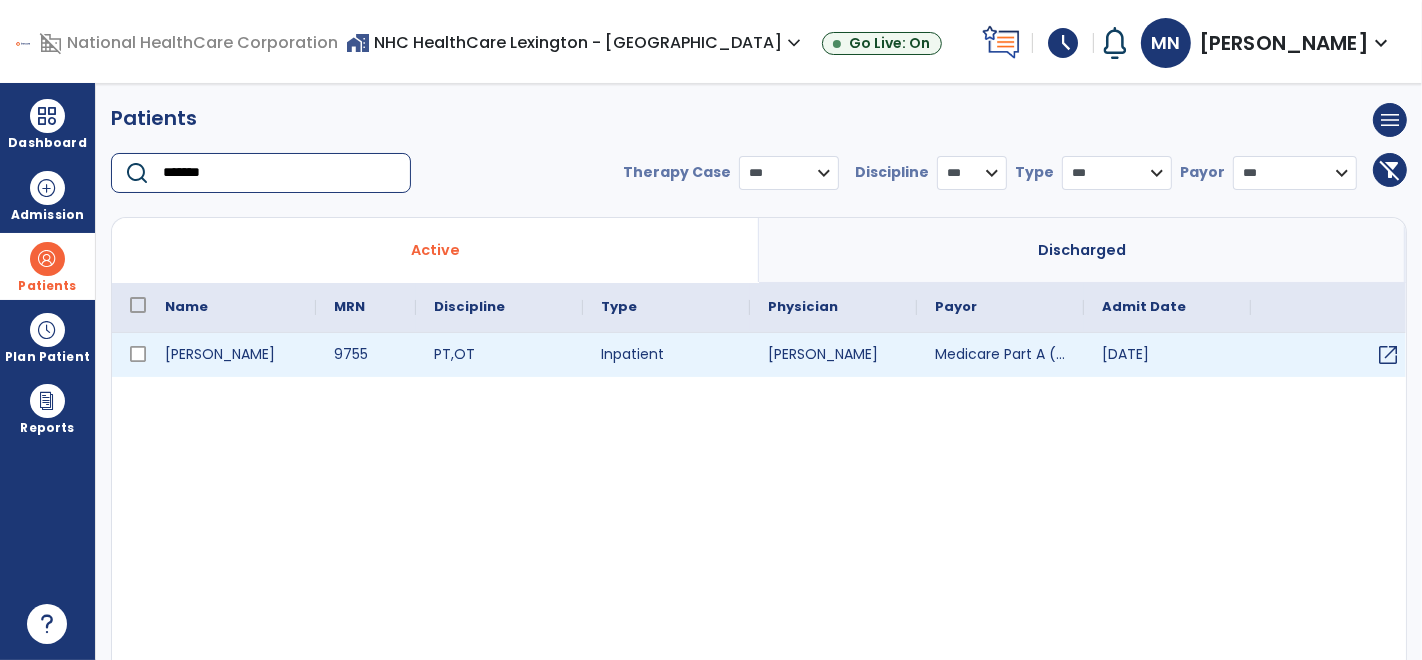 type on "*******" 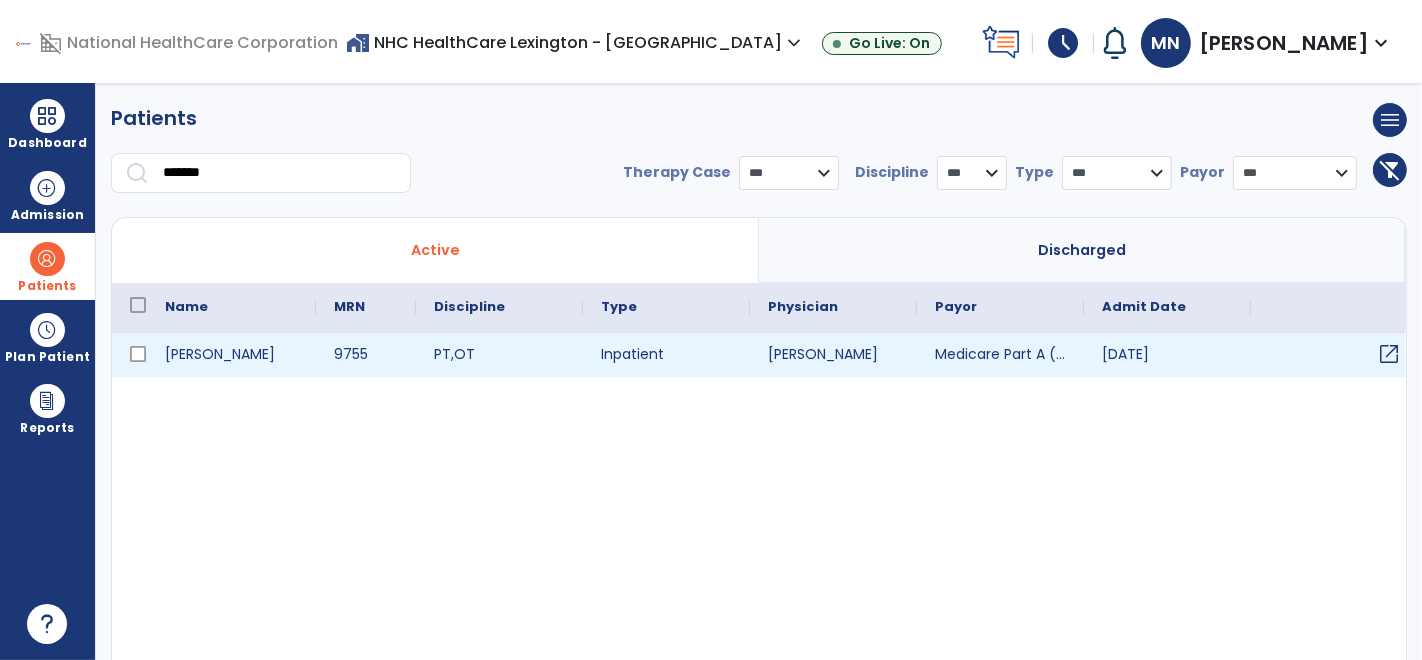 click on "open_in_new" at bounding box center (1334, 355) 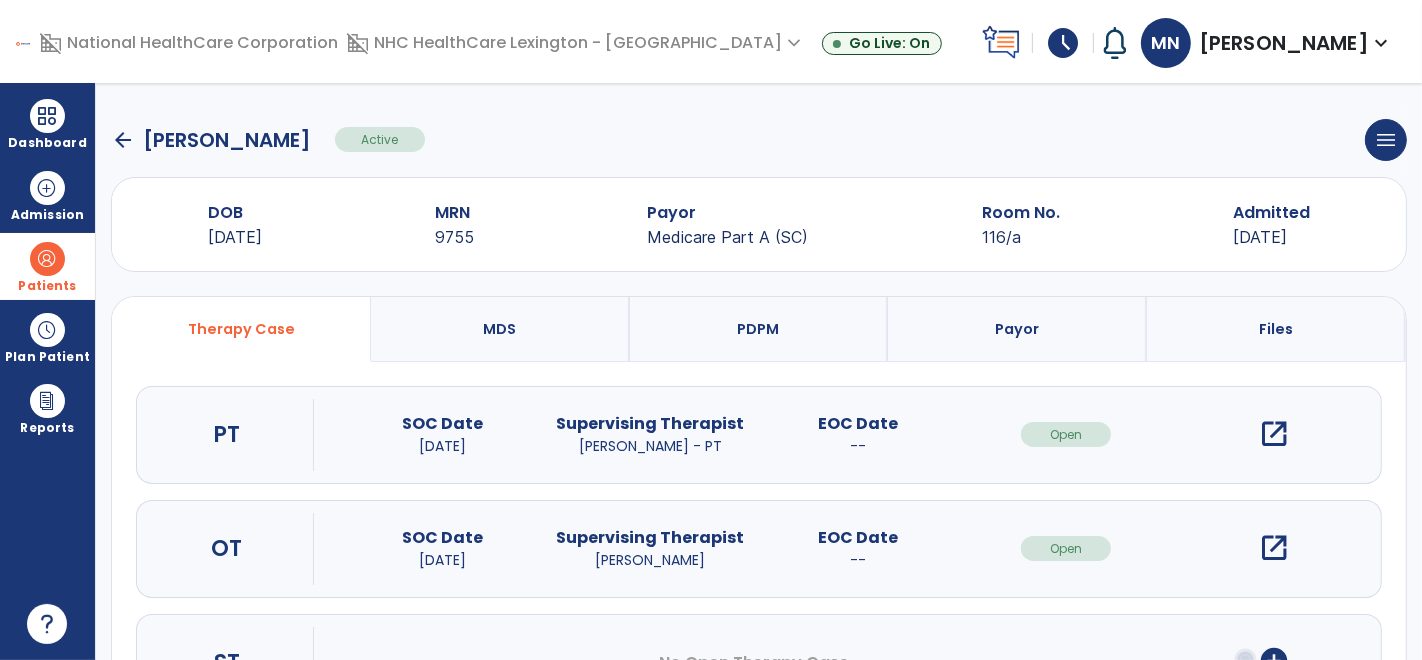 click on "open_in_new" at bounding box center [1274, 434] 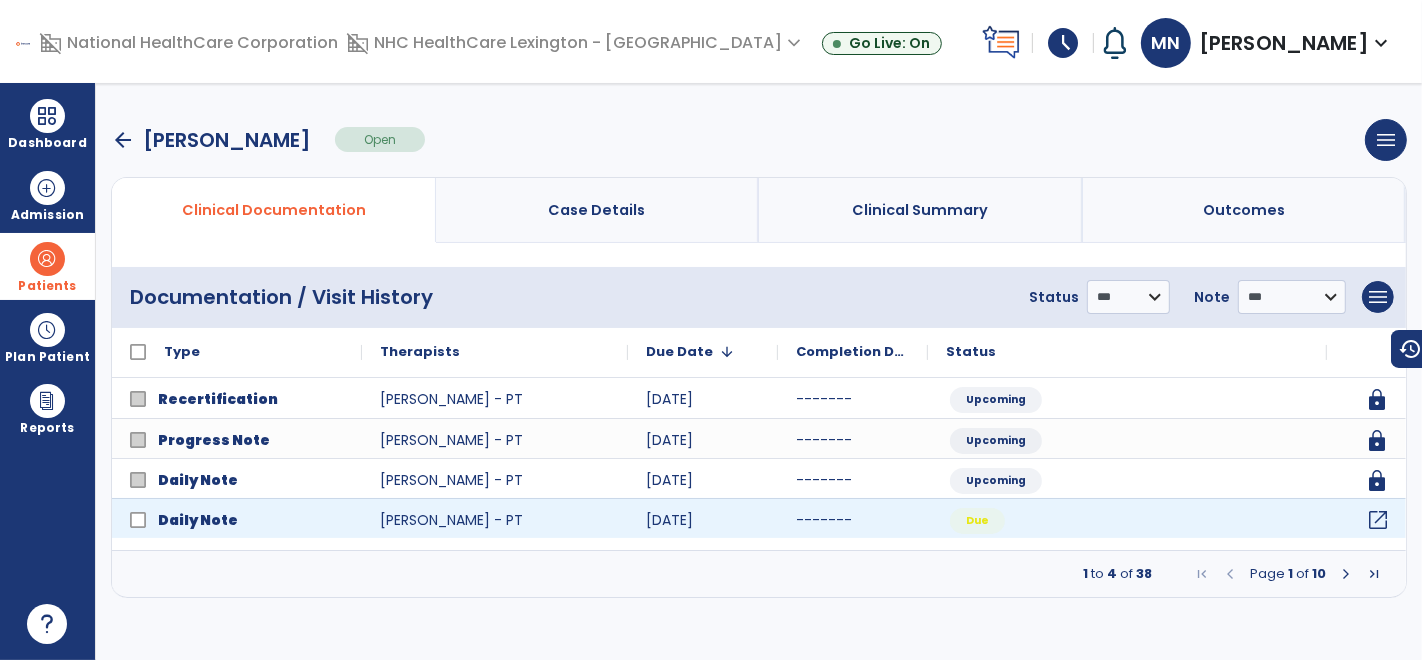 click on "open_in_new" 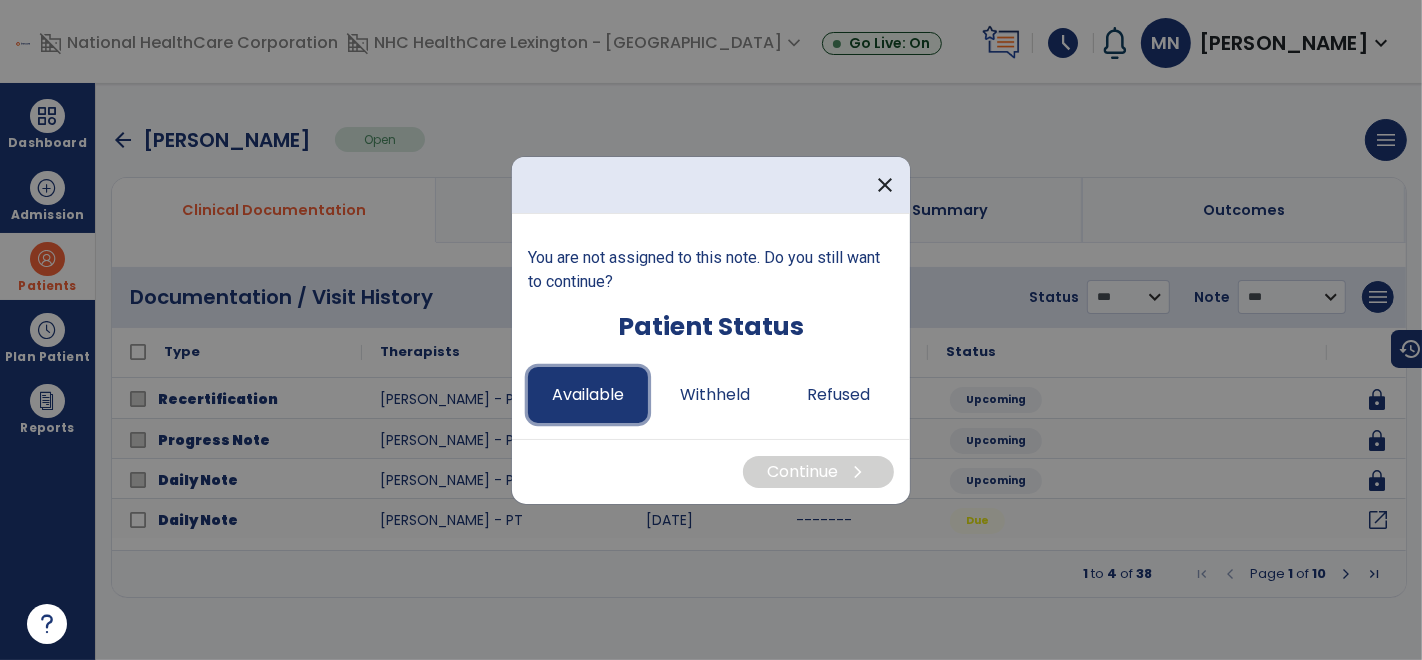 click on "Available" at bounding box center (588, 395) 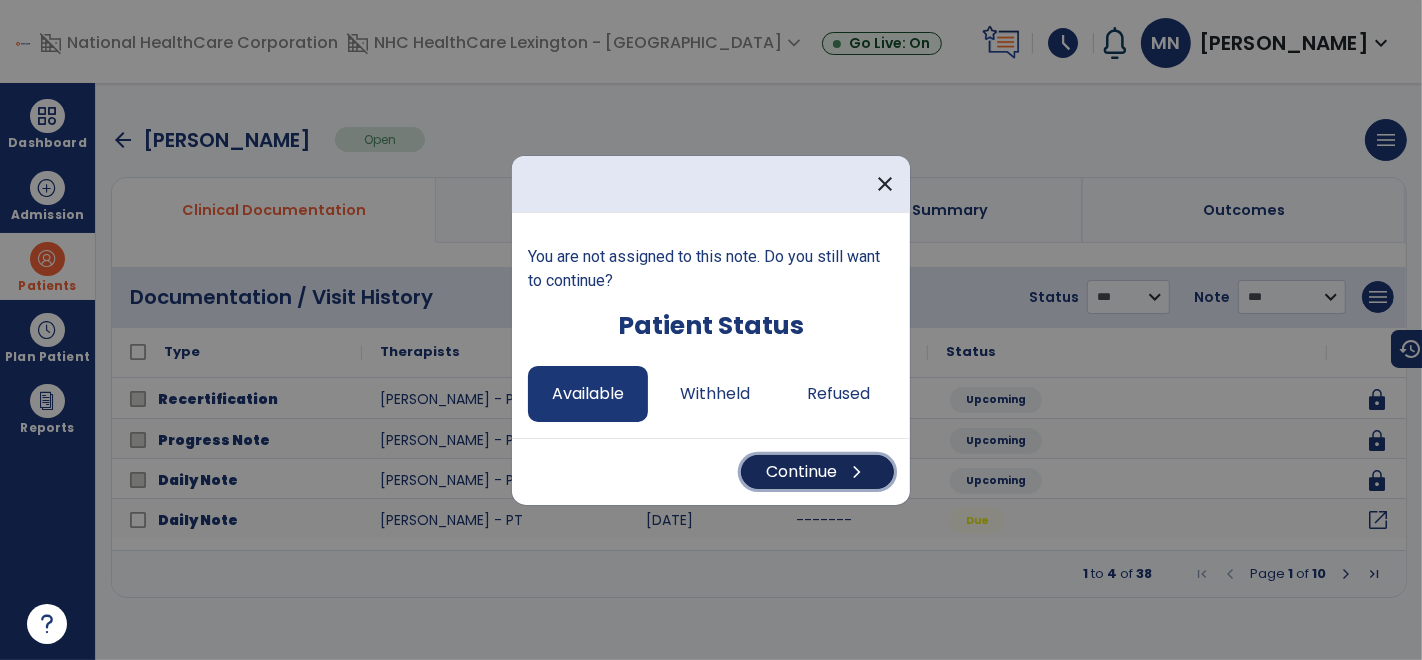 click on "Continue   chevron_right" at bounding box center [817, 472] 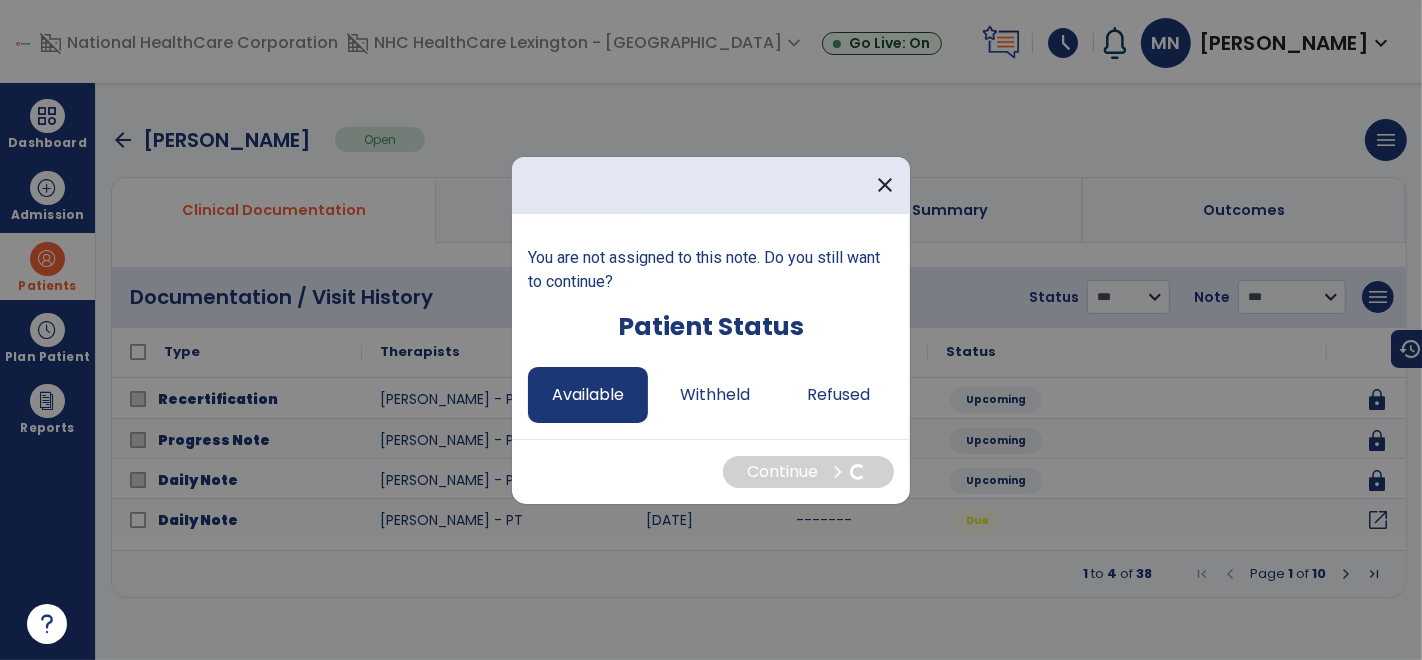 select on "*" 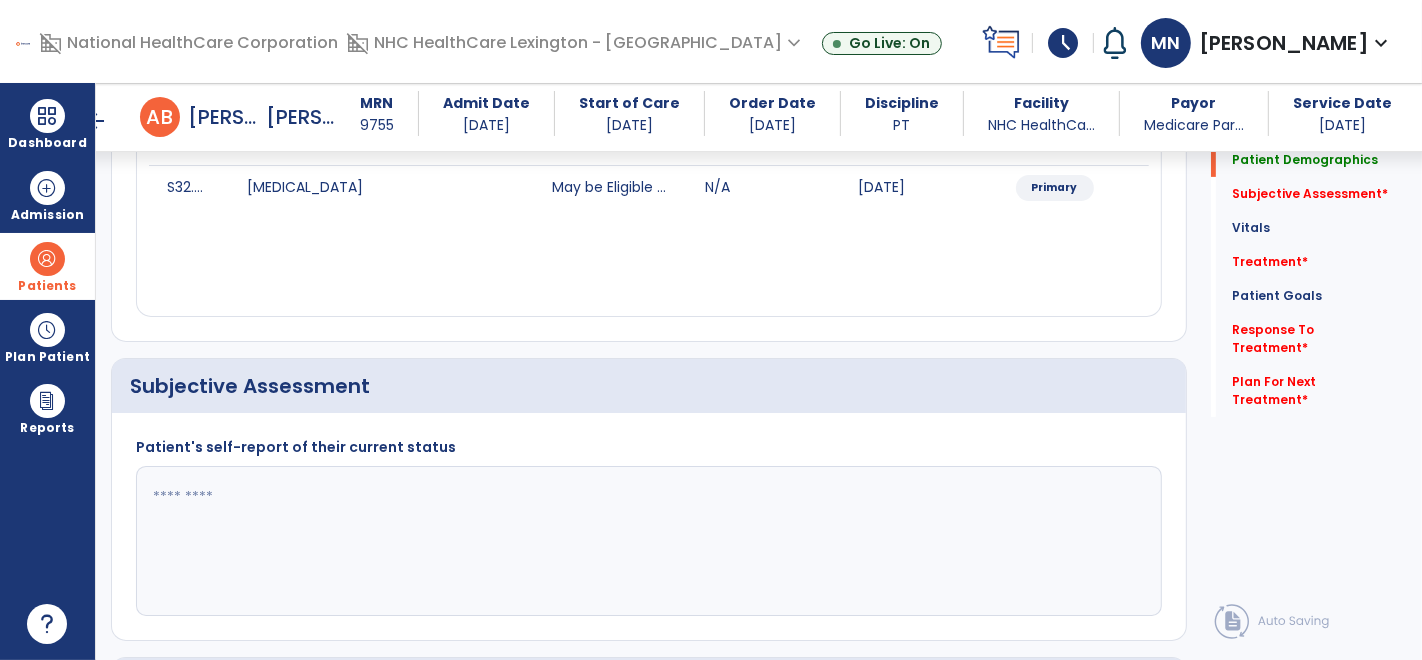 scroll, scrollTop: 284, scrollLeft: 0, axis: vertical 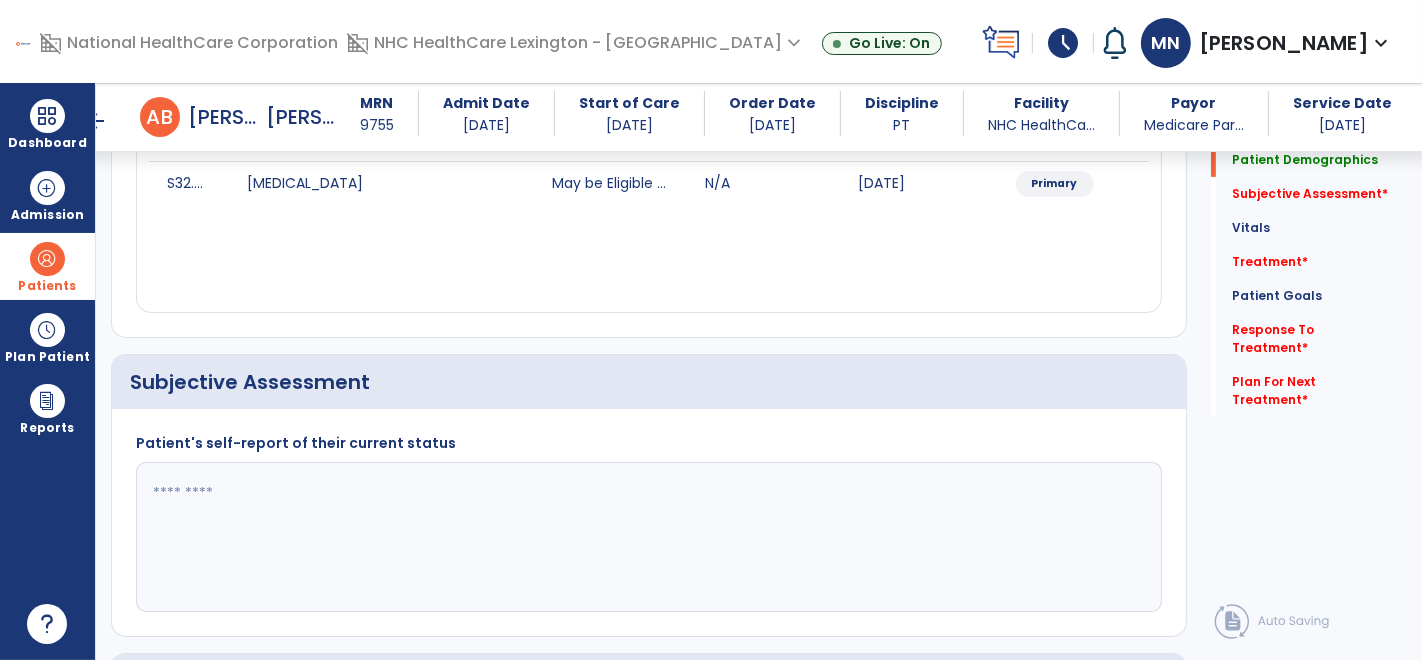 click 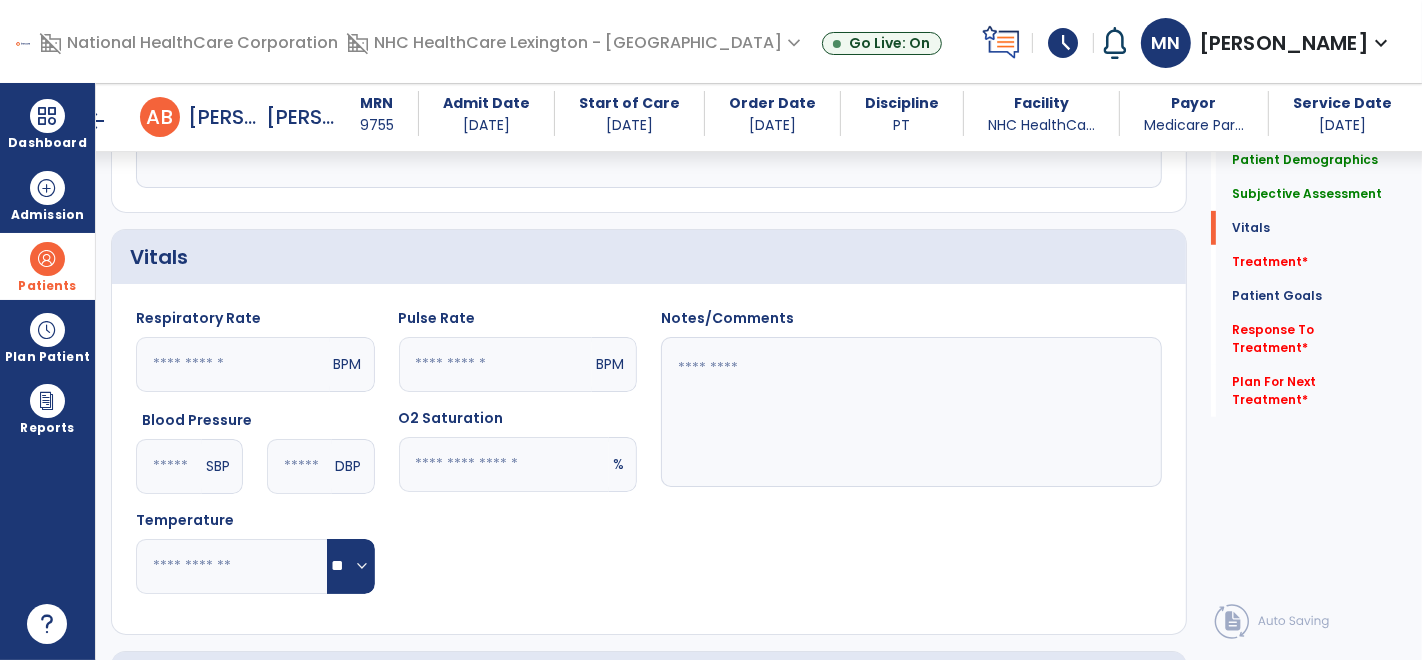 scroll, scrollTop: 708, scrollLeft: 0, axis: vertical 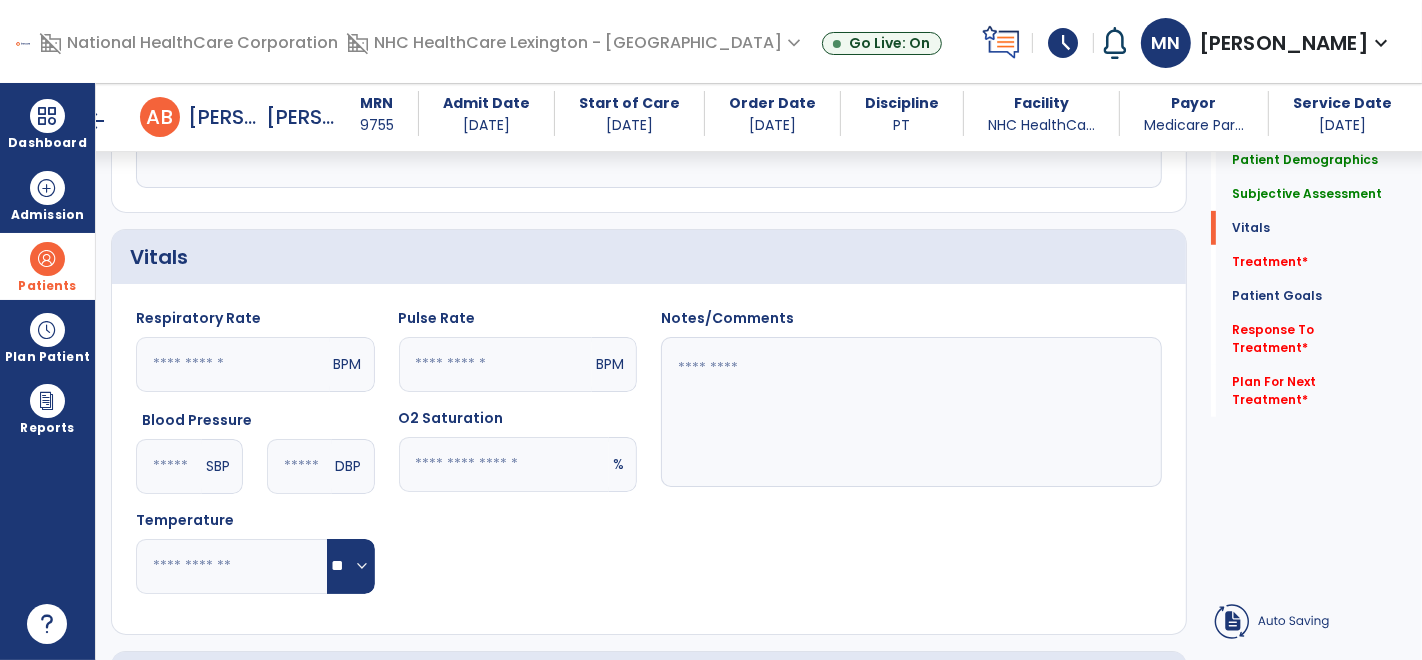 type on "**********" 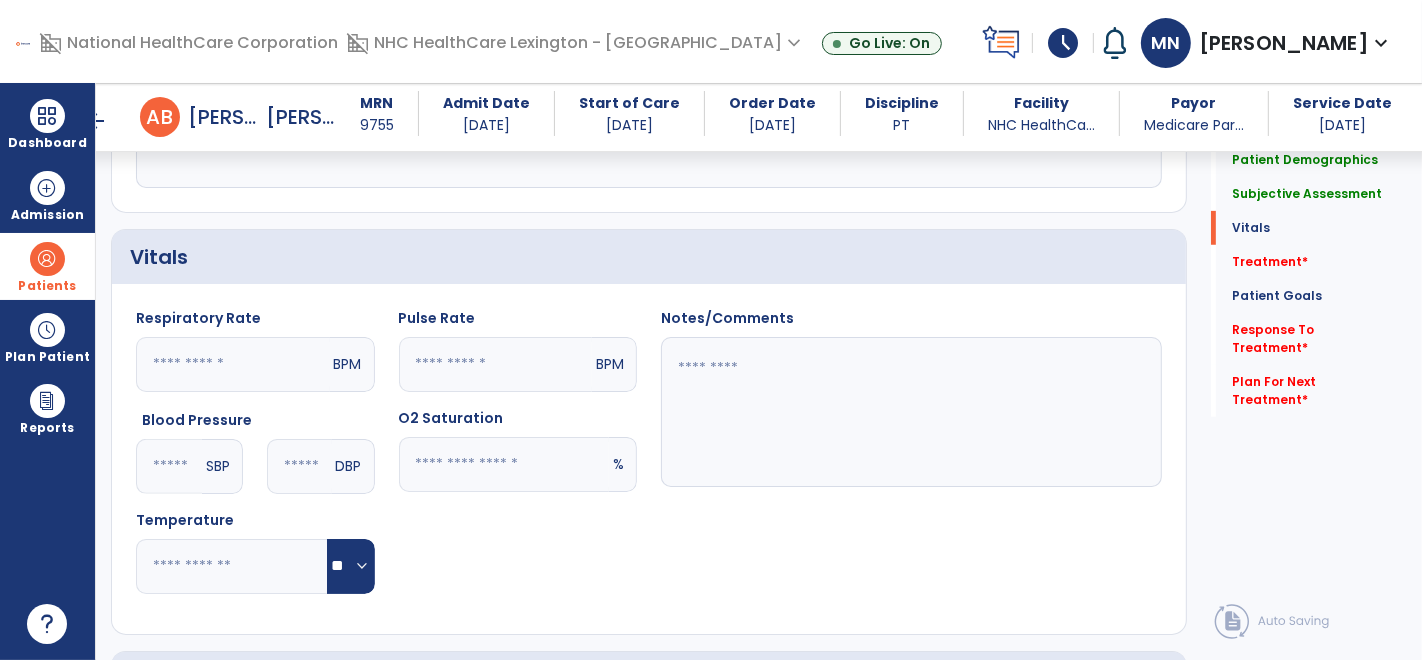 click 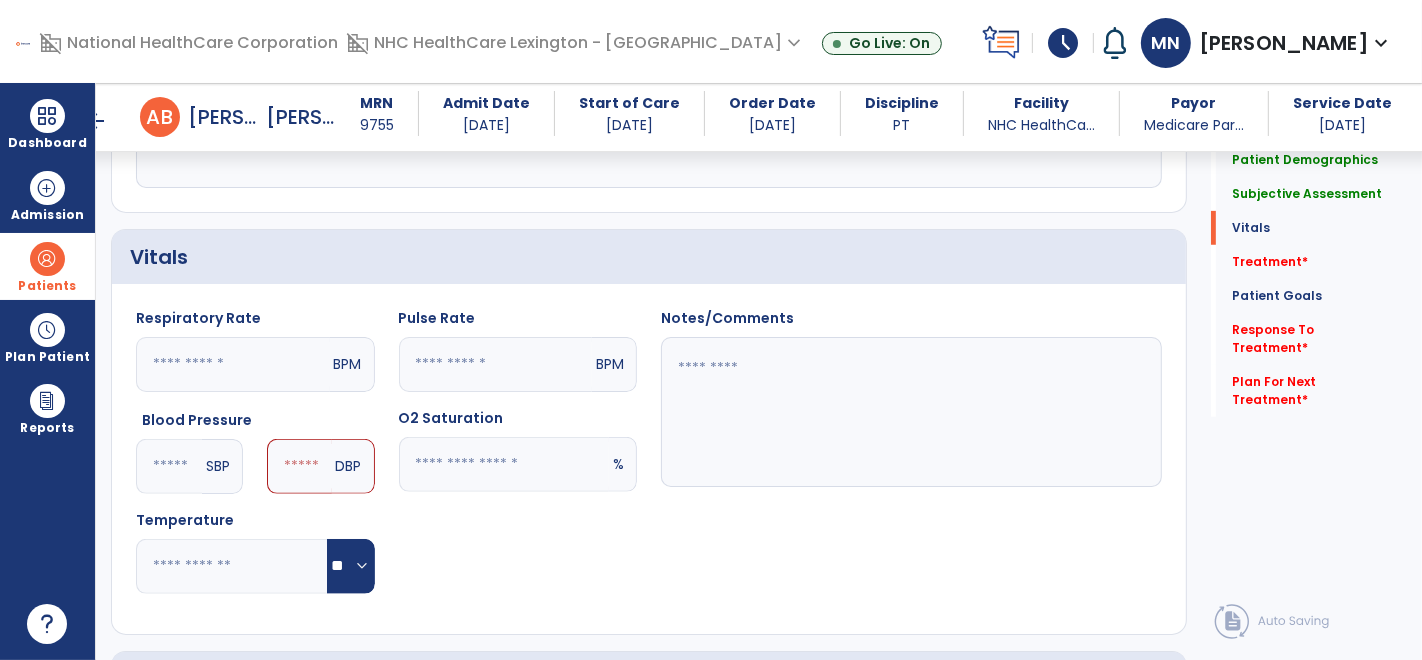 type on "***" 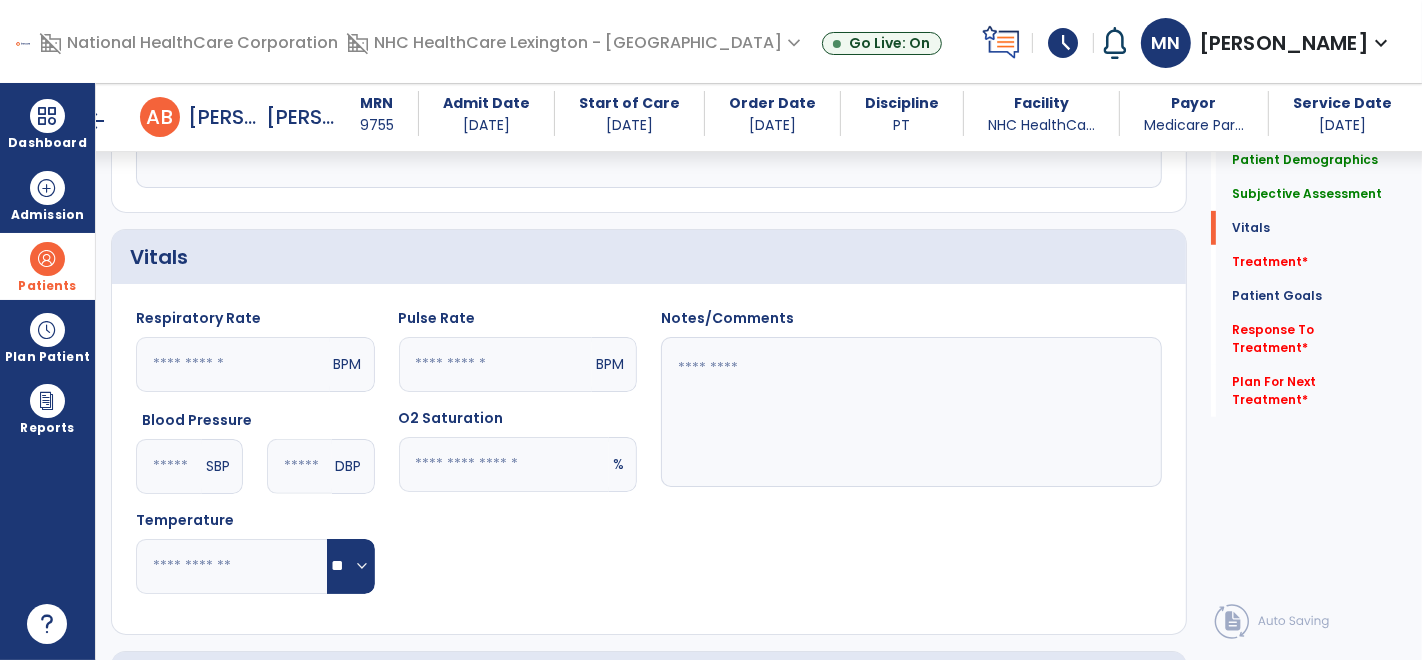 type on "***" 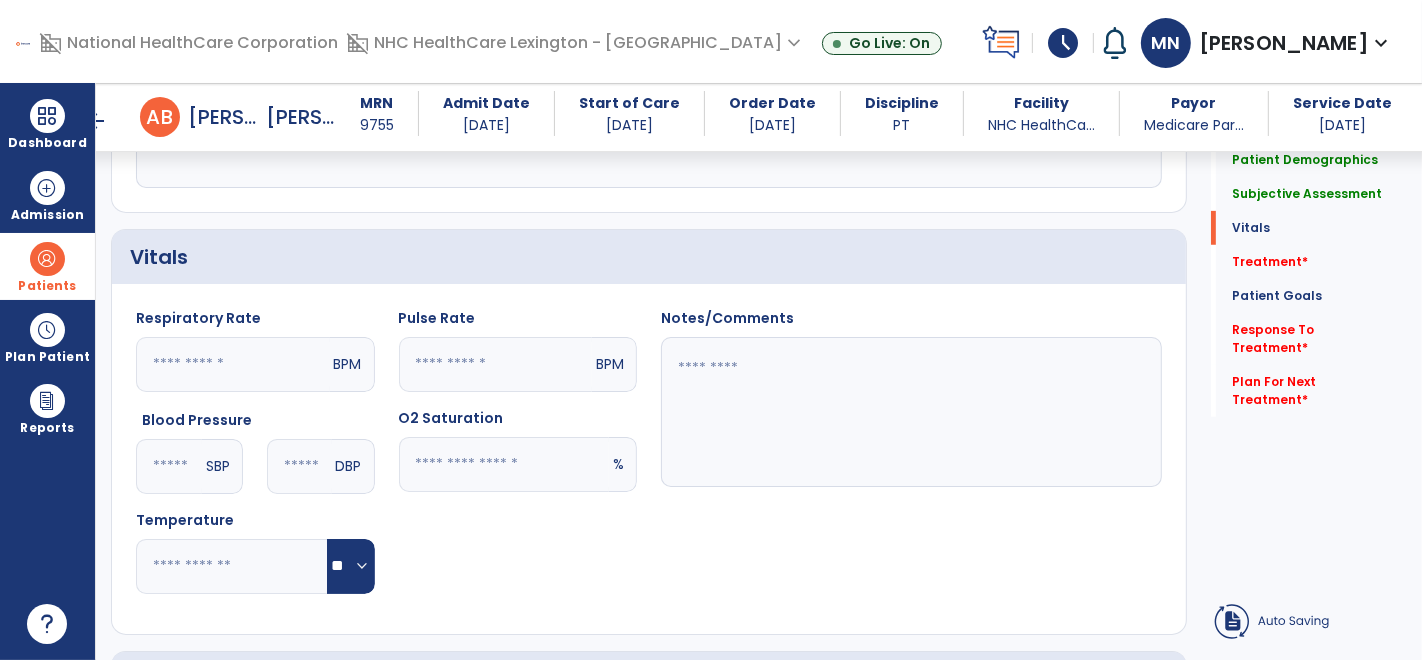 click 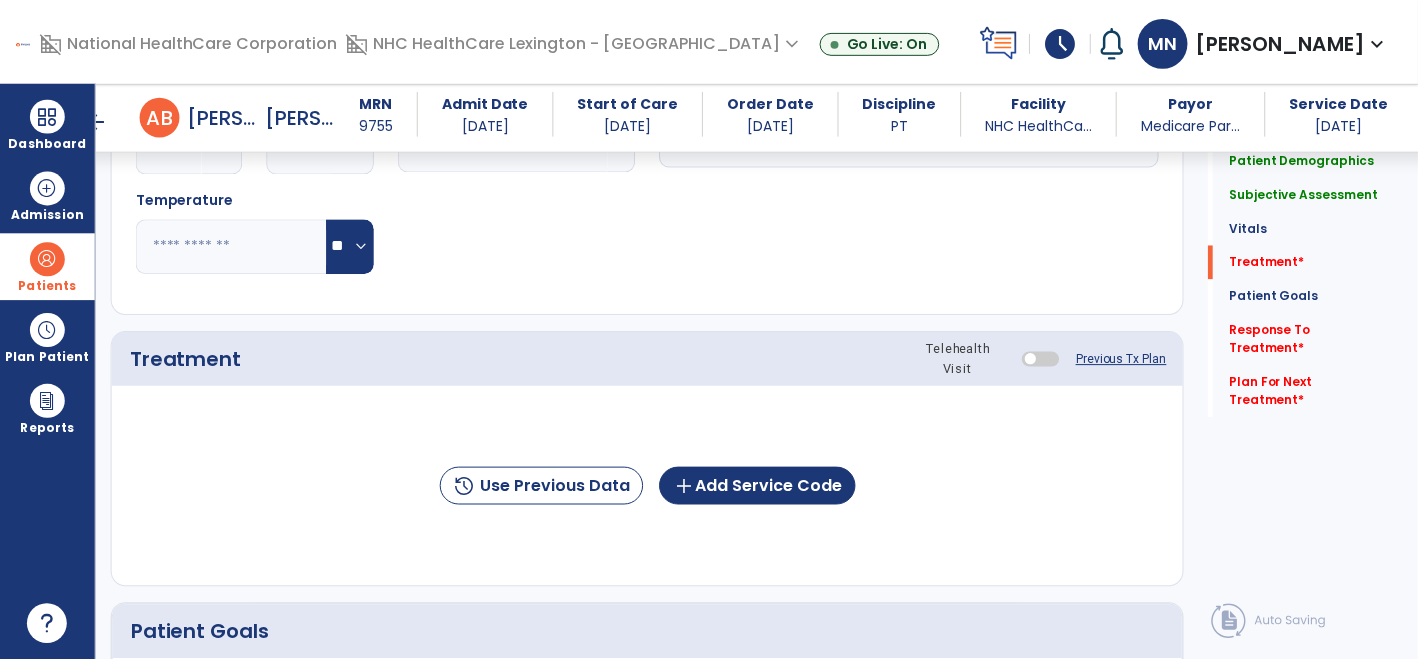 scroll, scrollTop: 1070, scrollLeft: 0, axis: vertical 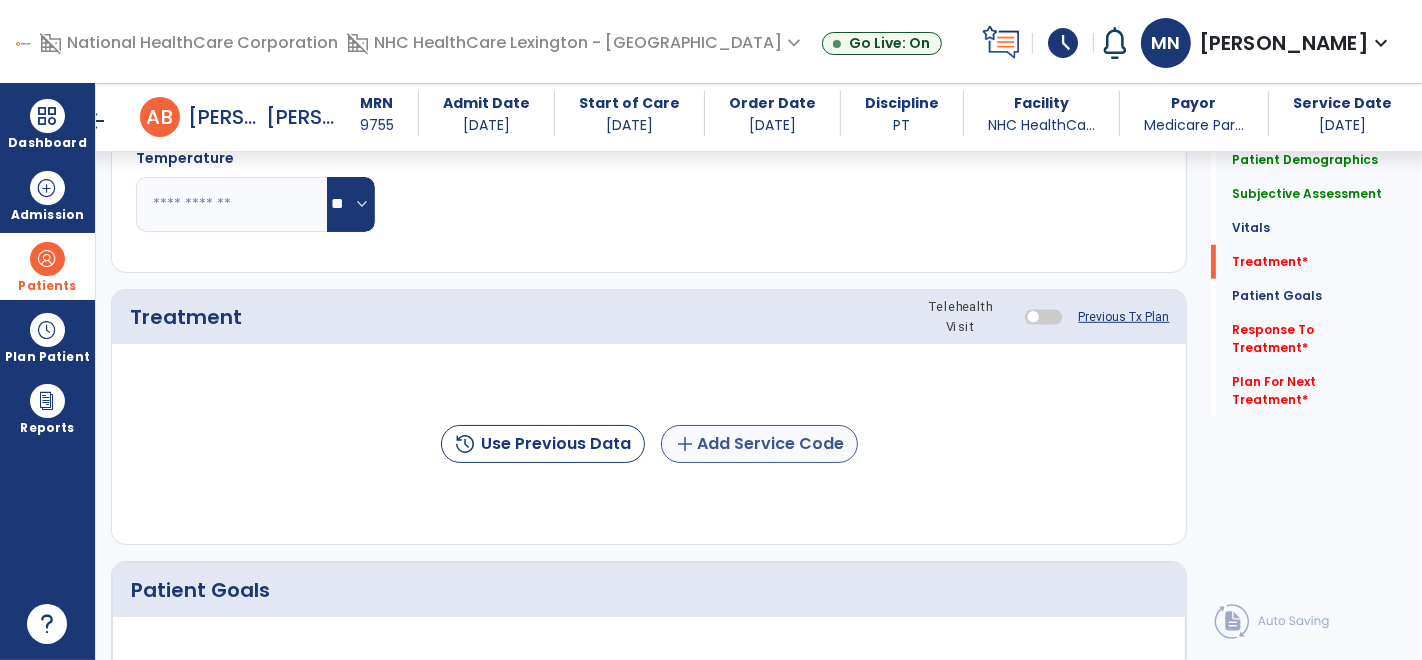 type on "**********" 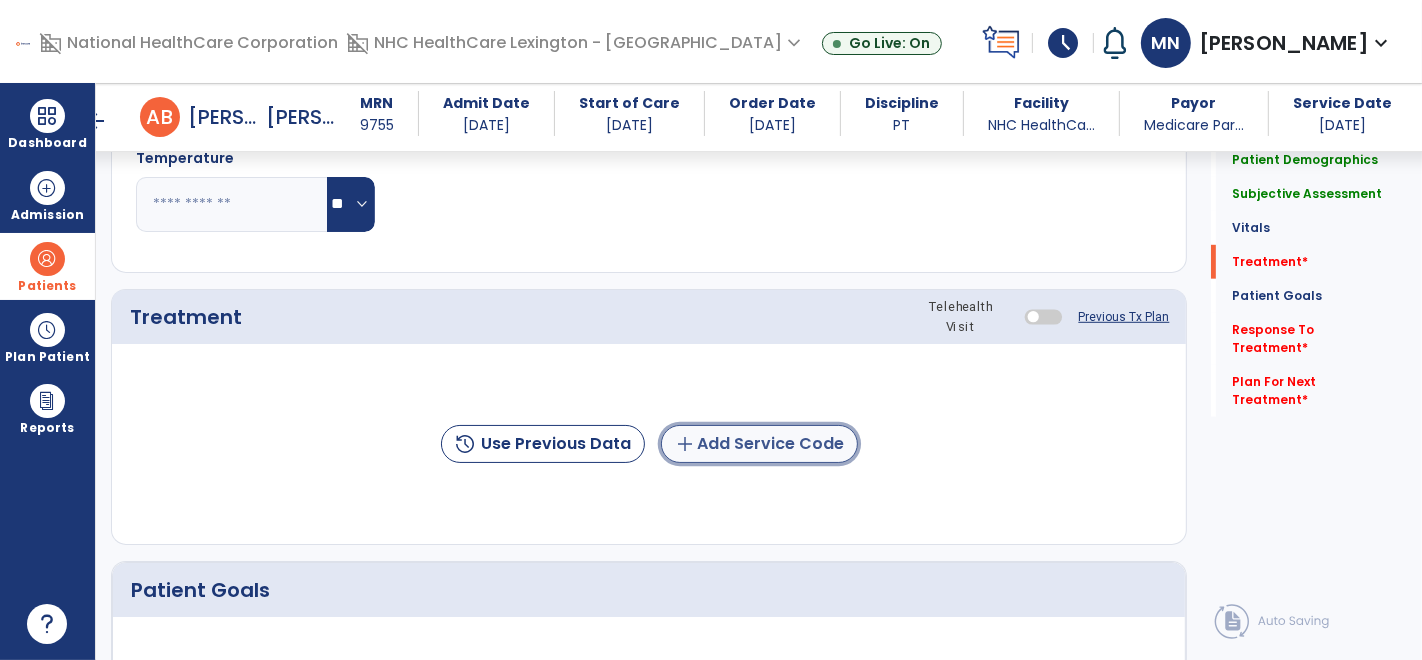 click on "add  Add Service Code" 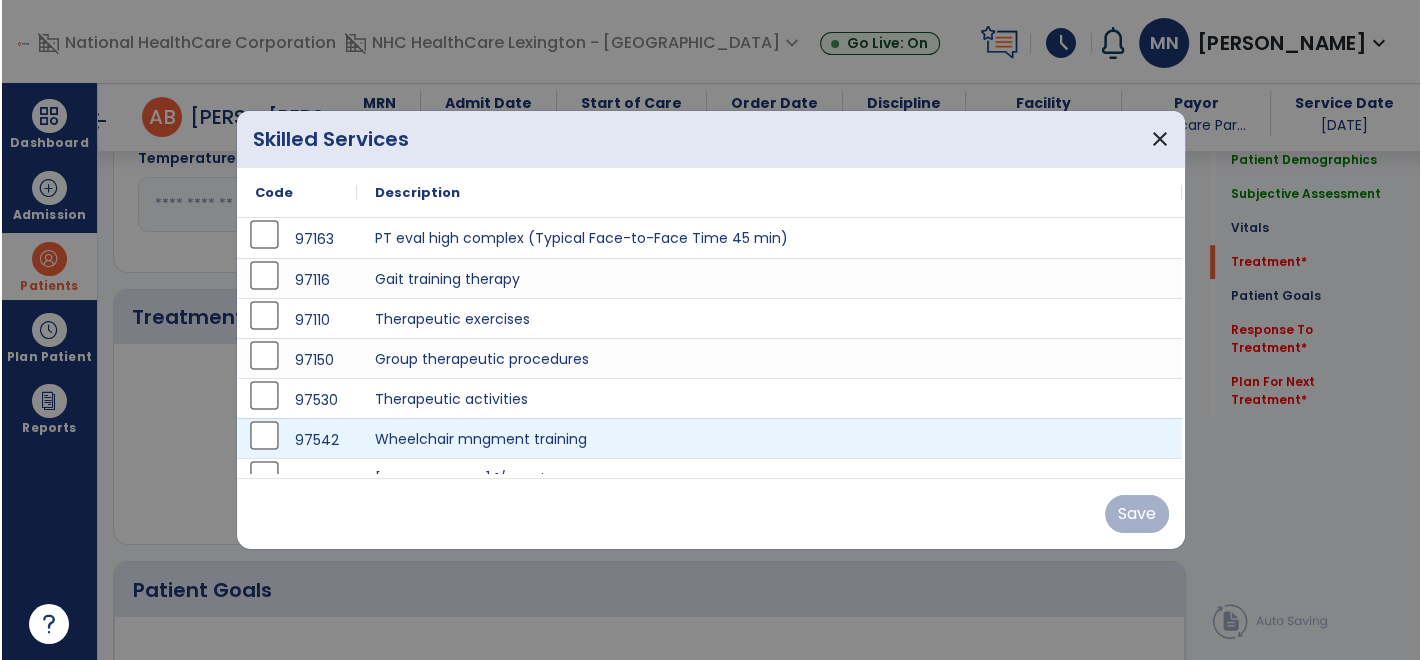 scroll, scrollTop: 1070, scrollLeft: 0, axis: vertical 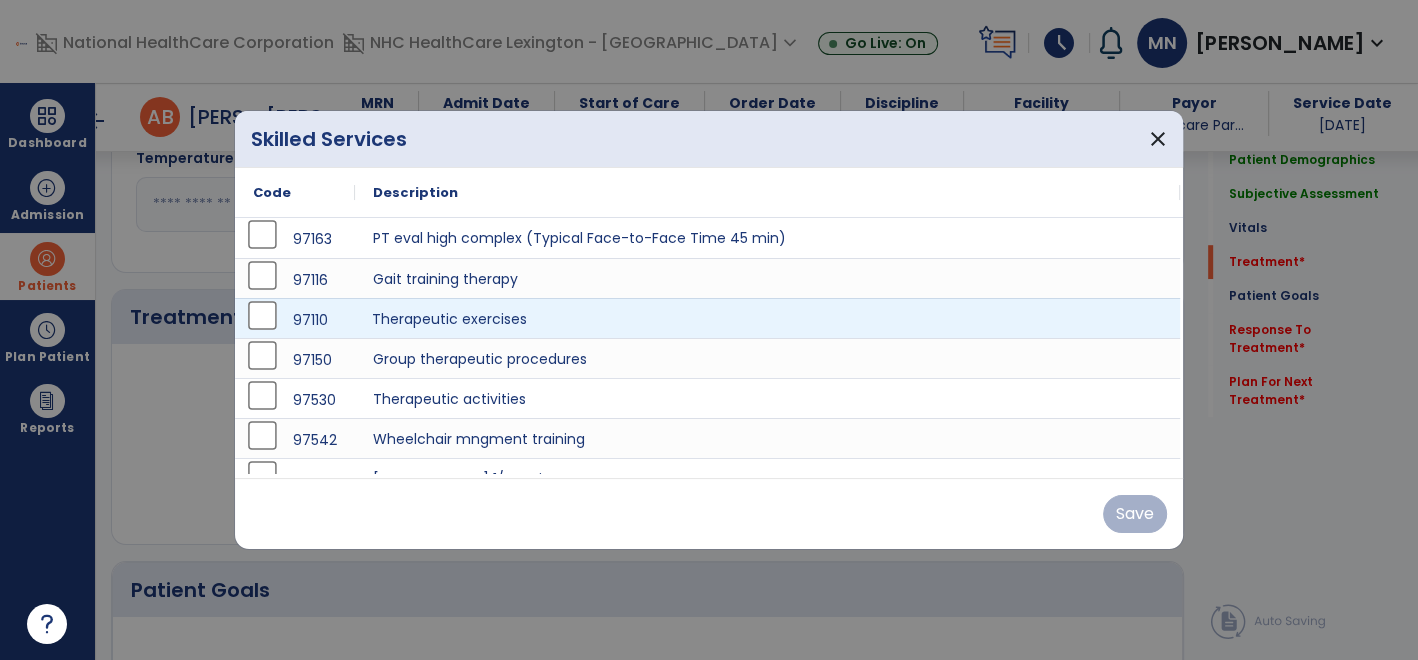 click on "Therapeutic exercises" at bounding box center (767, 318) 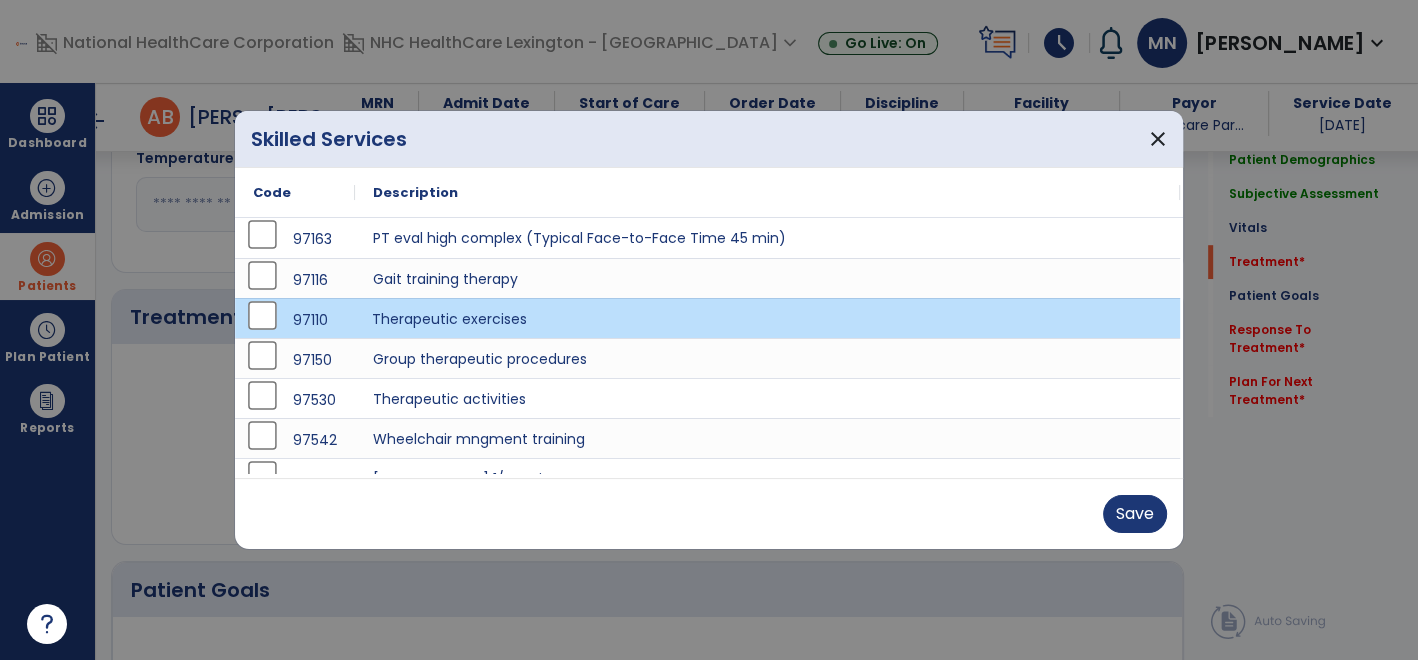 click on "Therapeutic exercises" at bounding box center [767, 318] 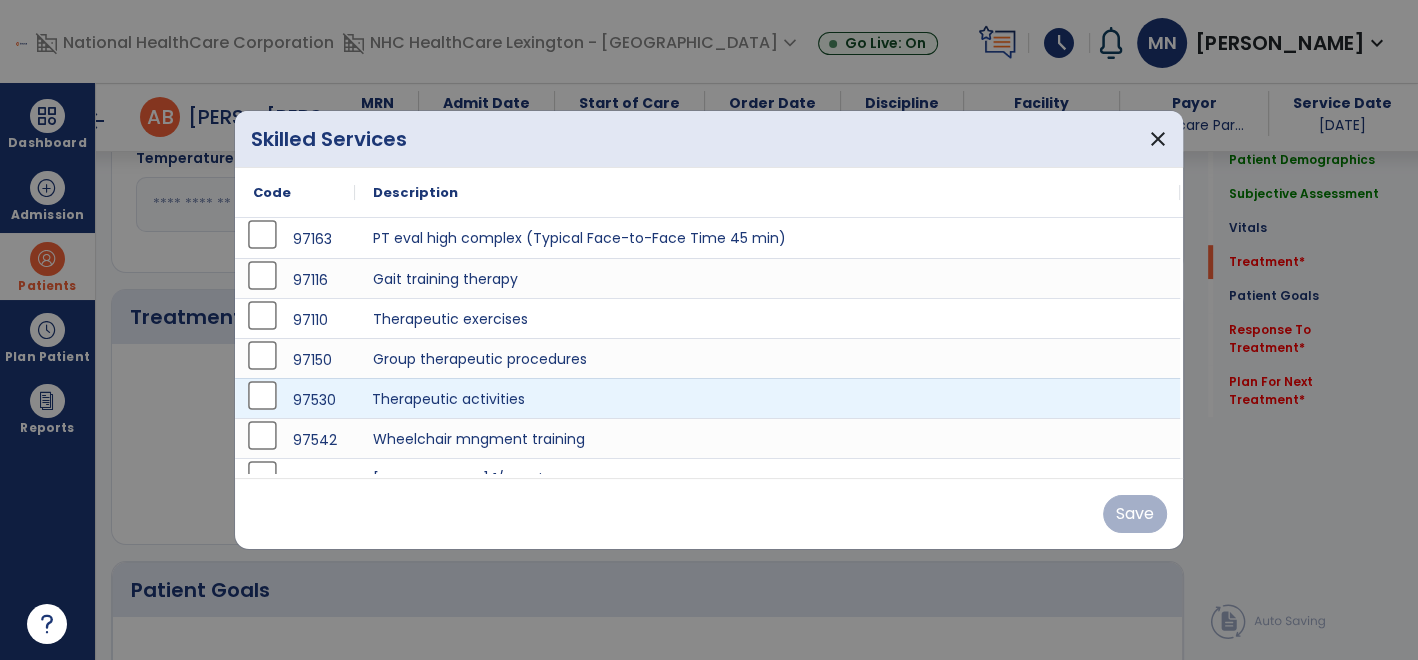 click on "Therapeutic activities" at bounding box center (767, 398) 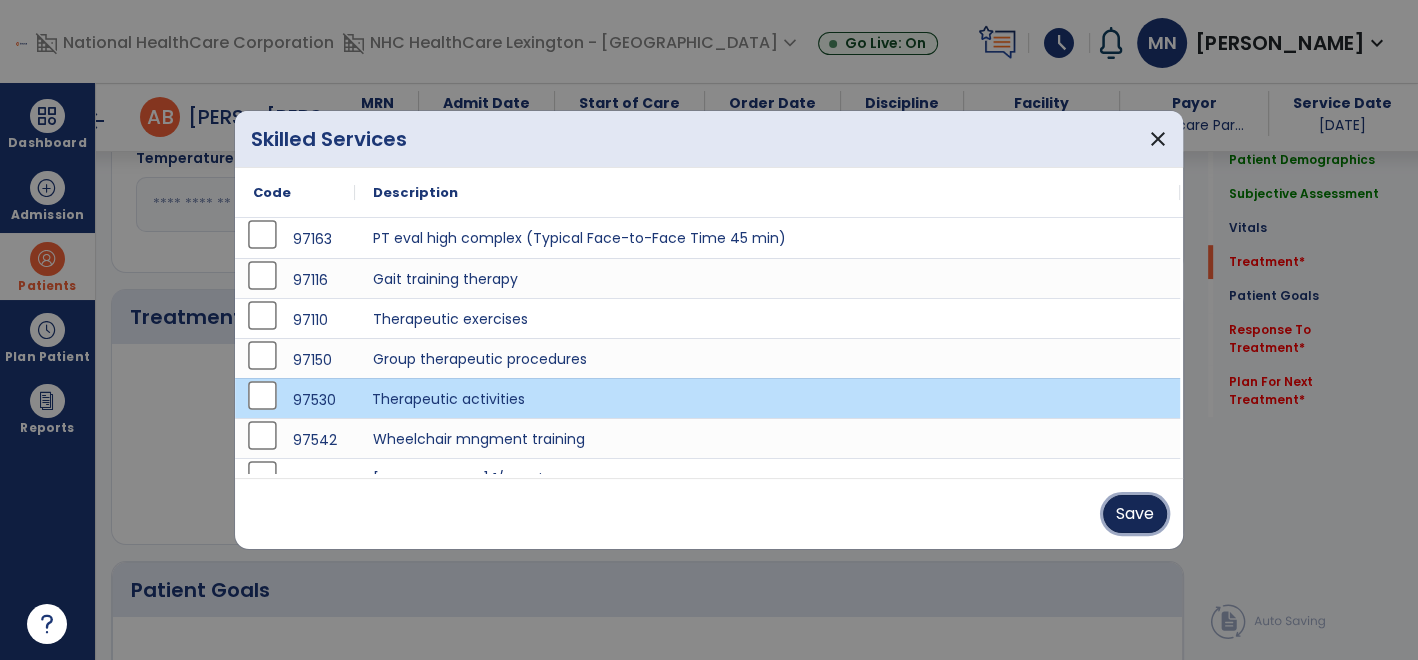 click on "Save" at bounding box center [1135, 514] 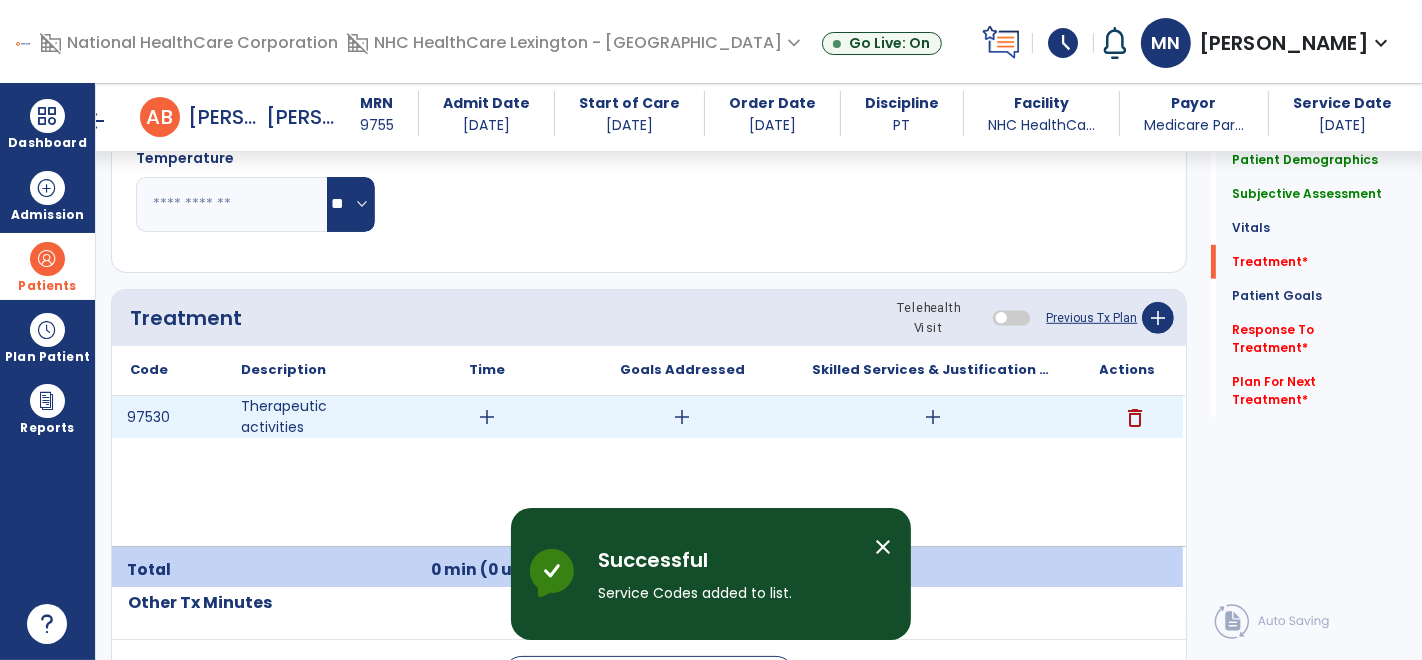click on "add" at bounding box center [488, 417] 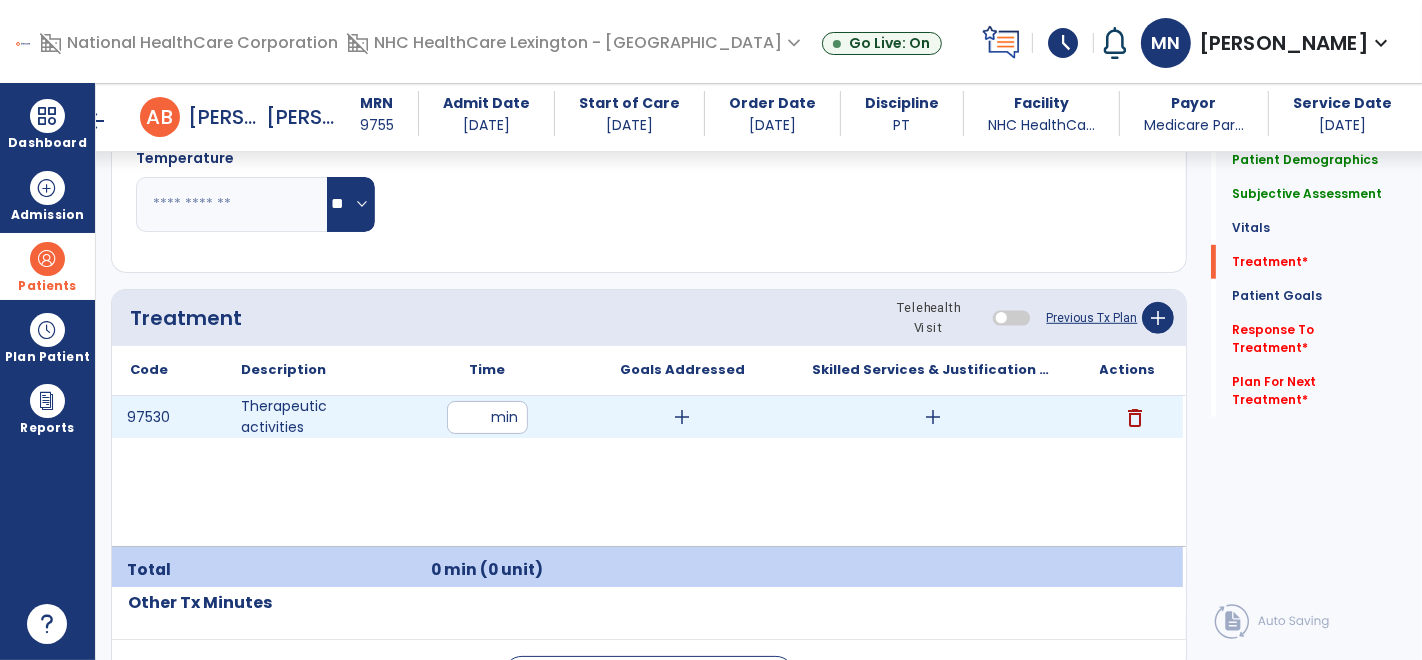 type on "**" 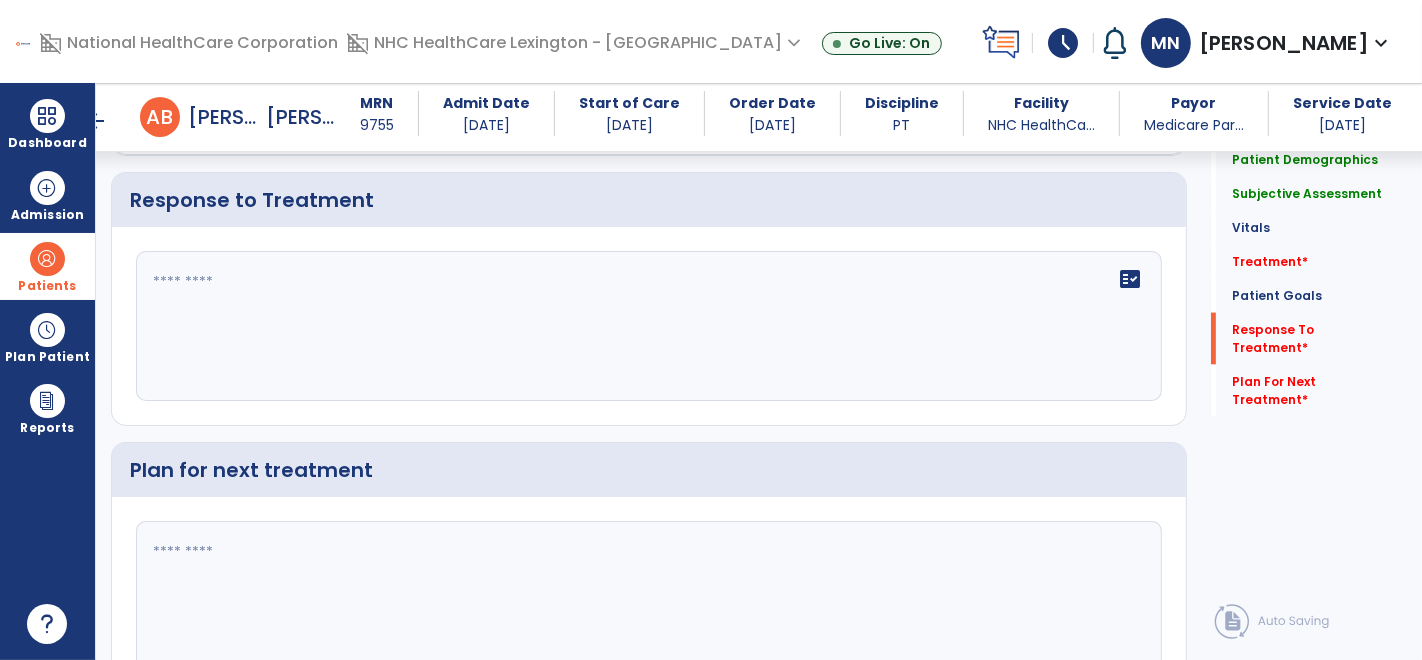 scroll, scrollTop: 2582, scrollLeft: 0, axis: vertical 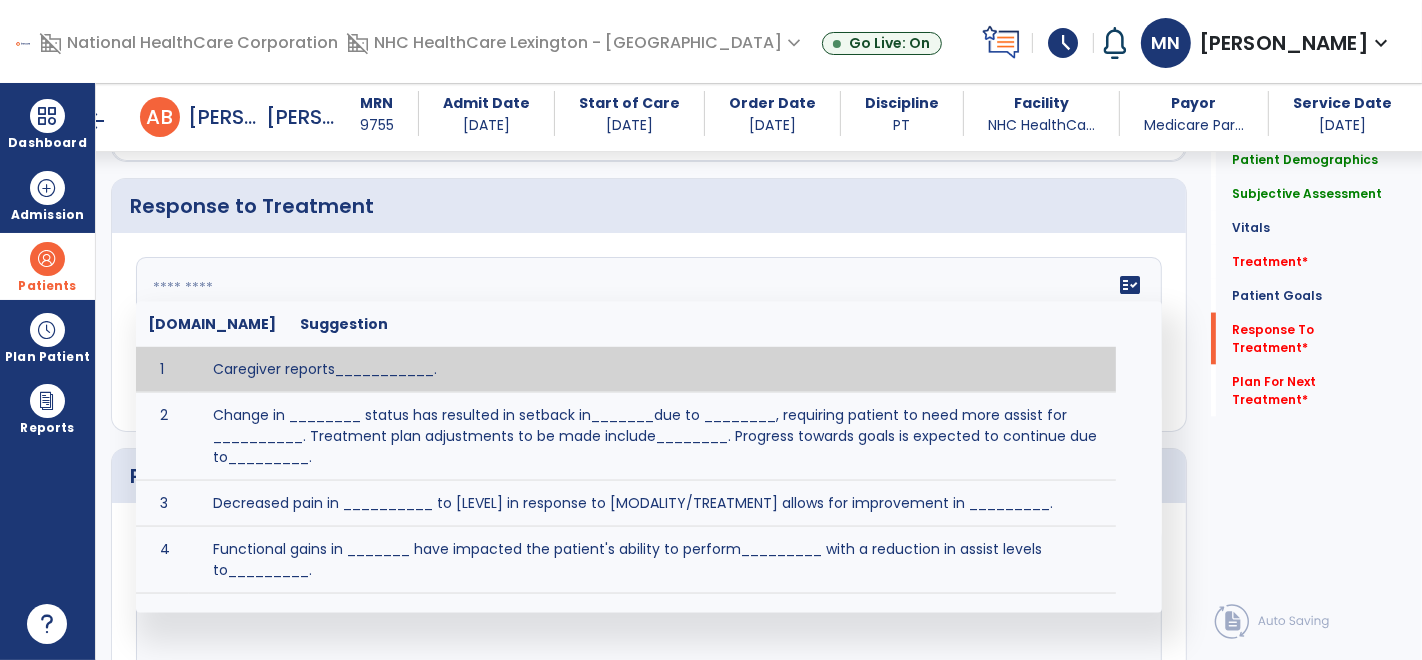 click on "fact_check  [DOMAIN_NAME] Suggestion 1 Caregiver reports___________. 2 Change in ________ status has resulted in setback in_______due to ________, requiring patient to need more assist for __________.   Treatment plan adjustments to be made include________.  Progress towards goals is expected to continue due to_________. 3 Decreased pain in __________ to [LEVEL] in response to [MODALITY/TREATMENT] allows for improvement in _________. 4 Functional gains in _______ have impacted the patient's ability to perform_________ with a reduction in assist levels to_________. 5 Functional progress this week has been significant due to__________. 6 Gains in ________ have improved the patient's ability to perform ______with decreased levels of assist to___________. 7 Improvement in ________allows patient to tolerate higher levels of challenges in_________. 8 Pain in [AREA] has decreased to [LEVEL] in response to [TREATMENT/MODALITY], allowing fore ease in completing__________. 9 10 11 12 13 14 15 16 17 18 19 20 21" 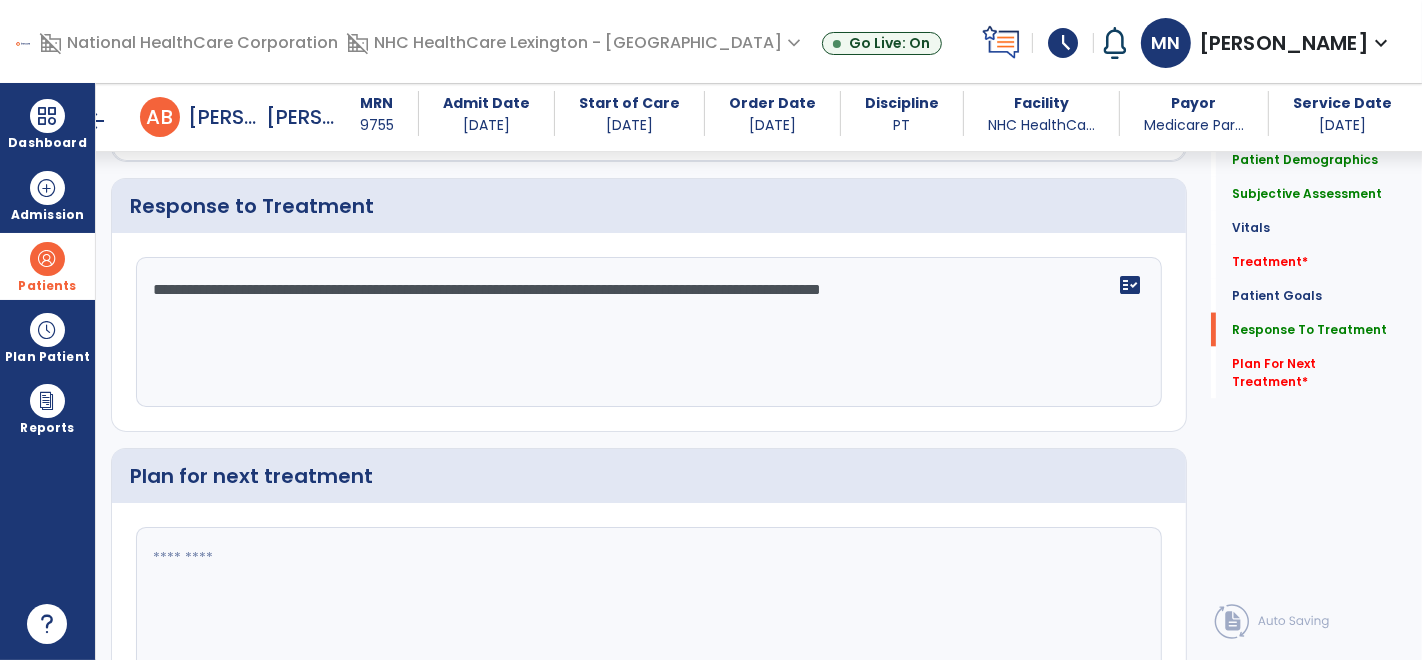 type on "**********" 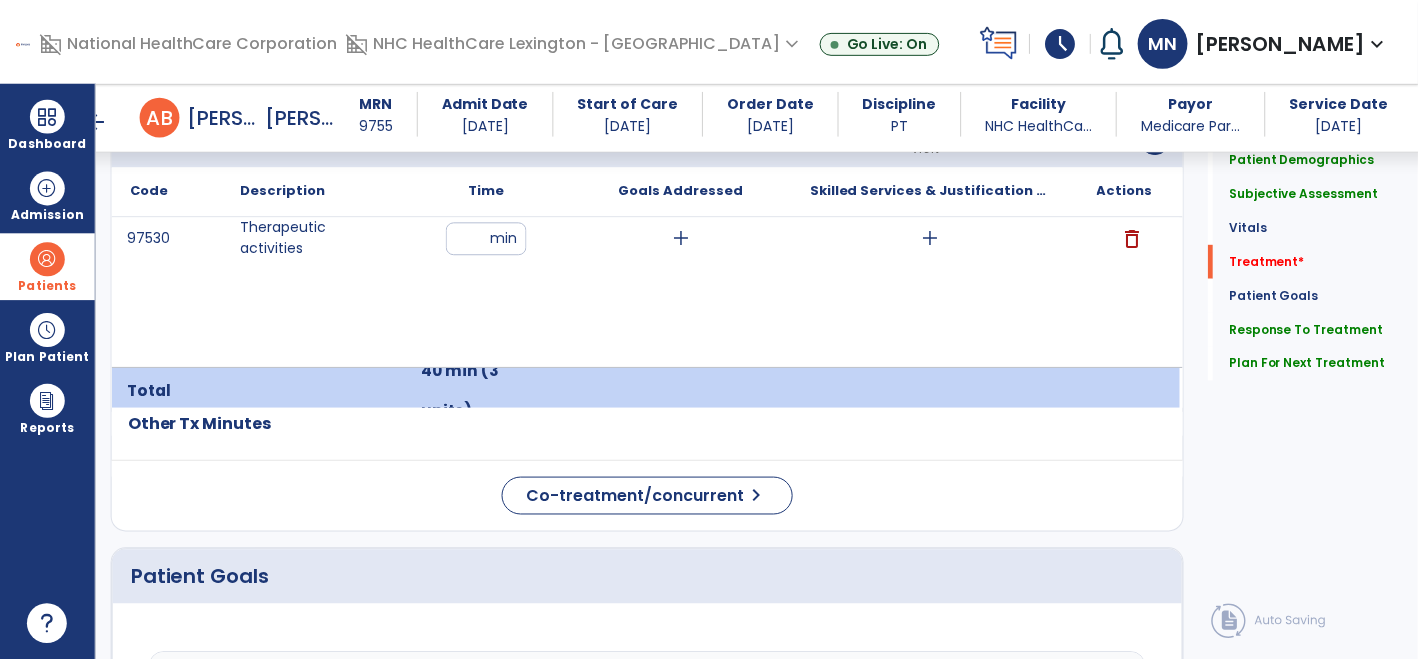 scroll, scrollTop: 1248, scrollLeft: 0, axis: vertical 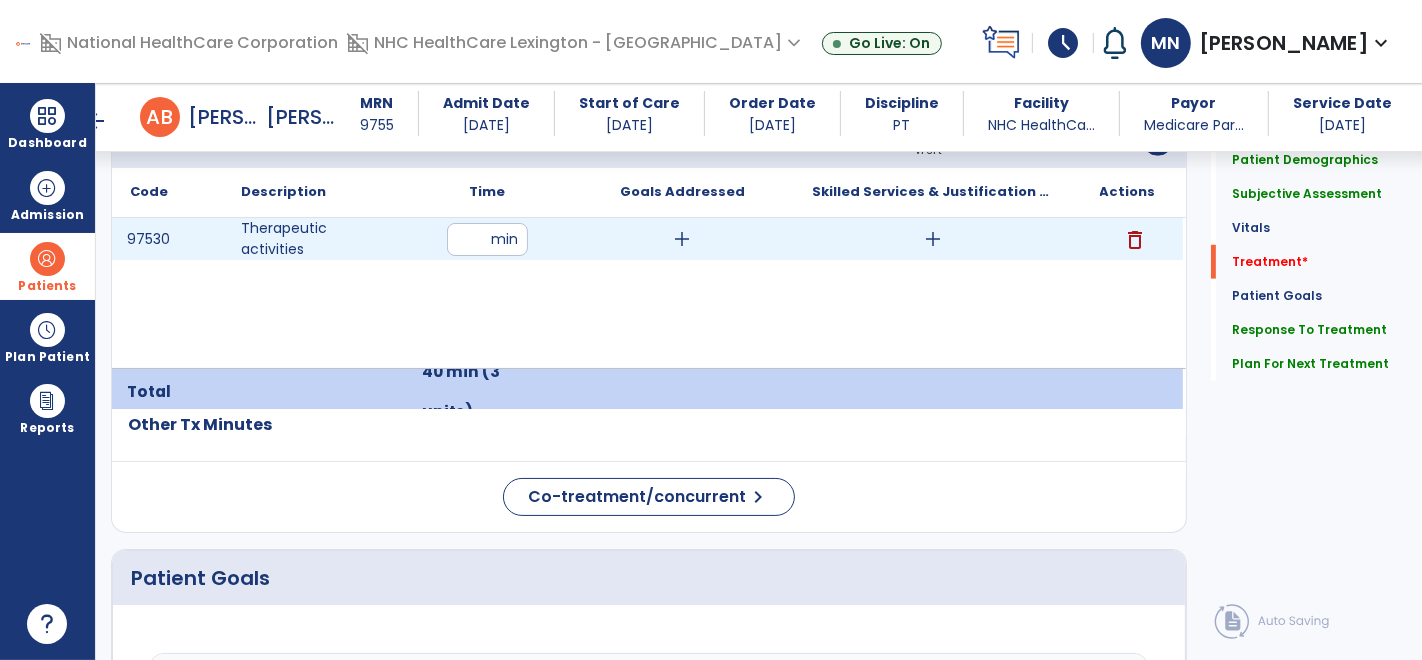 type on "**********" 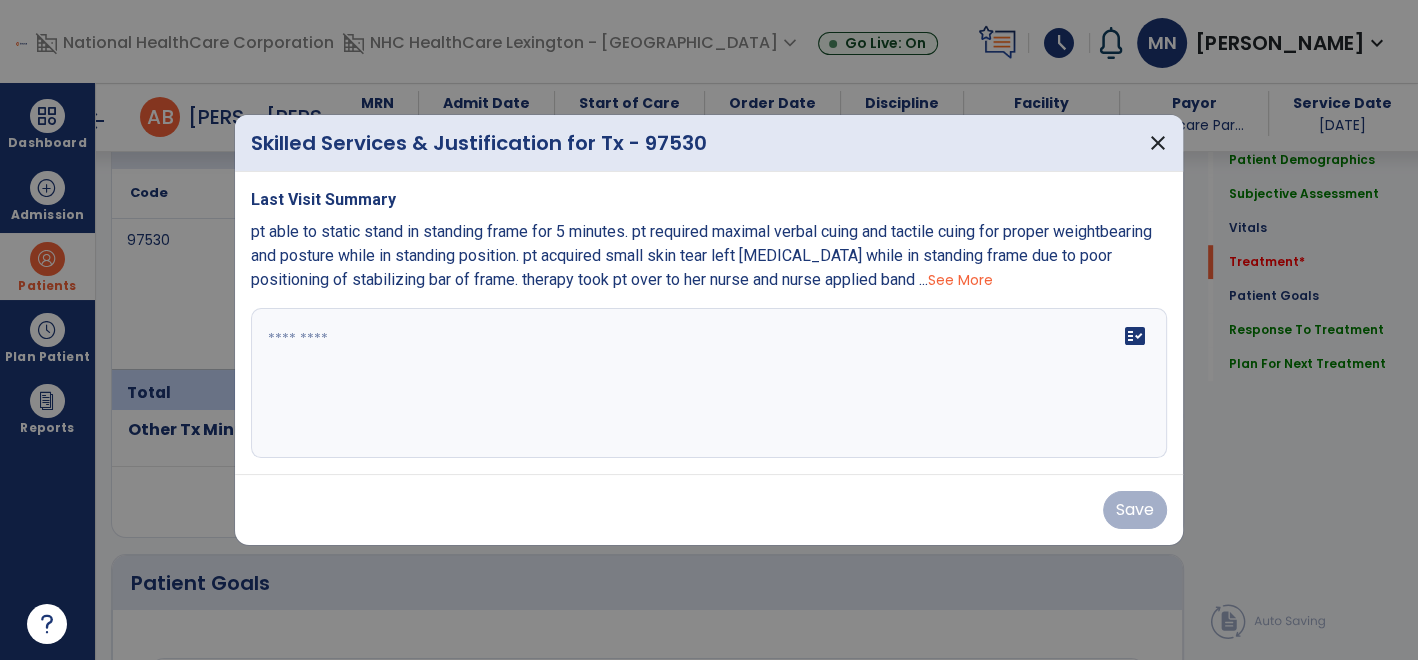 scroll, scrollTop: 1248, scrollLeft: 0, axis: vertical 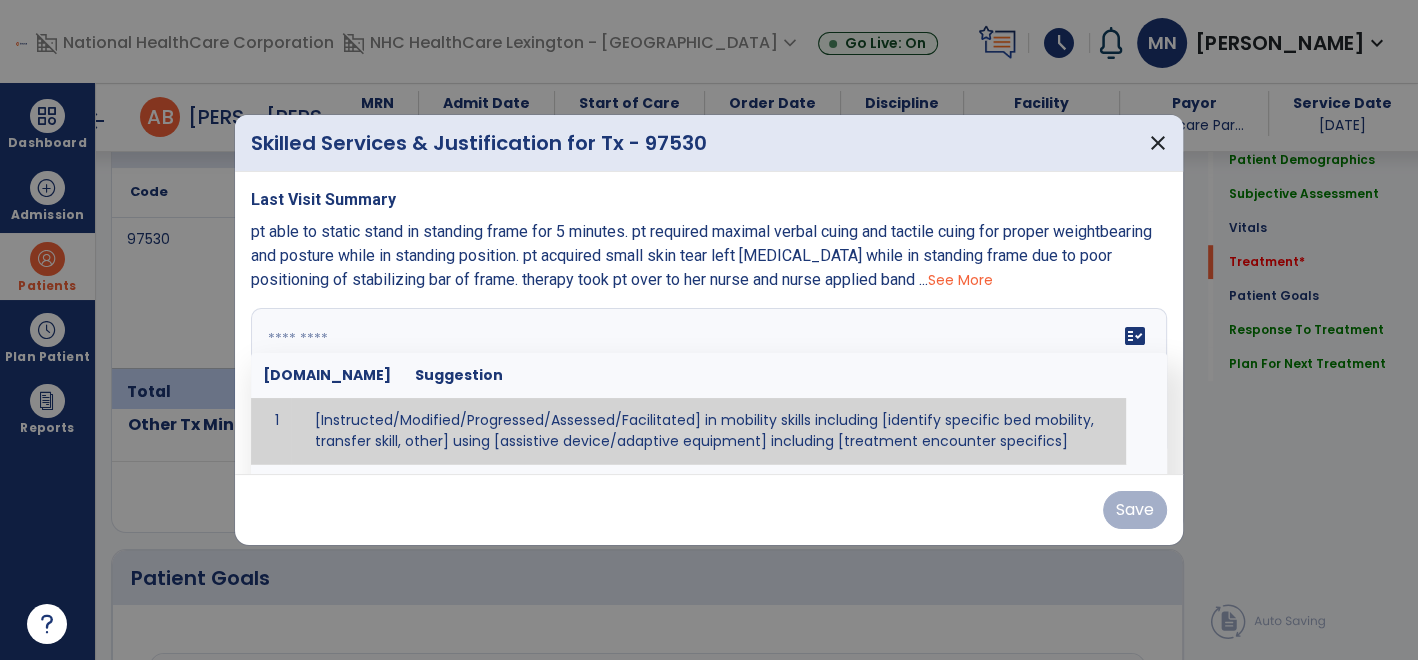 click on "fact_check  [DOMAIN_NAME] Suggestion 1 [Instructed/Modified/Progressed/Assessed/Facilitated] in mobility skills including [identify specific bed mobility, transfer skill, other] using [assistive device/adaptive equipment] including [treatment encounter specifics]" at bounding box center [709, 383] 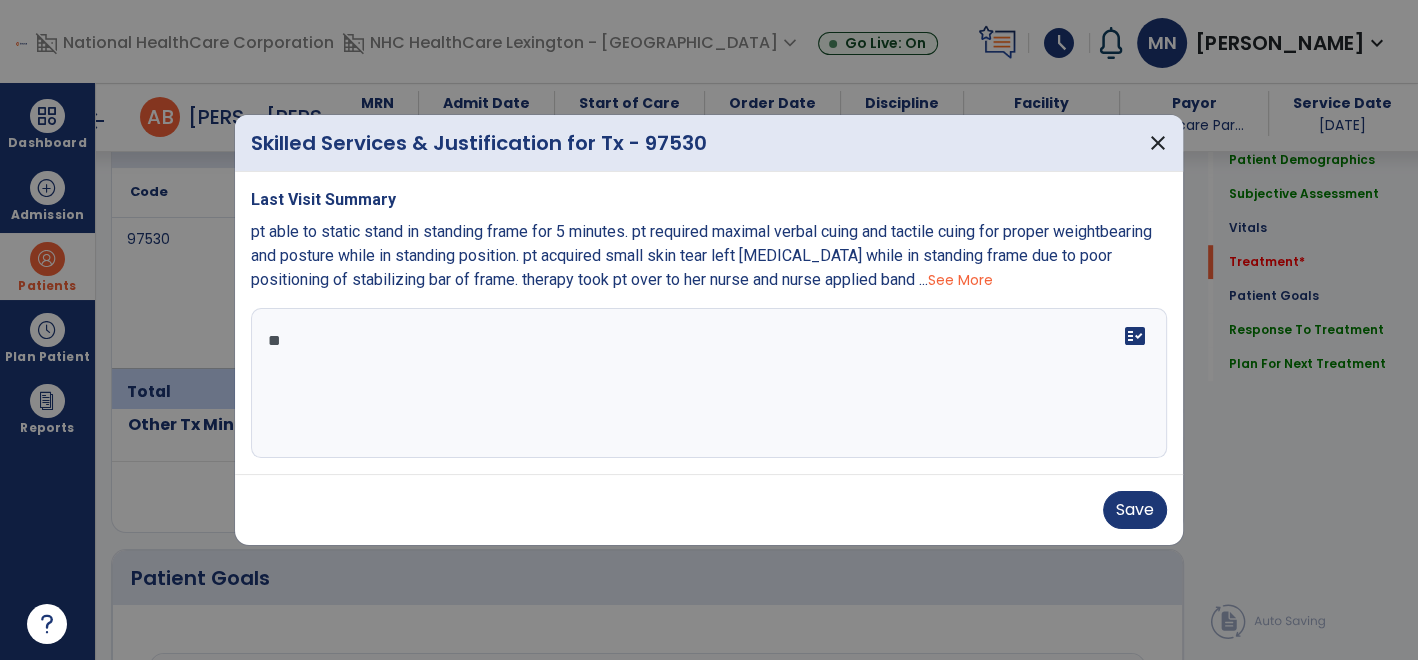 type on "*" 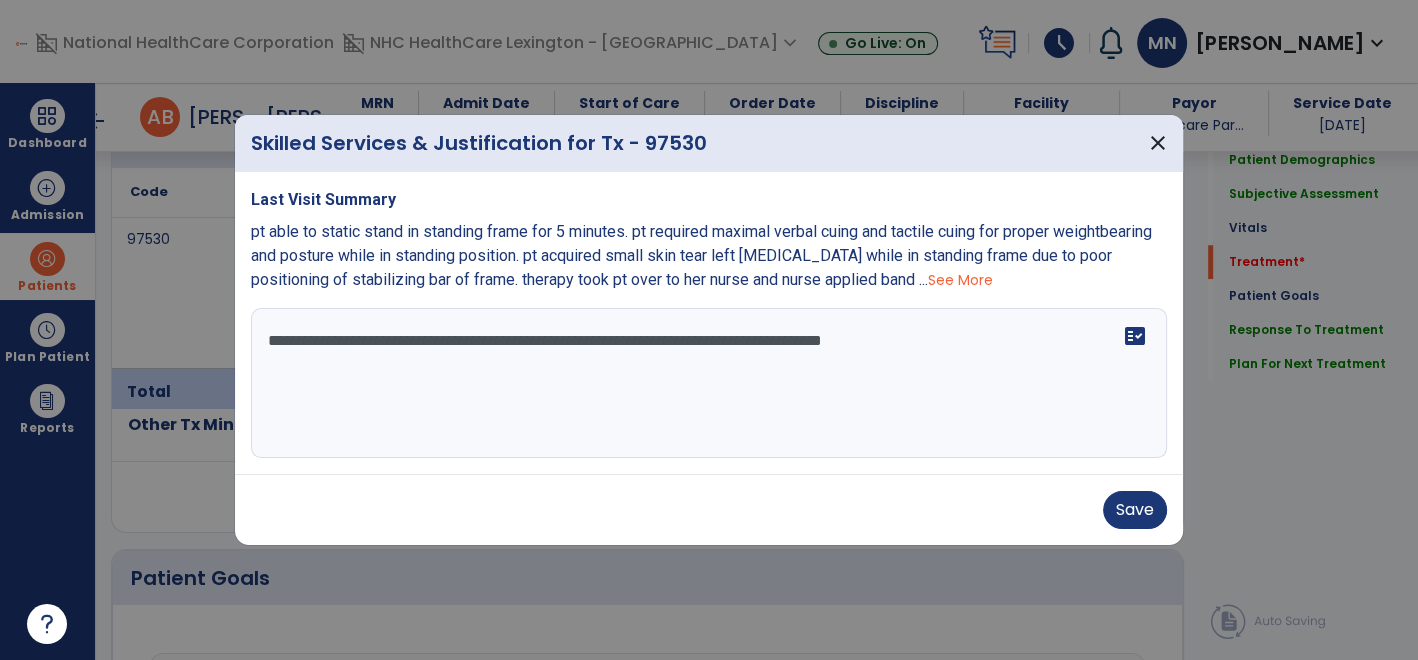 click on "**********" at bounding box center [709, 383] 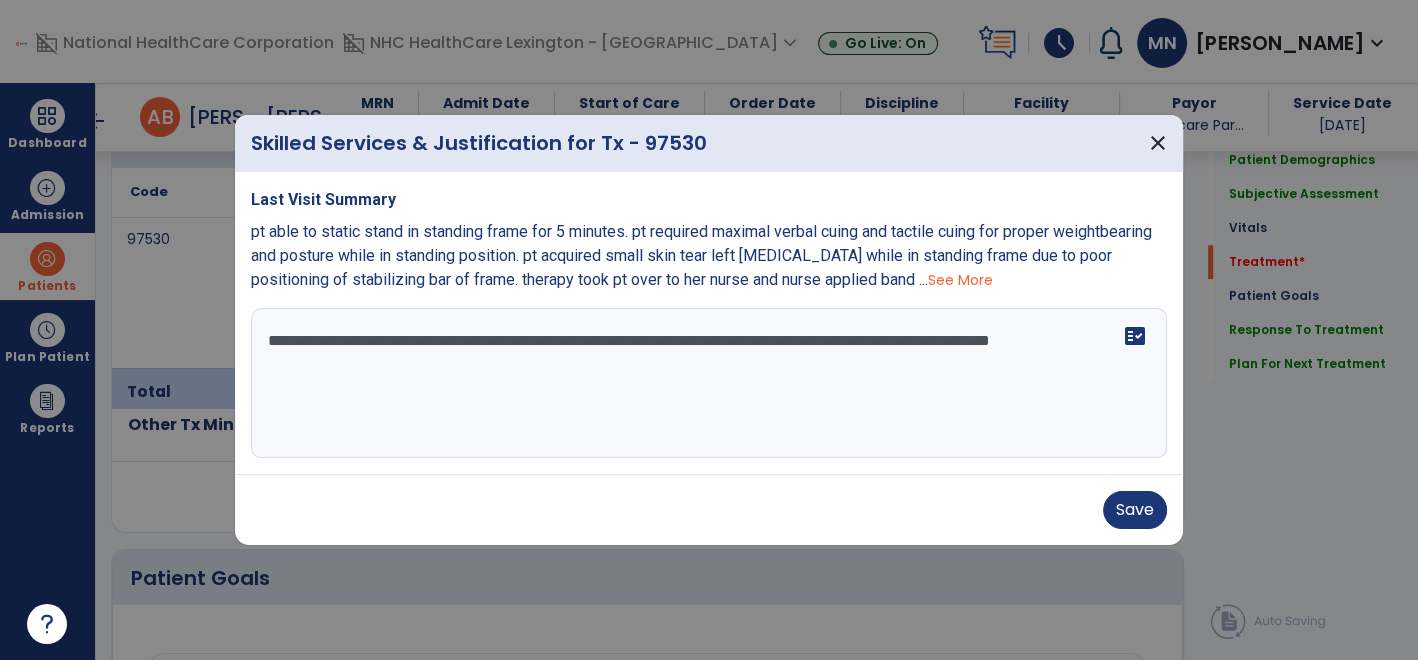 click on "**********" at bounding box center [709, 383] 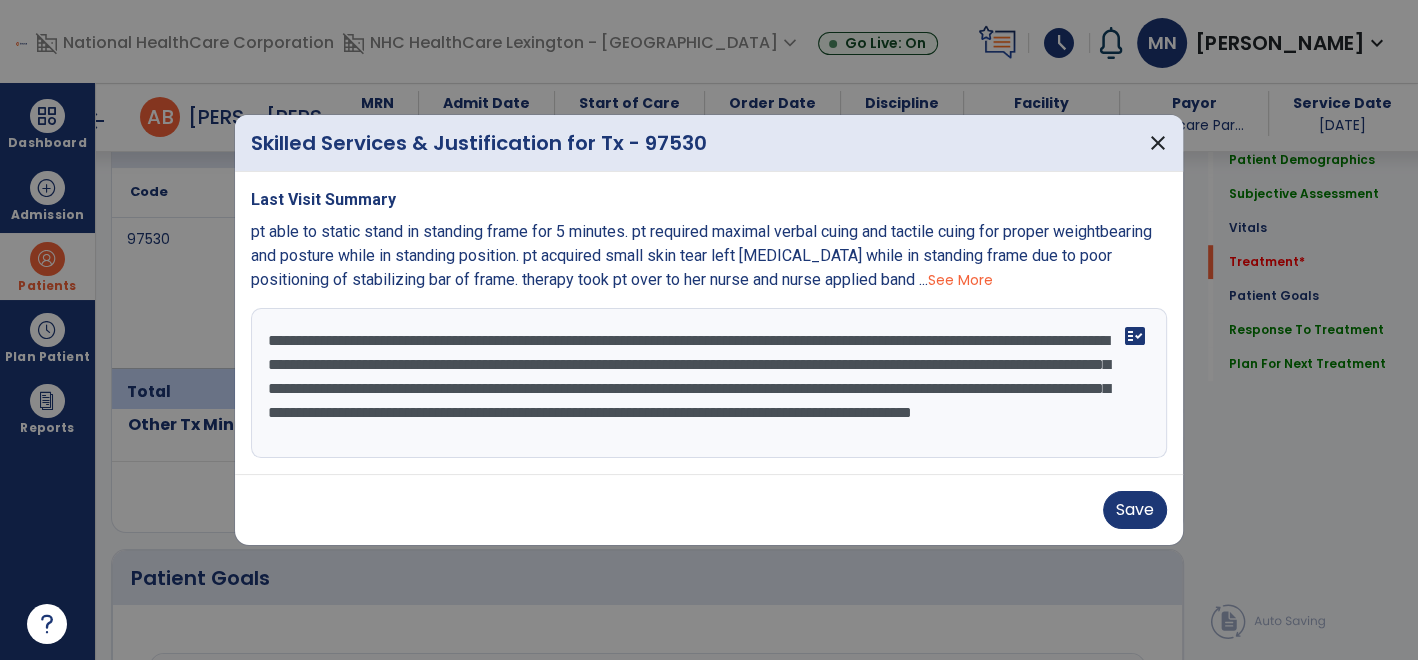 scroll, scrollTop: 15, scrollLeft: 0, axis: vertical 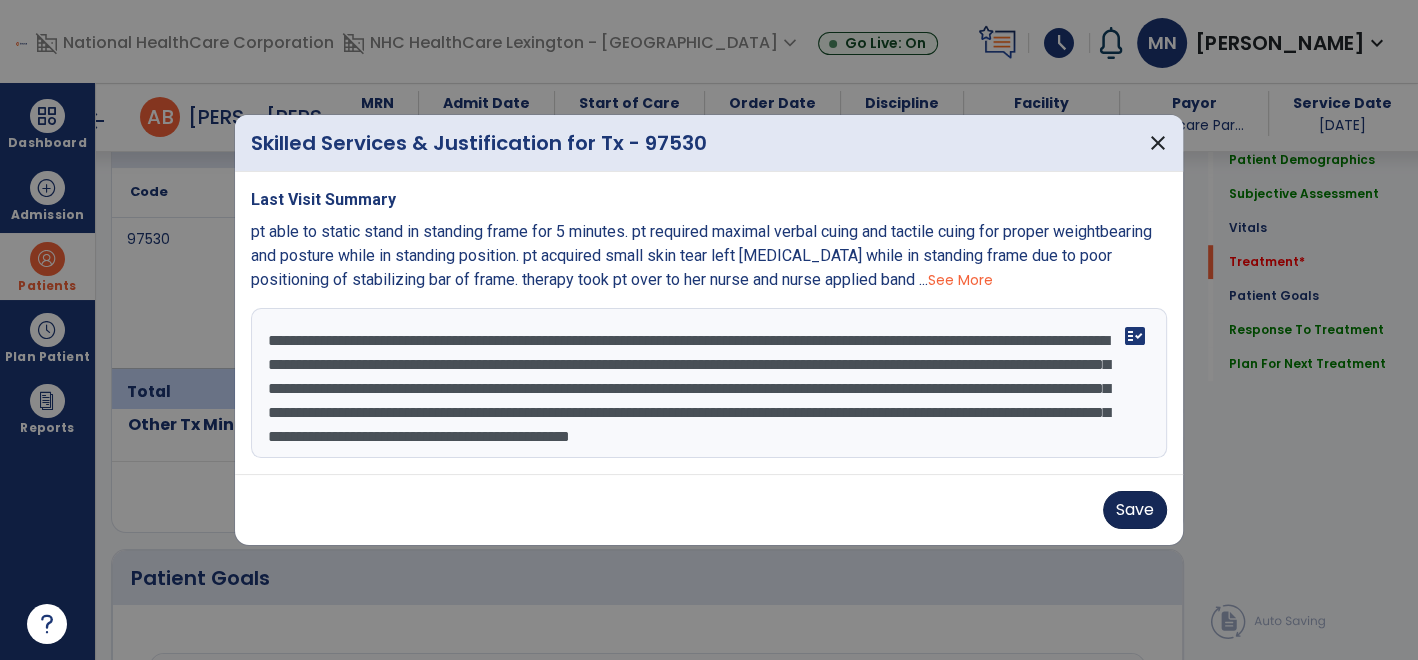type on "**********" 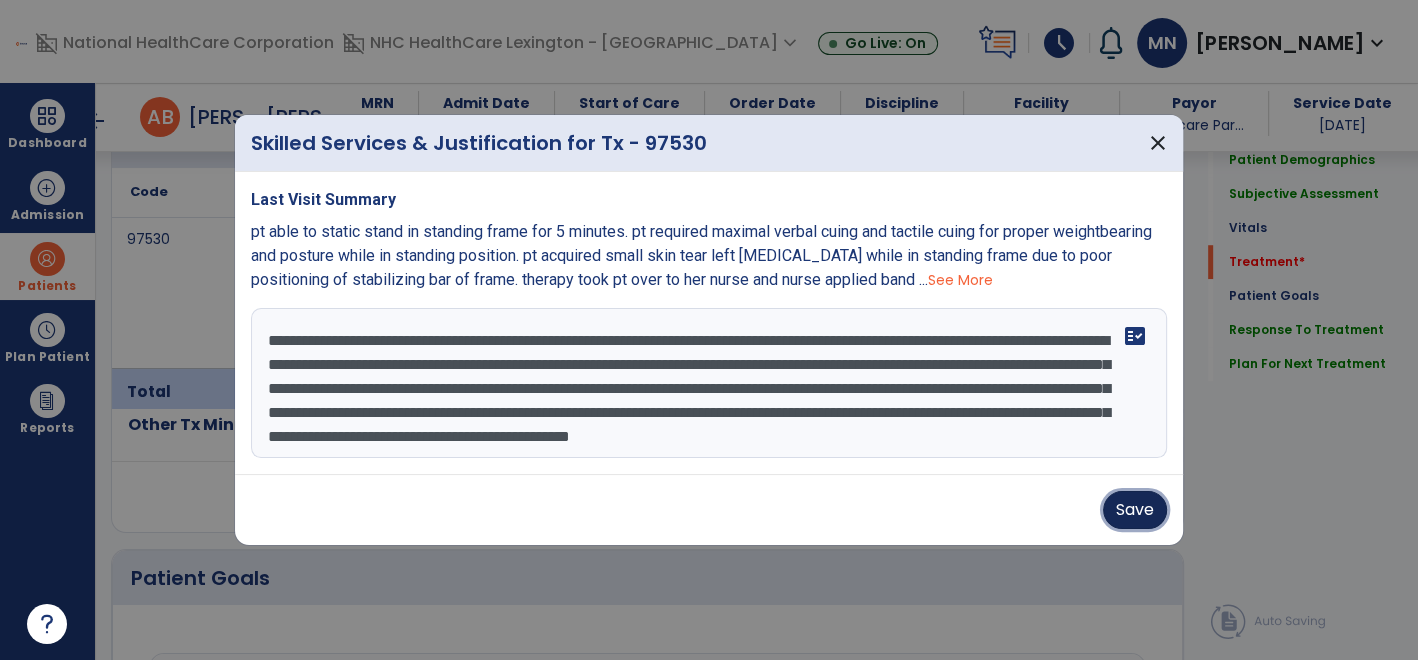 click on "Save" at bounding box center (1135, 510) 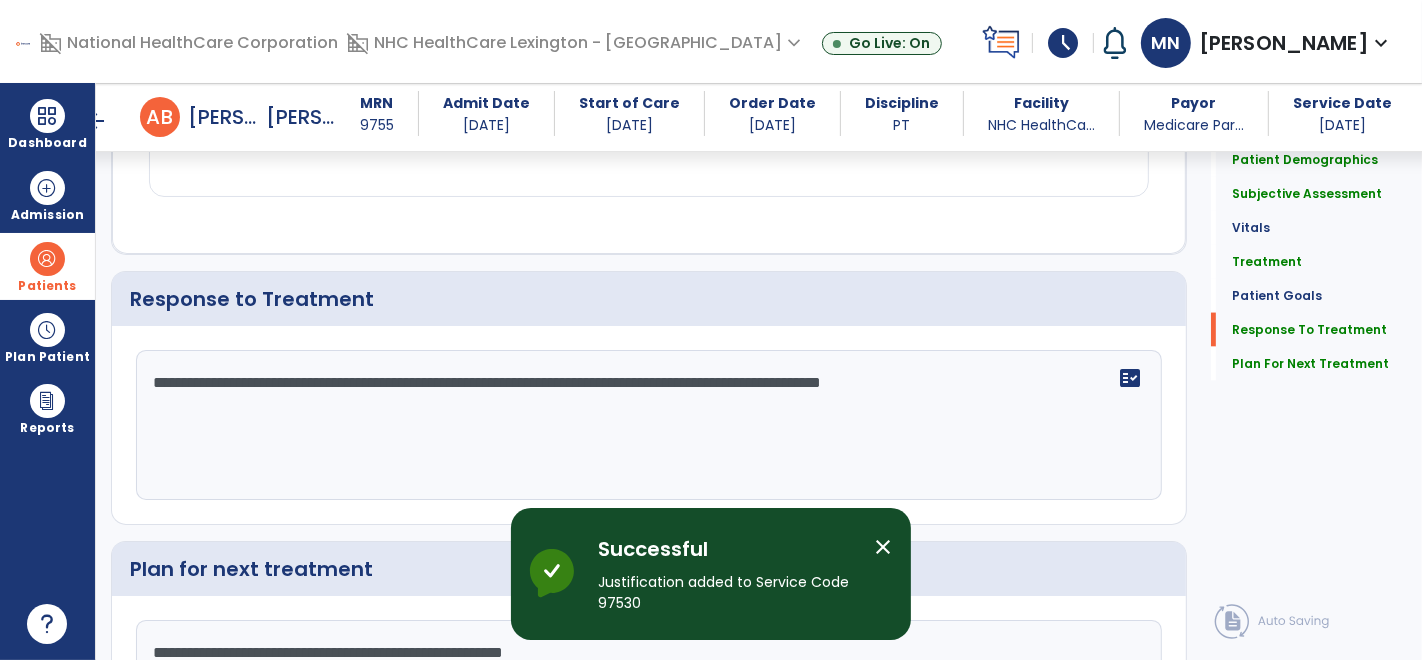 scroll, scrollTop: 2681, scrollLeft: 0, axis: vertical 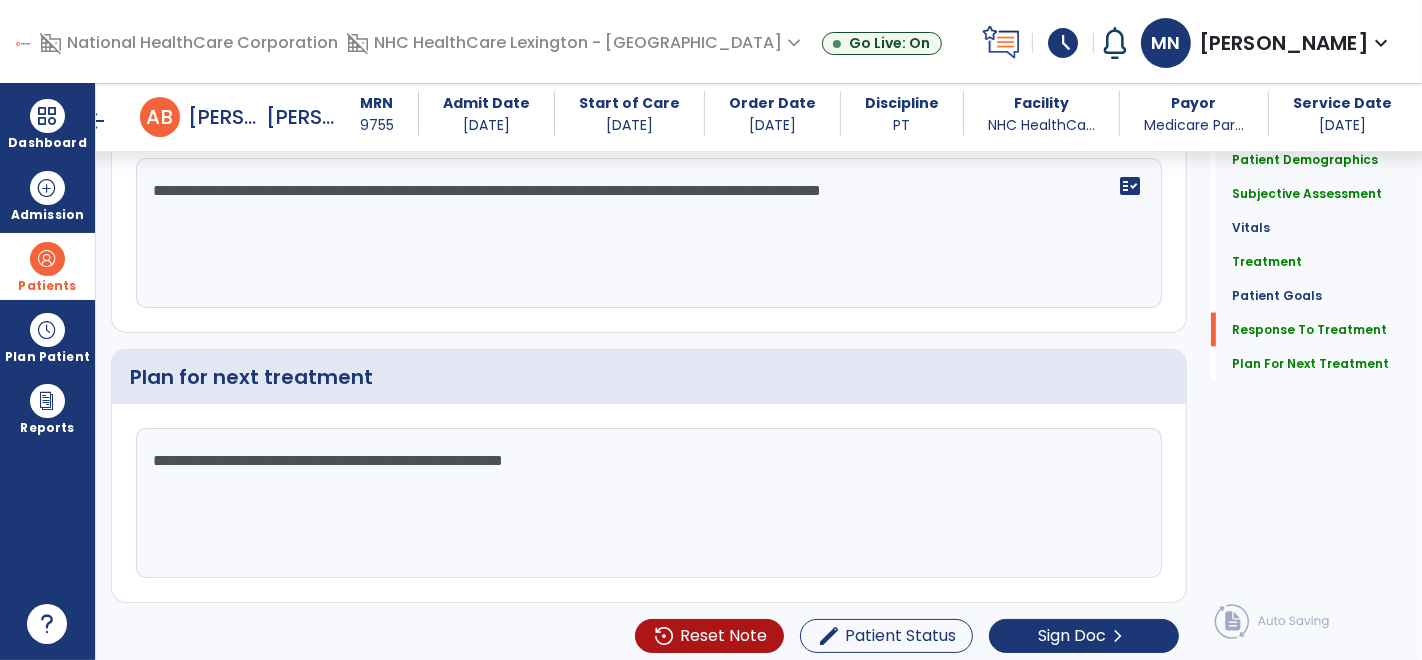 click on "arrow_back" at bounding box center (96, 121) 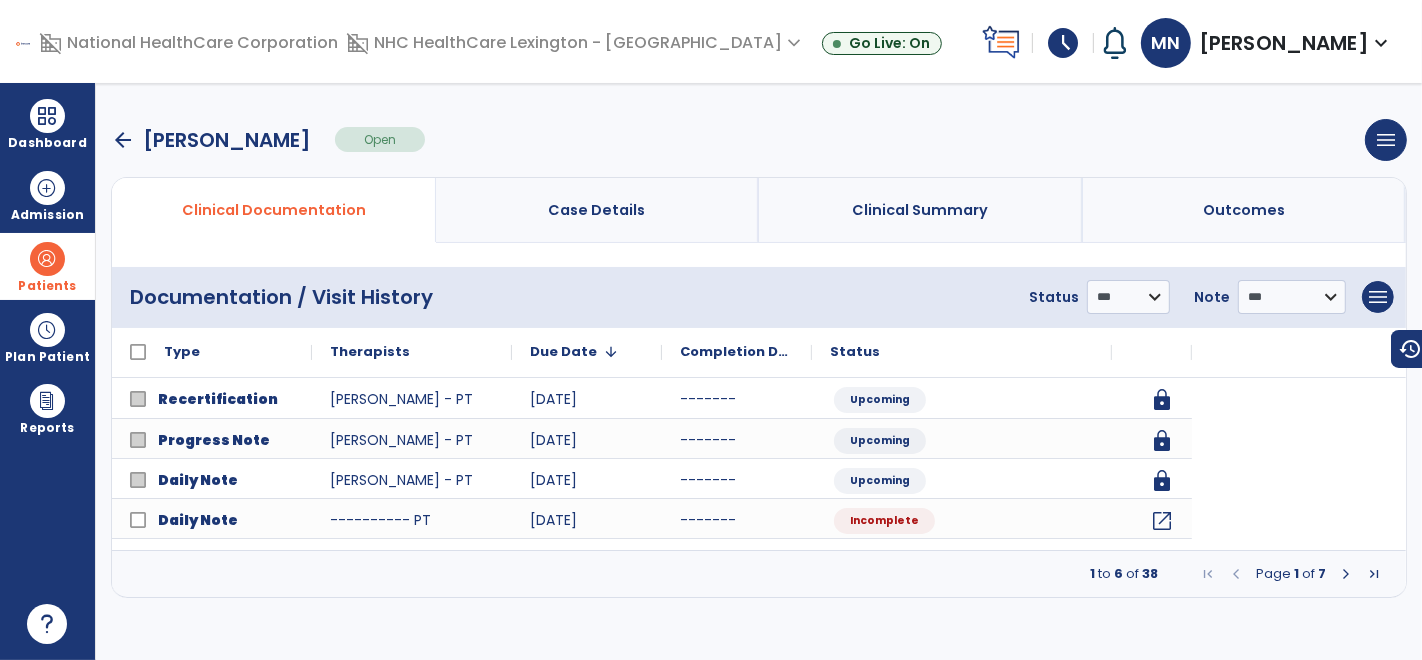scroll, scrollTop: 0, scrollLeft: 0, axis: both 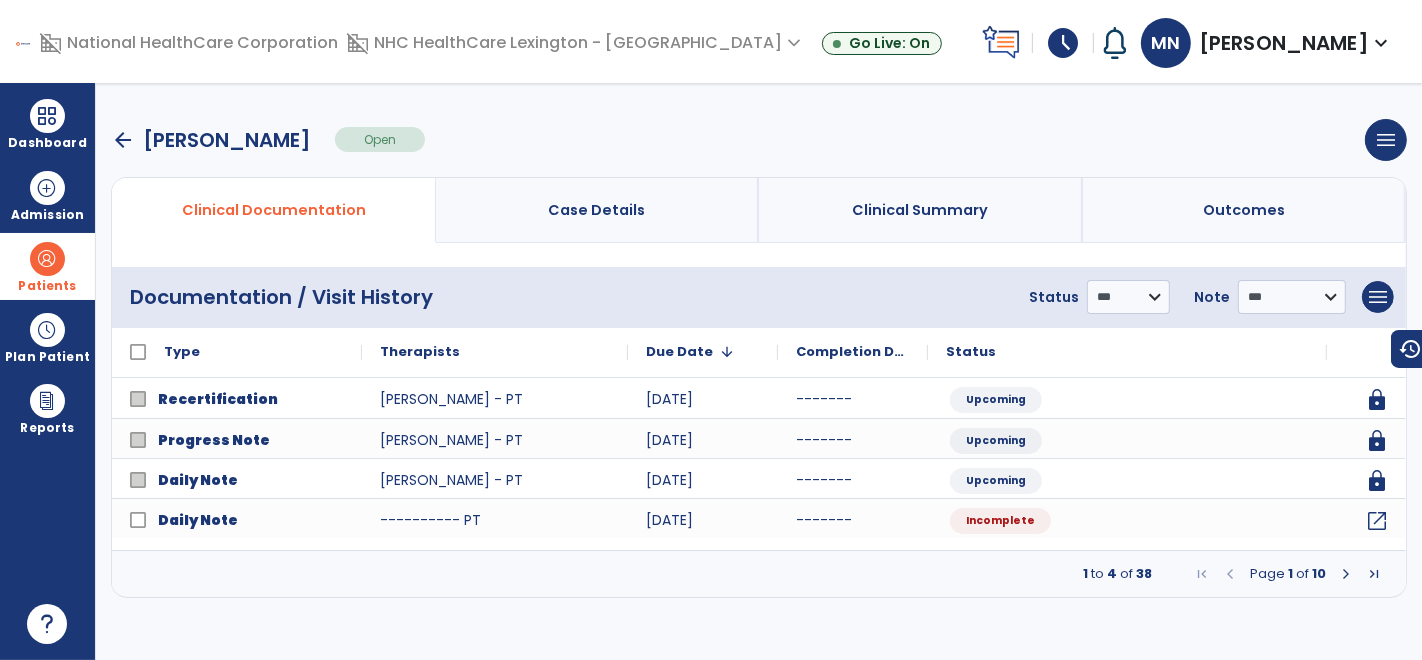 click on "arrow_back" at bounding box center (123, 140) 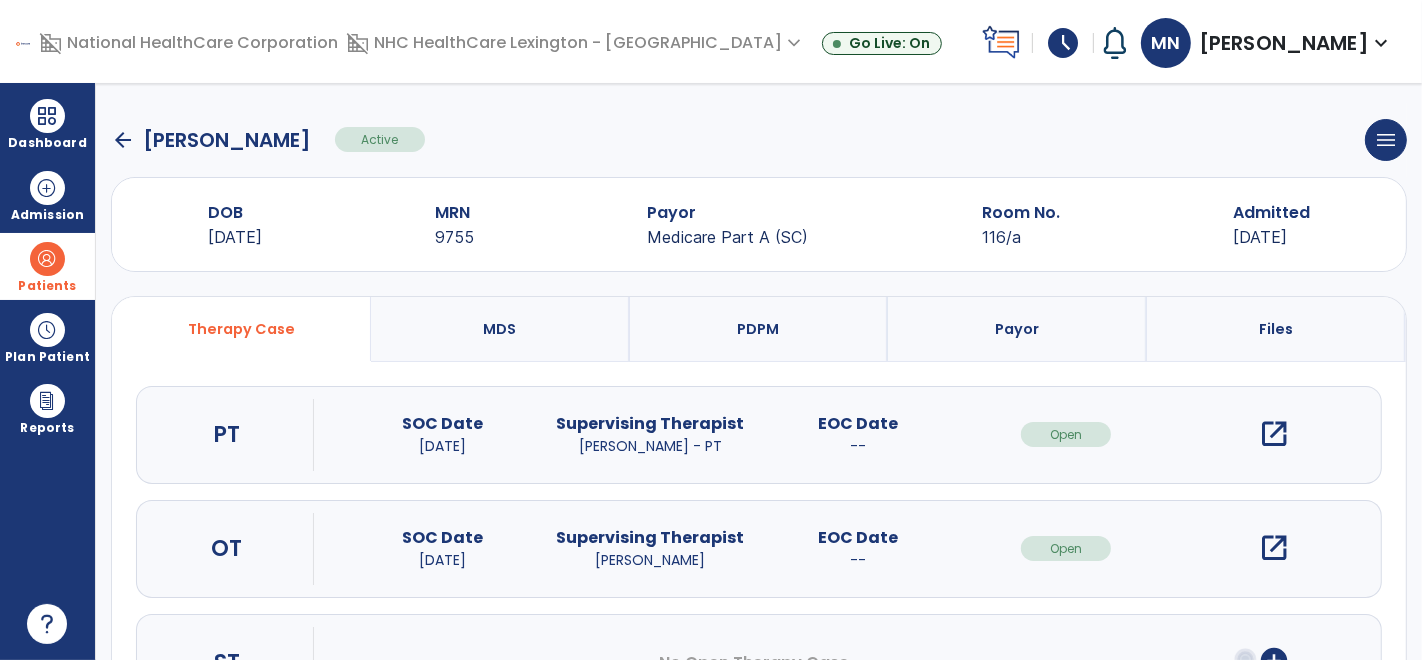 click on "Patients" at bounding box center (47, 286) 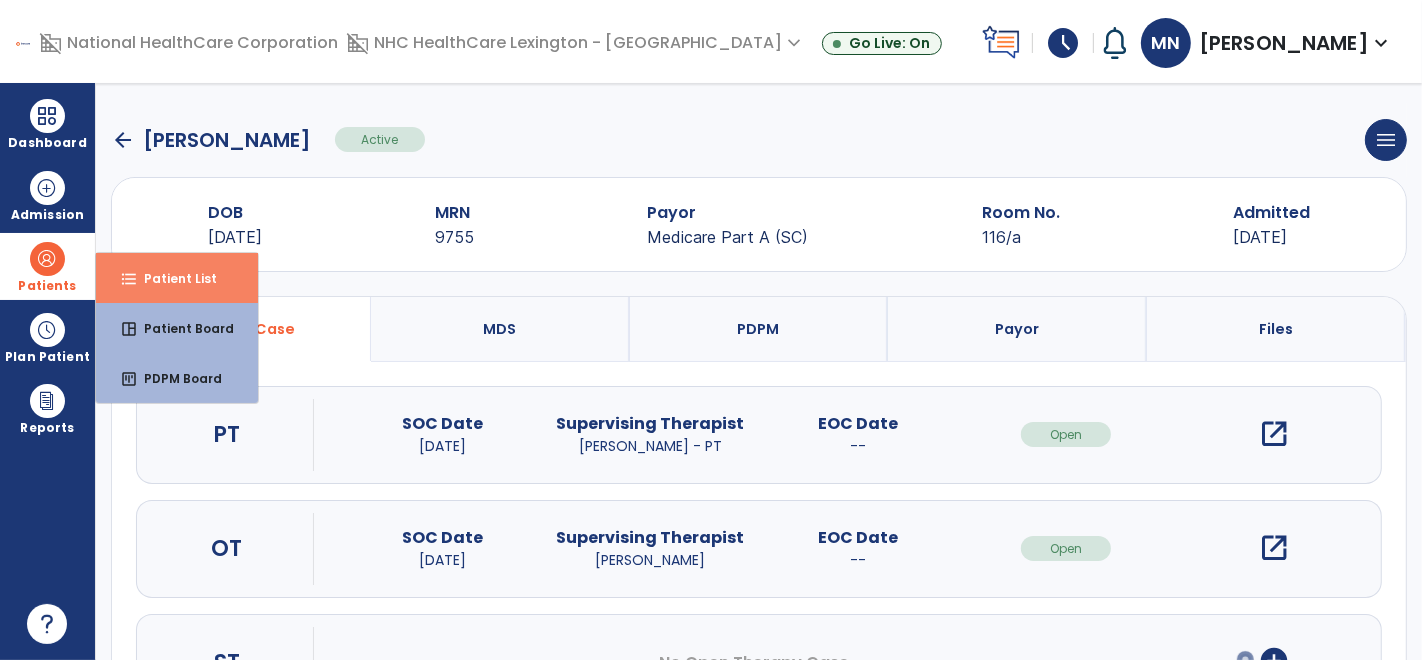 click on "format_list_bulleted  Patient List" at bounding box center (177, 278) 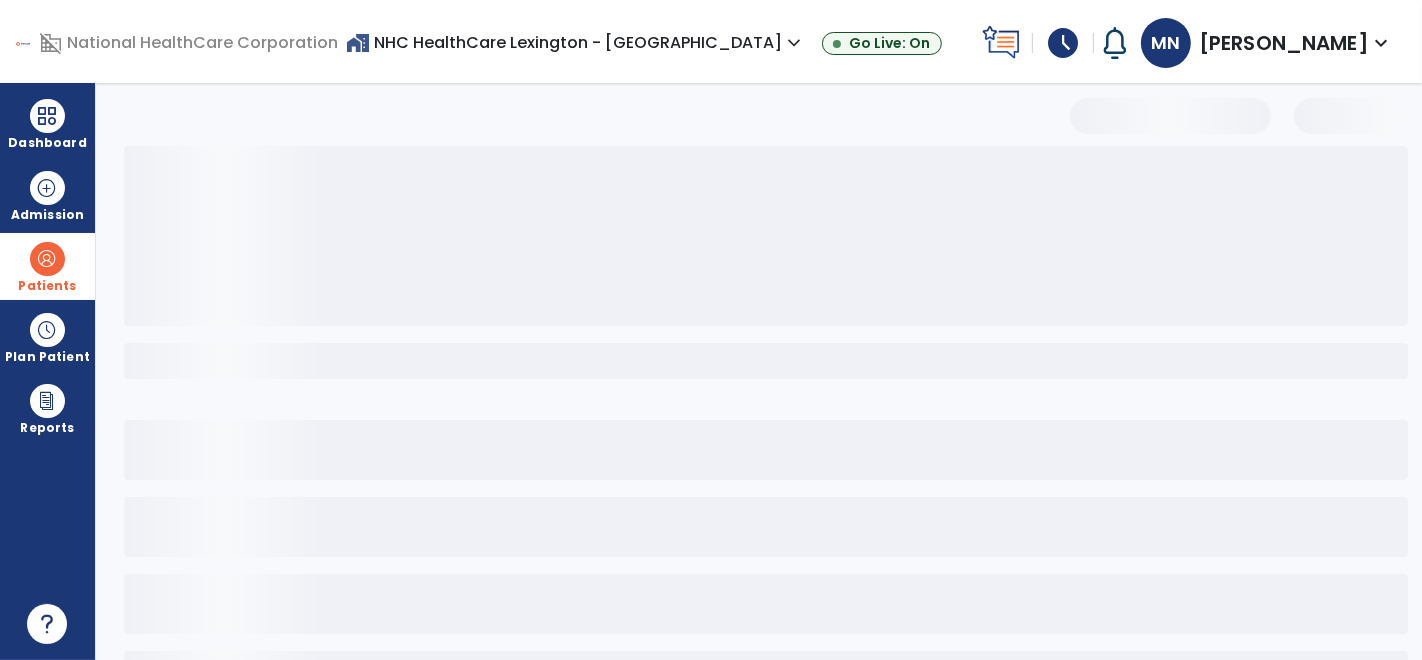 select on "***" 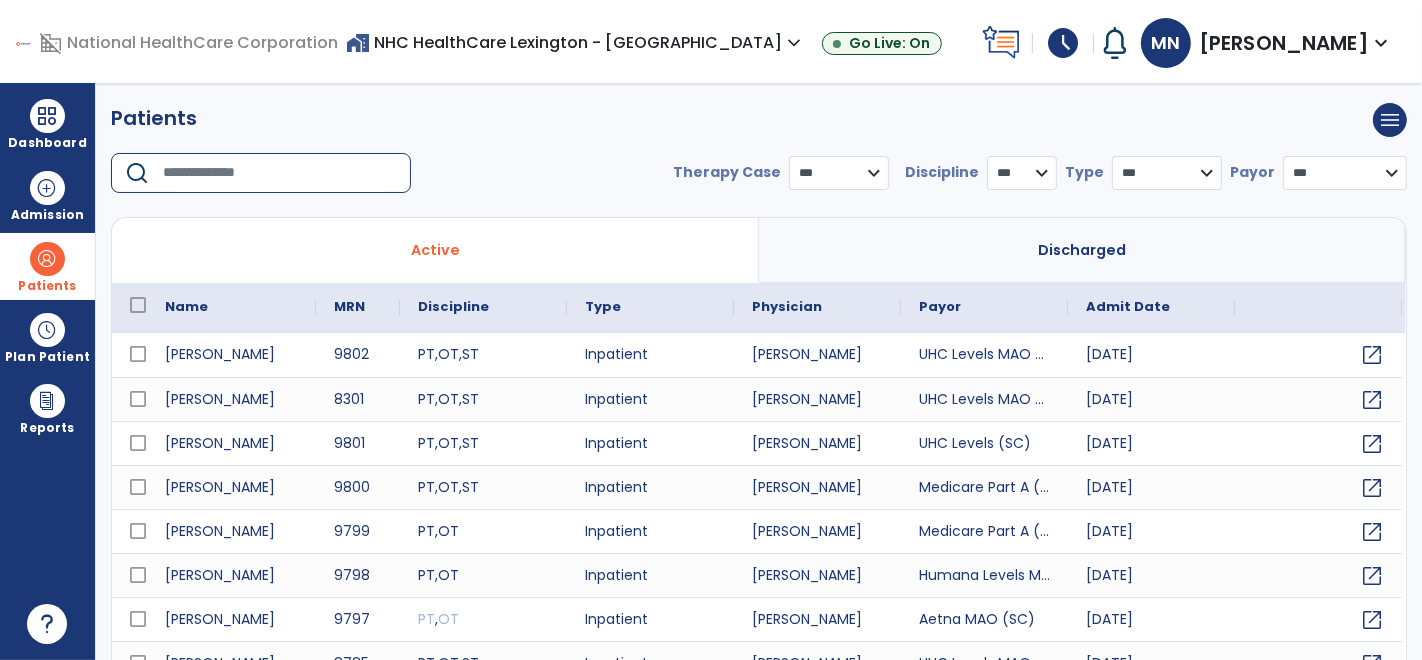click at bounding box center [280, 173] 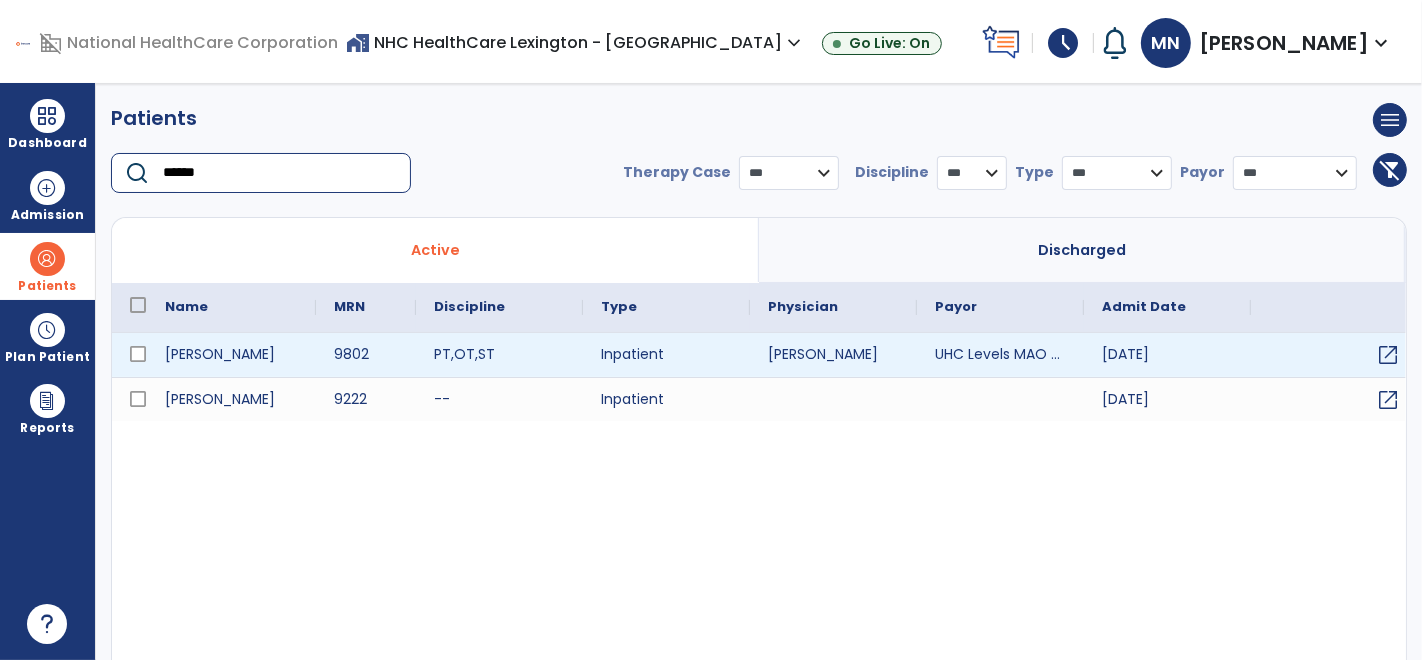 type on "******" 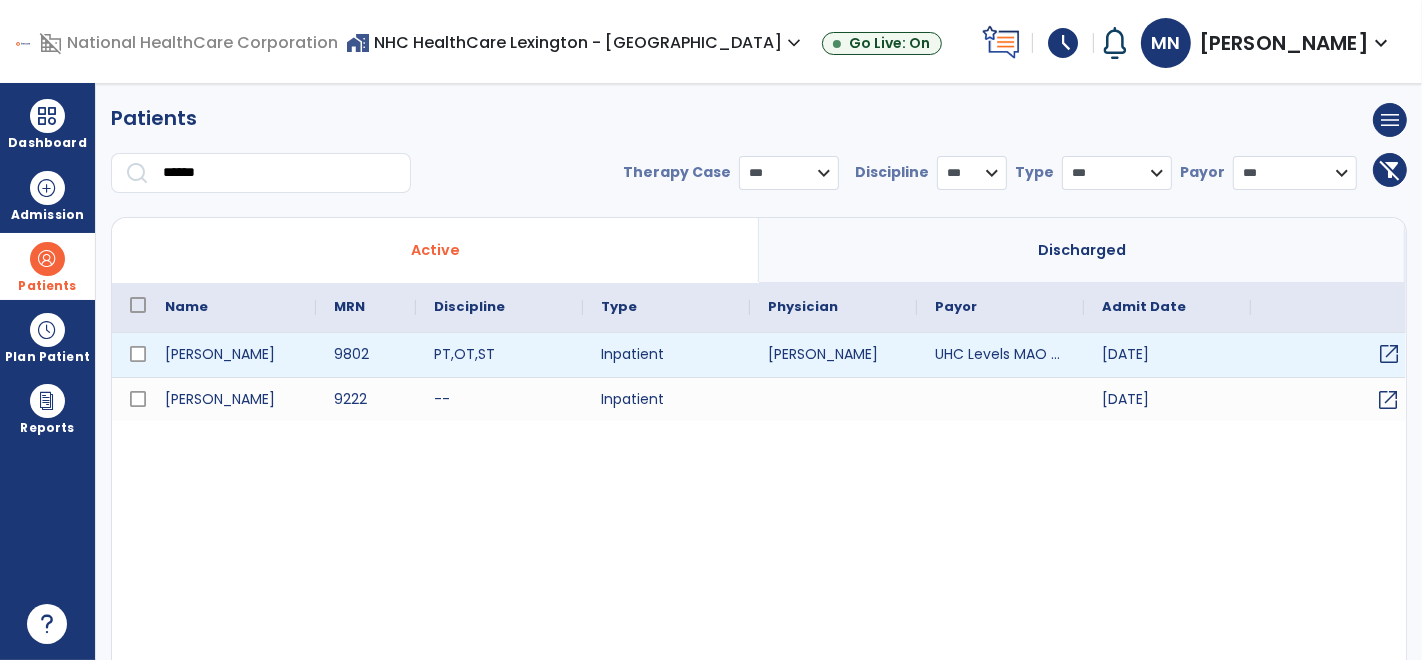 click on "open_in_new" at bounding box center [1389, 354] 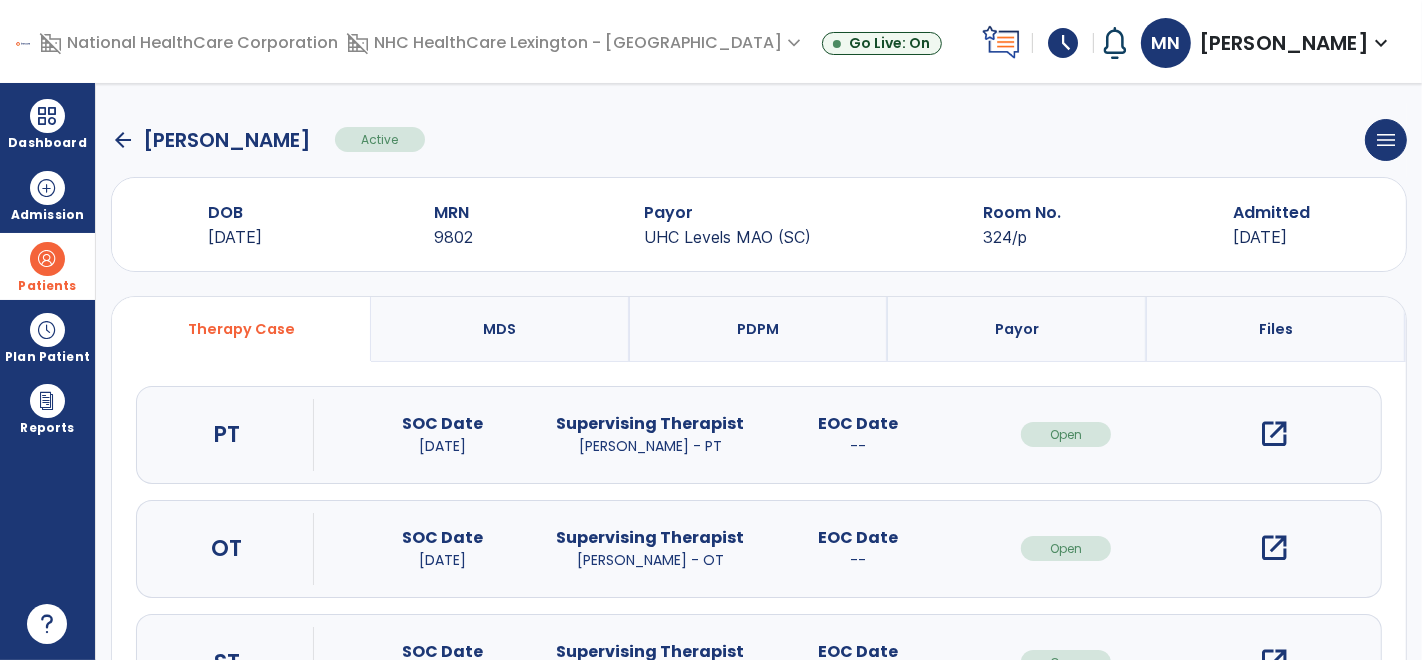 scroll, scrollTop: 97, scrollLeft: 0, axis: vertical 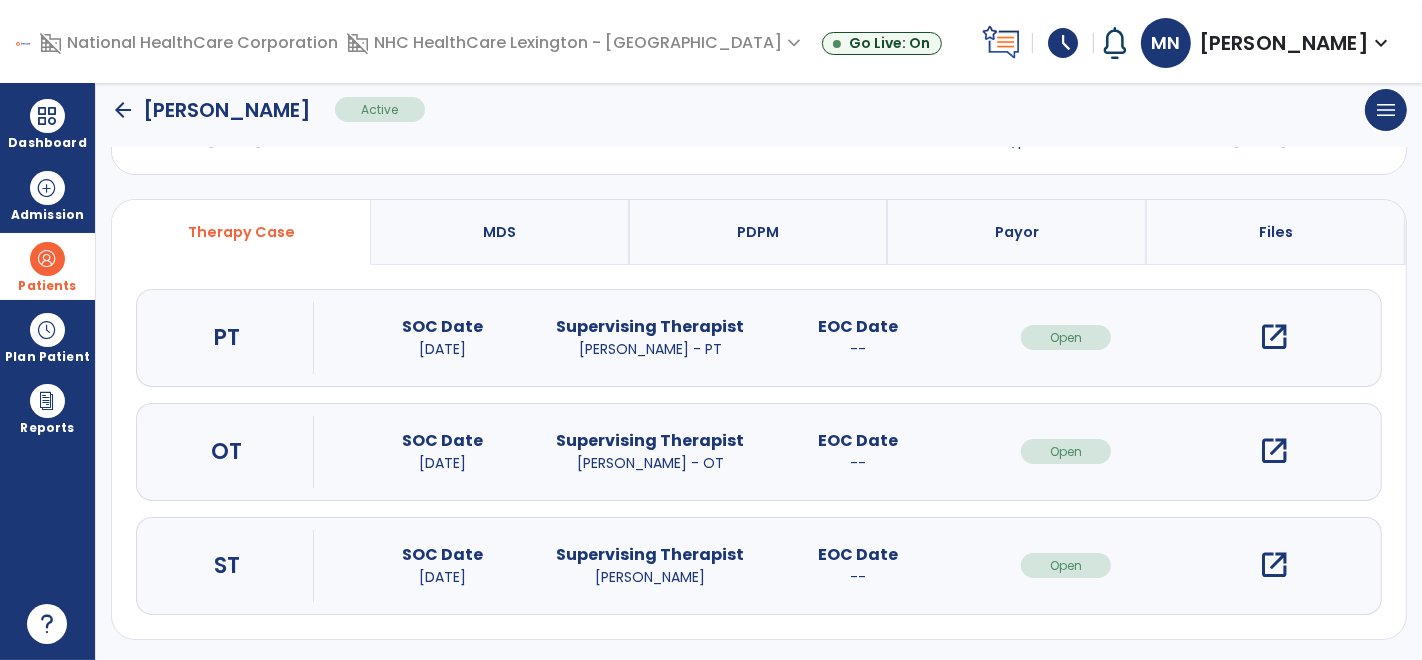 drag, startPoint x: 1242, startPoint y: 228, endPoint x: 1017, endPoint y: 231, distance: 225.02 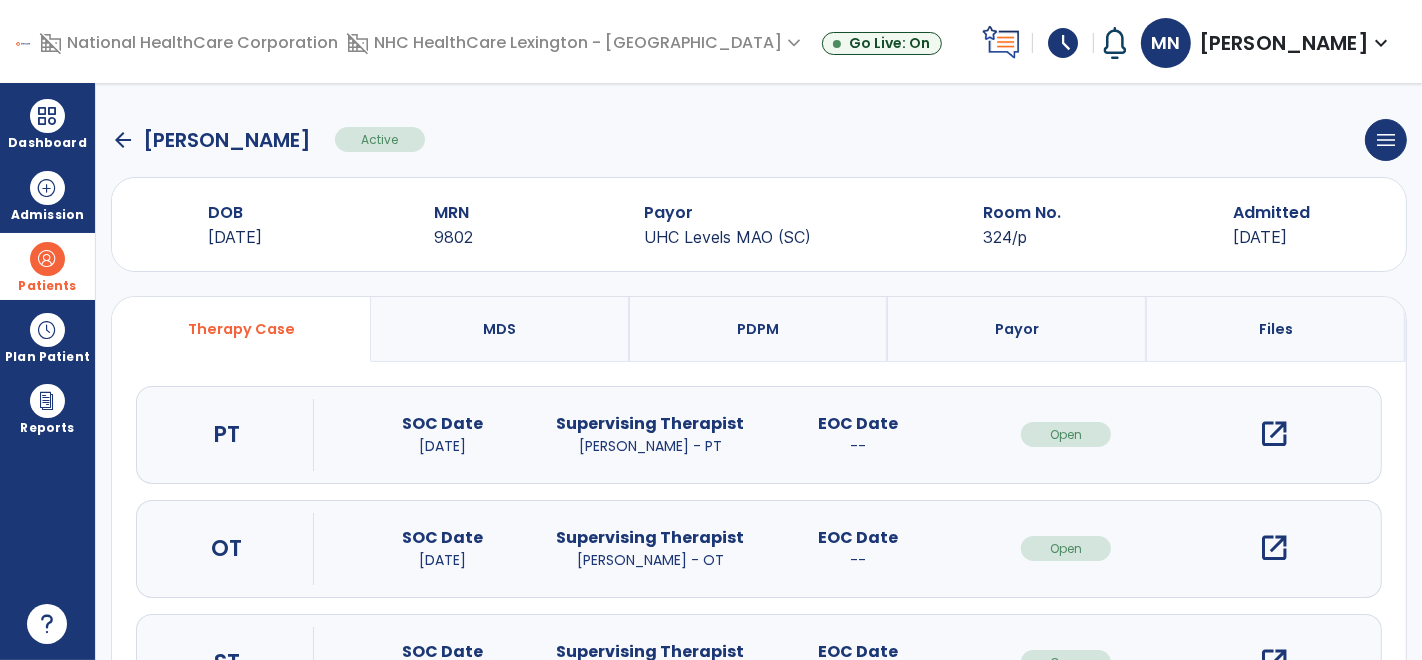 click on "open_in_new" at bounding box center [1274, 434] 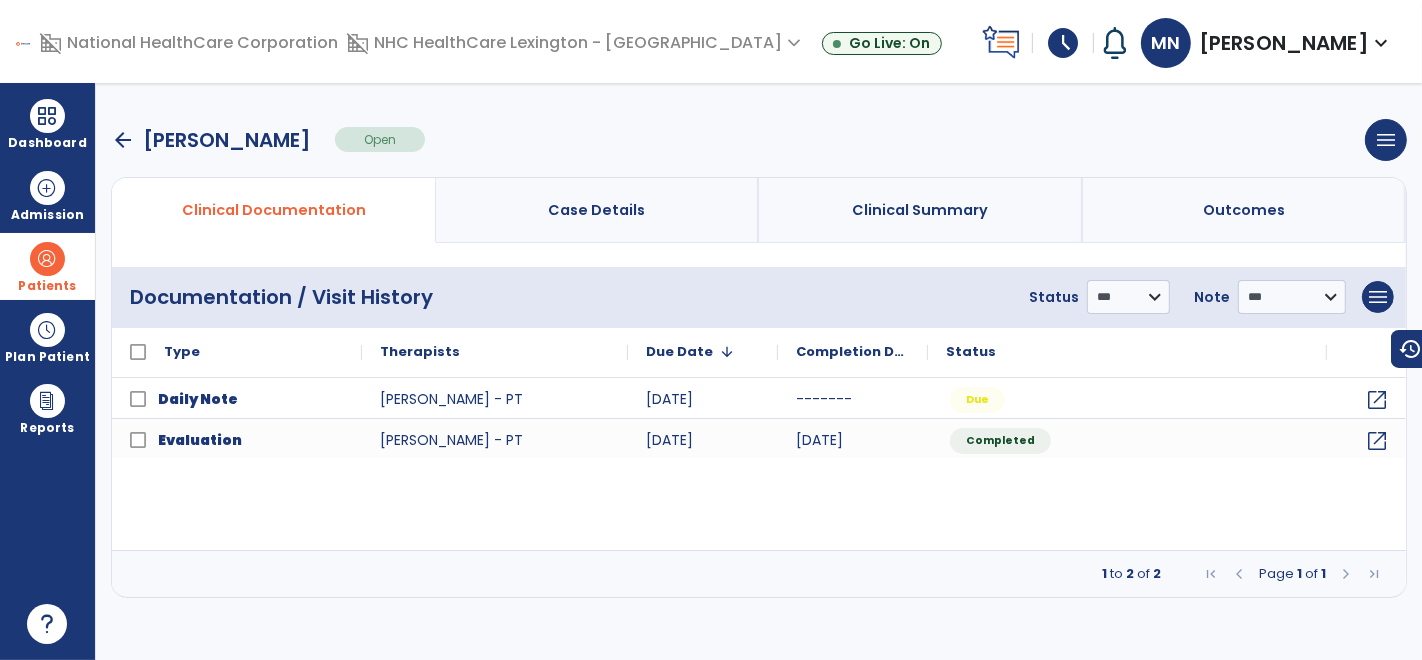 click on "Case Details" at bounding box center (598, 210) 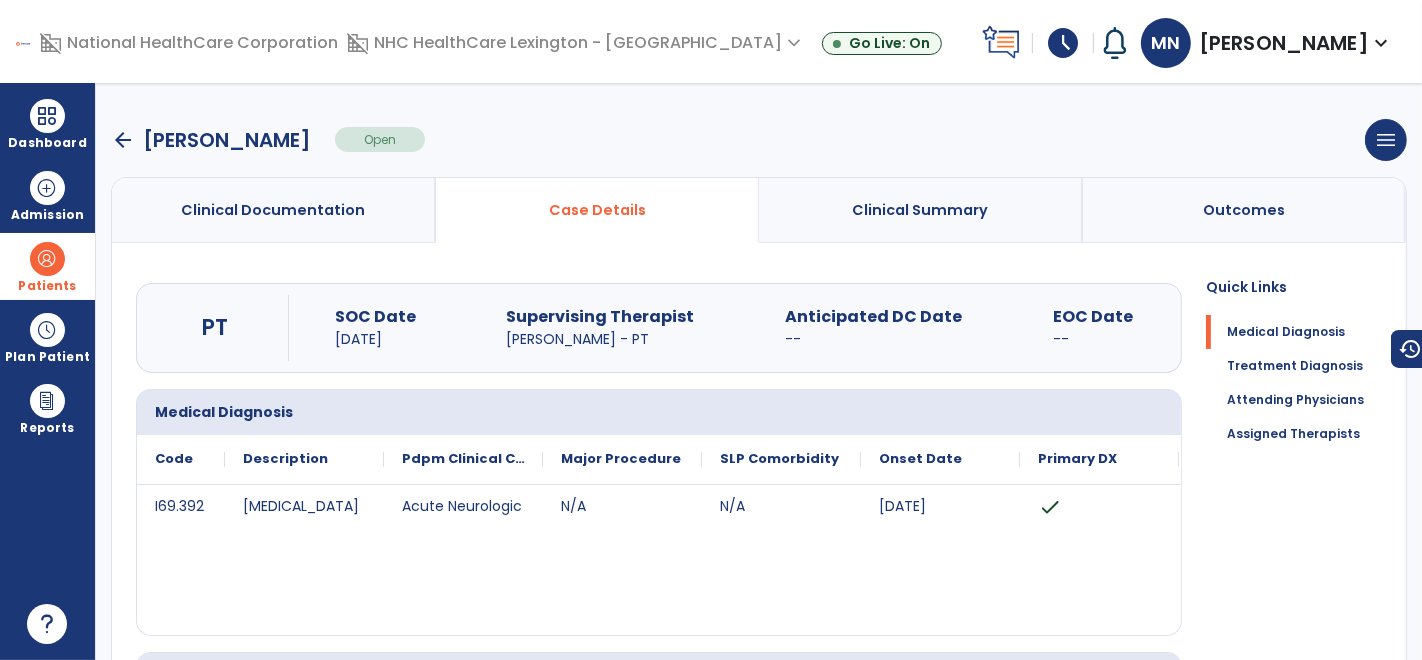 click on "Clinical Summary" at bounding box center [921, 210] 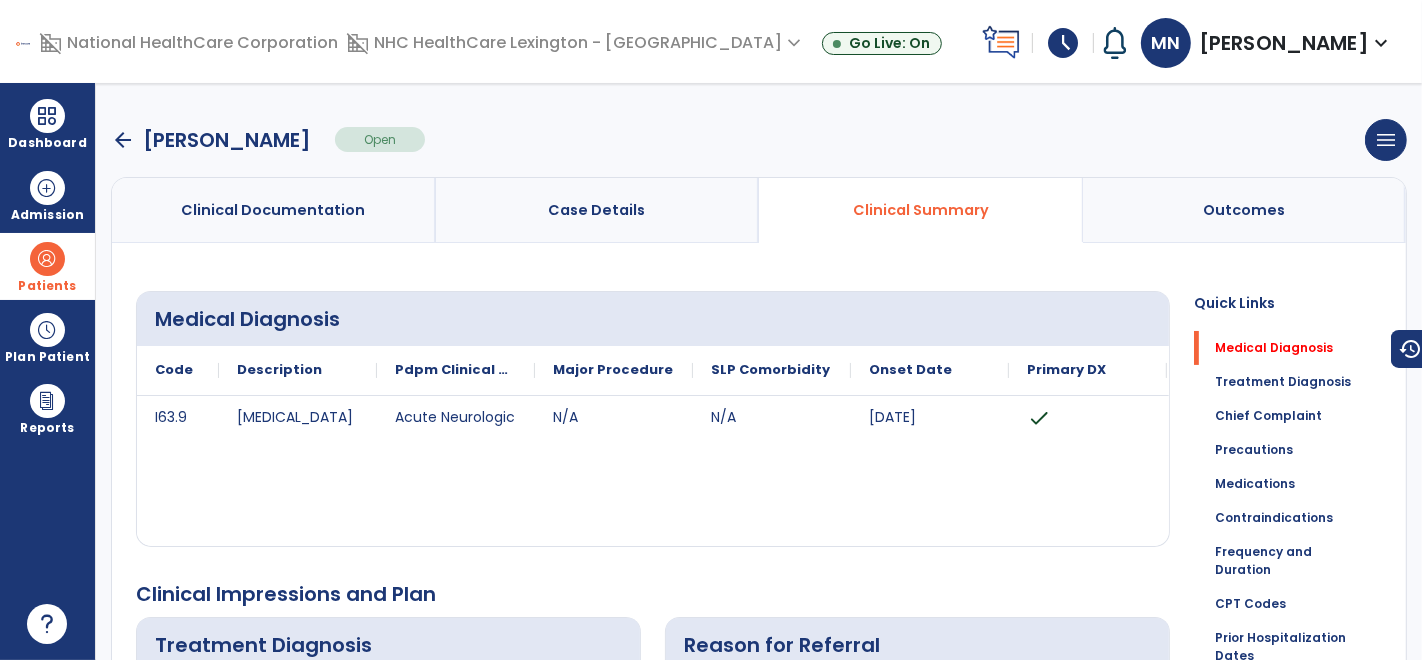 click on "Case Details" at bounding box center (598, 210) 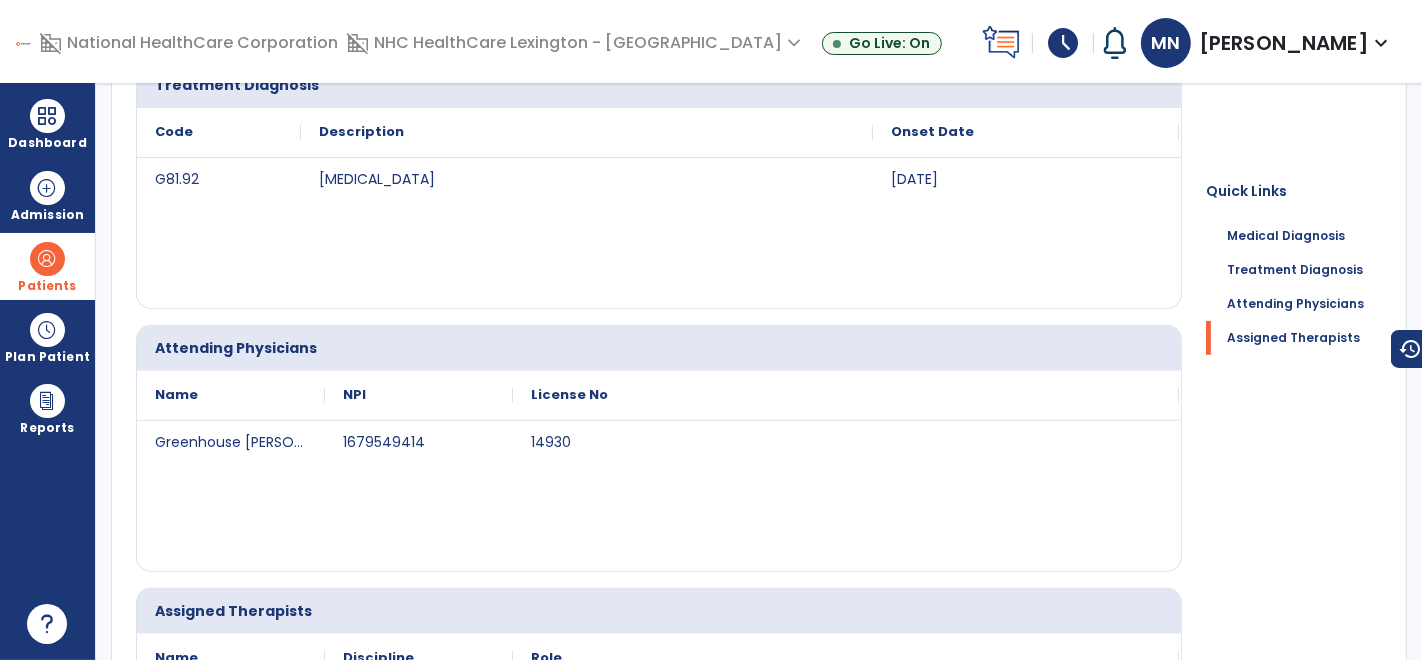 scroll, scrollTop: 834, scrollLeft: 0, axis: vertical 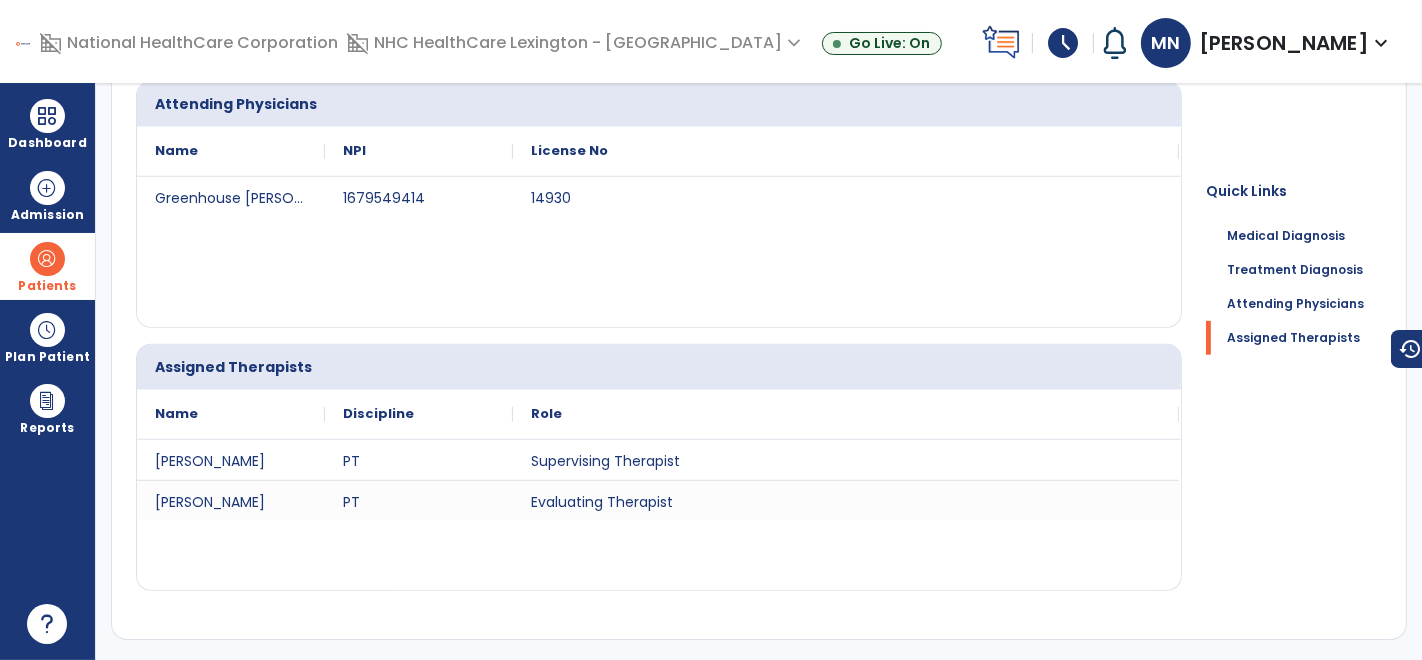 click on "Discipline" 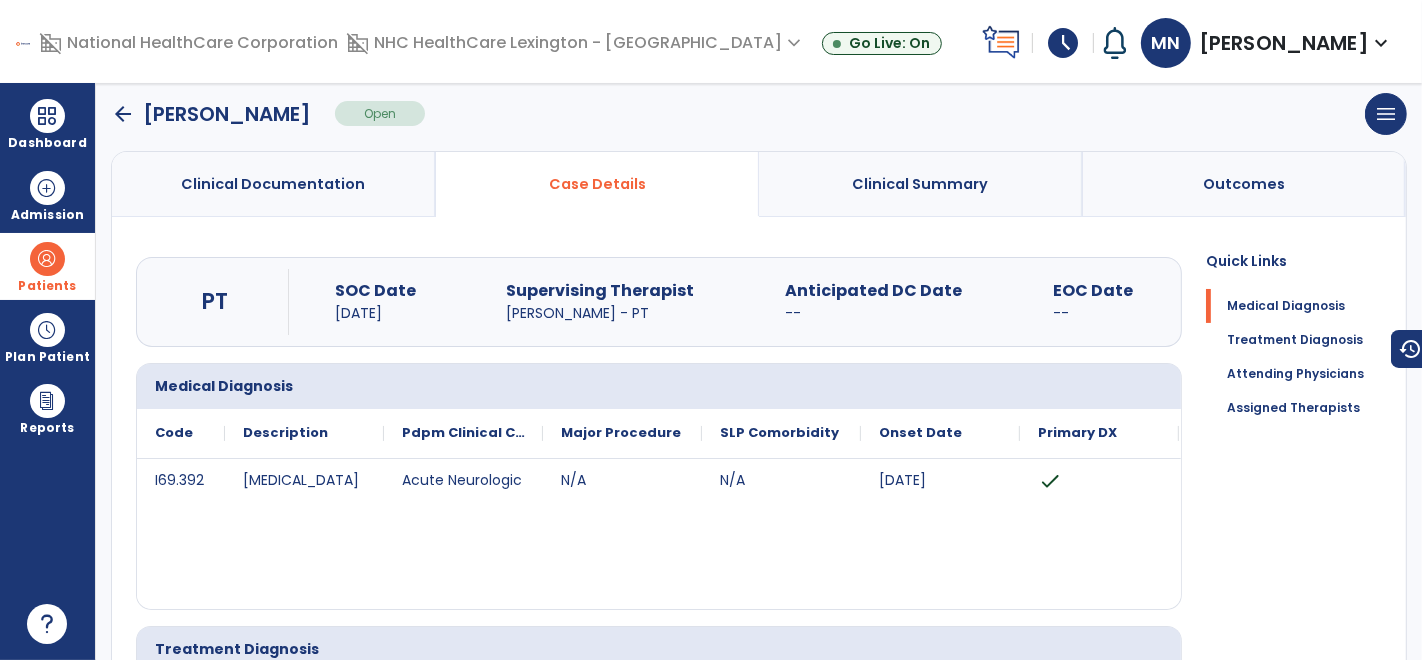 scroll, scrollTop: 0, scrollLeft: 0, axis: both 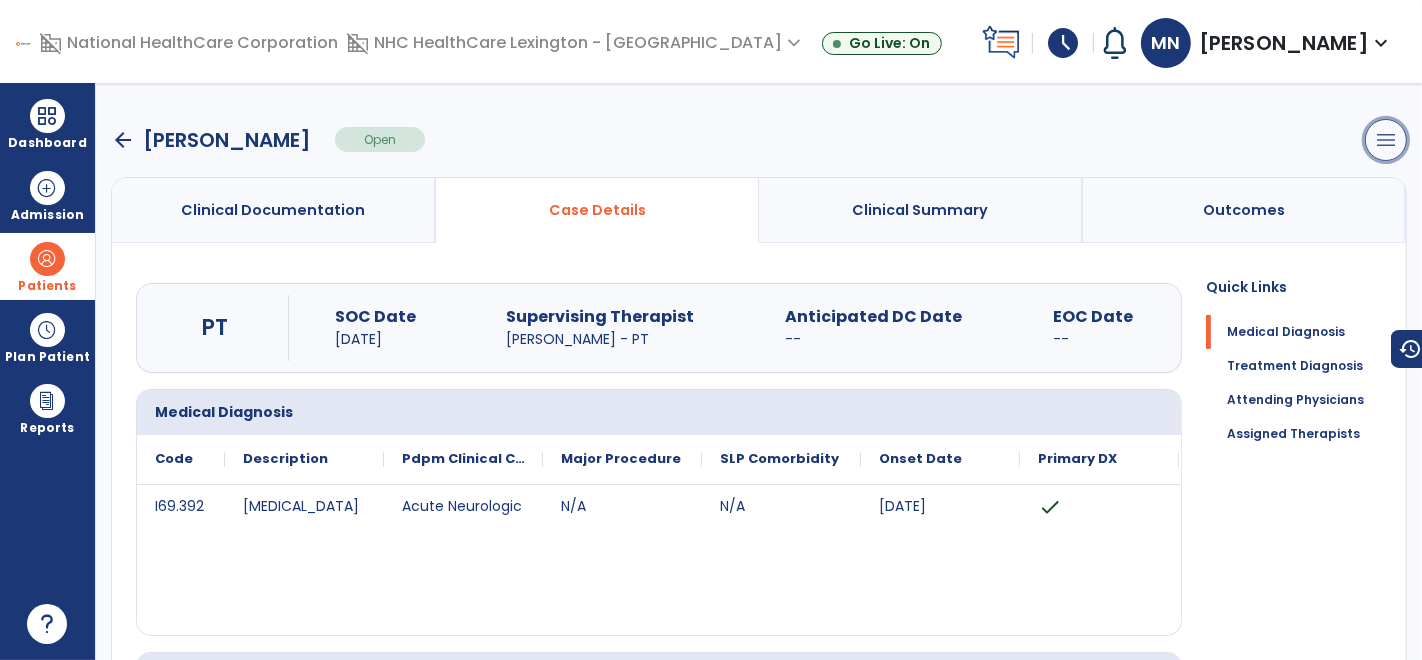 click on "menu" at bounding box center (1386, 140) 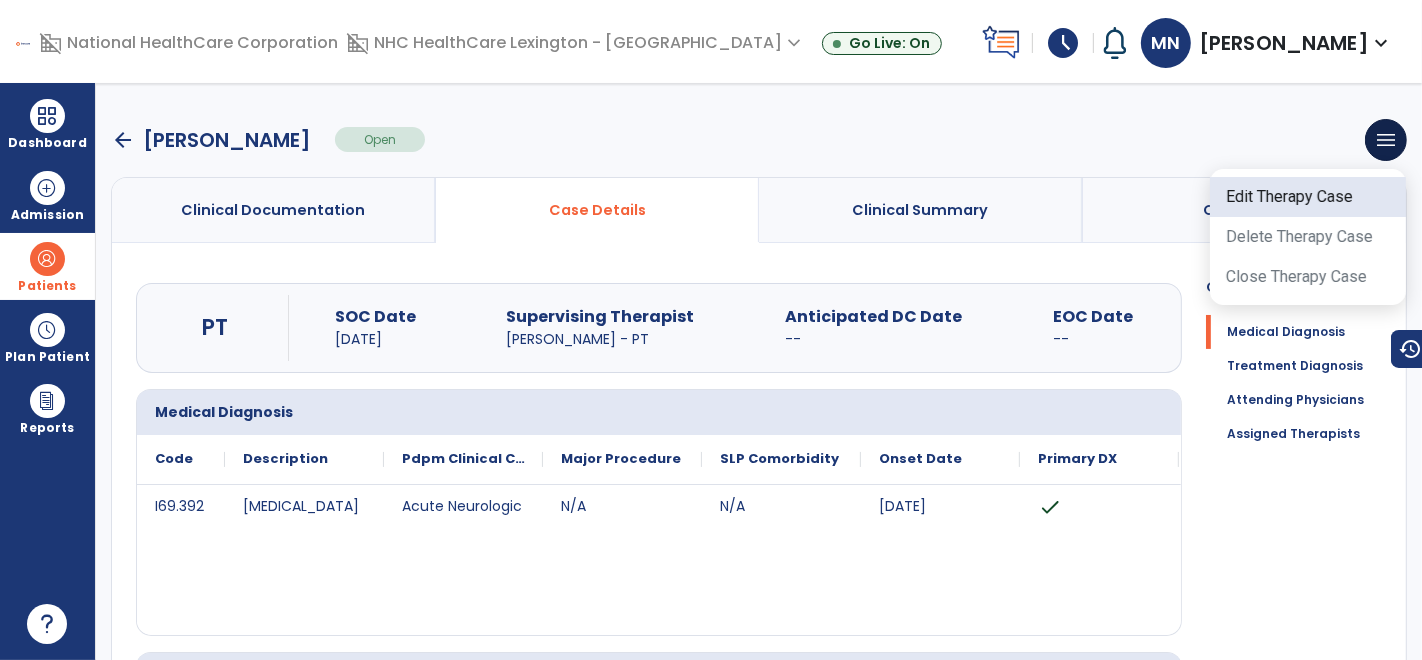 click on "Edit Therapy Case" at bounding box center [1308, 197] 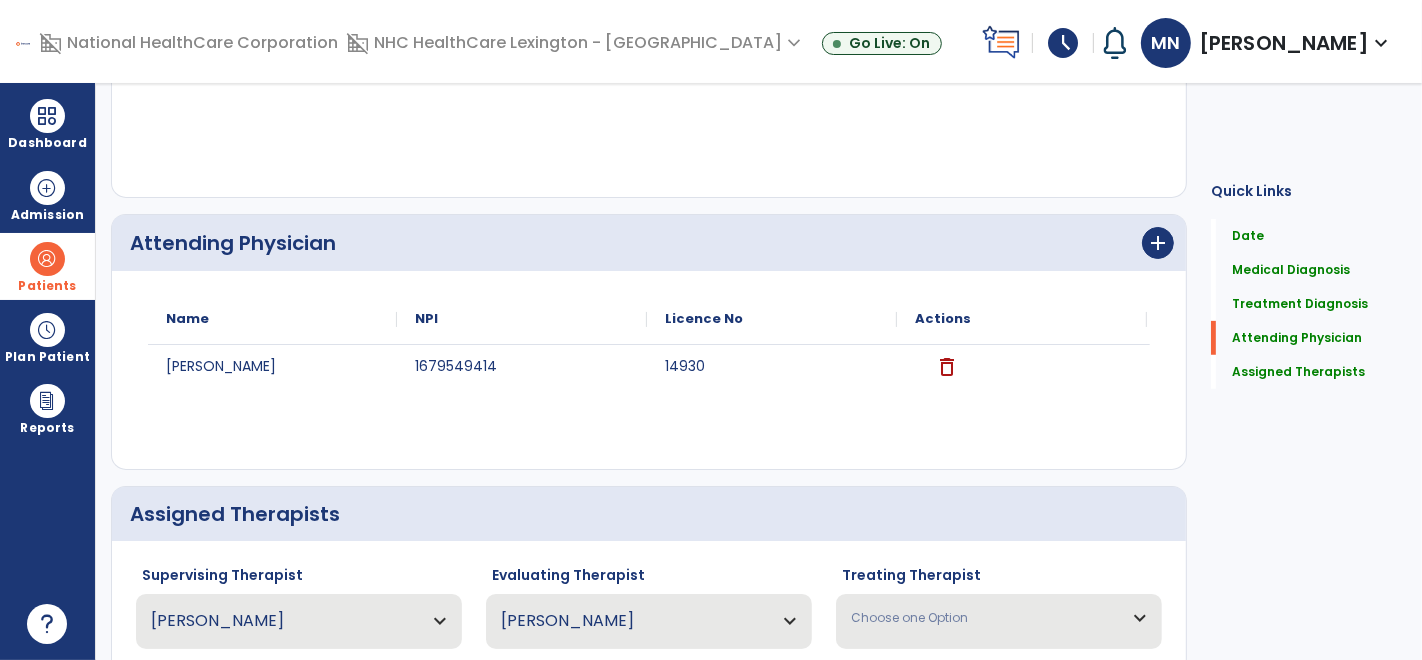 scroll, scrollTop: 725, scrollLeft: 0, axis: vertical 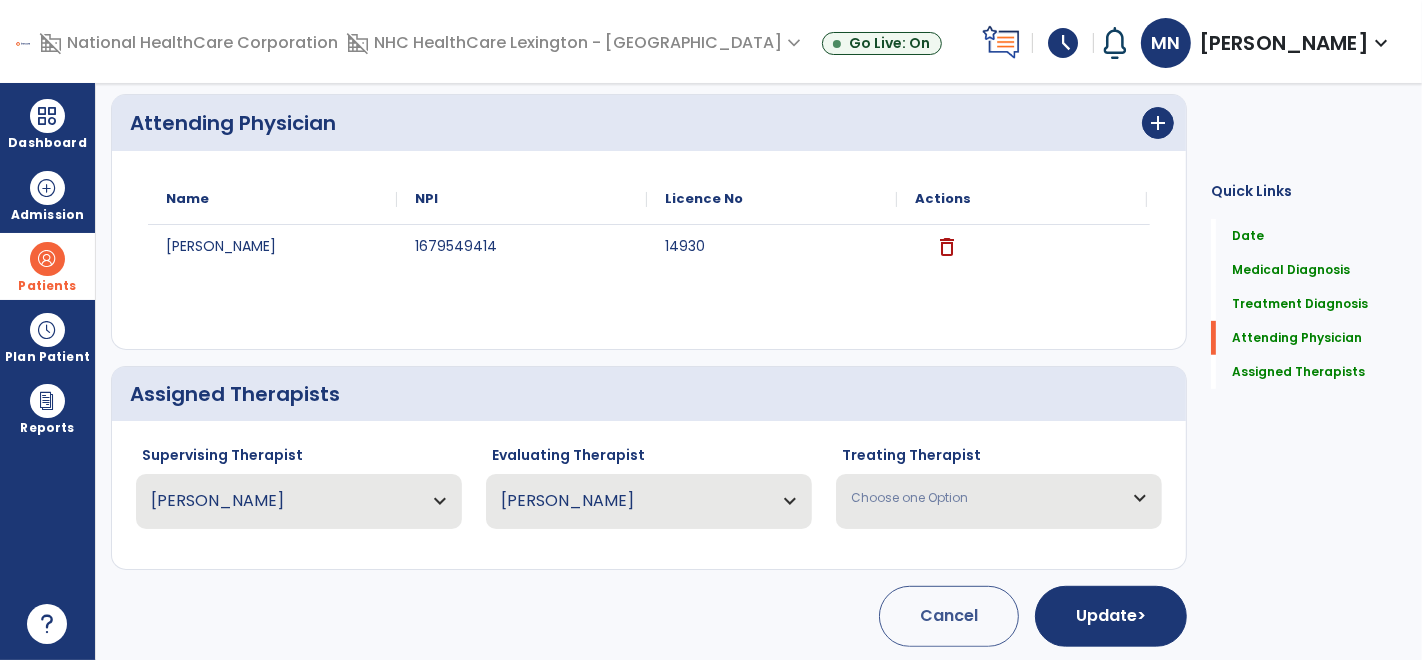 click on "arrow_back   Edit Physical Therapy Details  SOC Date  *********  calendar_today  Order Date  *********  calendar_today  Anticipated DC Date   calendar_today  EOC --/--/---- Medical Diagnosis
Code
Description
to" 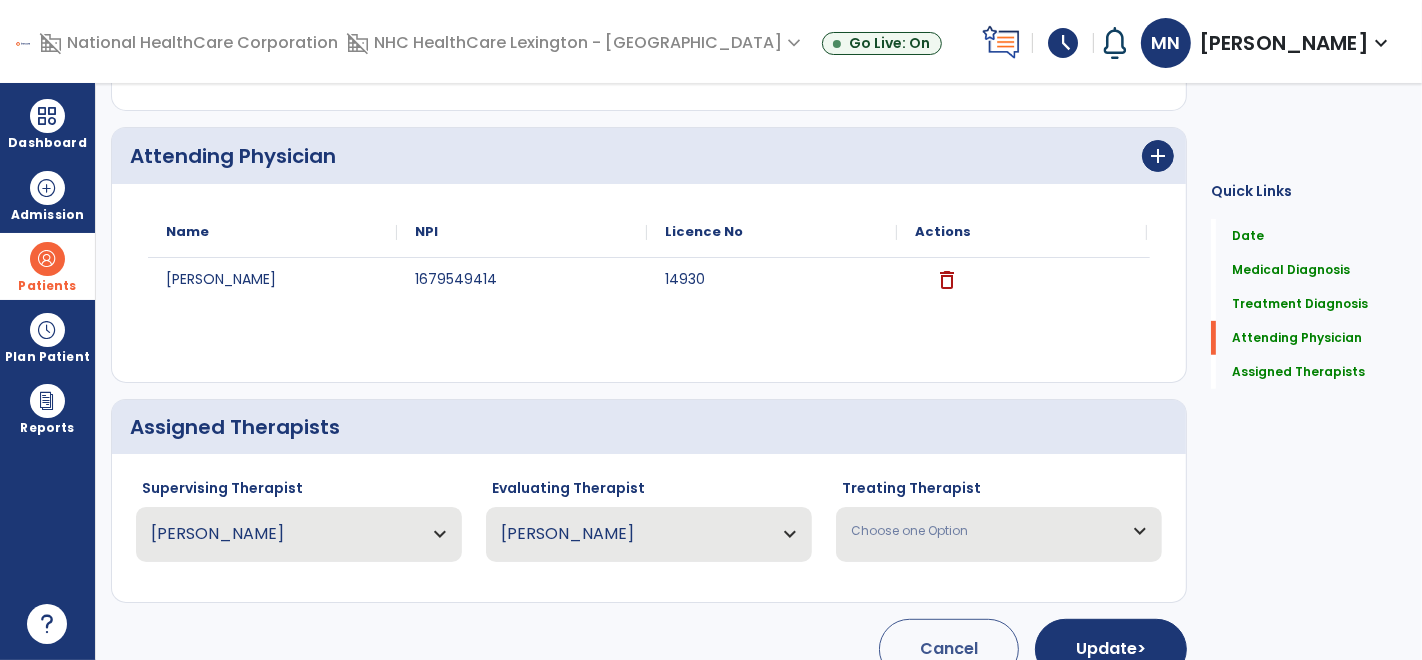scroll, scrollTop: 725, scrollLeft: 0, axis: vertical 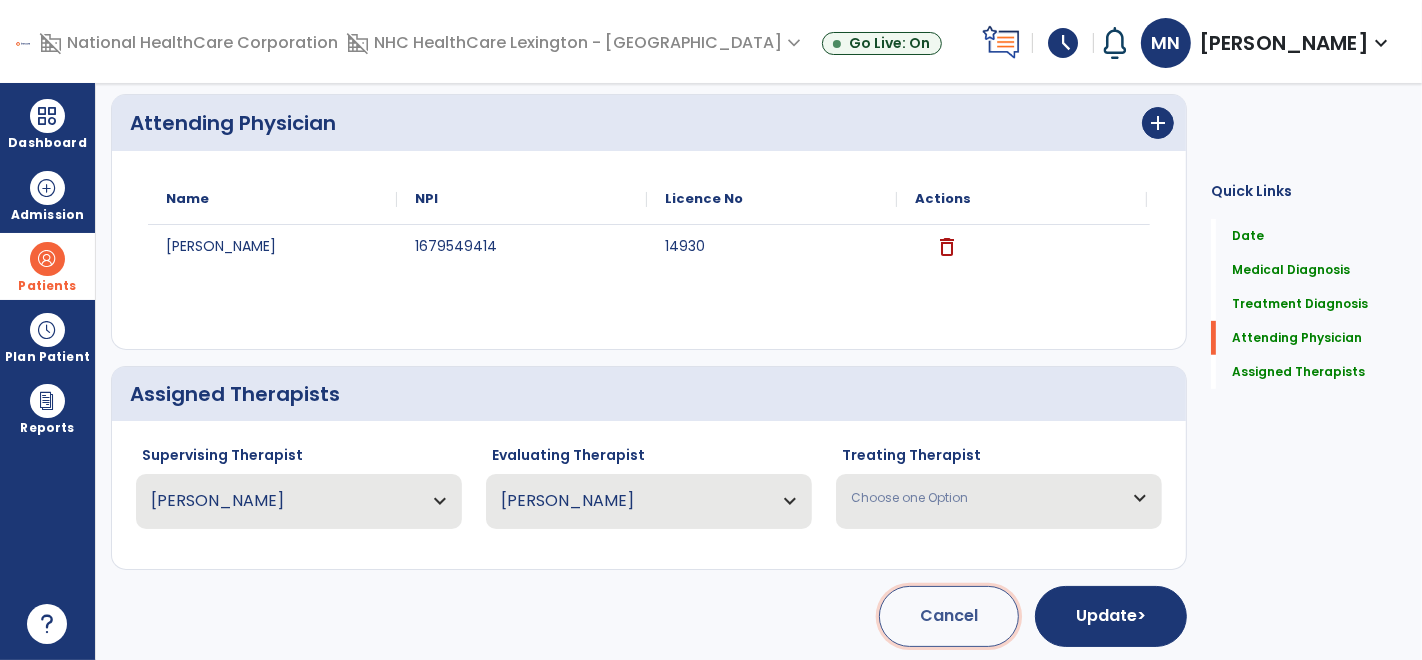 click on "Cancel" 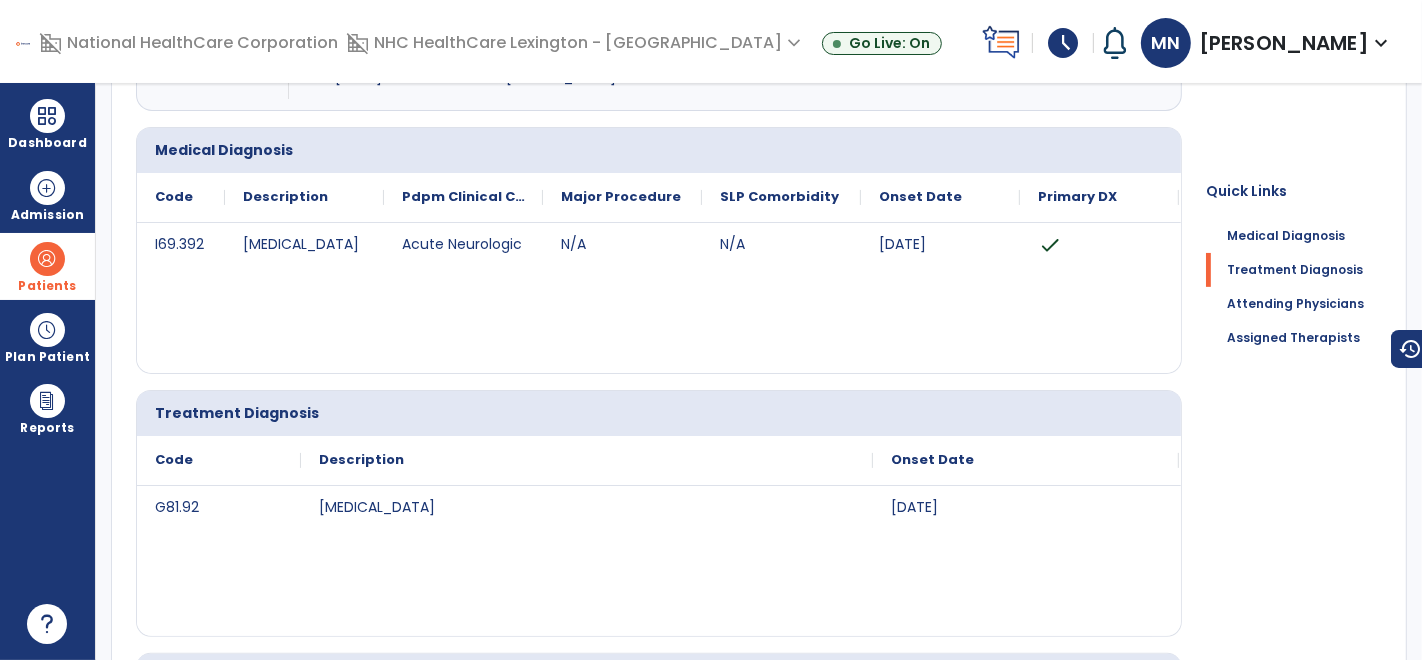 scroll, scrollTop: 0, scrollLeft: 0, axis: both 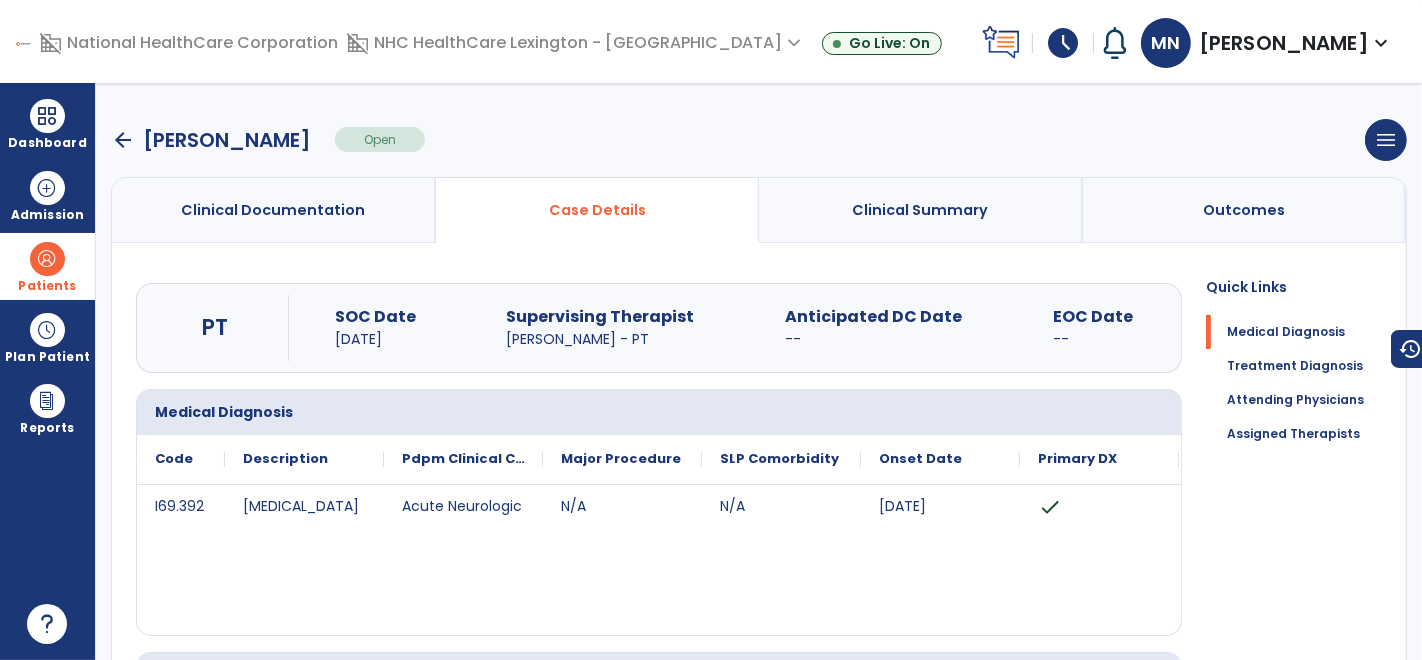 click on "Clinical Summary" at bounding box center [921, 210] 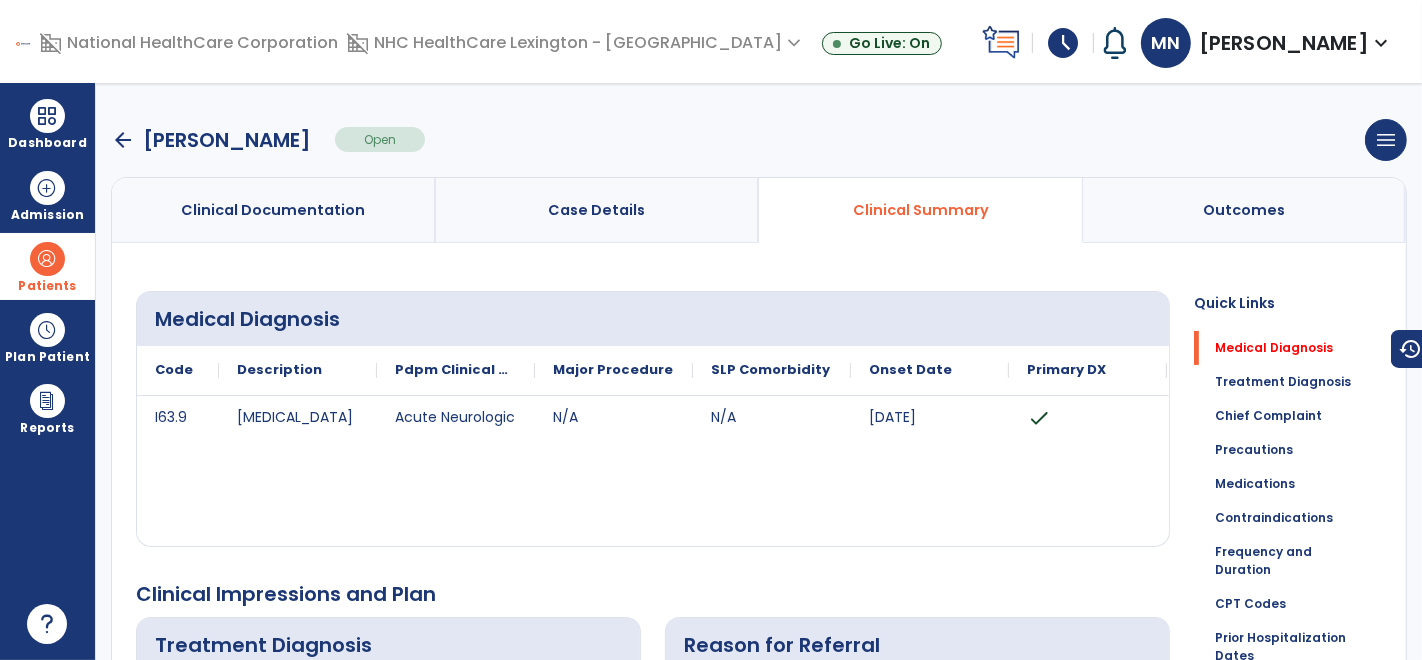 click on "Outcomes" at bounding box center [1245, 210] 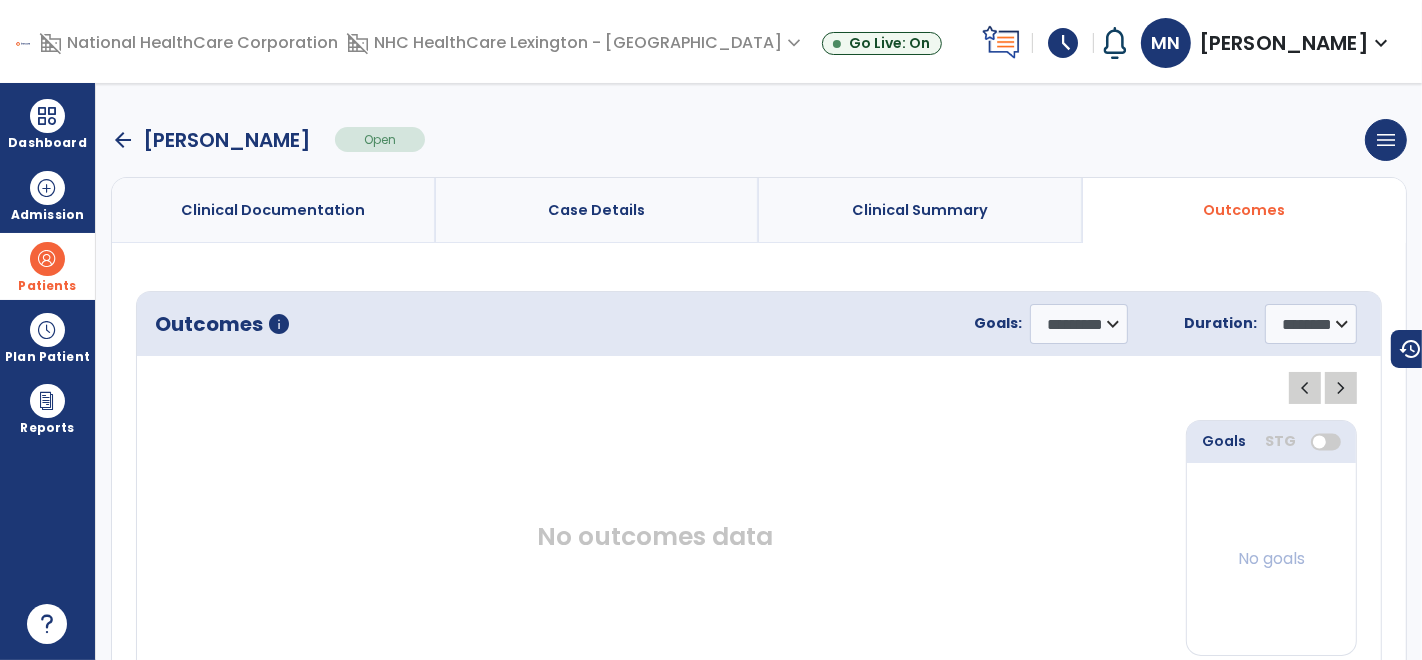 click on "Case Details" at bounding box center [598, 210] 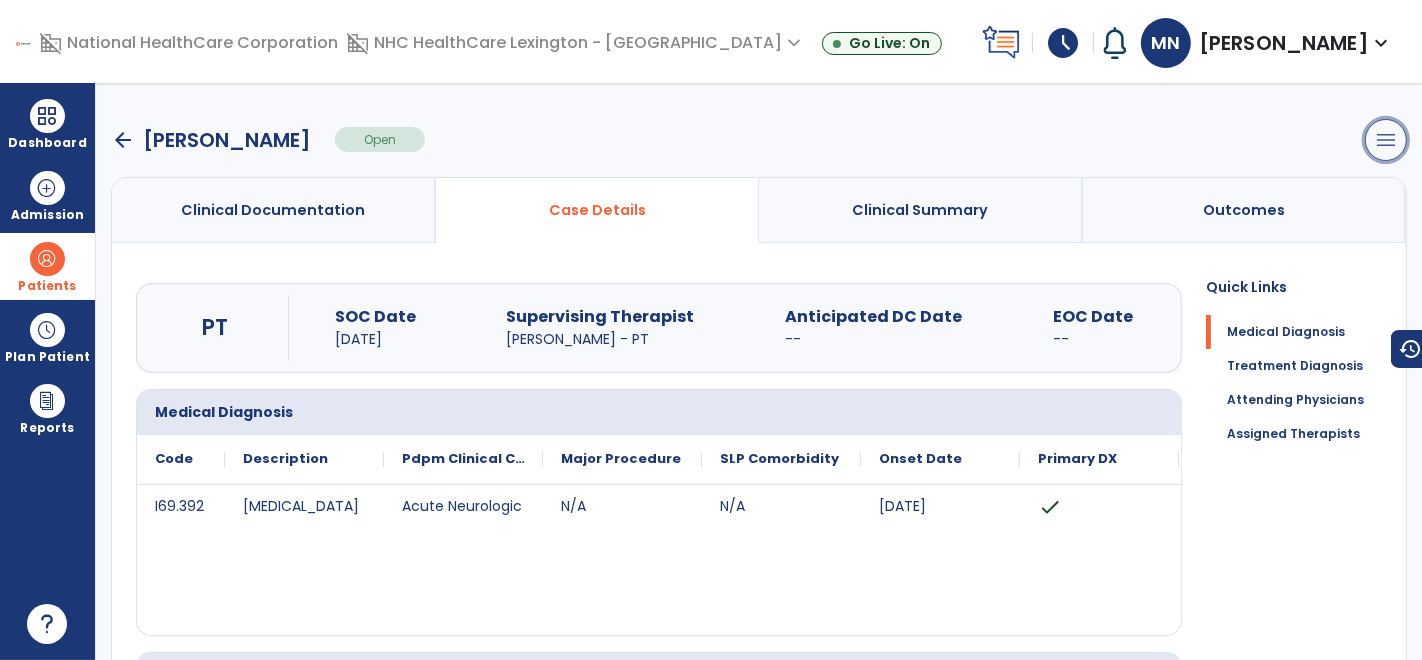 click on "menu" at bounding box center [1386, 140] 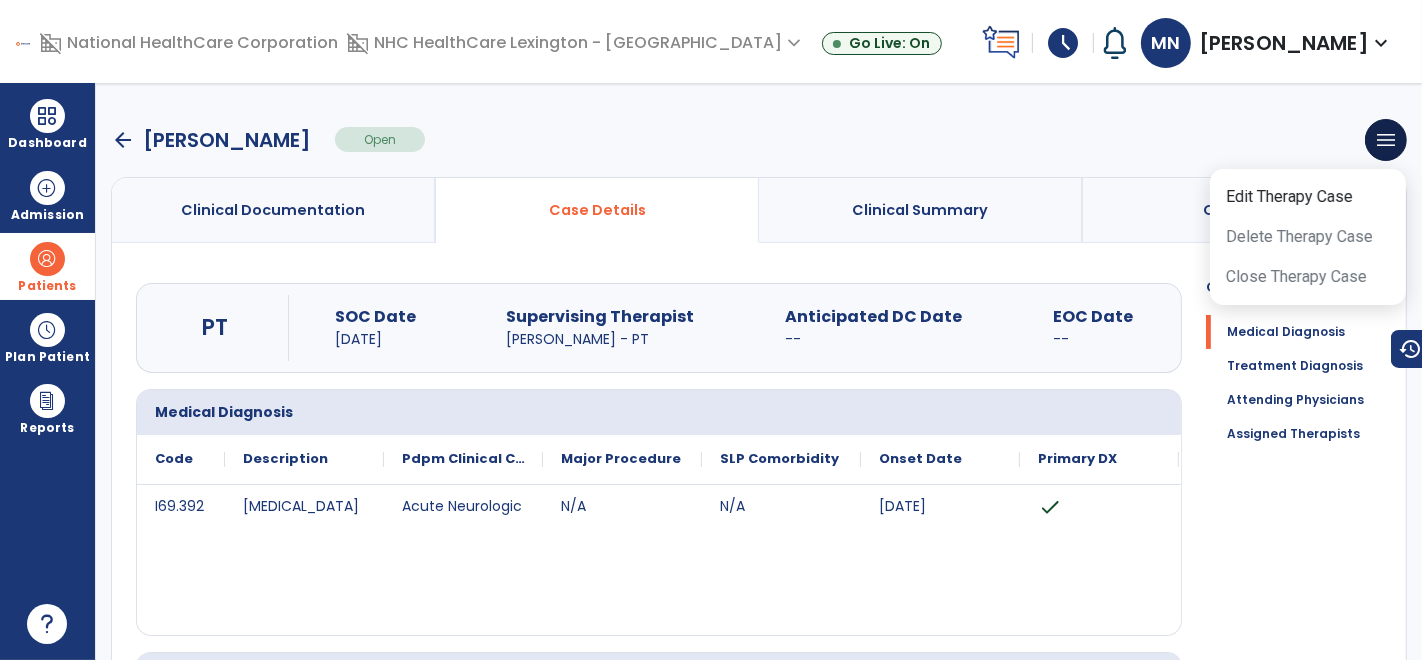 click on "Clinical Documentation" at bounding box center [274, 210] 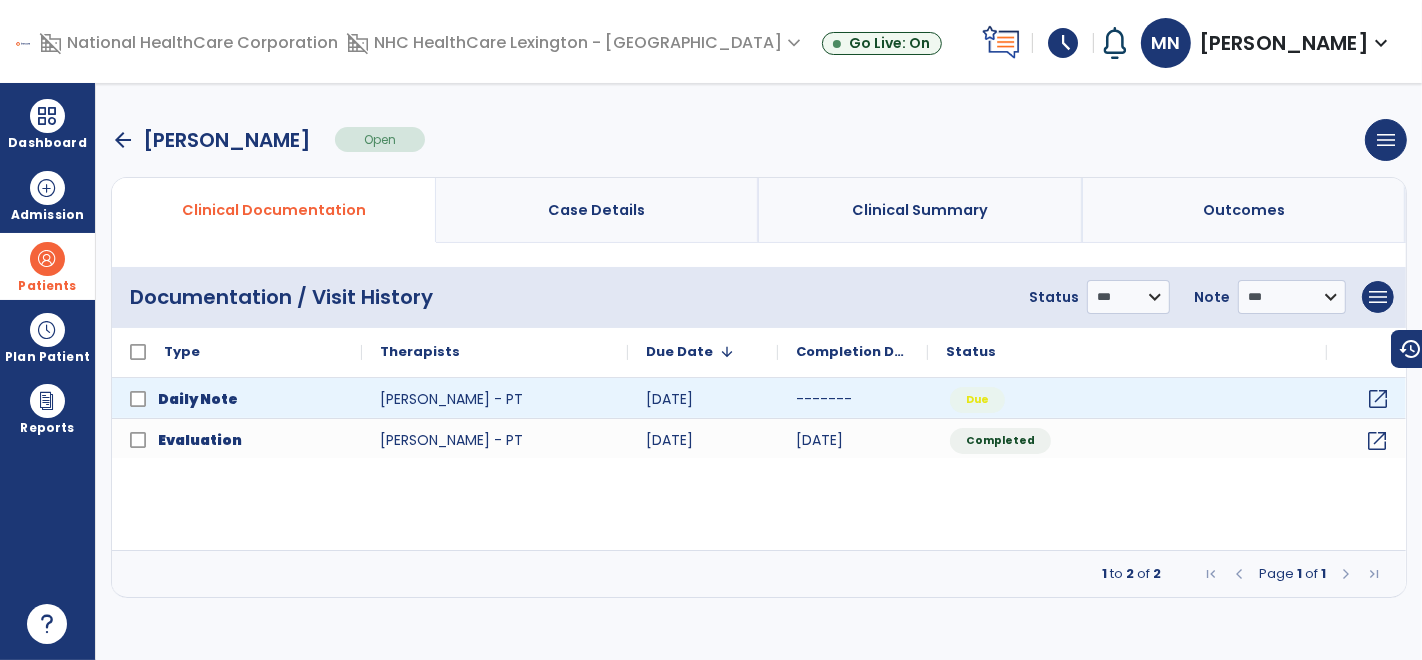 click on "open_in_new" 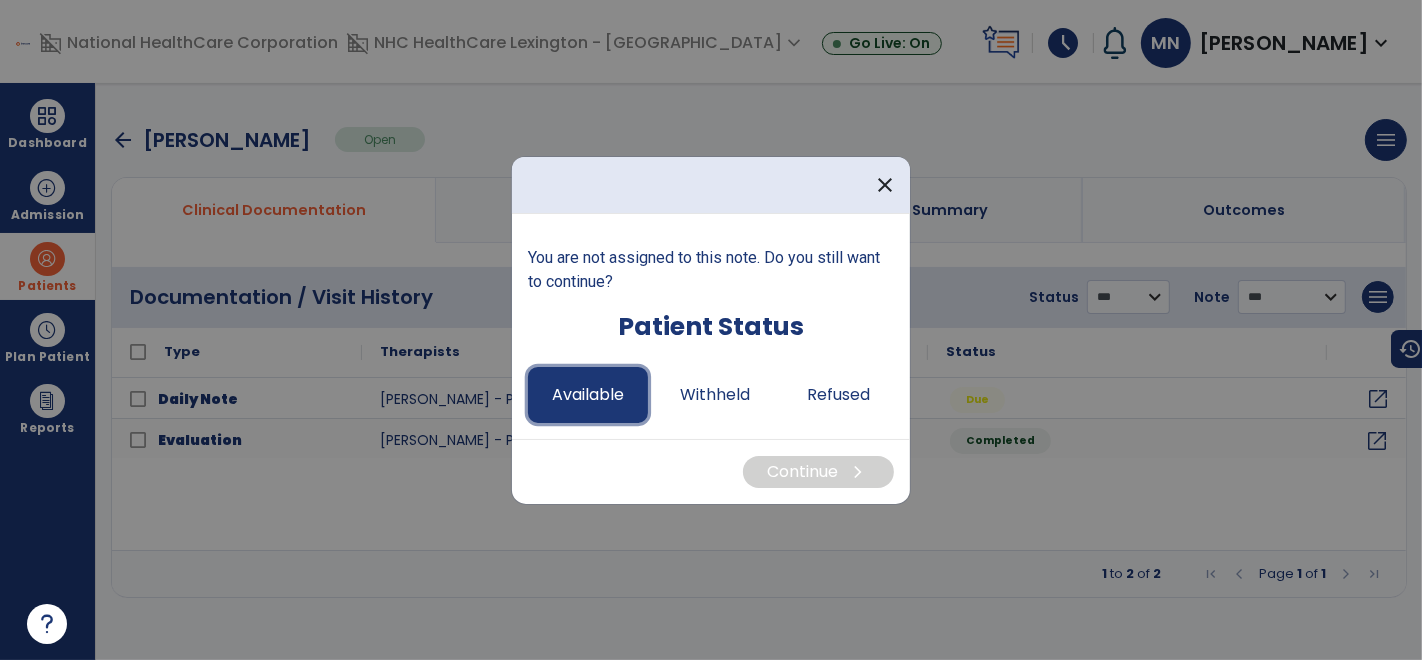 click on "Available" at bounding box center (588, 395) 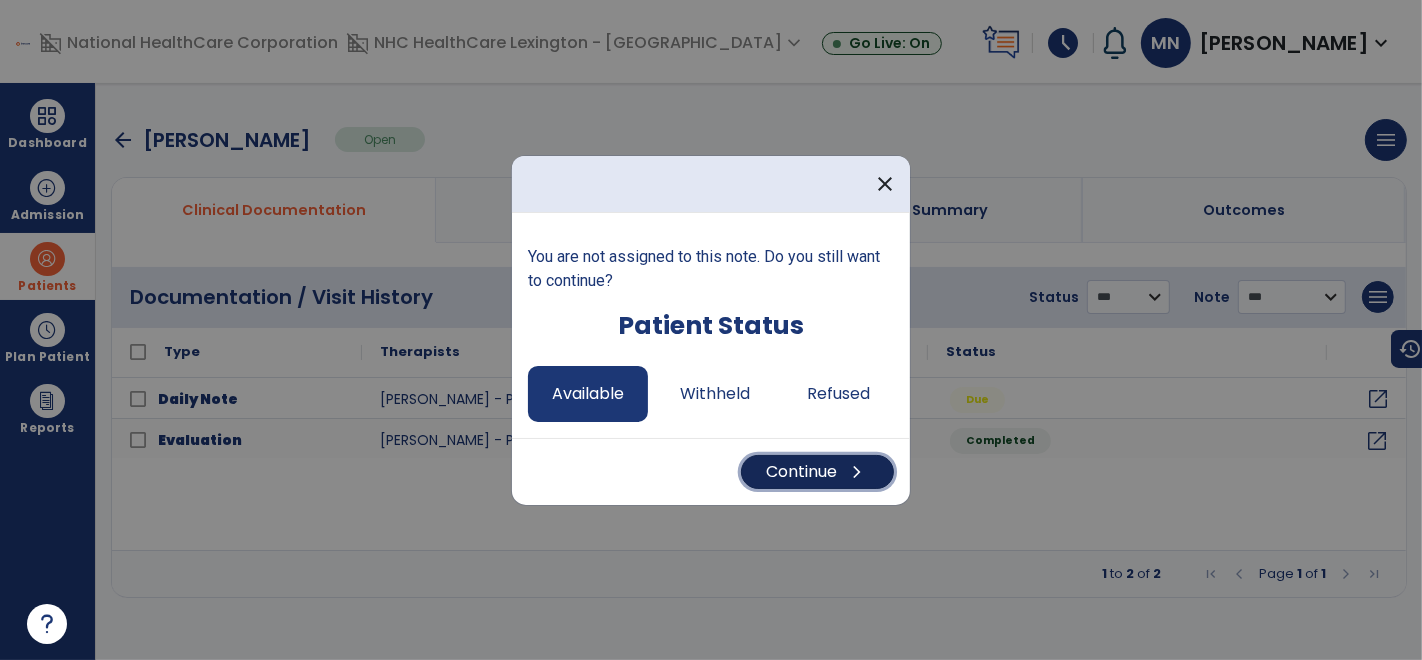 click on "Continue   chevron_right" at bounding box center (817, 472) 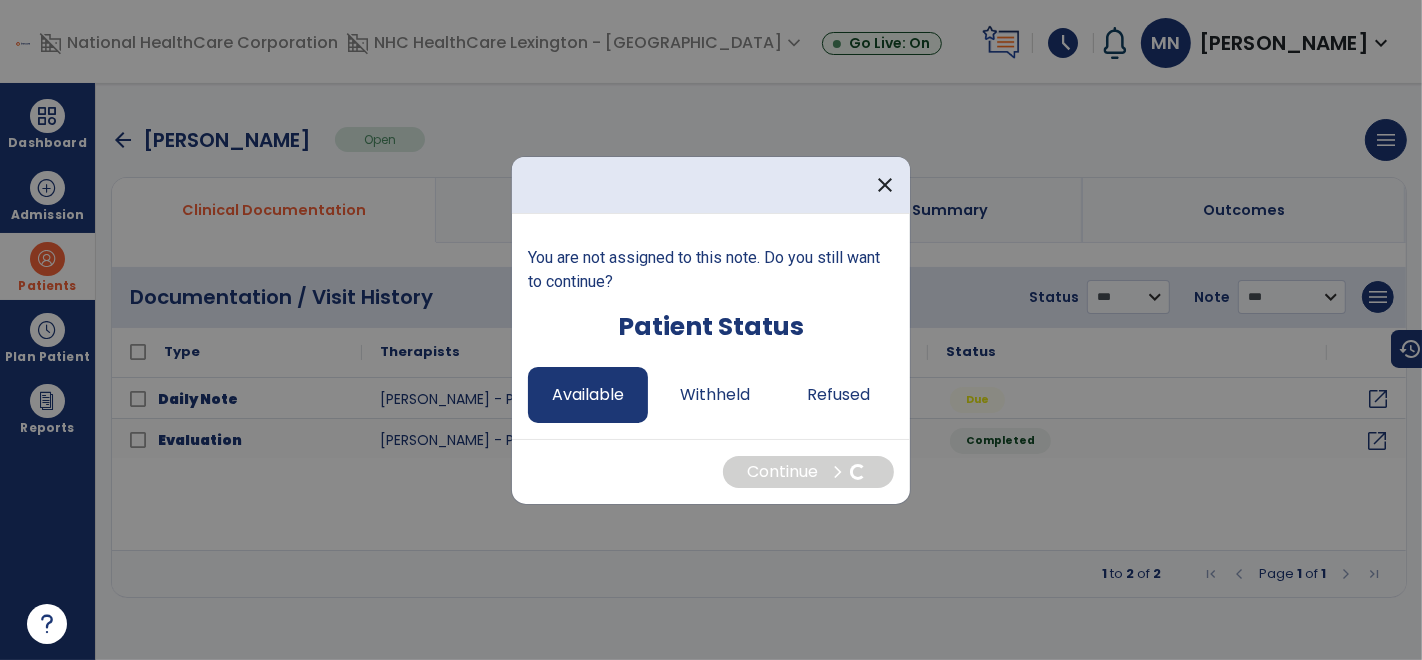 select on "*" 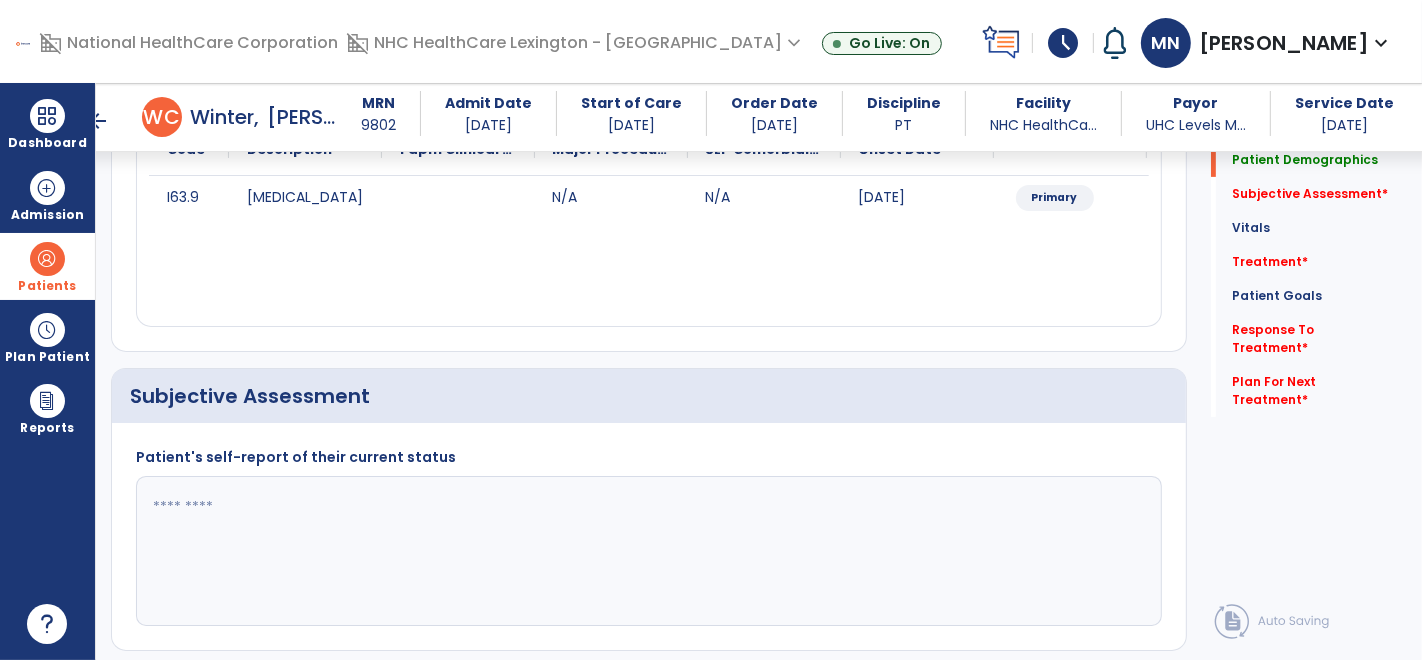 scroll, scrollTop: 333, scrollLeft: 0, axis: vertical 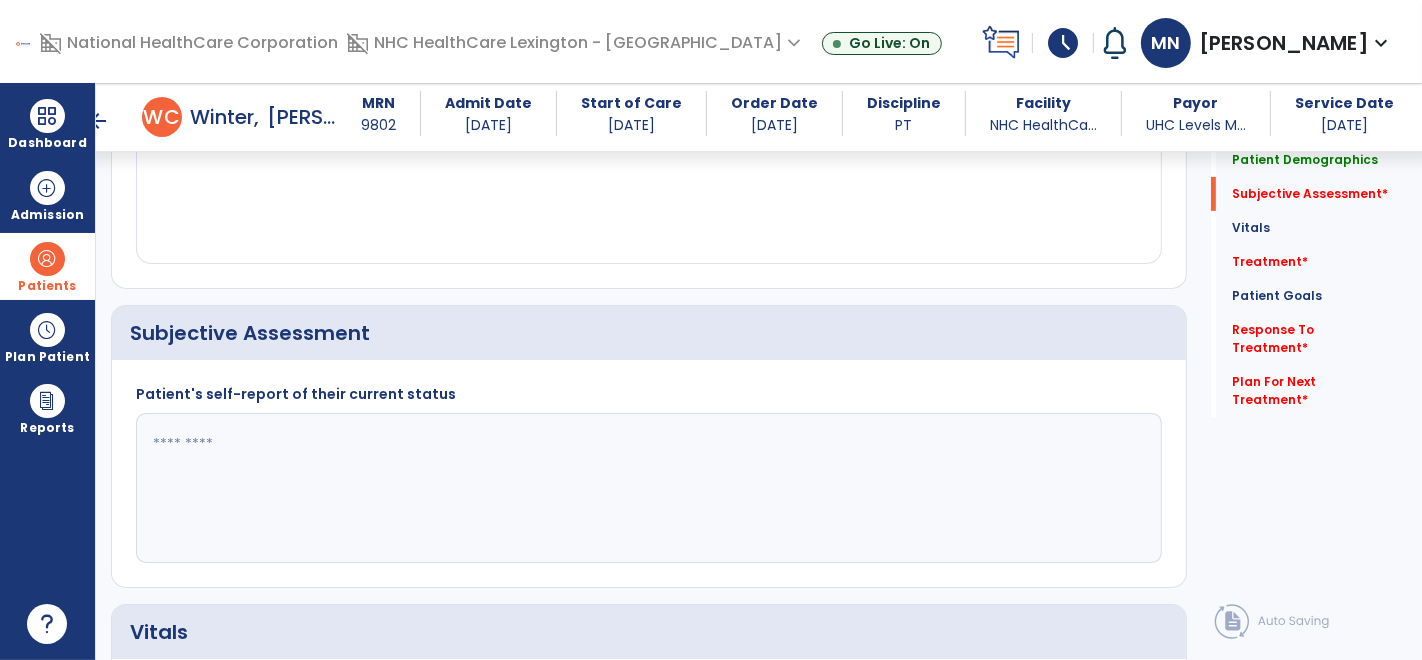 click 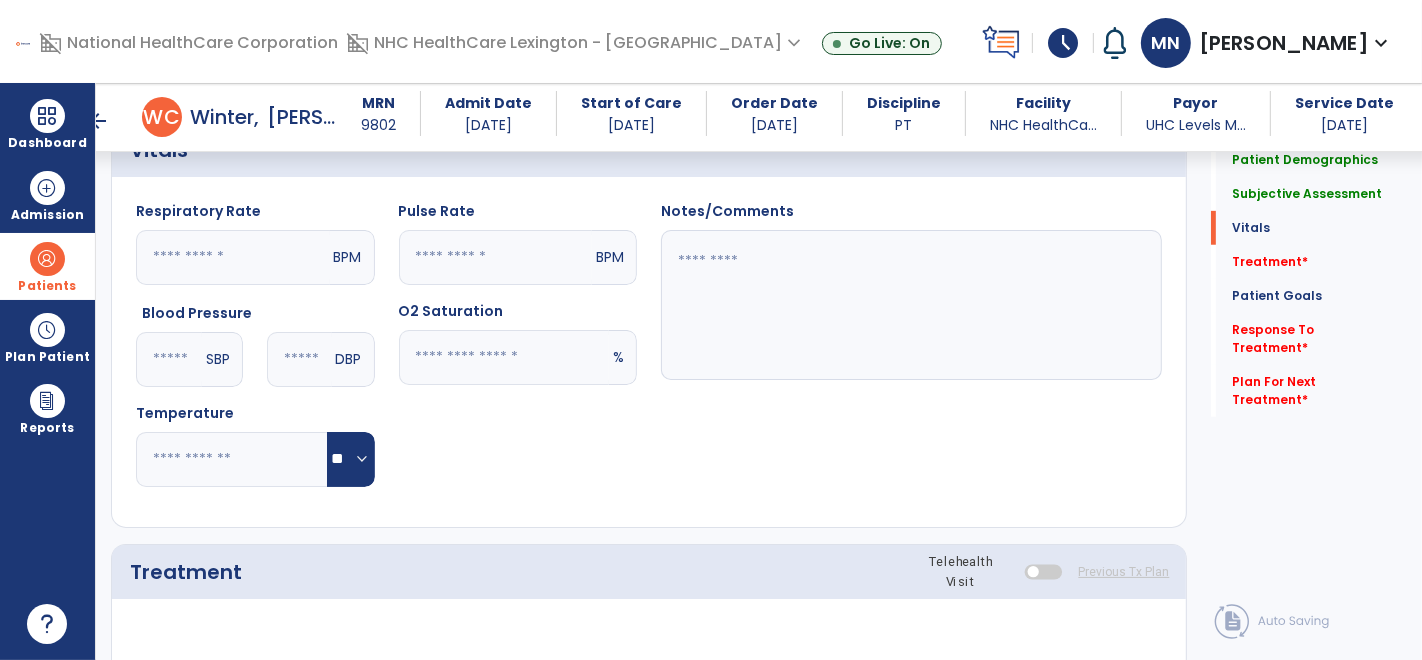 scroll, scrollTop: 814, scrollLeft: 0, axis: vertical 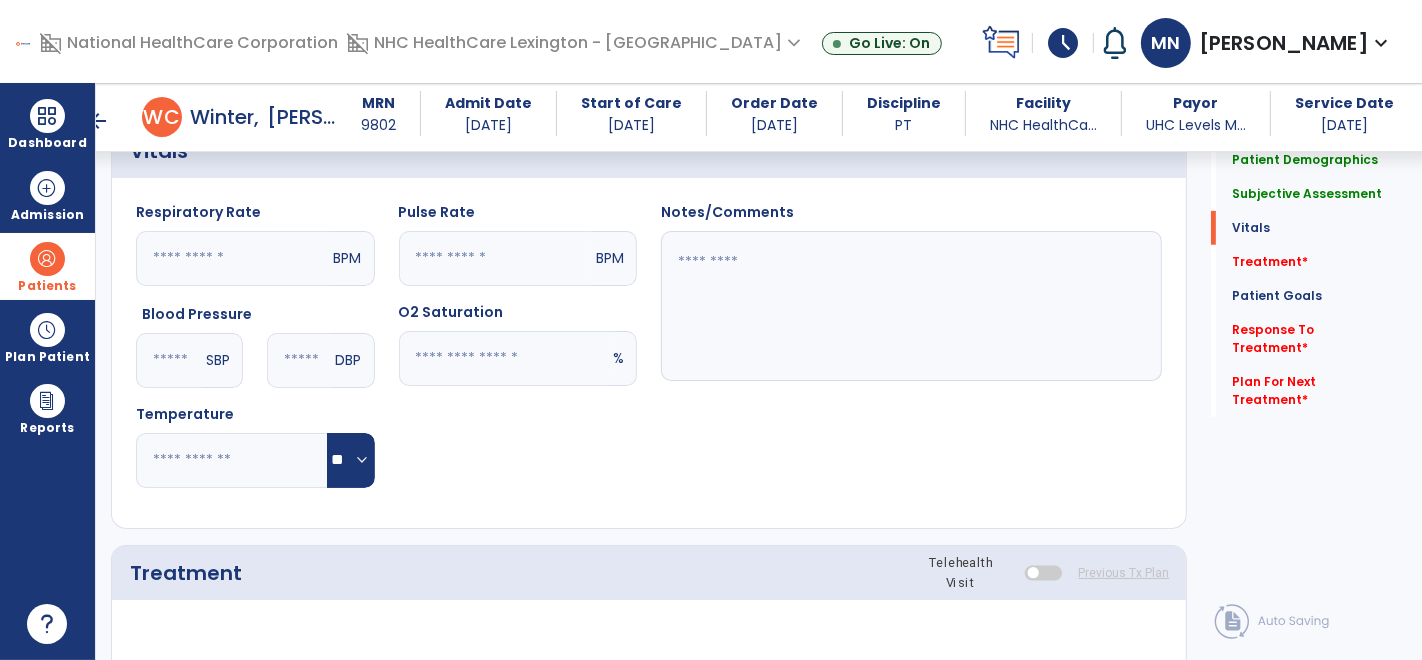 type on "**********" 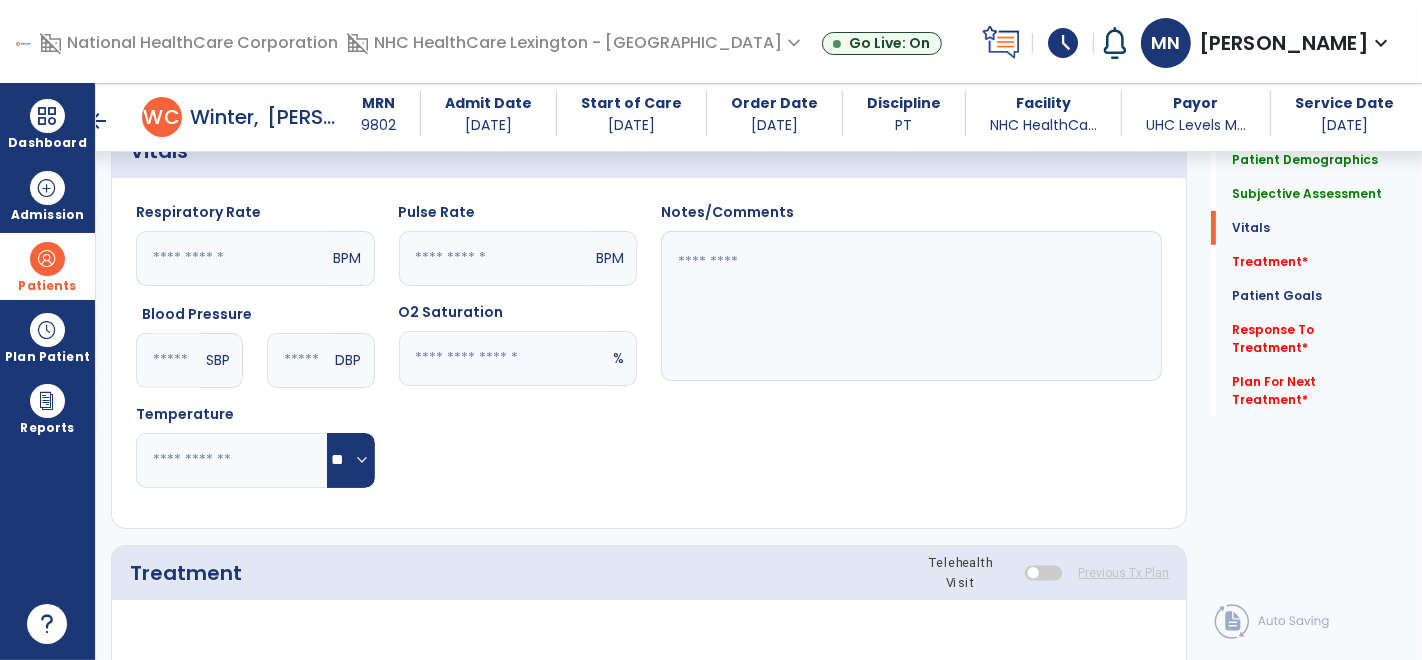 click 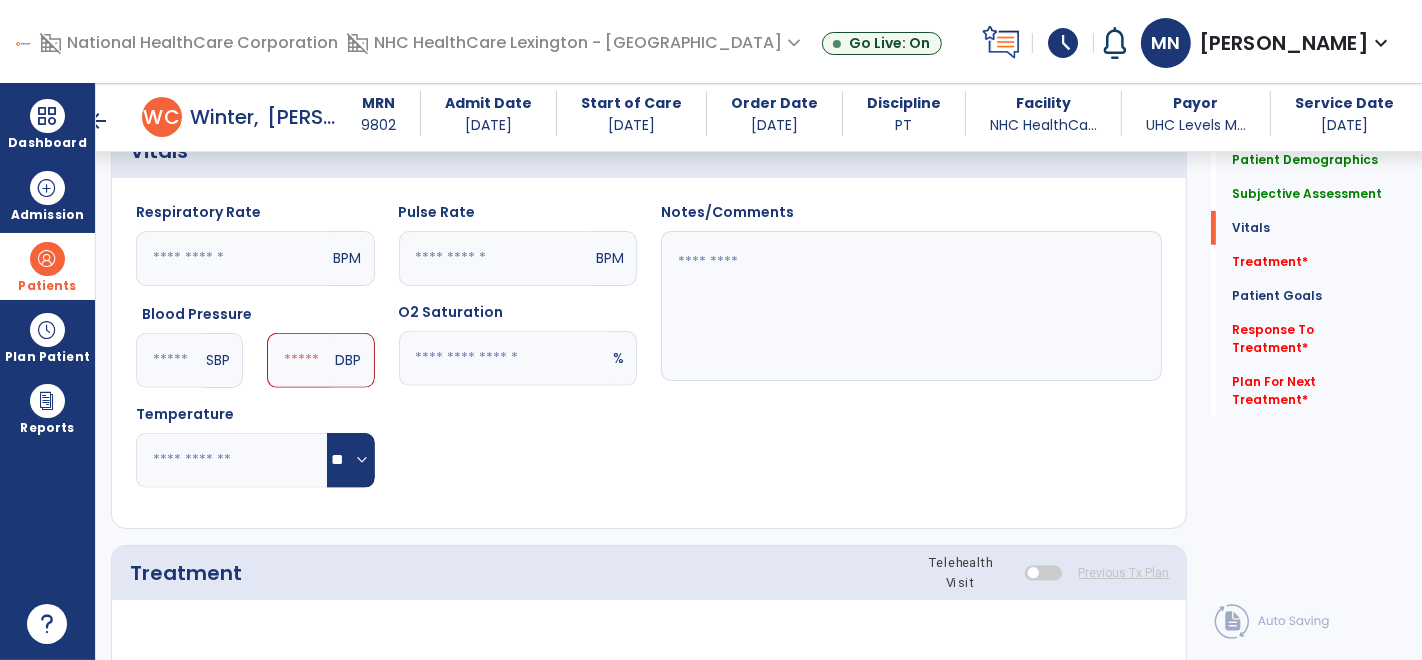 type on "***" 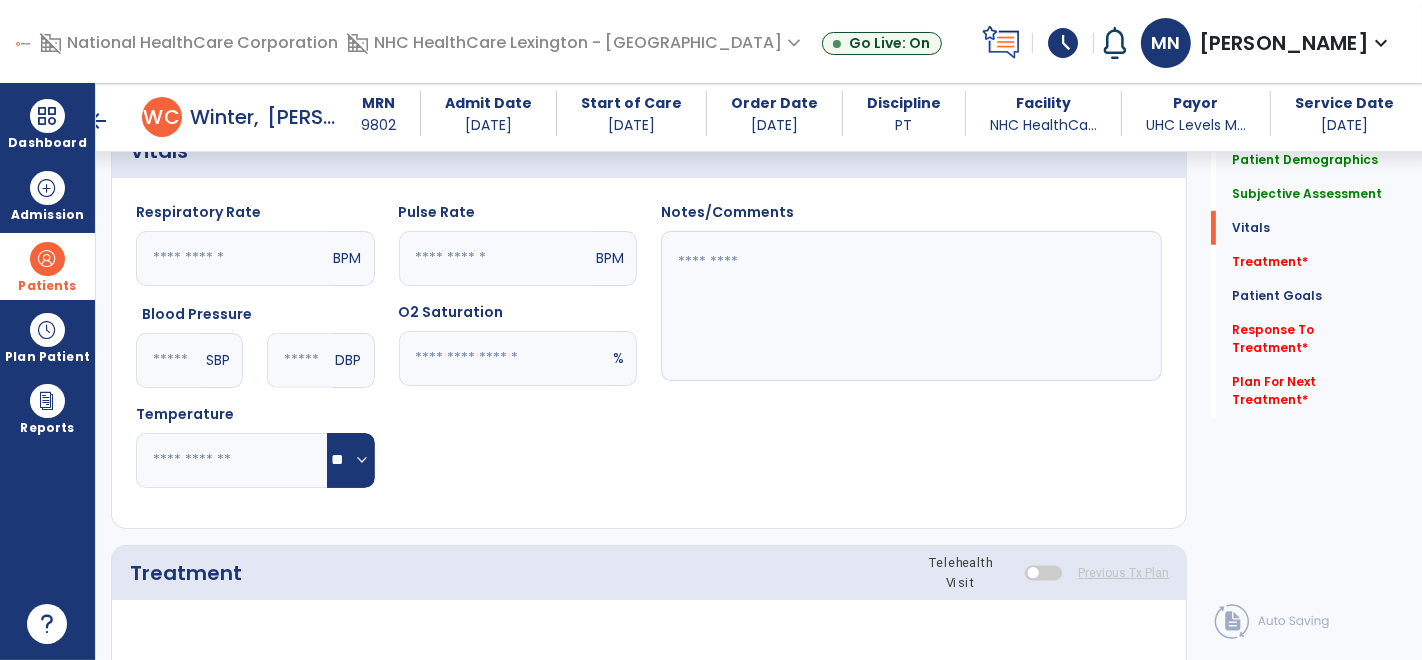 type on "**" 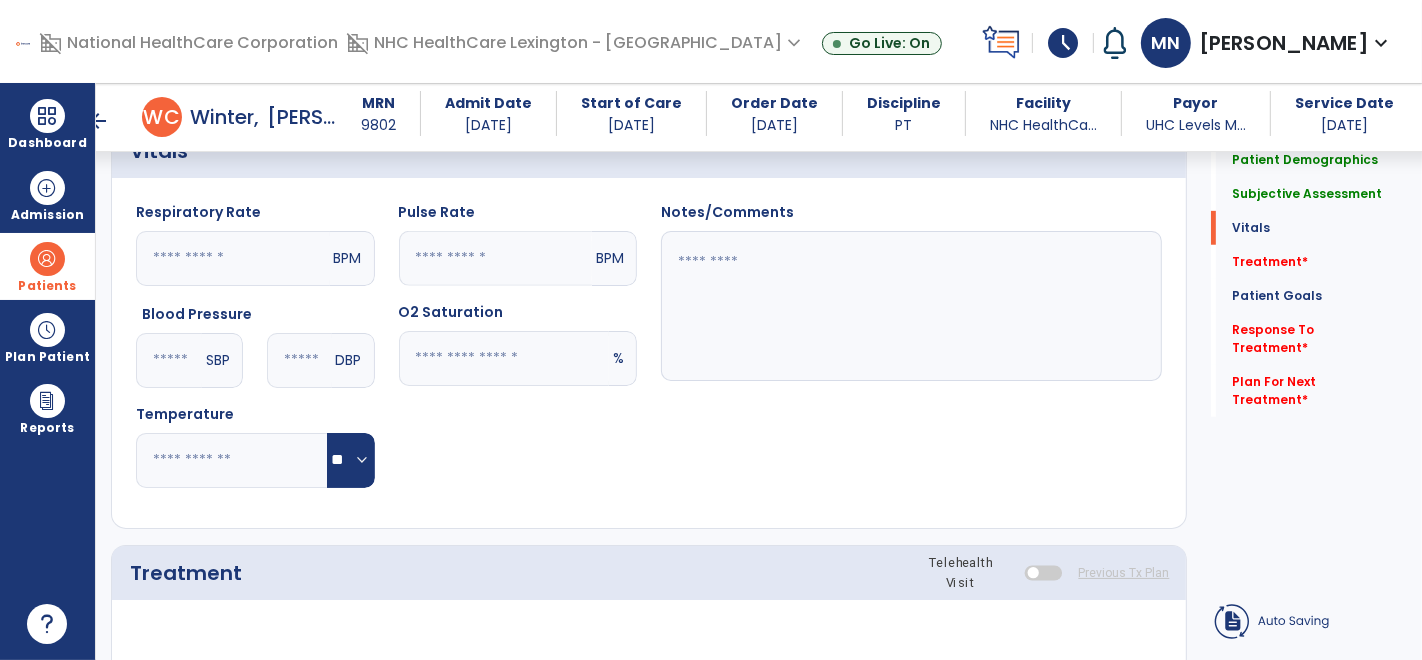 click 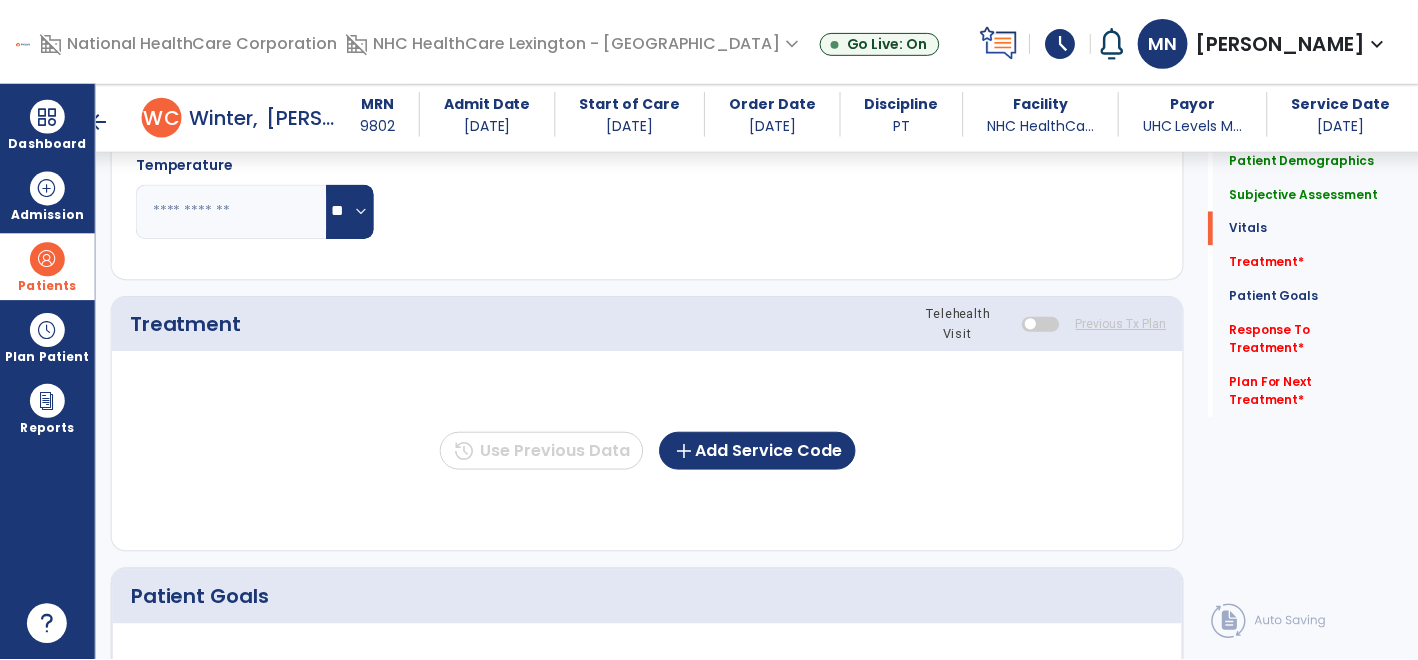 scroll, scrollTop: 1070, scrollLeft: 0, axis: vertical 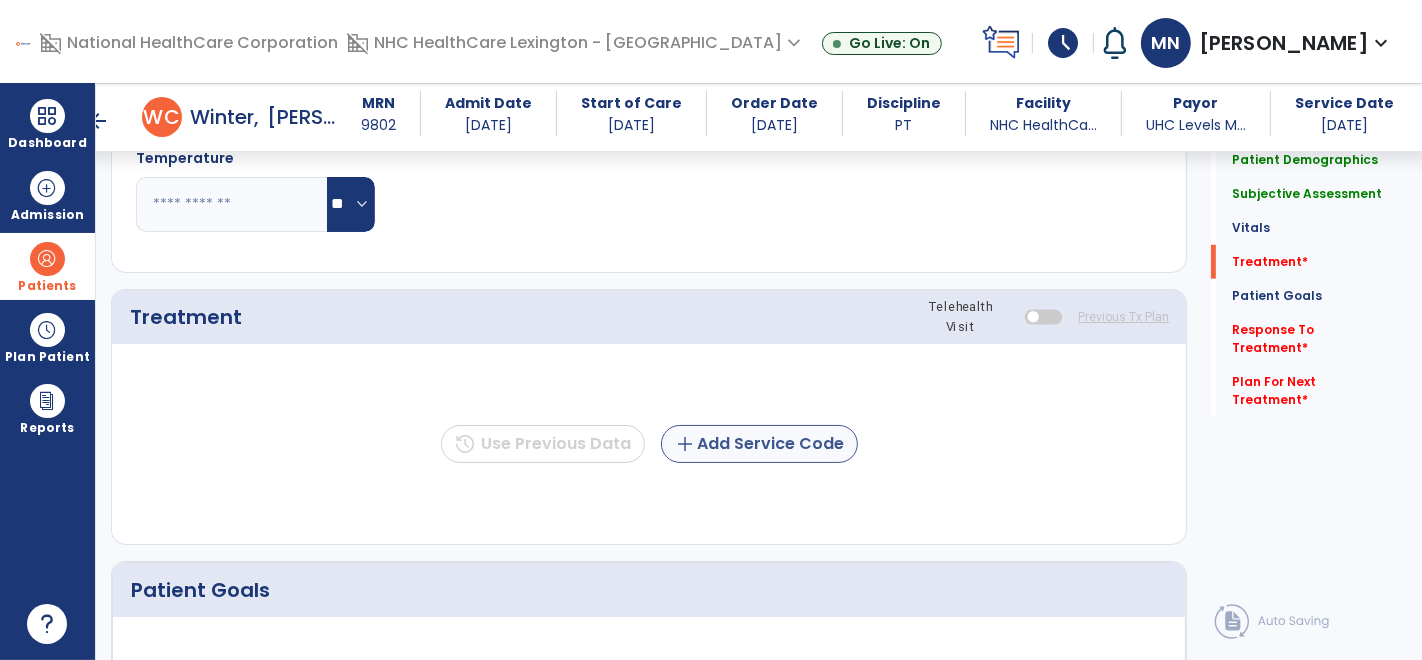 type on "**" 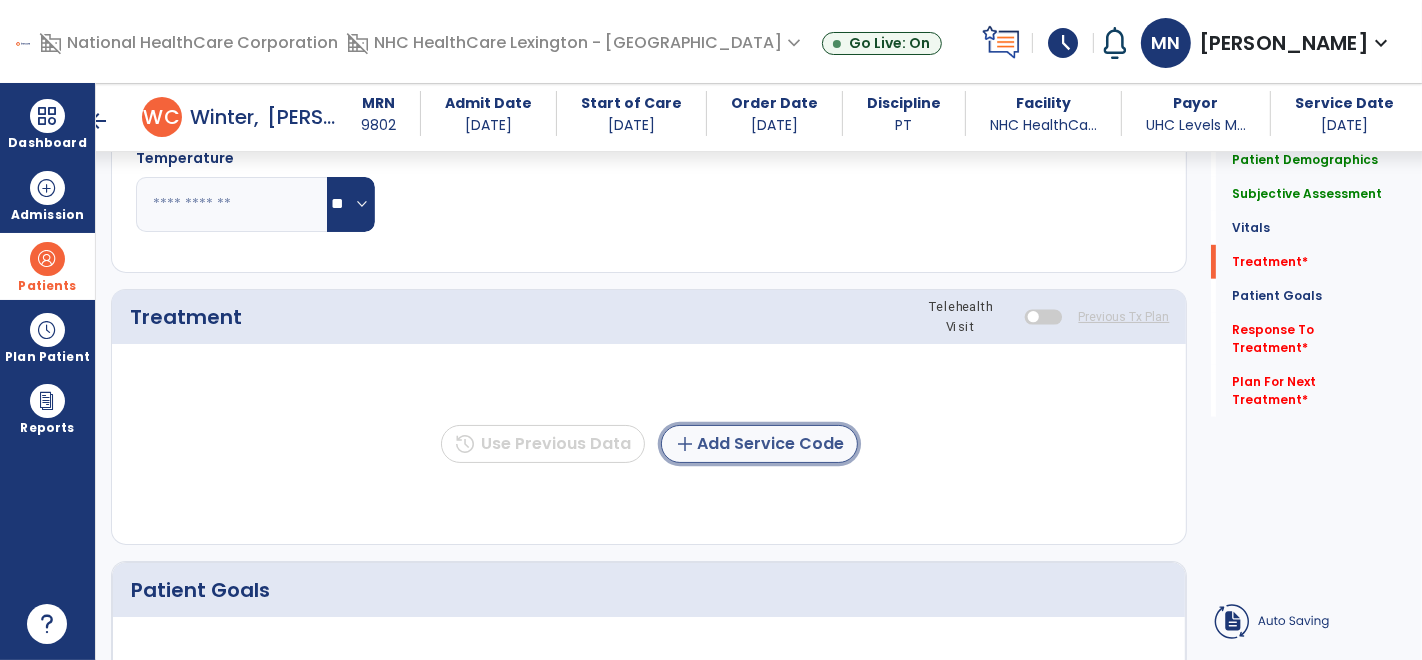click on "add  Add Service Code" 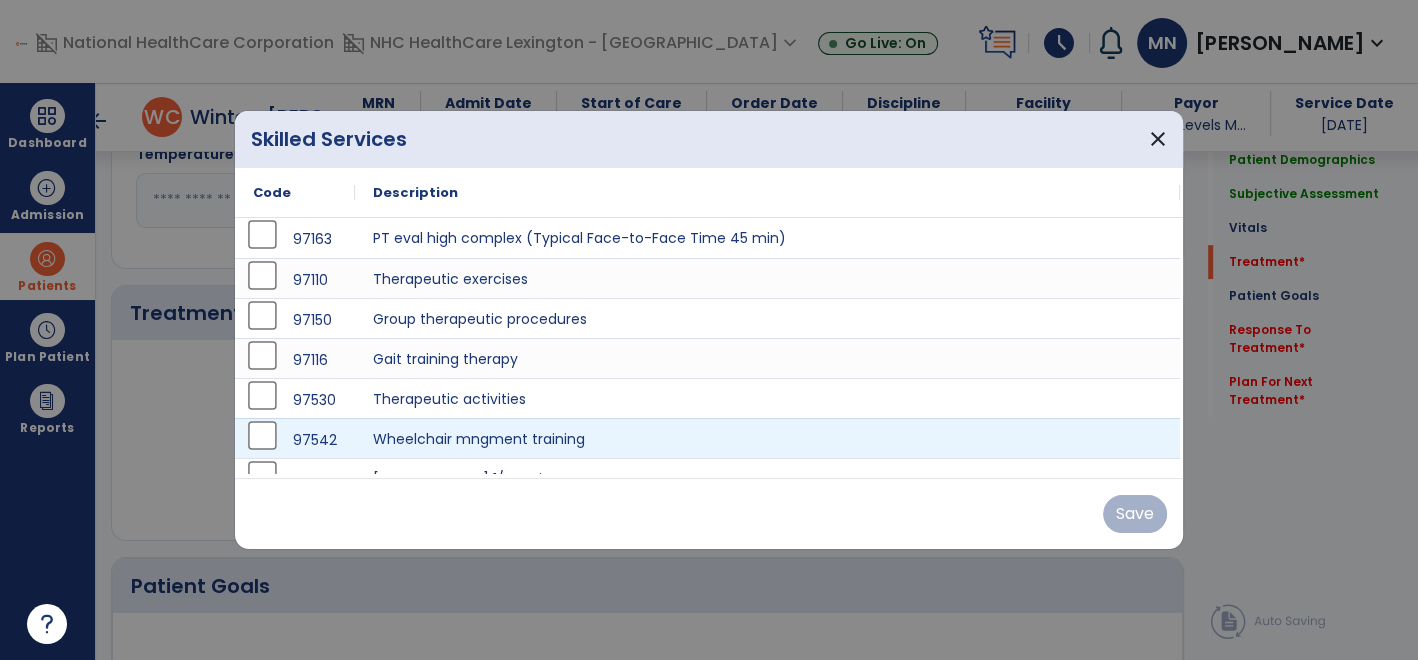 scroll, scrollTop: 1070, scrollLeft: 0, axis: vertical 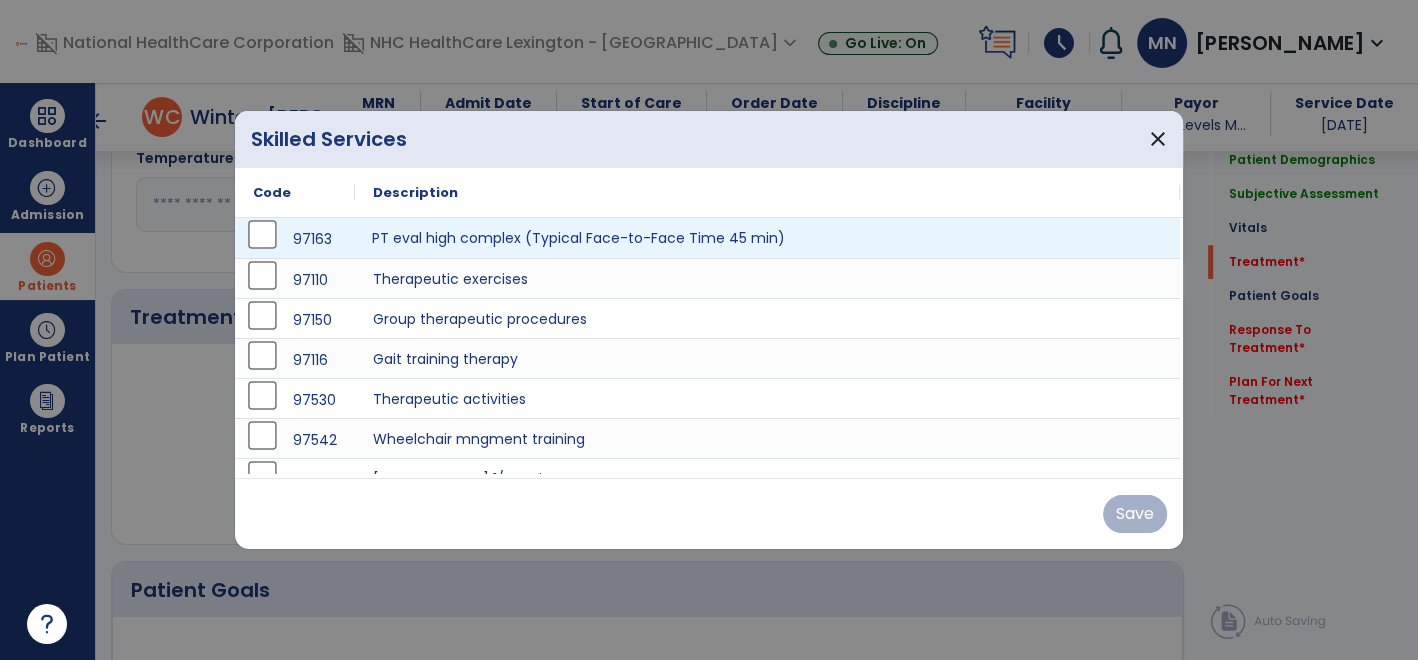 click on "PT eval high complex (Typical Face-to-Face Time 45 min)" at bounding box center (767, 238) 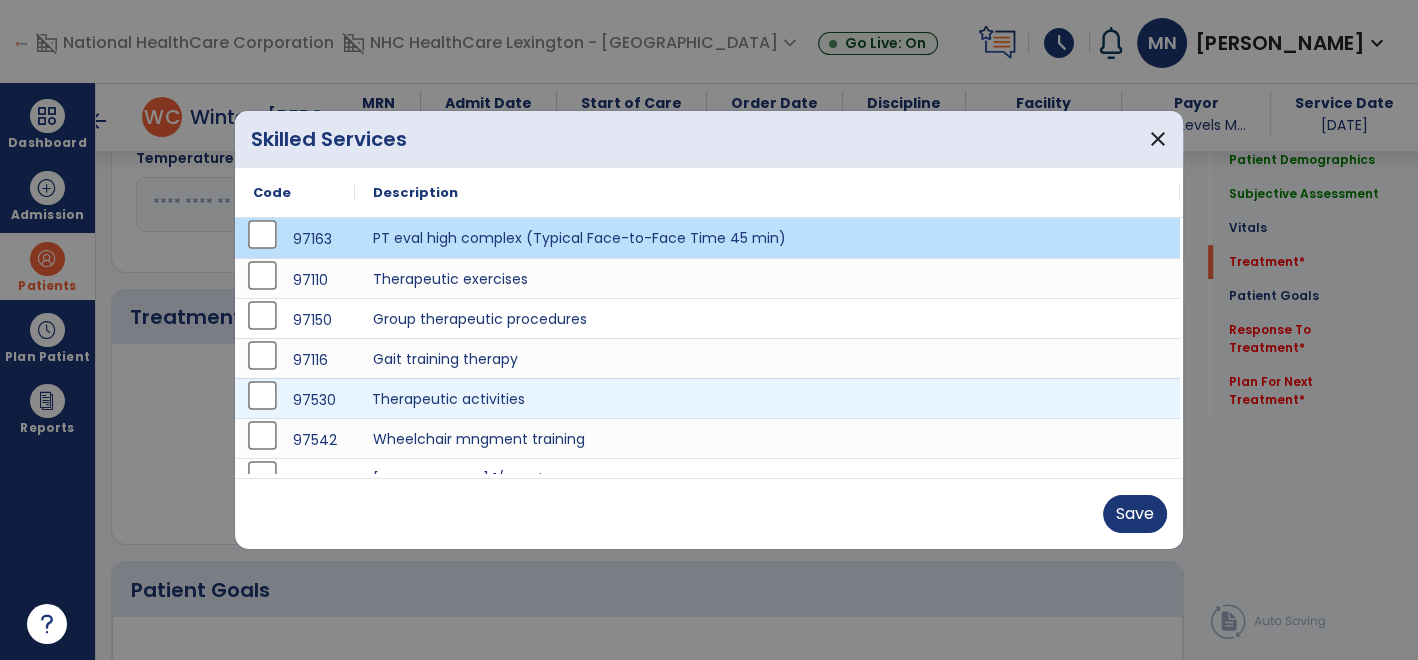 click on "Therapeutic activities" at bounding box center [767, 398] 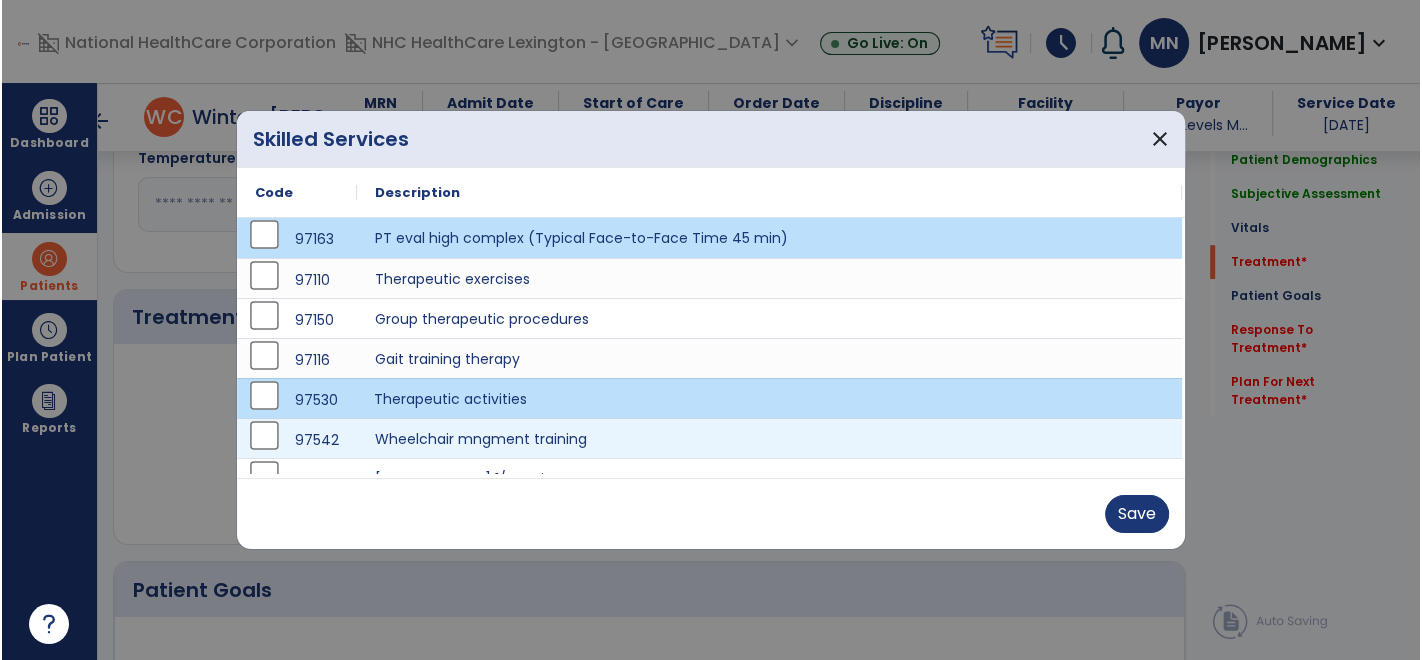 scroll, scrollTop: 103, scrollLeft: 0, axis: vertical 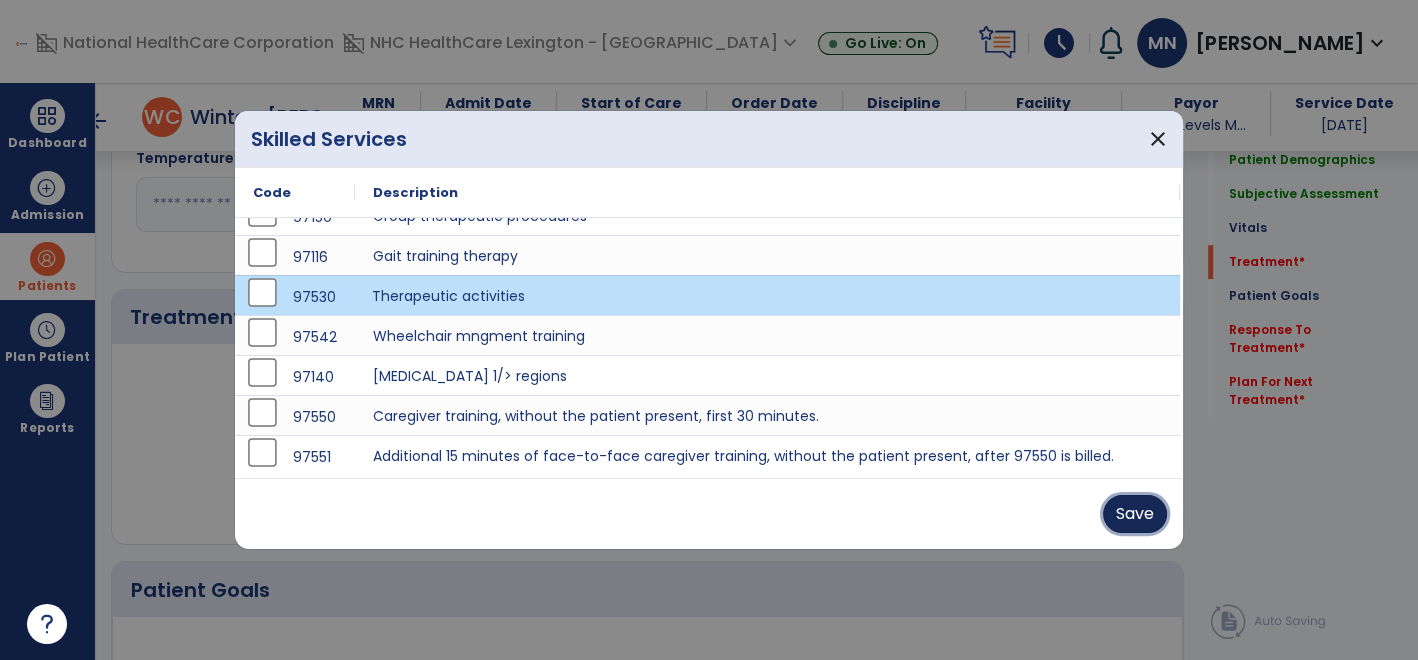 click on "Save" at bounding box center (1135, 514) 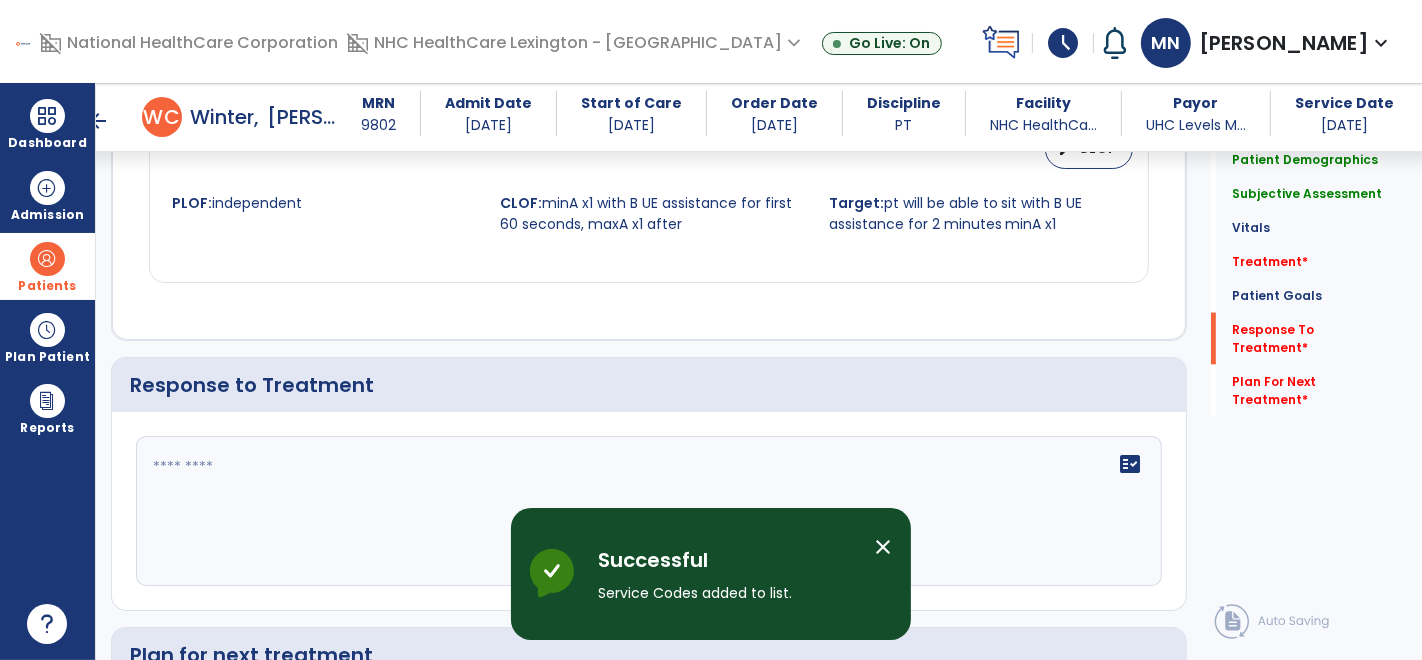scroll, scrollTop: 2761, scrollLeft: 0, axis: vertical 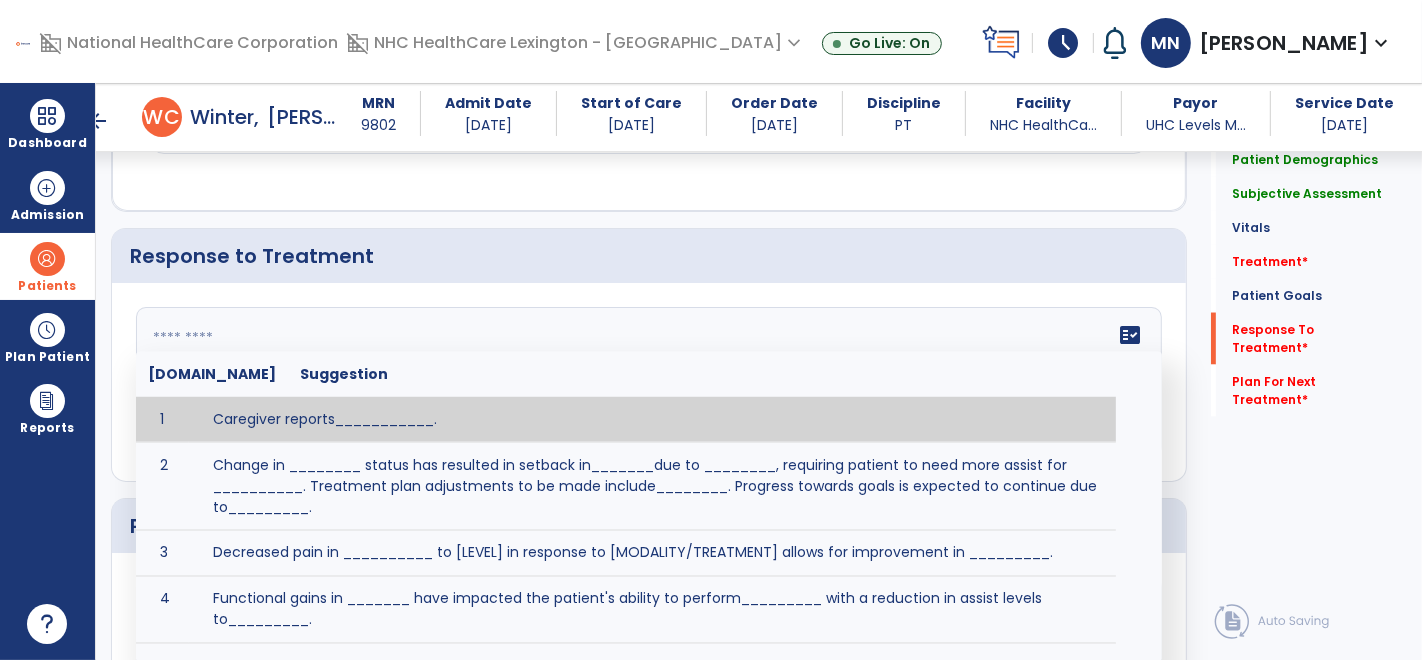 click on "fact_check  [DOMAIN_NAME] Suggestion 1 Caregiver reports___________. 2 Change in ________ status has resulted in setback in_______due to ________, requiring patient to need more assist for __________.   Treatment plan adjustments to be made include________.  Progress towards goals is expected to continue due to_________. 3 Decreased pain in __________ to [LEVEL] in response to [MODALITY/TREATMENT] allows for improvement in _________. 4 Functional gains in _______ have impacted the patient's ability to perform_________ with a reduction in assist levels to_________. 5 Functional progress this week has been significant due to__________. 6 Gains in ________ have improved the patient's ability to perform ______with decreased levels of assist to___________. 7 Improvement in ________allows patient to tolerate higher levels of challenges in_________. 8 Pain in [AREA] has decreased to [LEVEL] in response to [TREATMENT/MODALITY], allowing fore ease in completing__________. 9 10 11 12 13 14 15 16 17 18 19 20 21" 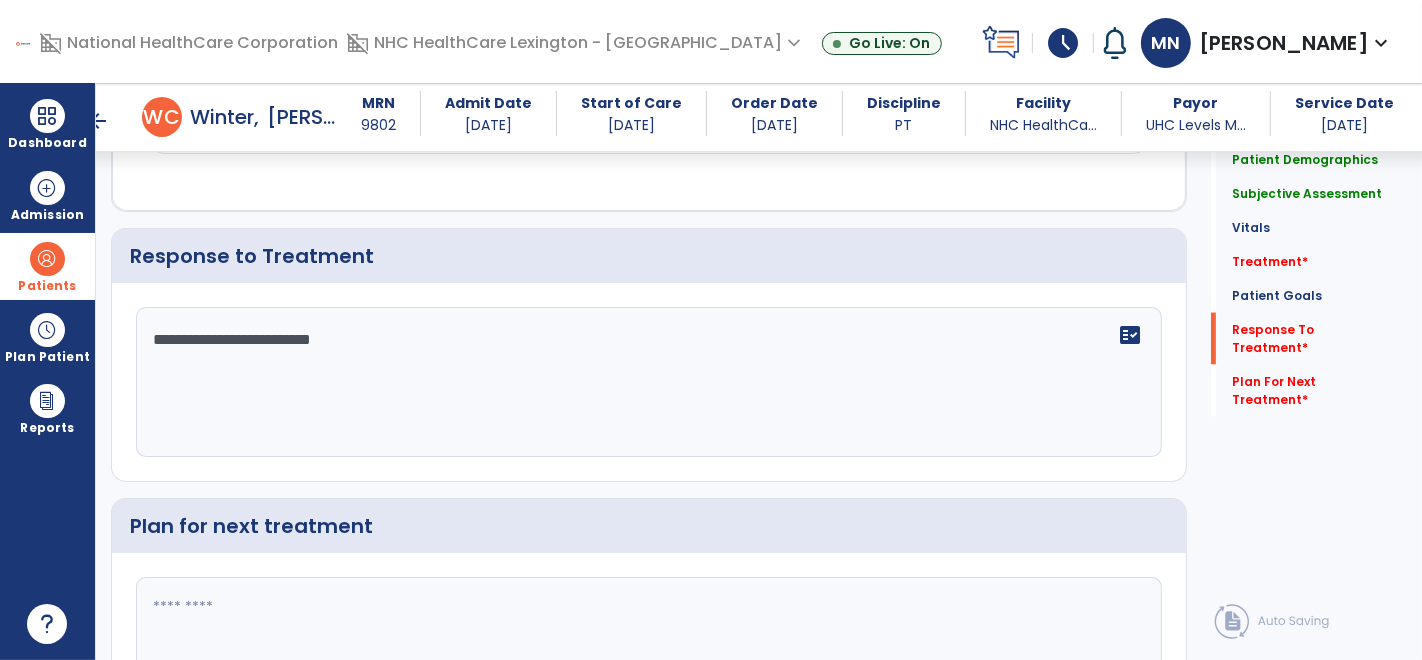 type on "**********" 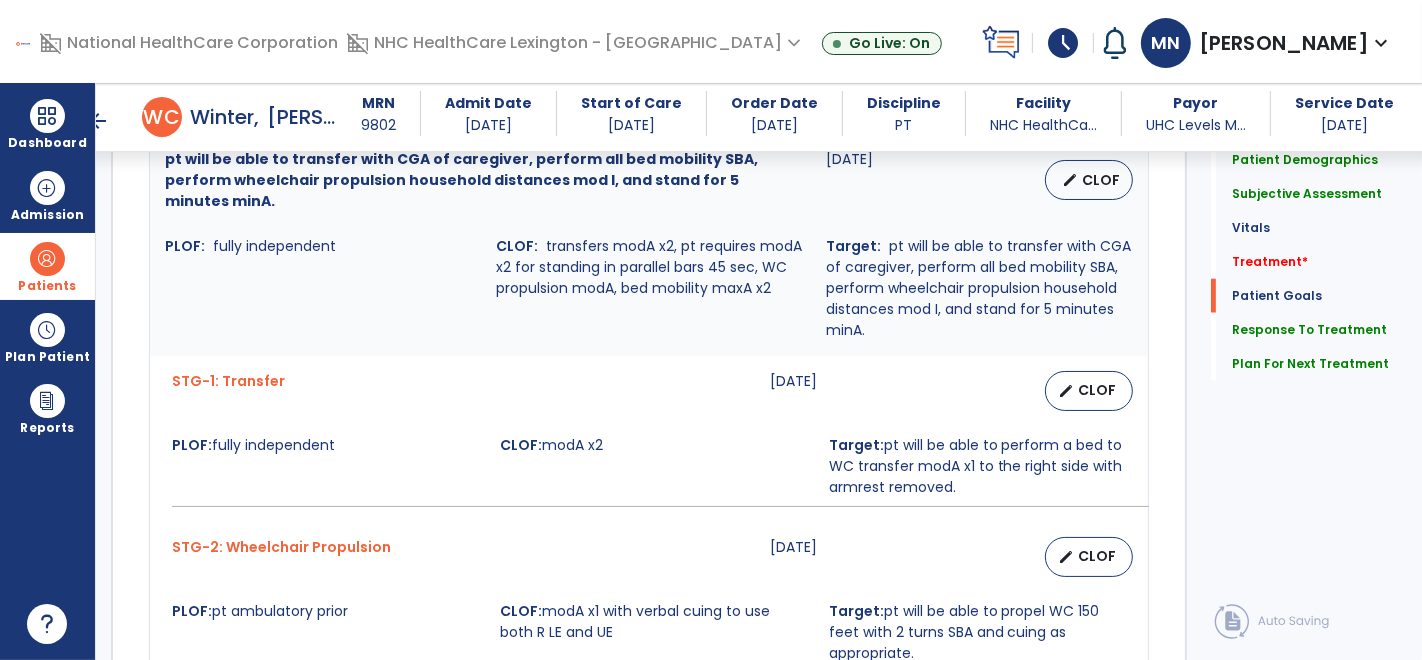 scroll, scrollTop: 1764, scrollLeft: 0, axis: vertical 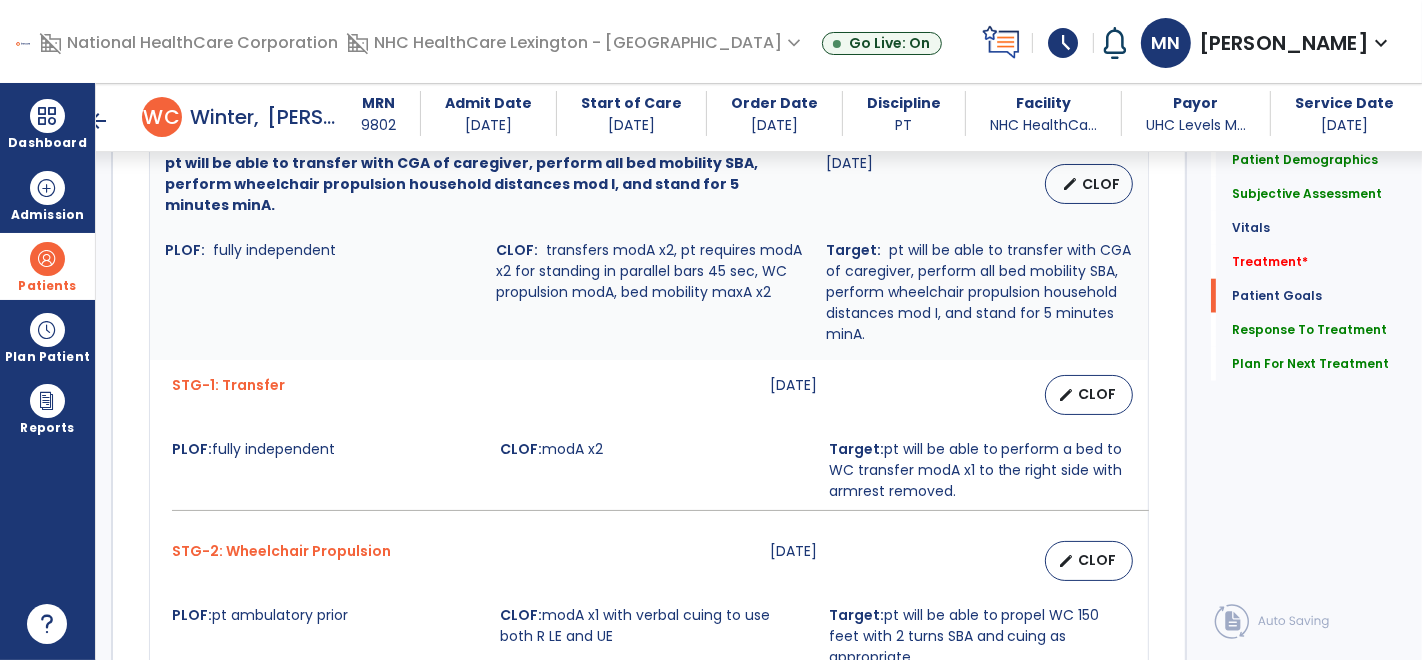 type on "**********" 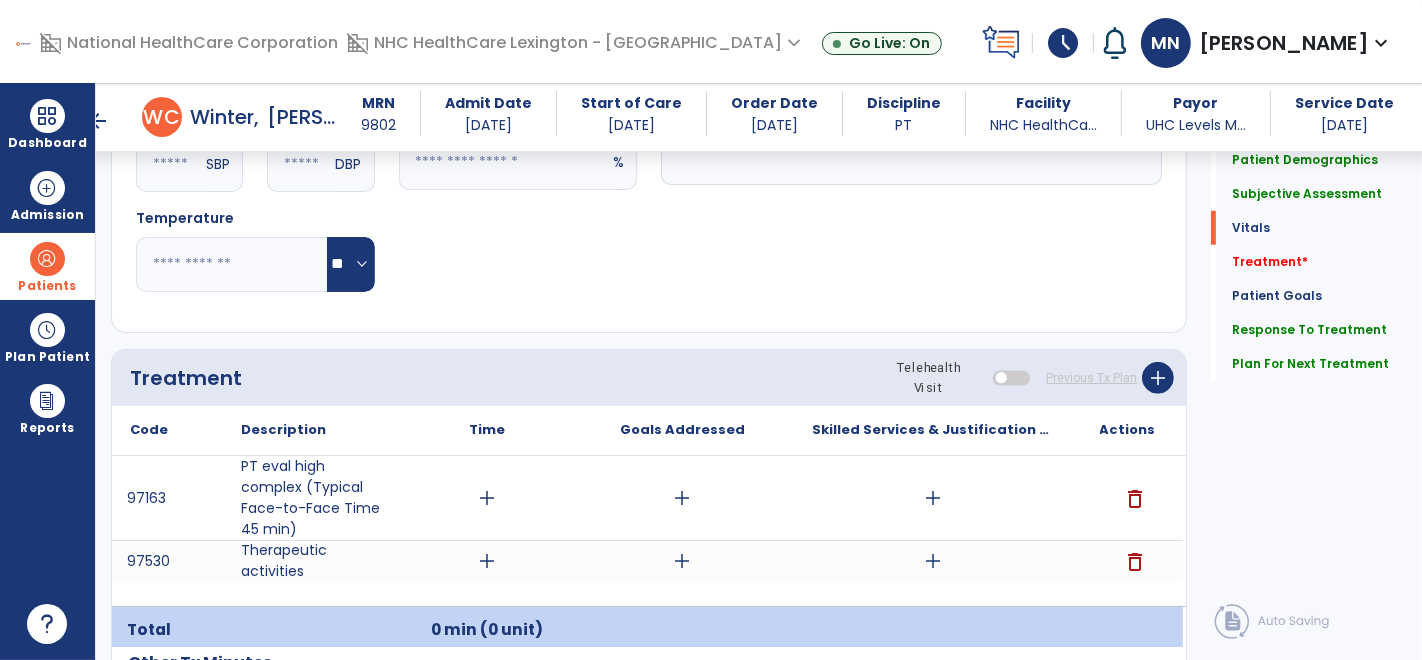 scroll, scrollTop: 1011, scrollLeft: 0, axis: vertical 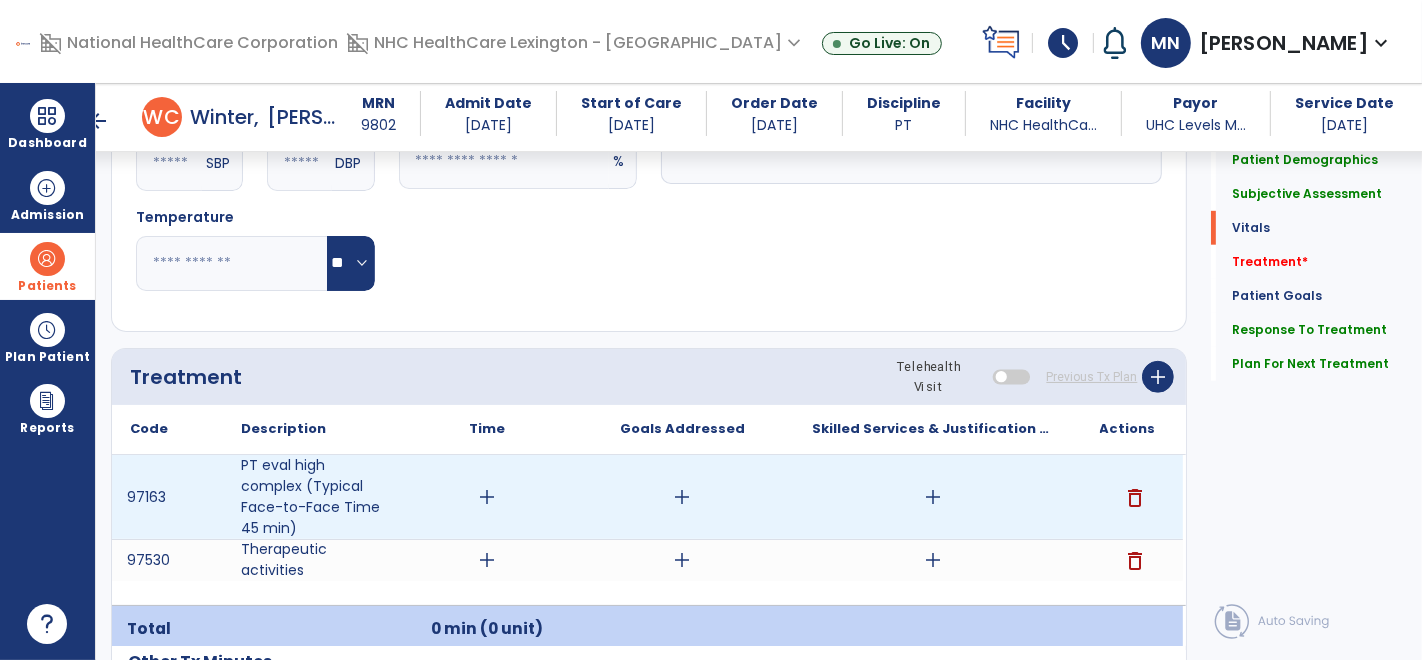 click on "add" at bounding box center [487, 497] 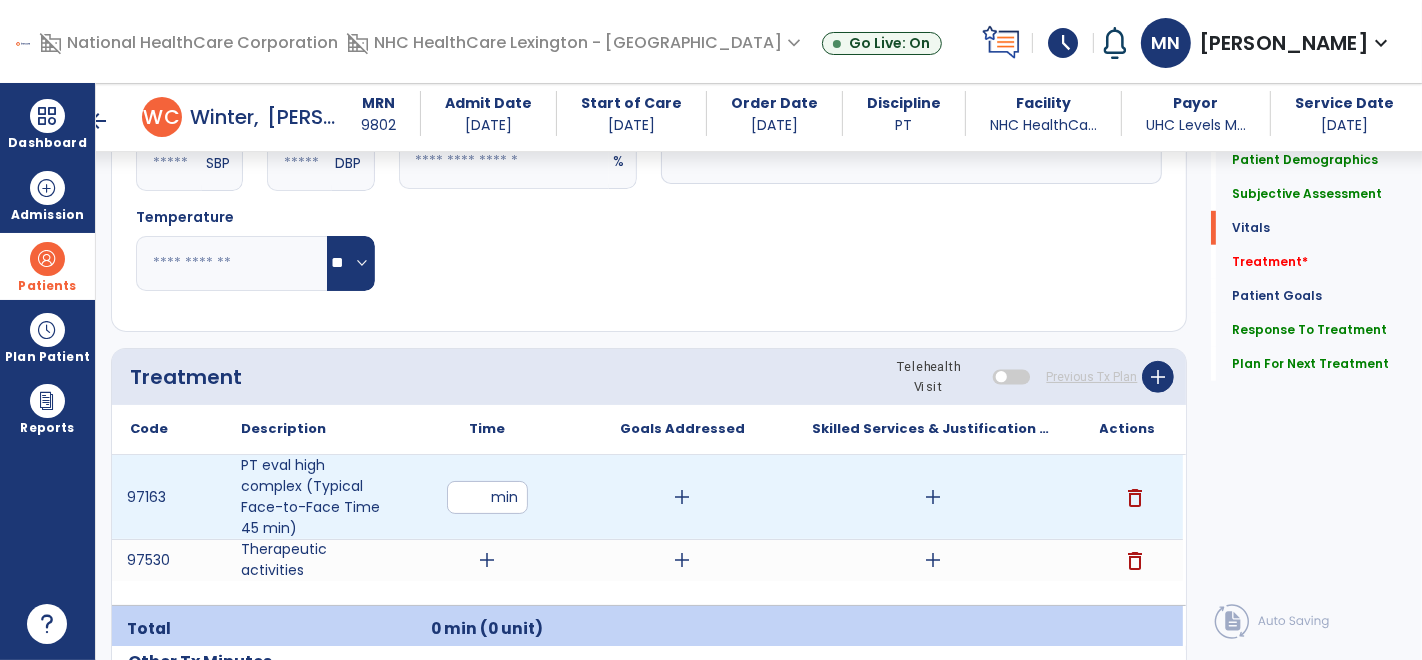 type on "**" 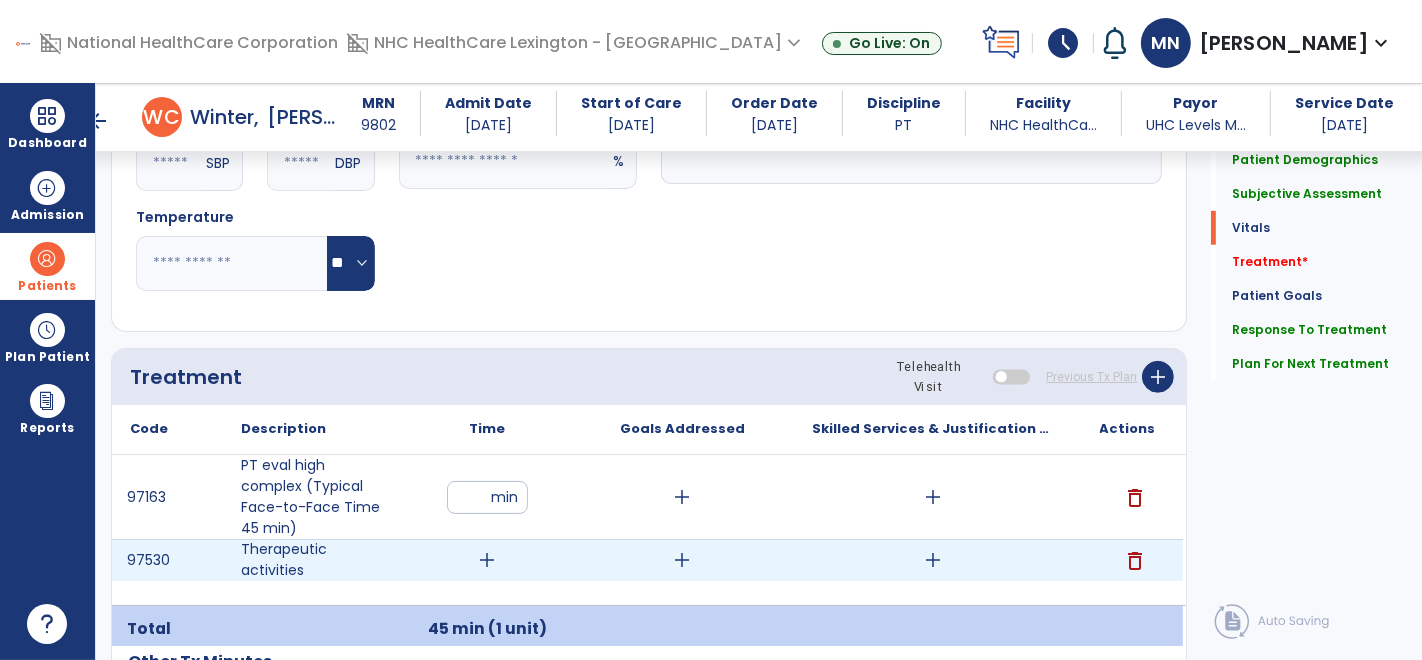 click on "add" at bounding box center (488, 560) 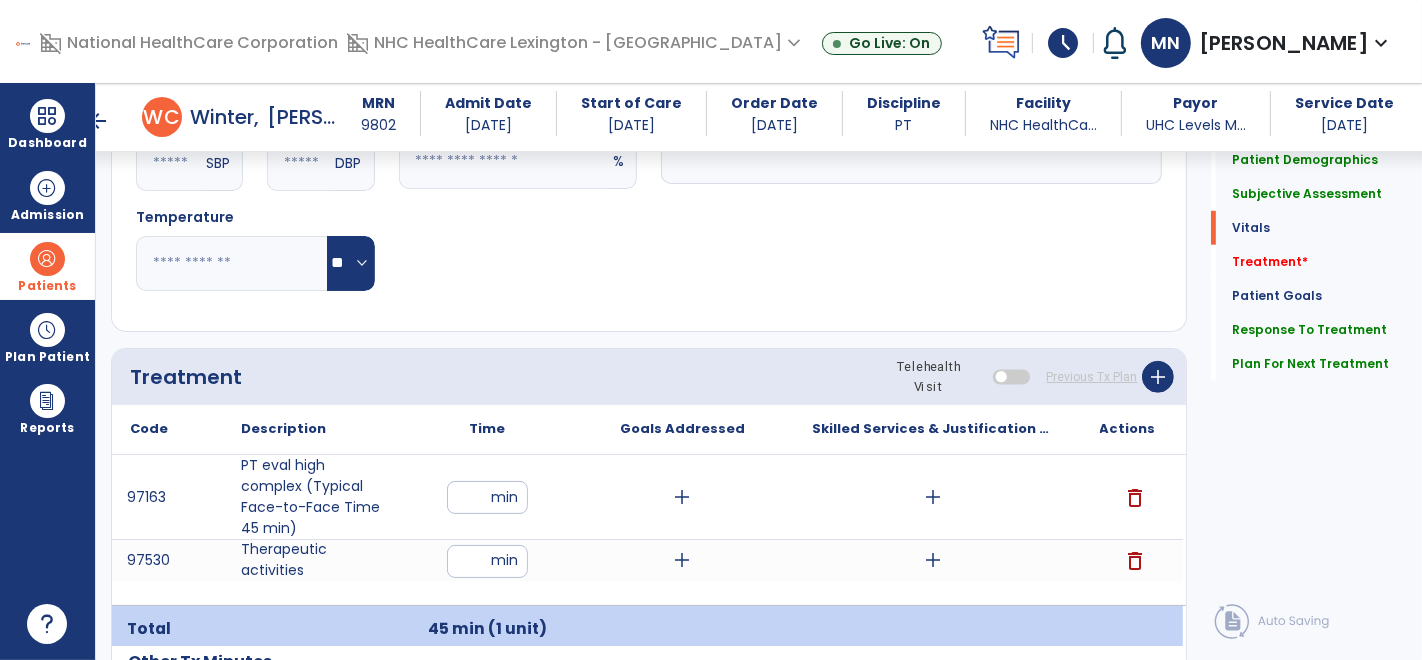 scroll, scrollTop: 1352, scrollLeft: 0, axis: vertical 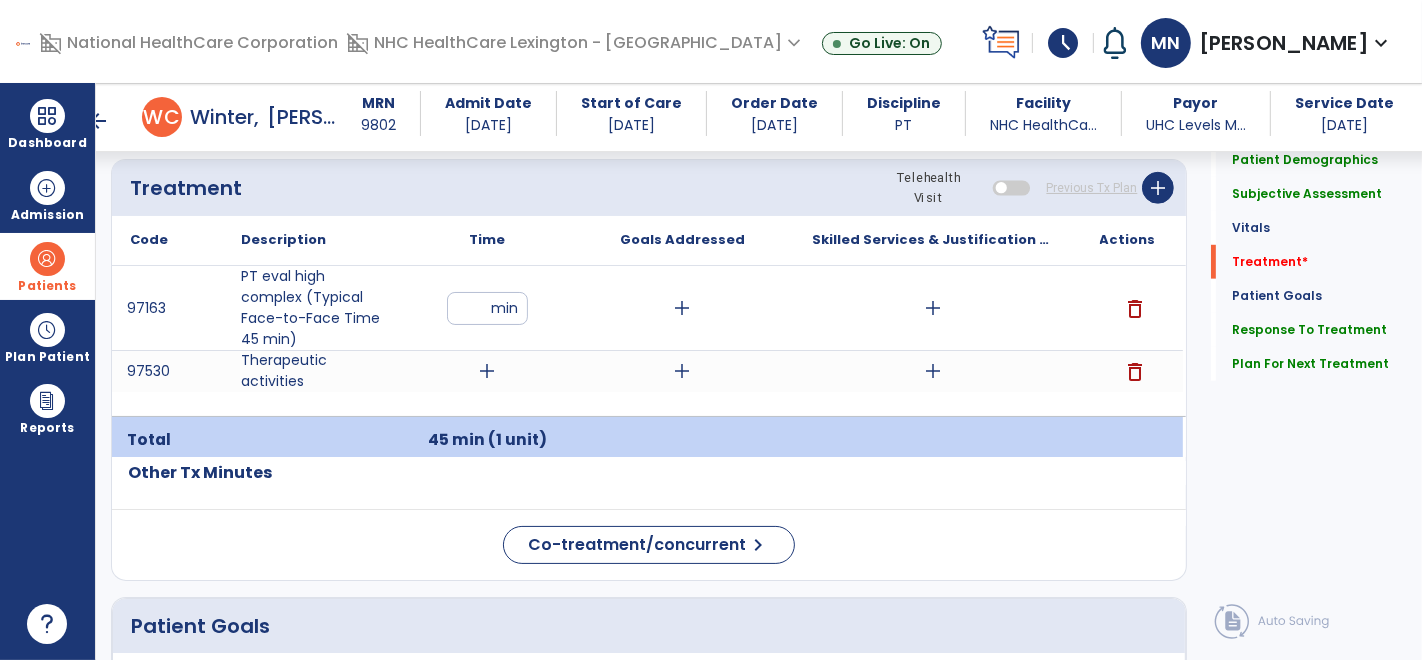 click on "arrow_back" at bounding box center [98, 121] 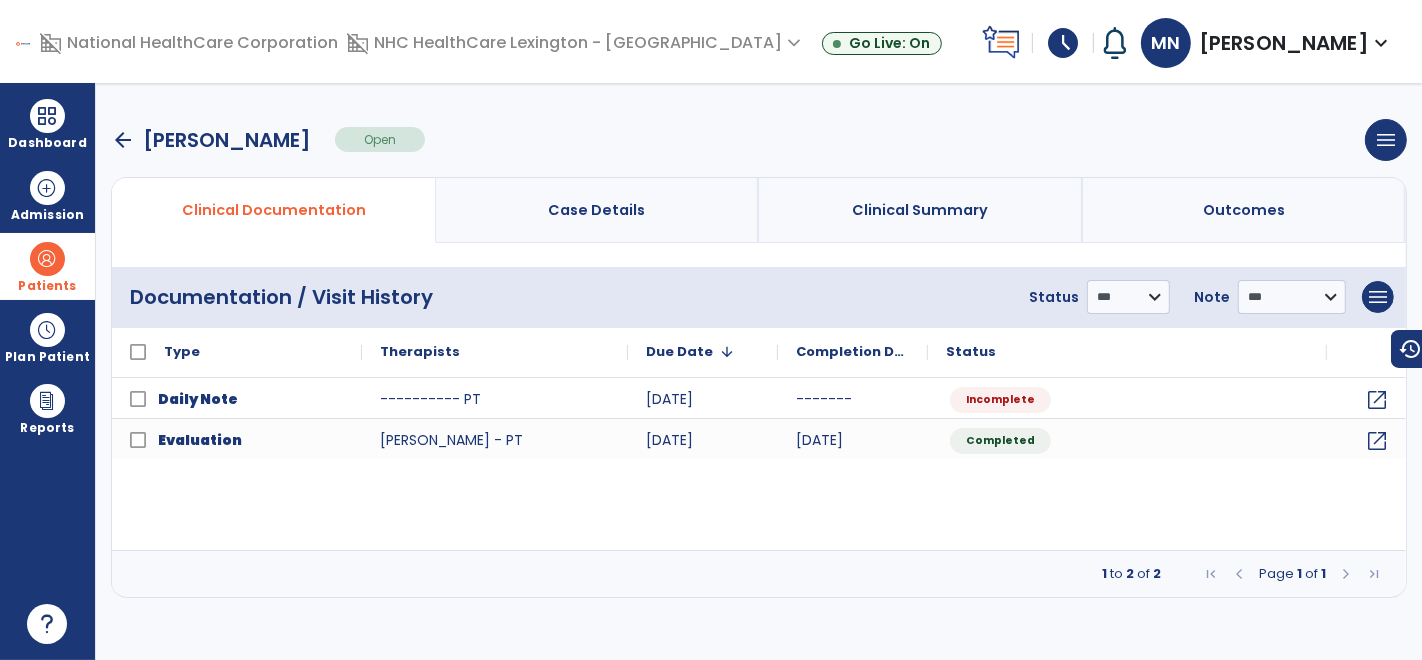 scroll, scrollTop: 0, scrollLeft: 0, axis: both 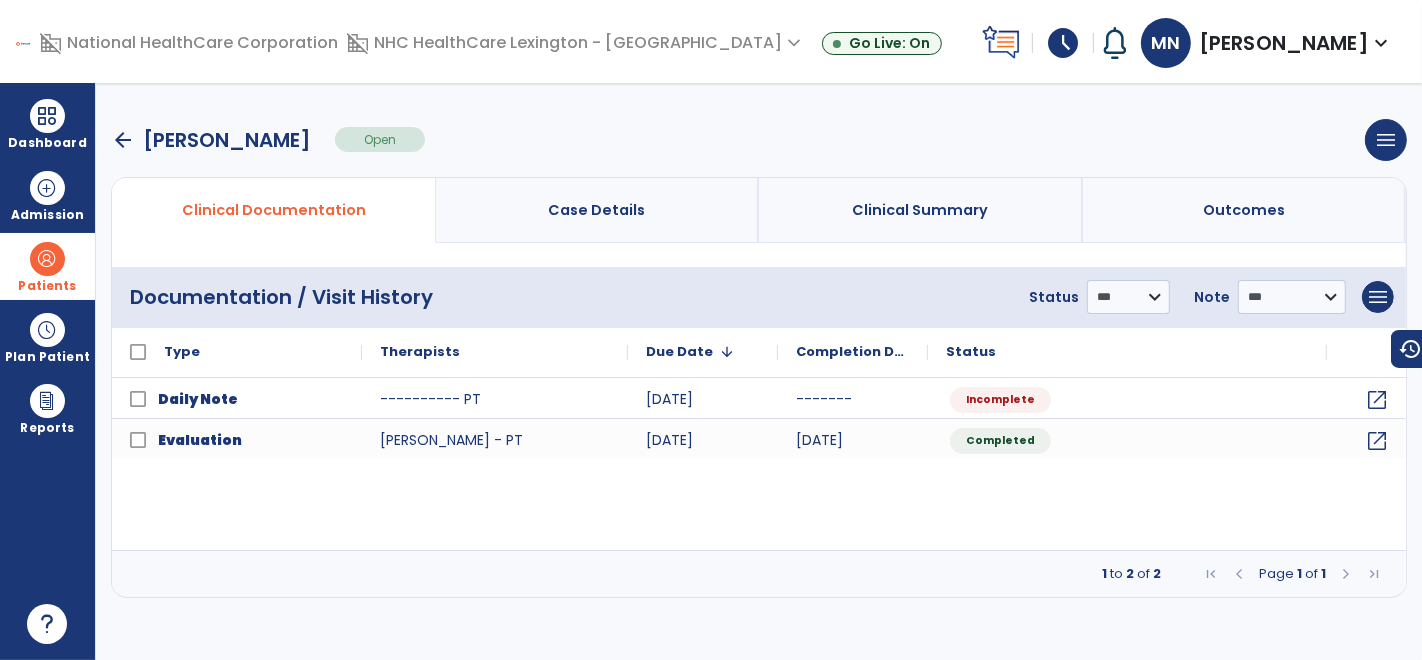 click on "arrow_back   [PERSON_NAME]  Open" at bounding box center [268, 139] 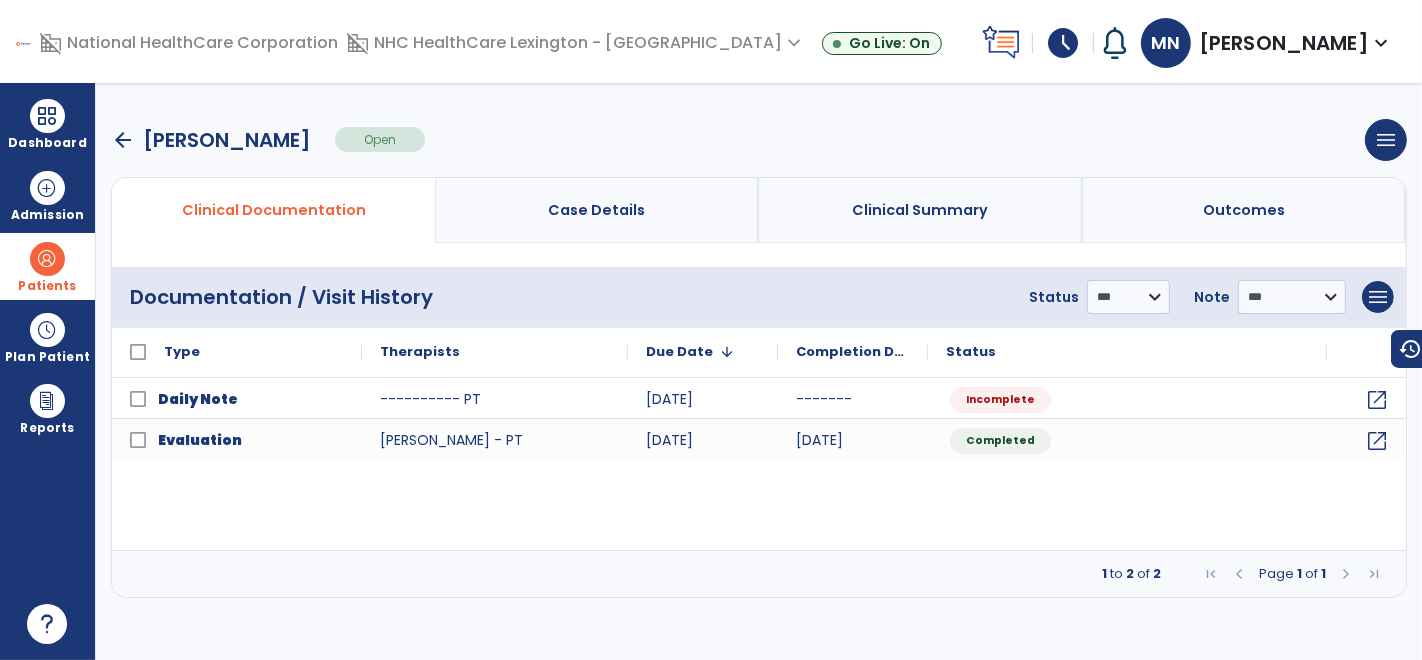 click on "arrow_back" at bounding box center [123, 140] 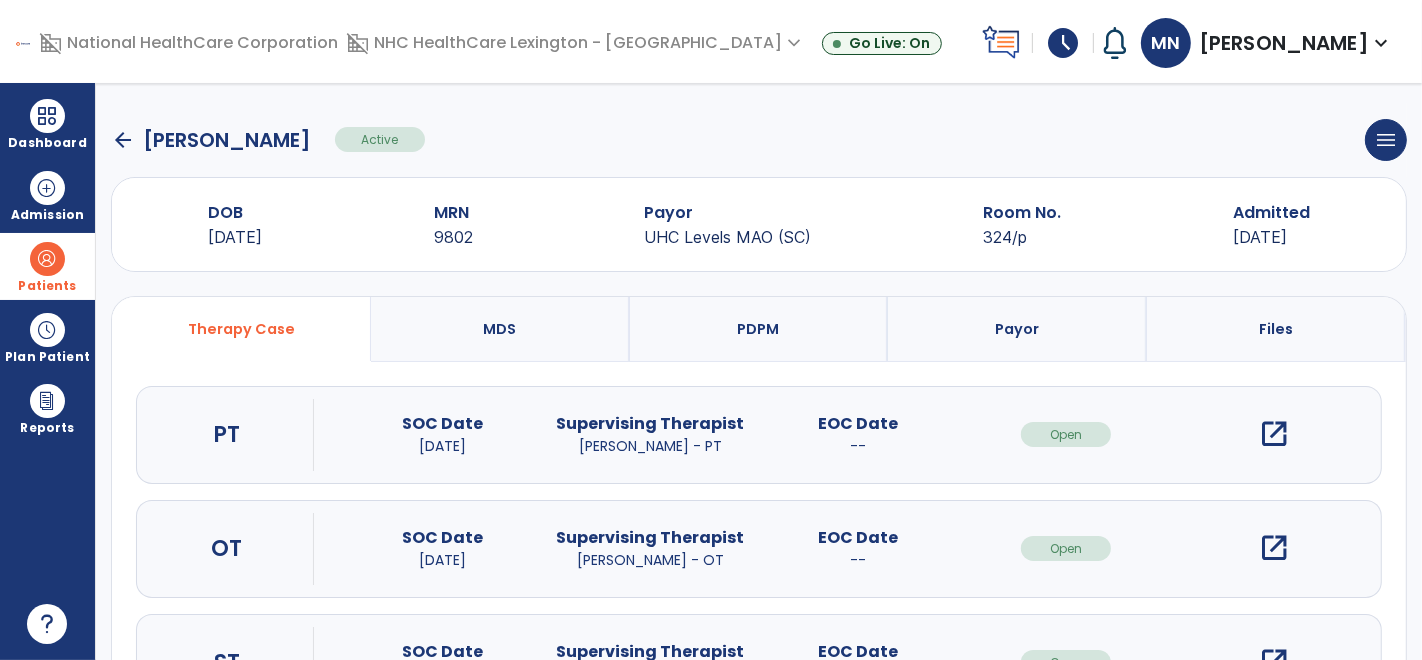 click at bounding box center (47, 259) 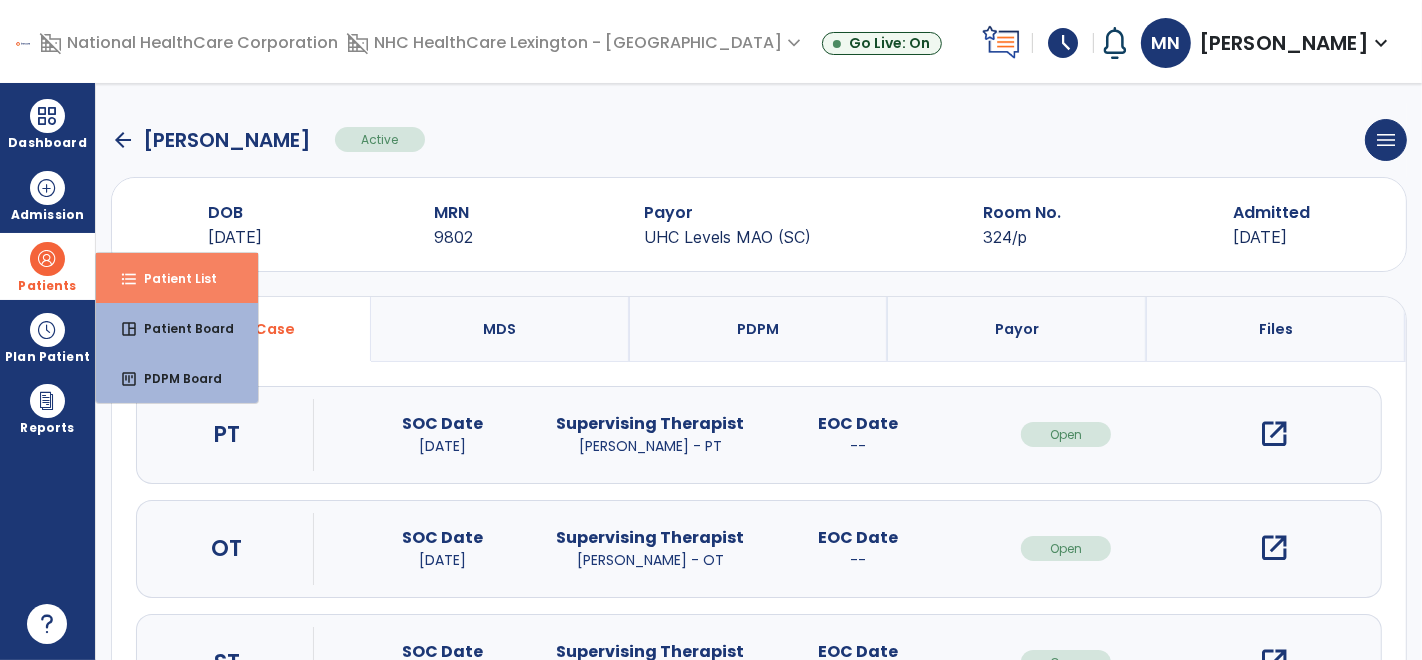 click on "format_list_bulleted  Patient List" at bounding box center (177, 278) 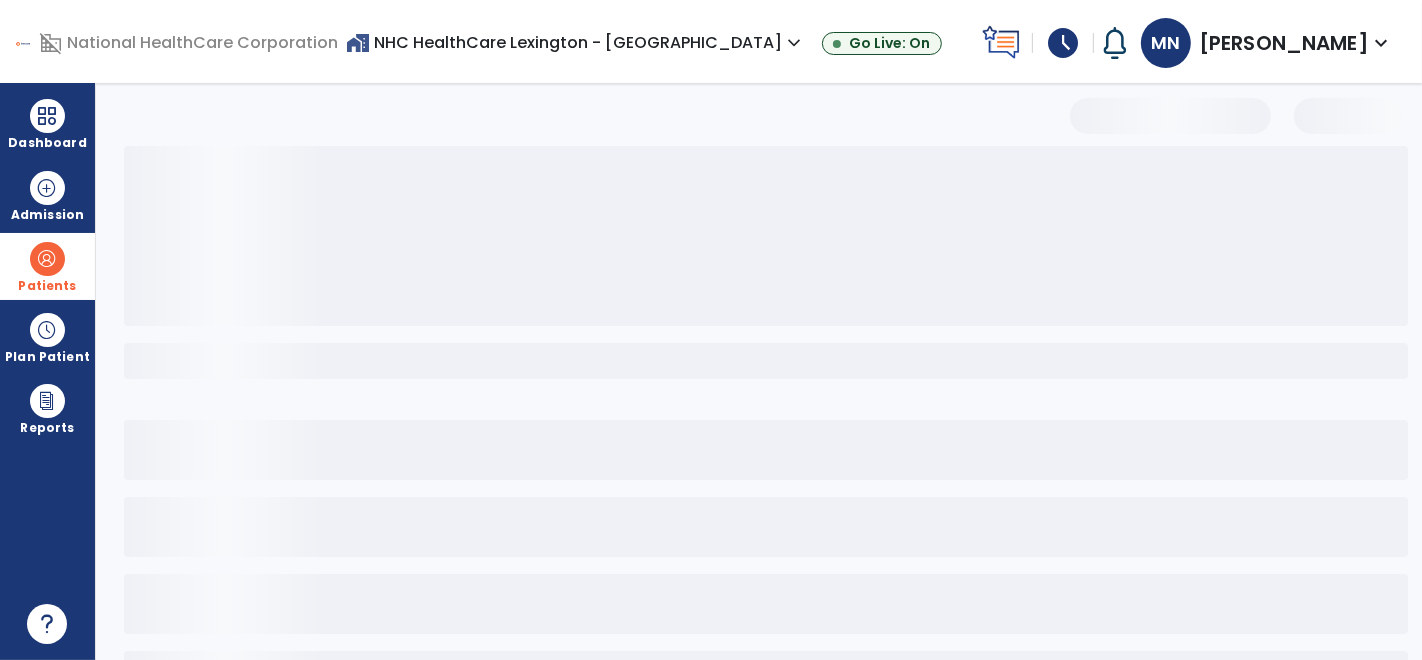 select on "***" 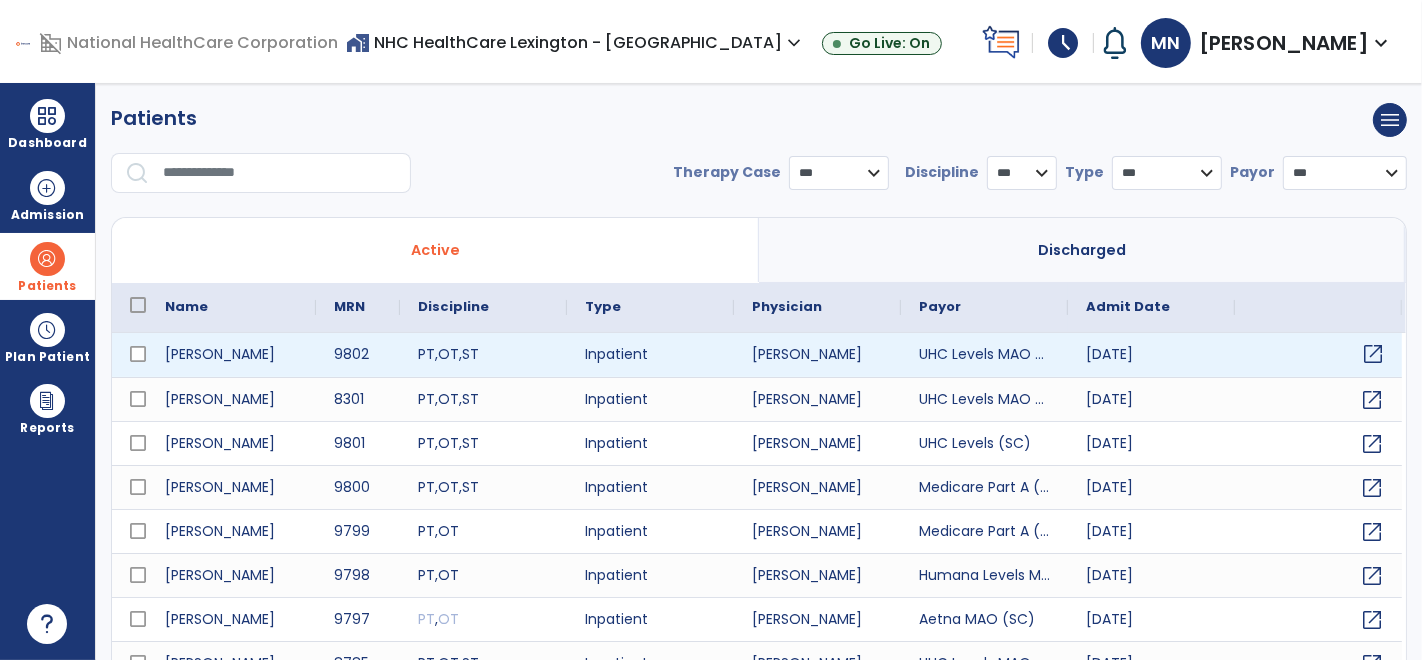 click on "open_in_new" at bounding box center (1373, 354) 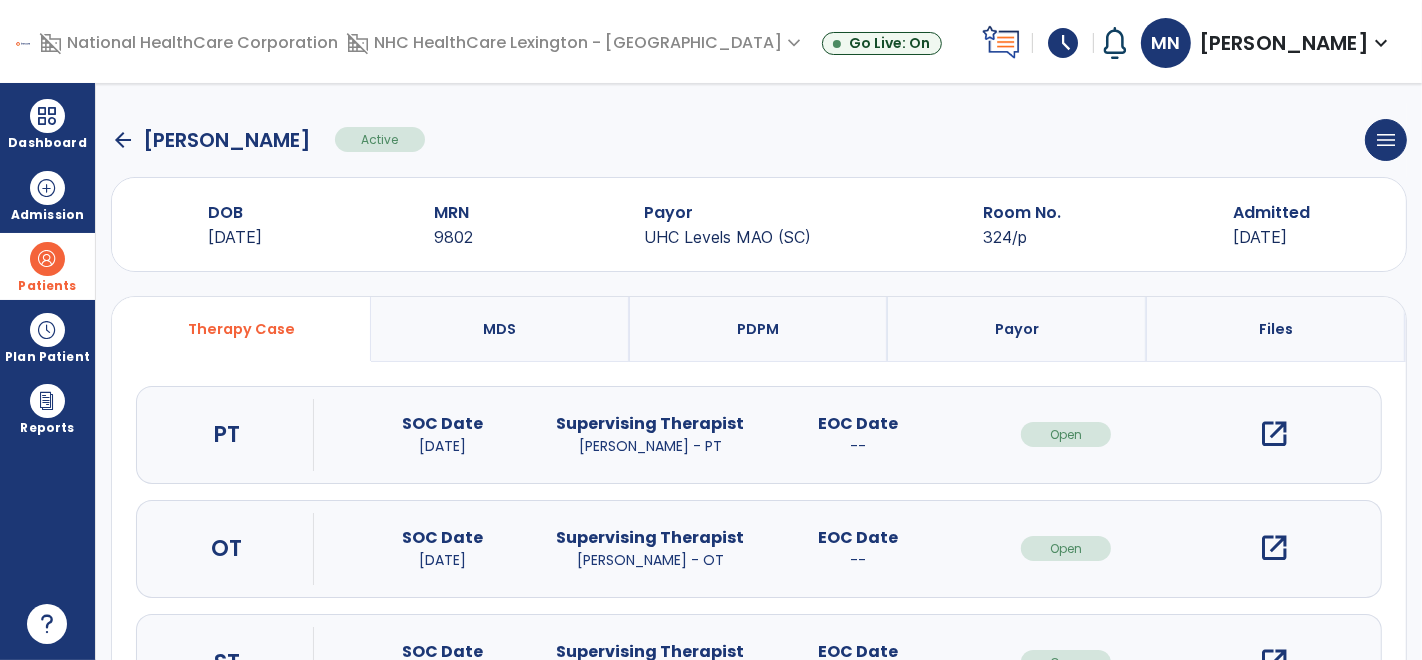 scroll, scrollTop: 97, scrollLeft: 0, axis: vertical 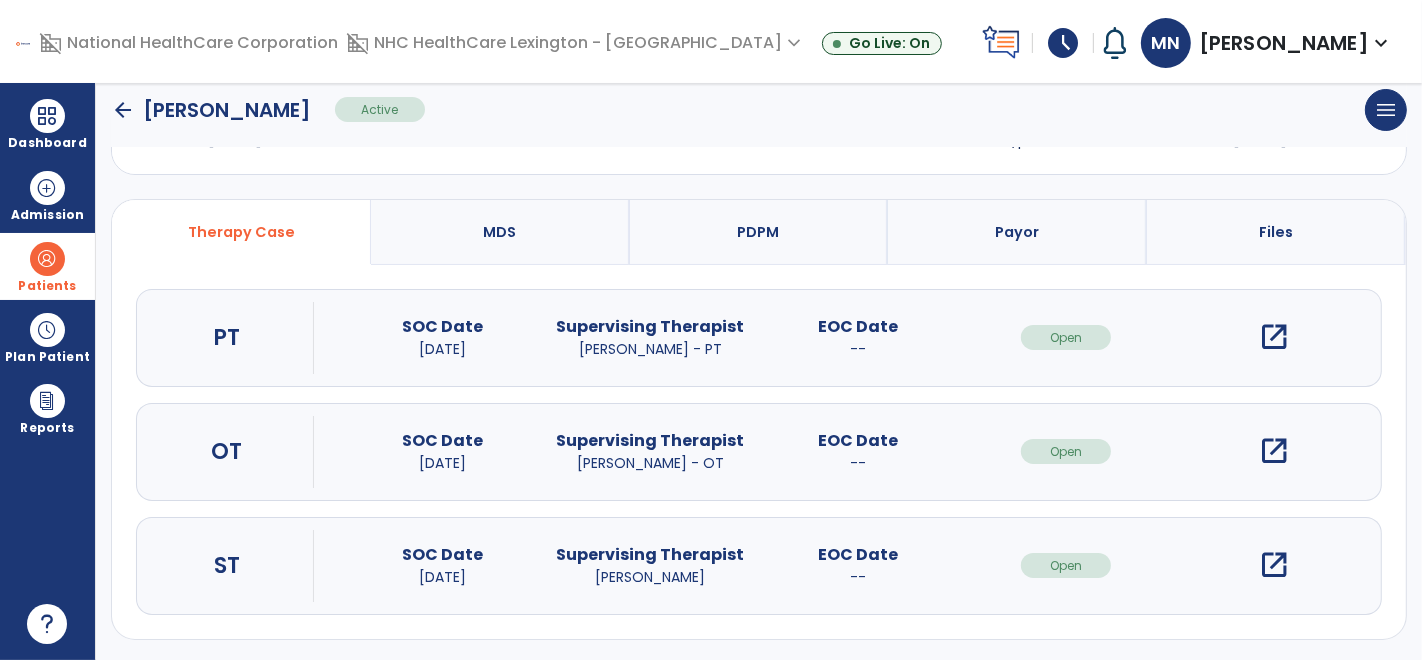click on "open_in_new" at bounding box center (1274, 565) 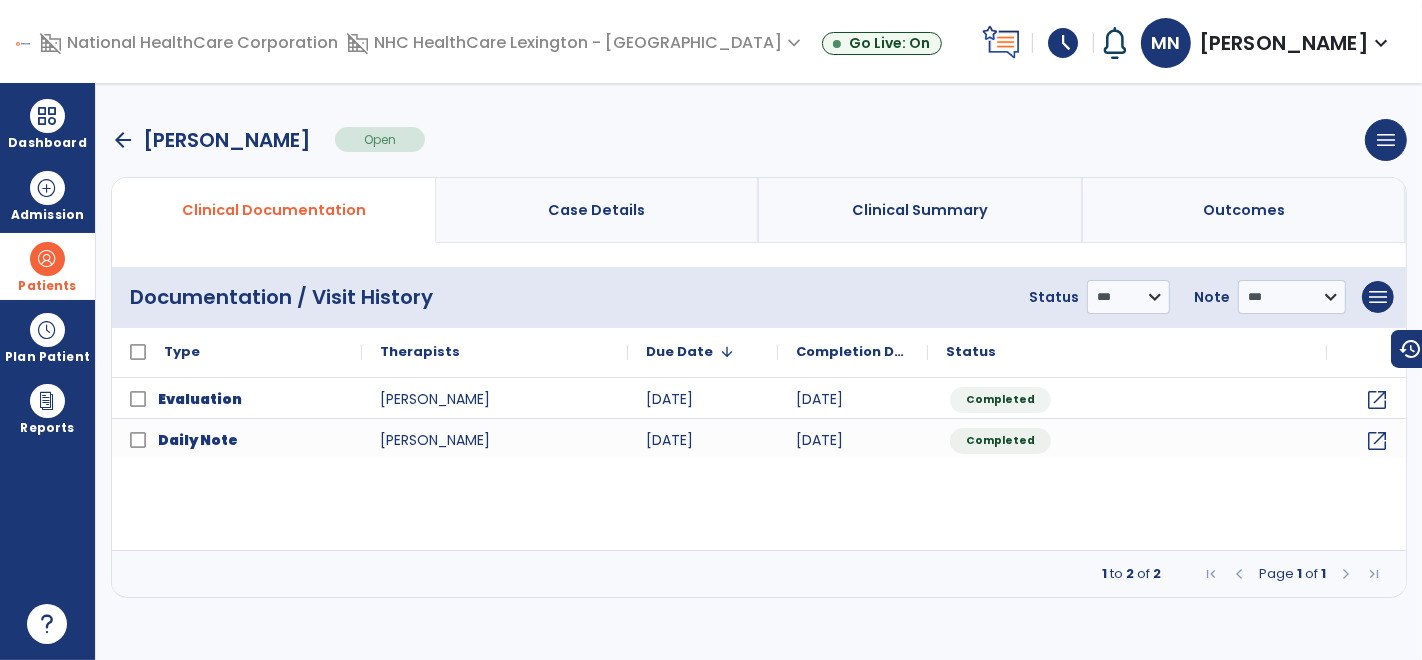 scroll, scrollTop: 0, scrollLeft: 0, axis: both 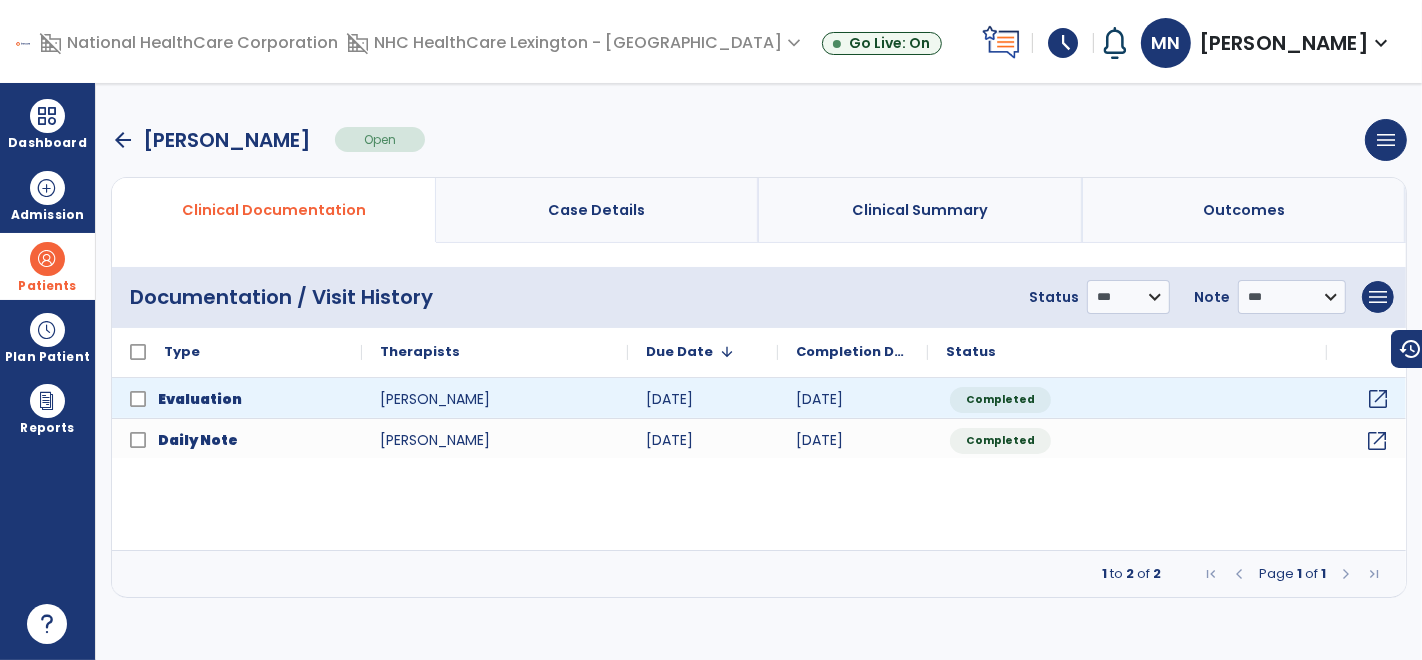 click on "open_in_new" 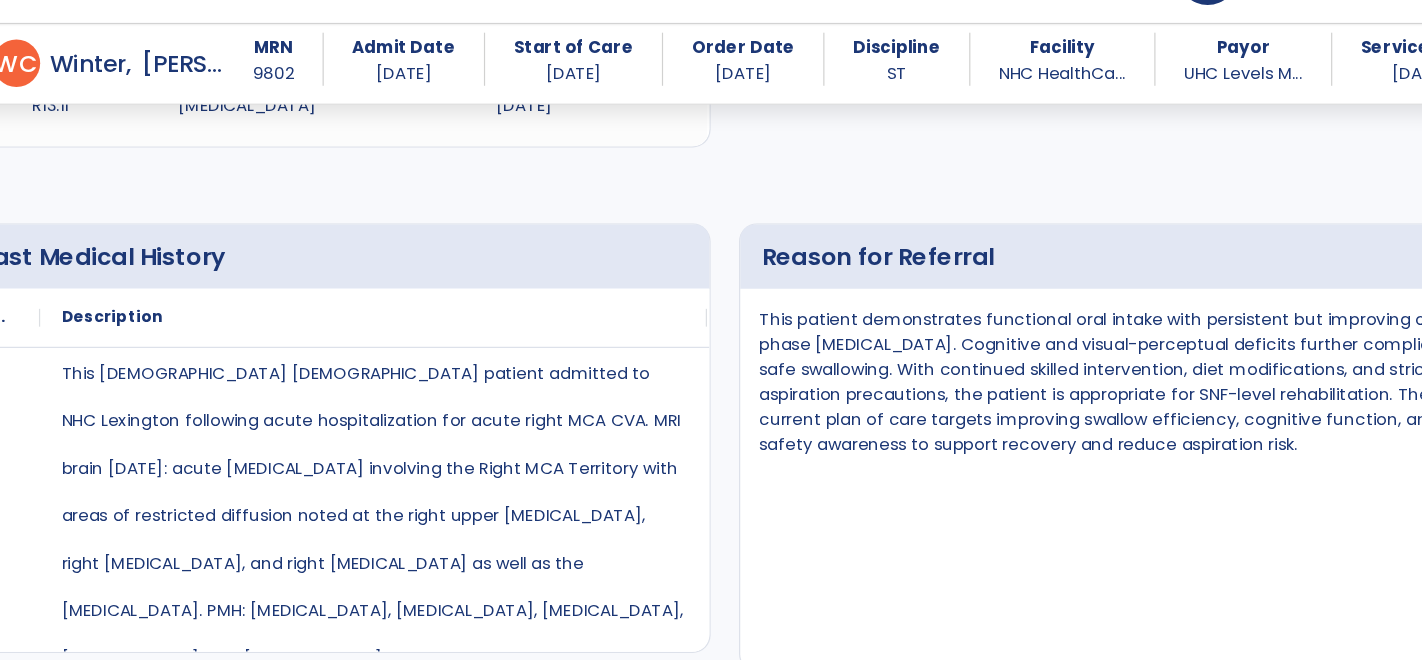 scroll, scrollTop: 705, scrollLeft: 0, axis: vertical 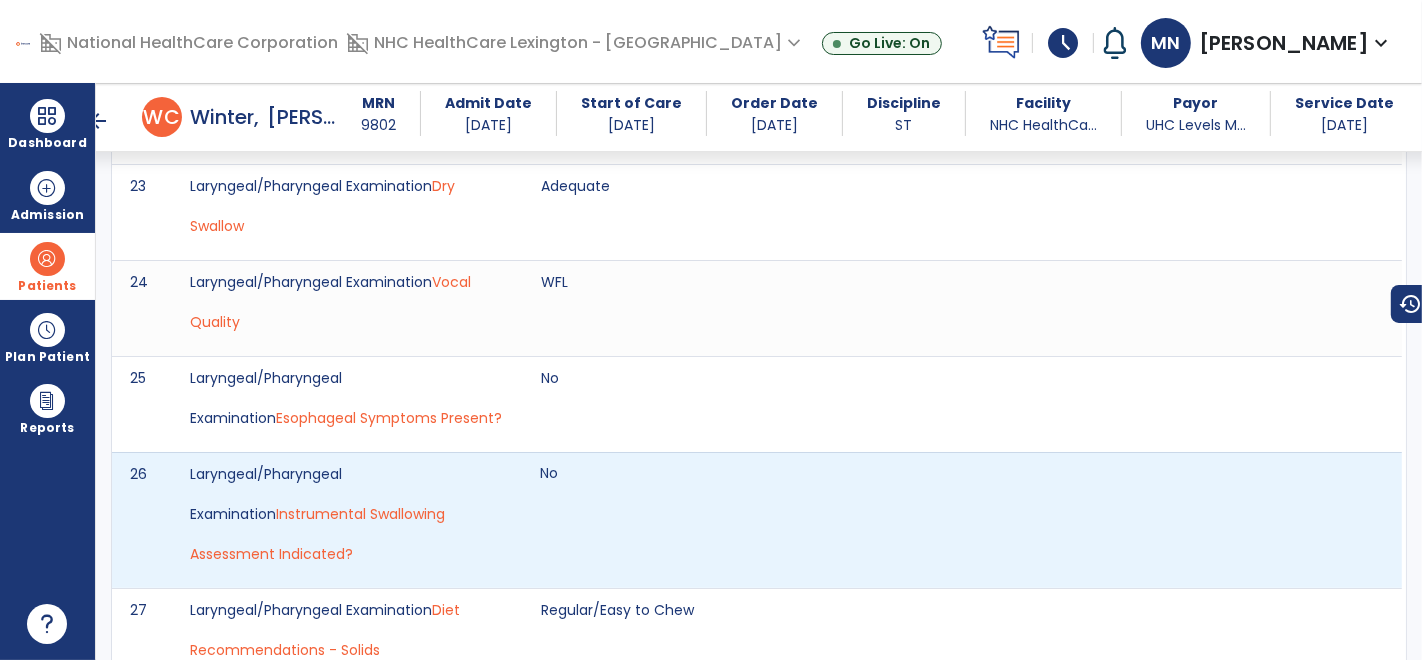 click on "No" at bounding box center [549, 473] 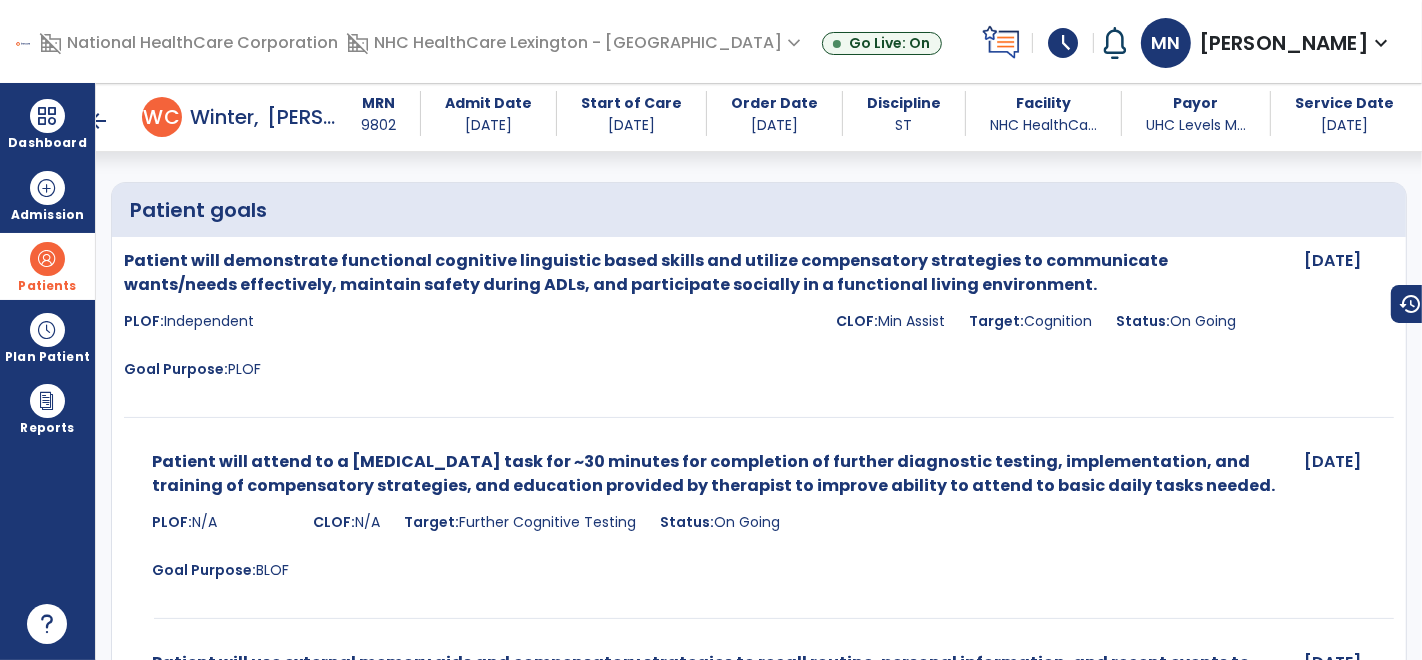 scroll, scrollTop: 7291, scrollLeft: 0, axis: vertical 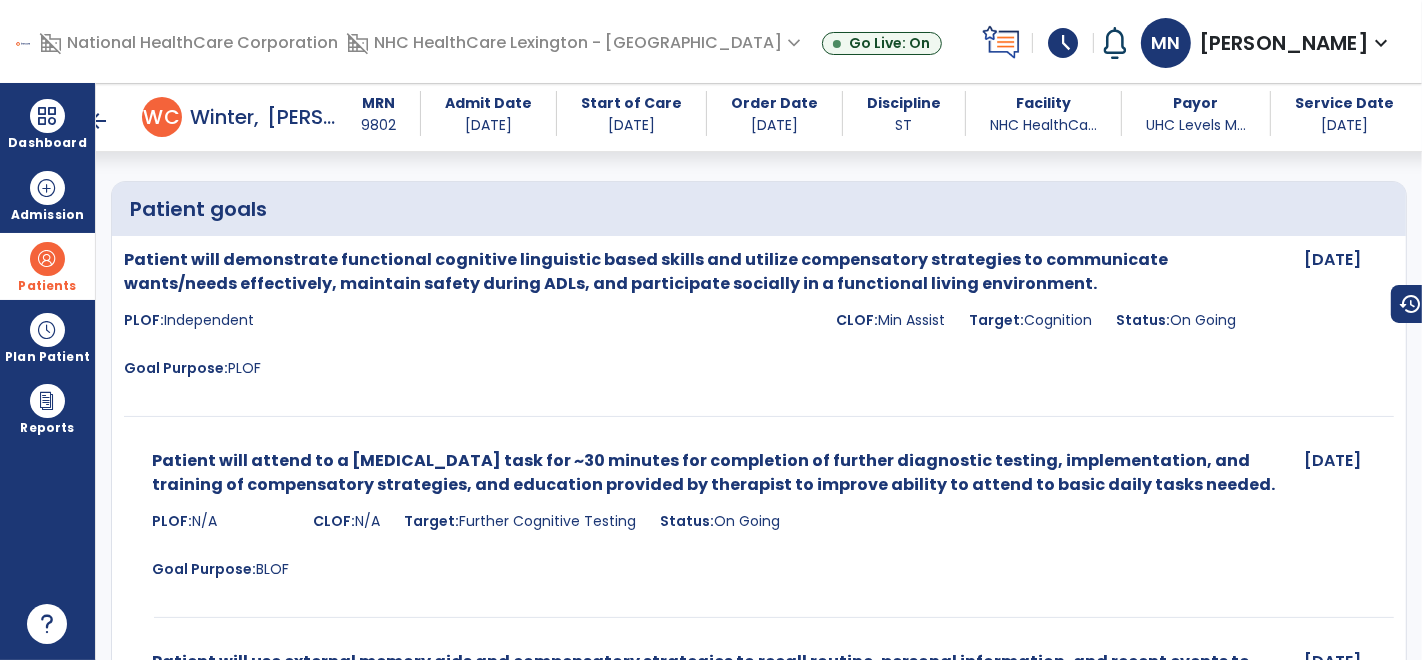 click on "Patient will attend to a [MEDICAL_DATA] task for ~30 minutes for completion of further diagnostic testing, implementation, and training of compensatory strategies, and education provided by therapist to improve ability to attend to basic daily tasks needed.
PLOF:  N/A CLOF:  N/A Target:  Further Cognitive Testing Status:  On Going Goal Purpose:  BLOF" at bounding box center [702, 521] 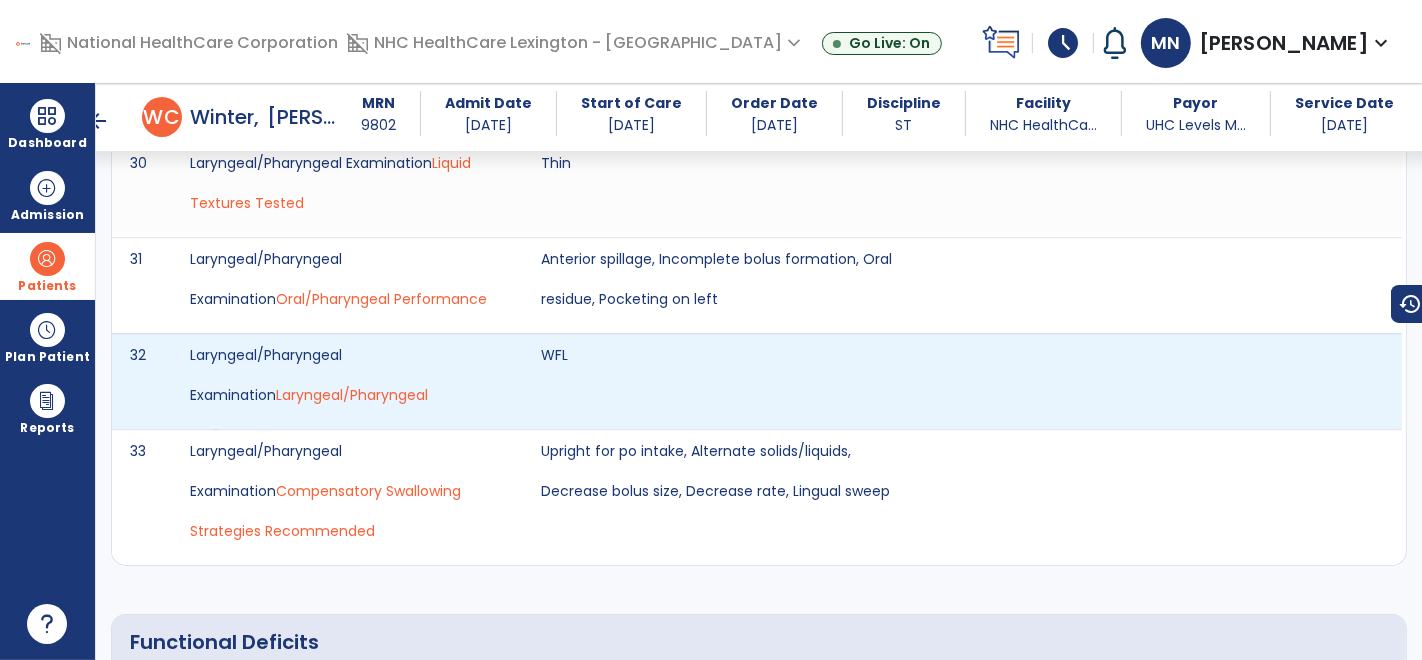 scroll, scrollTop: 4434, scrollLeft: 0, axis: vertical 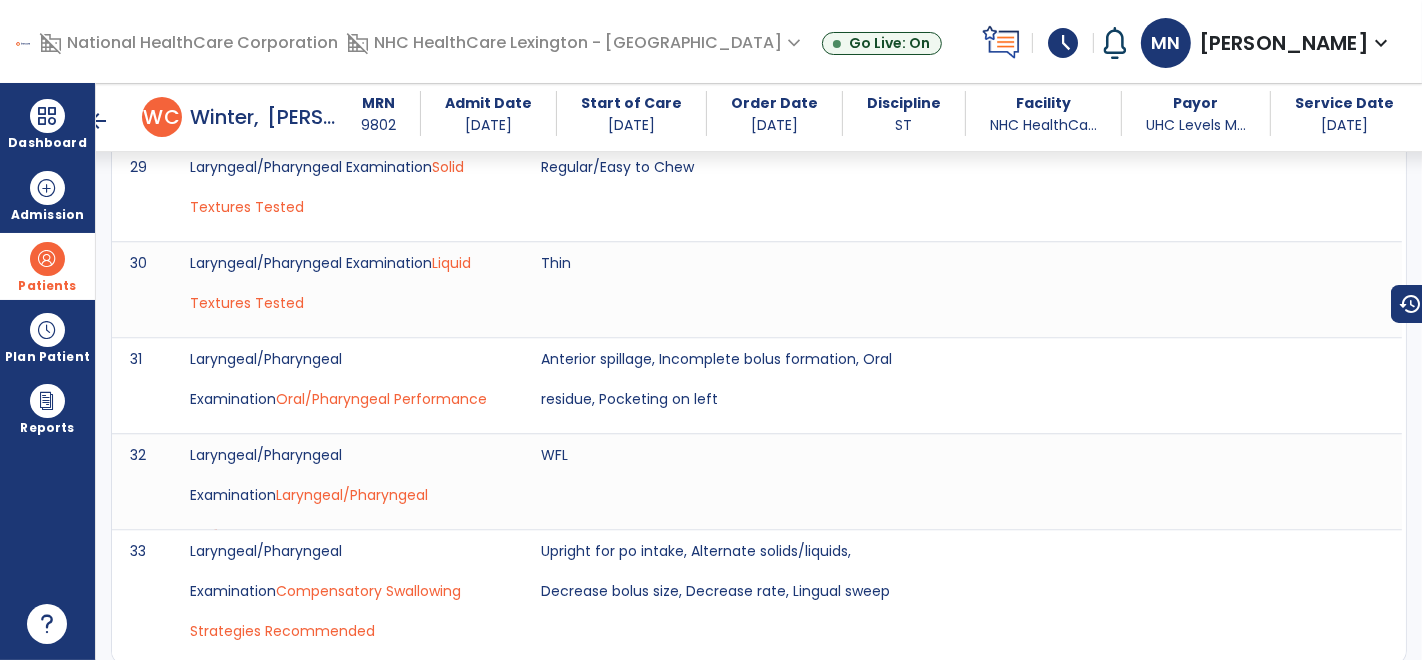 click on "arrow_back" at bounding box center [98, 121] 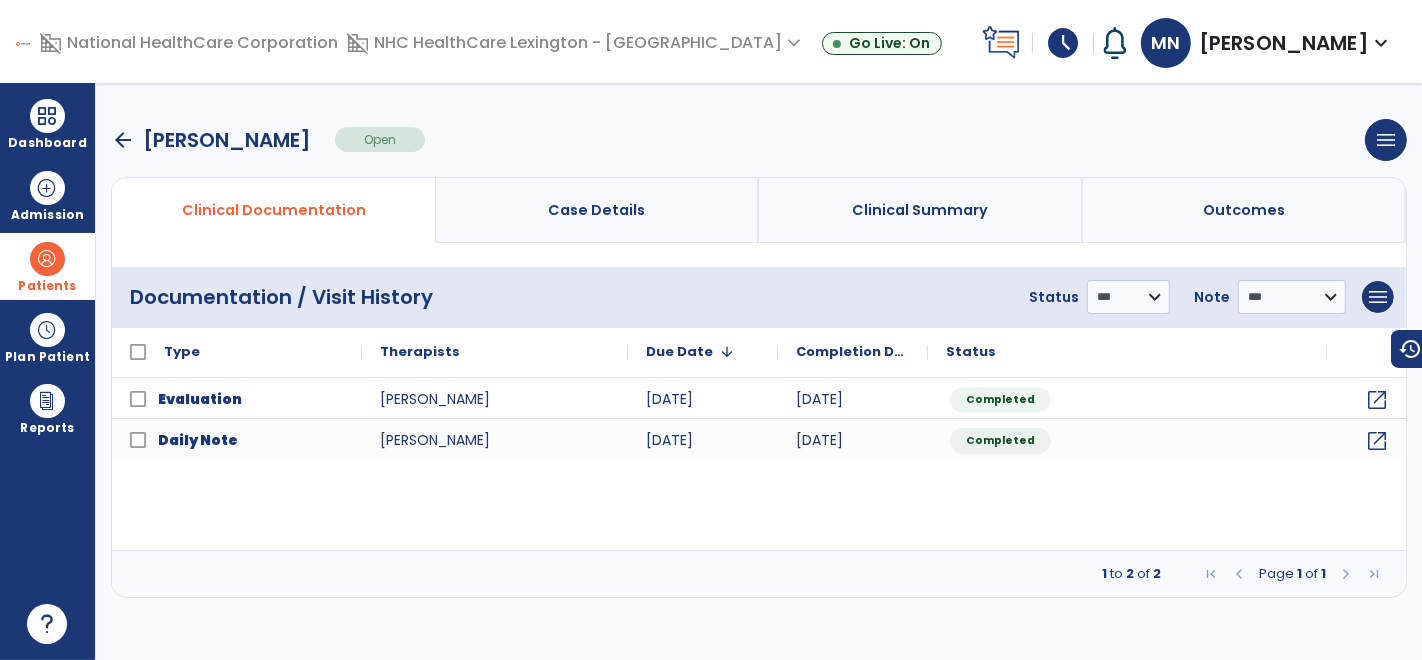 scroll, scrollTop: 0, scrollLeft: 0, axis: both 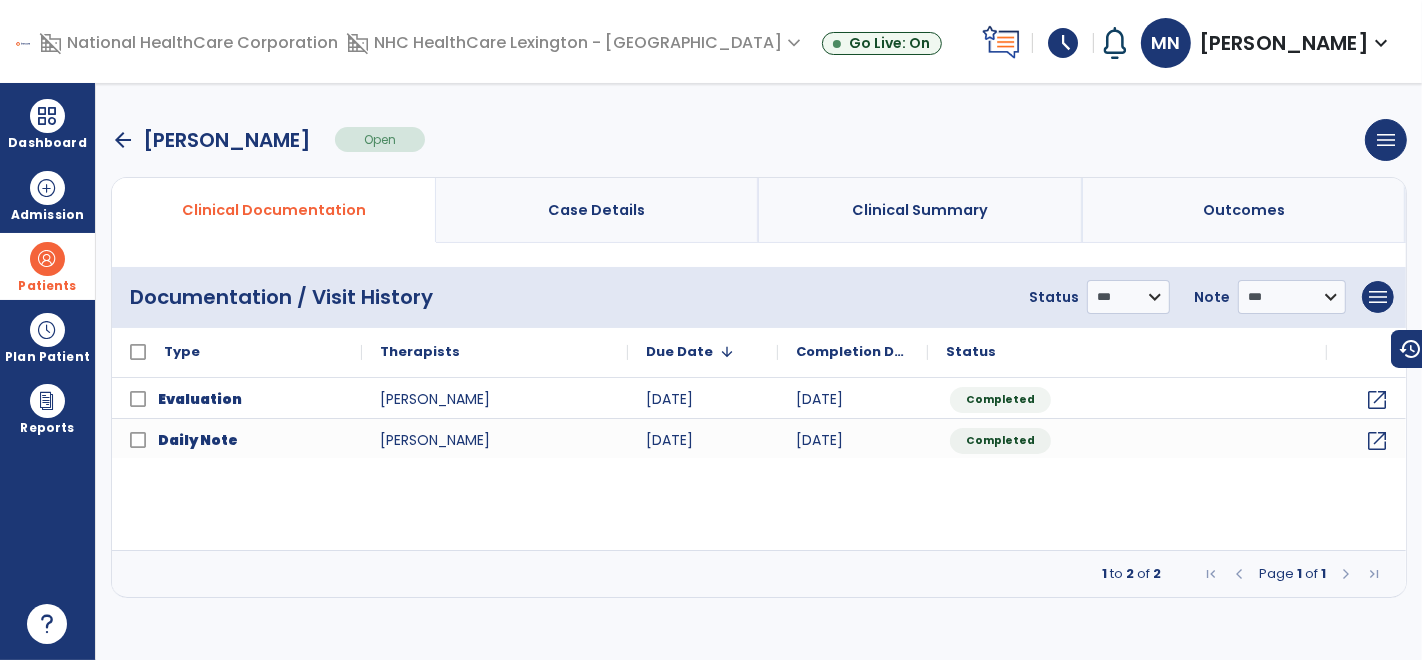 click on "arrow_back" at bounding box center (123, 140) 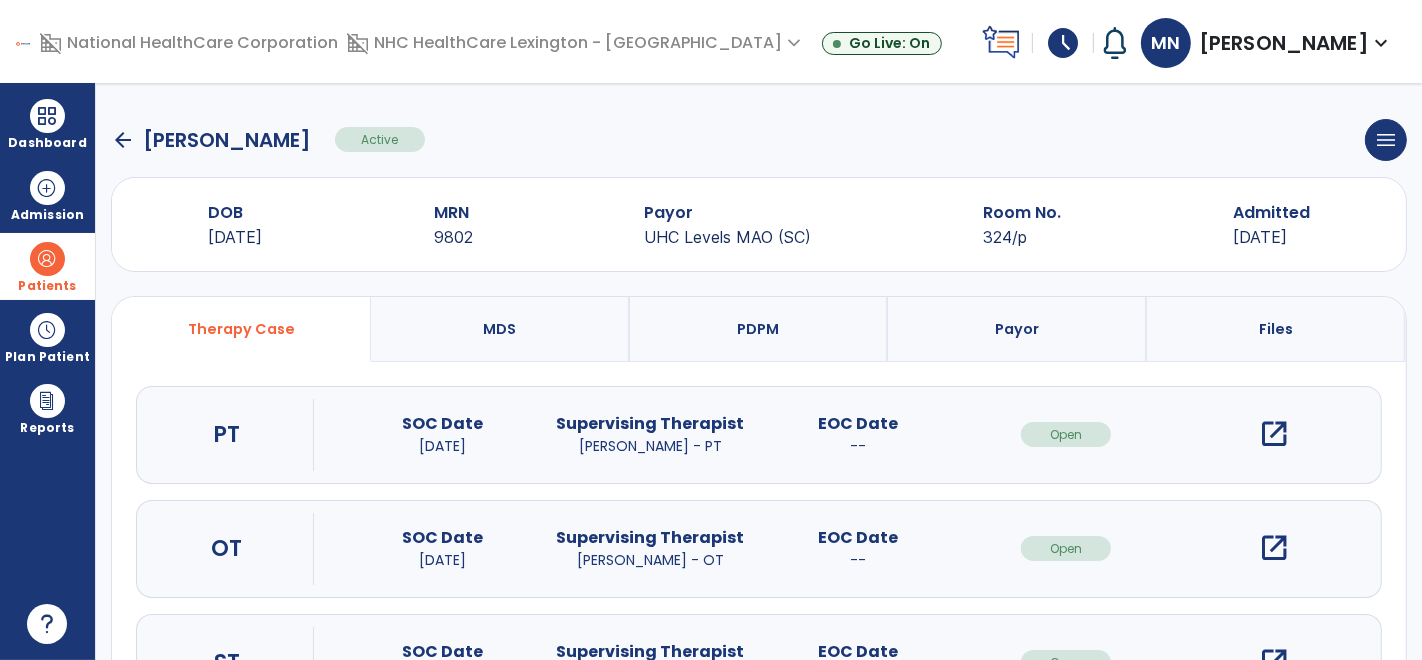 click on "Patients" at bounding box center (47, 286) 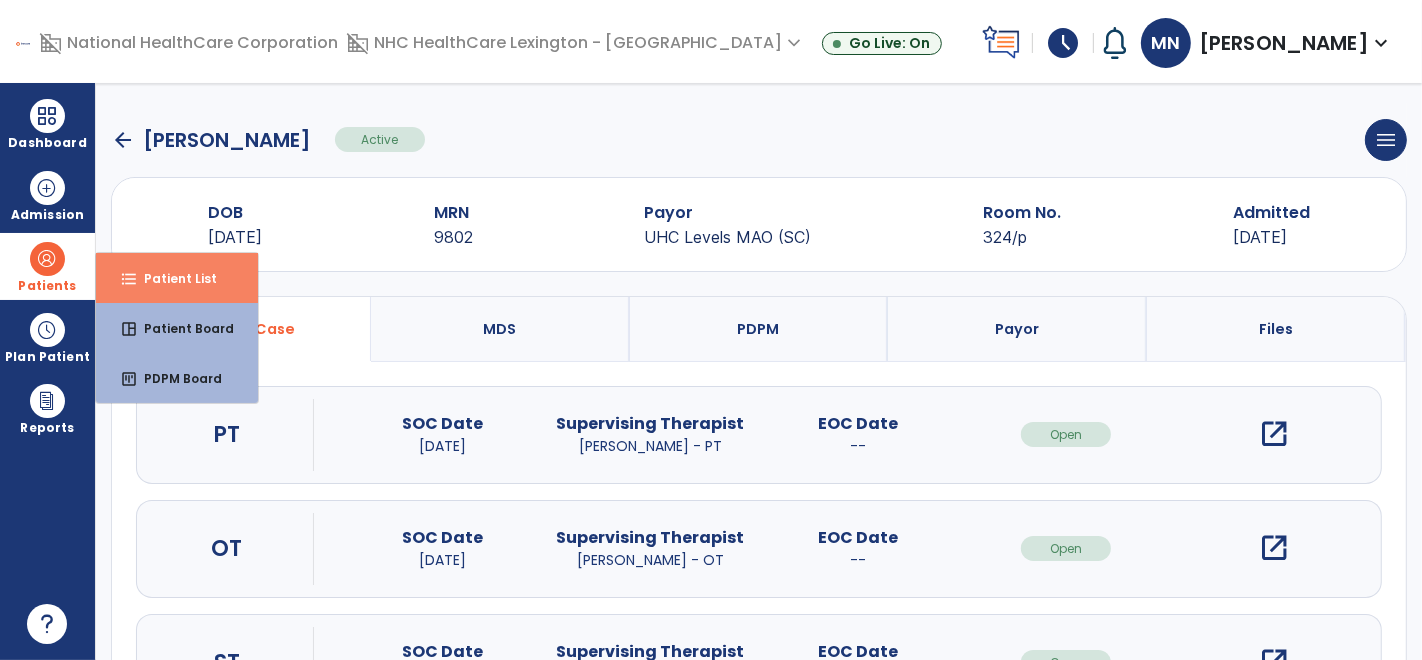 click on "format_list_bulleted  Patient List" at bounding box center (177, 278) 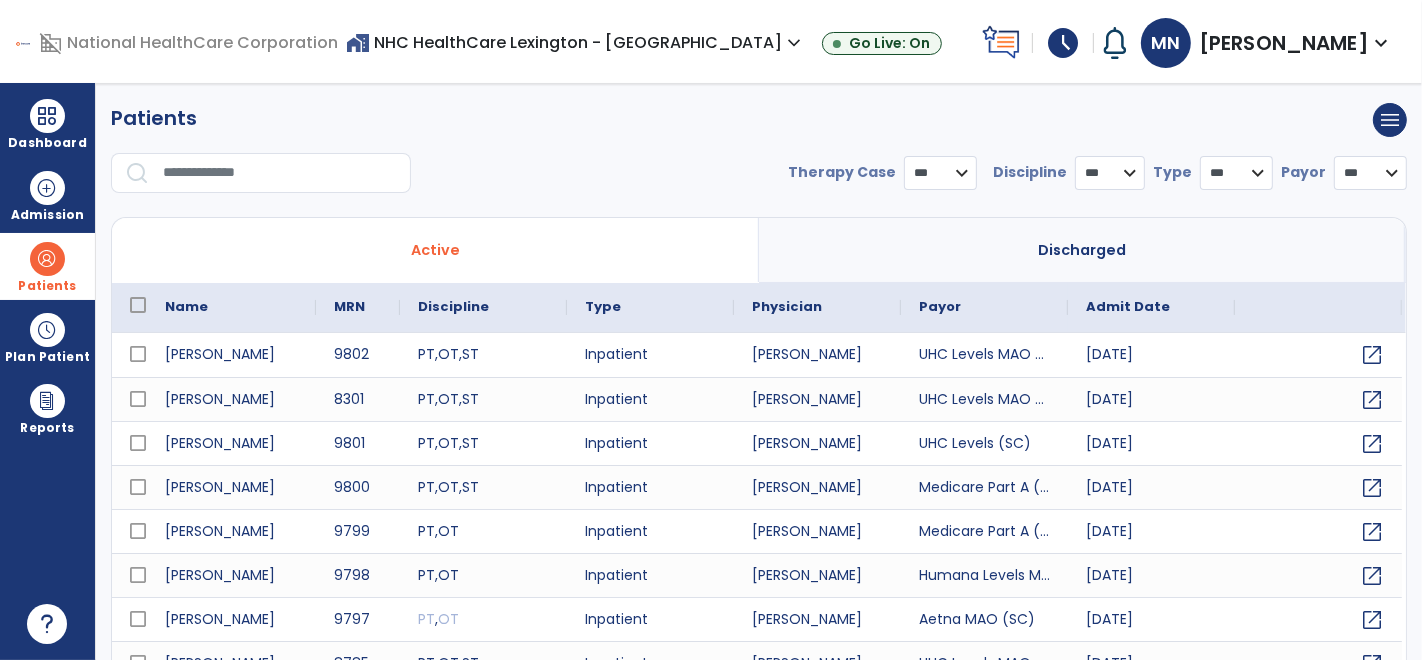 select on "***" 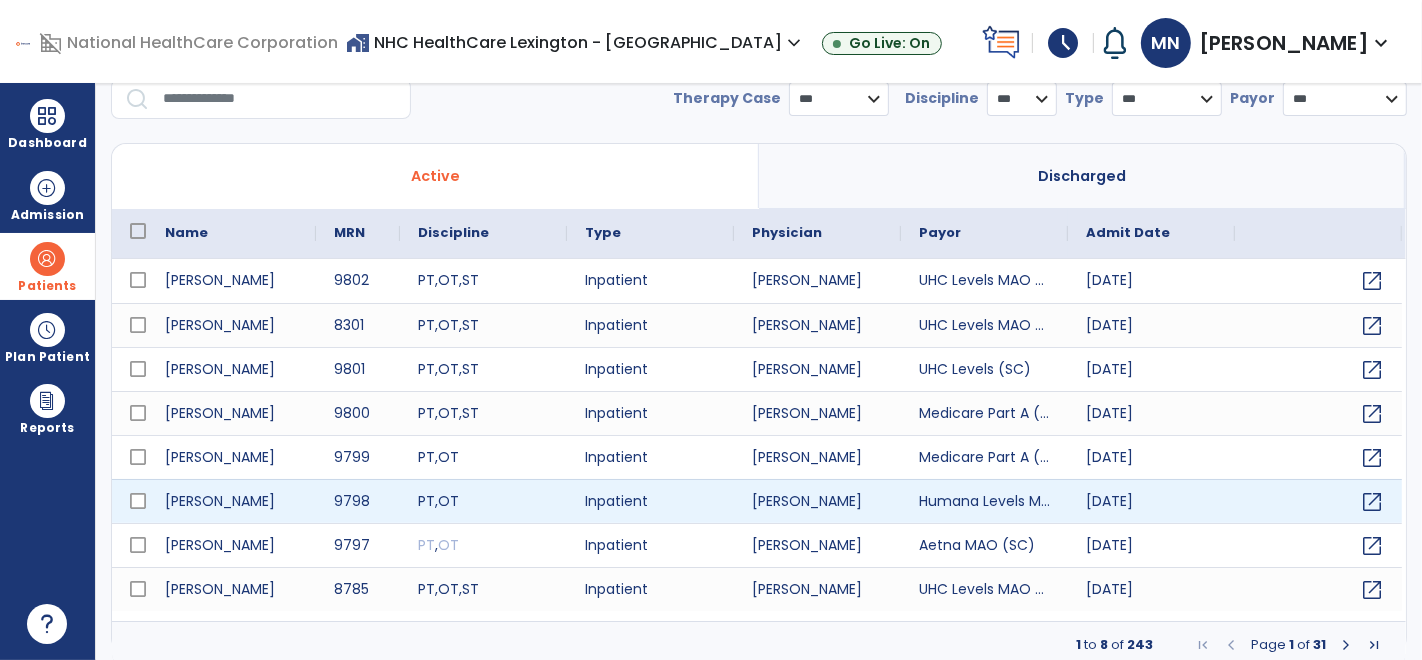 scroll, scrollTop: 82, scrollLeft: 0, axis: vertical 